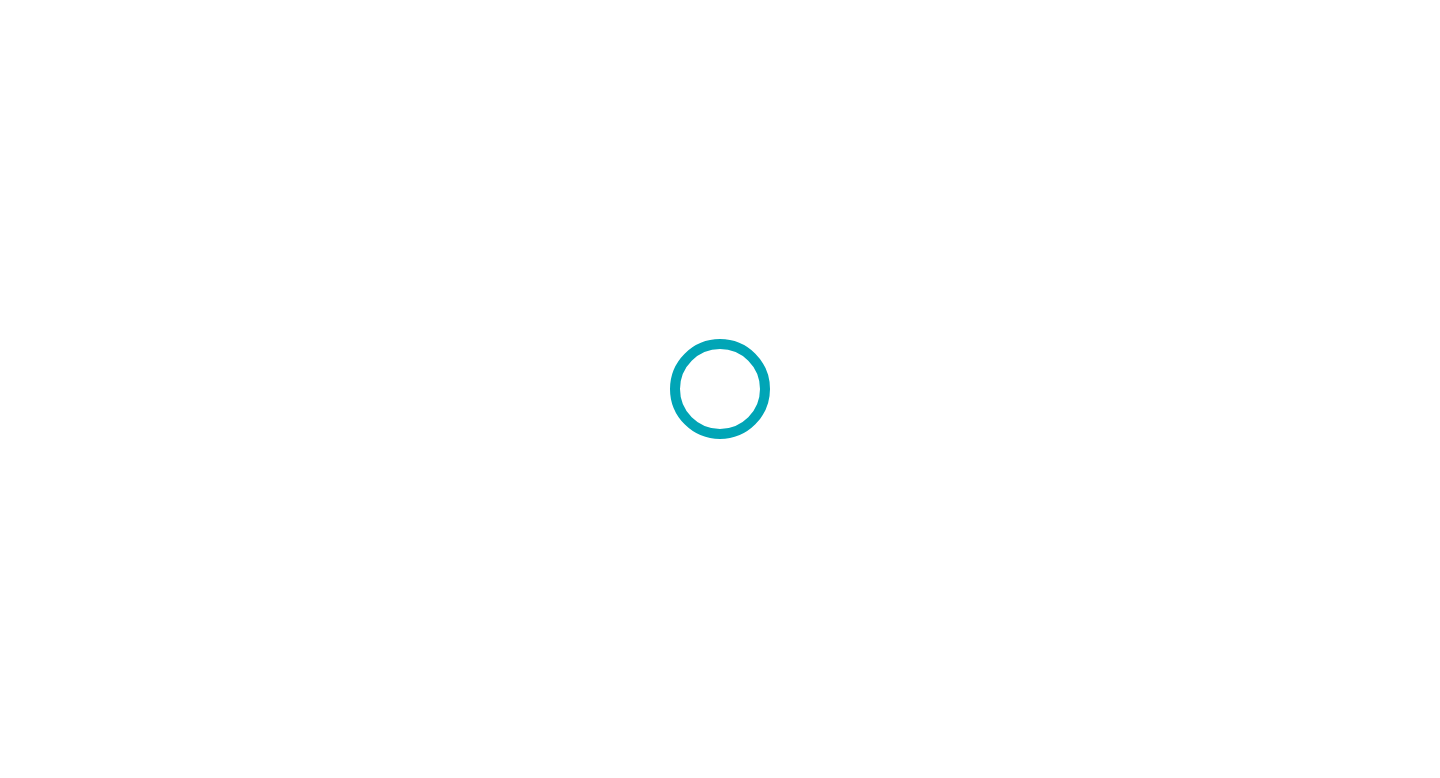 scroll, scrollTop: 0, scrollLeft: 0, axis: both 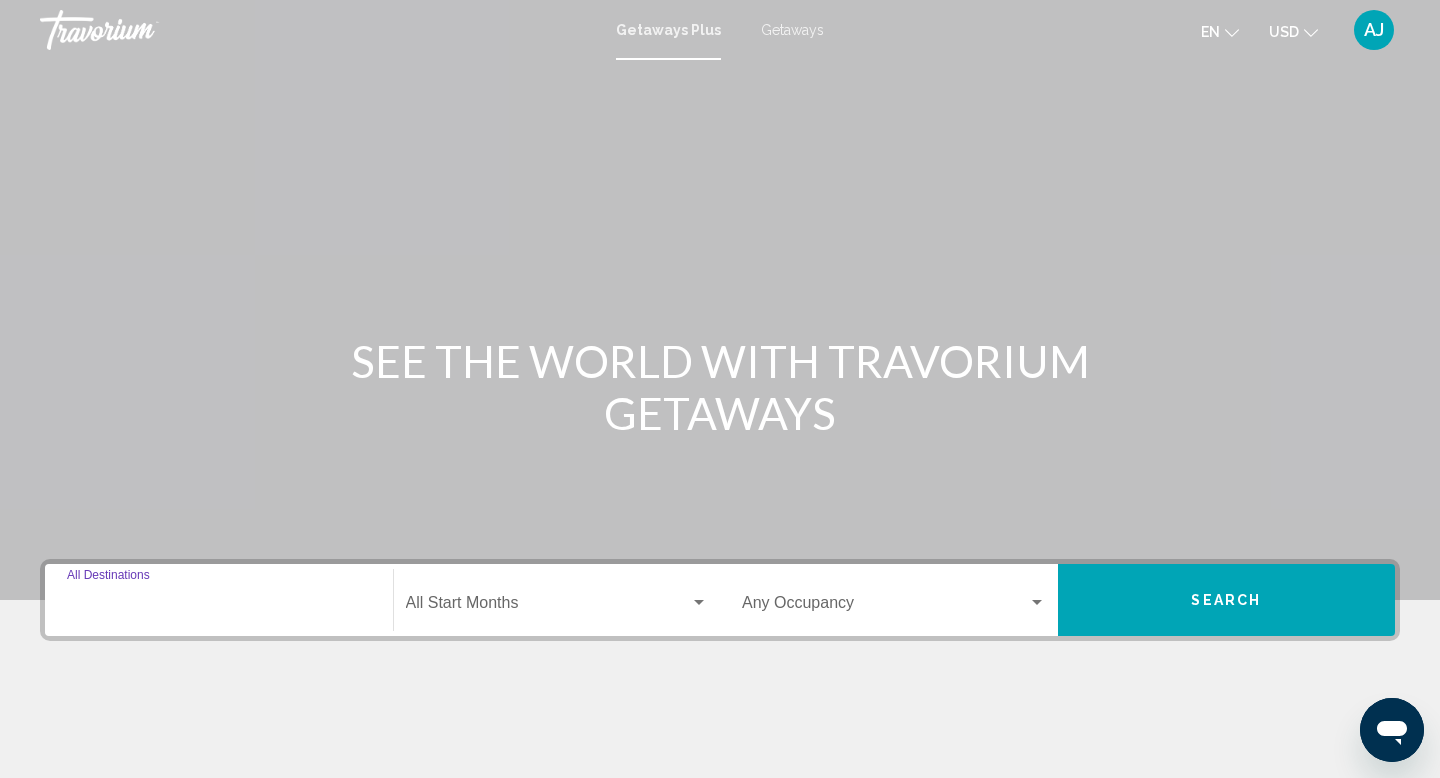 click on "Destination All Destinations" at bounding box center [219, 607] 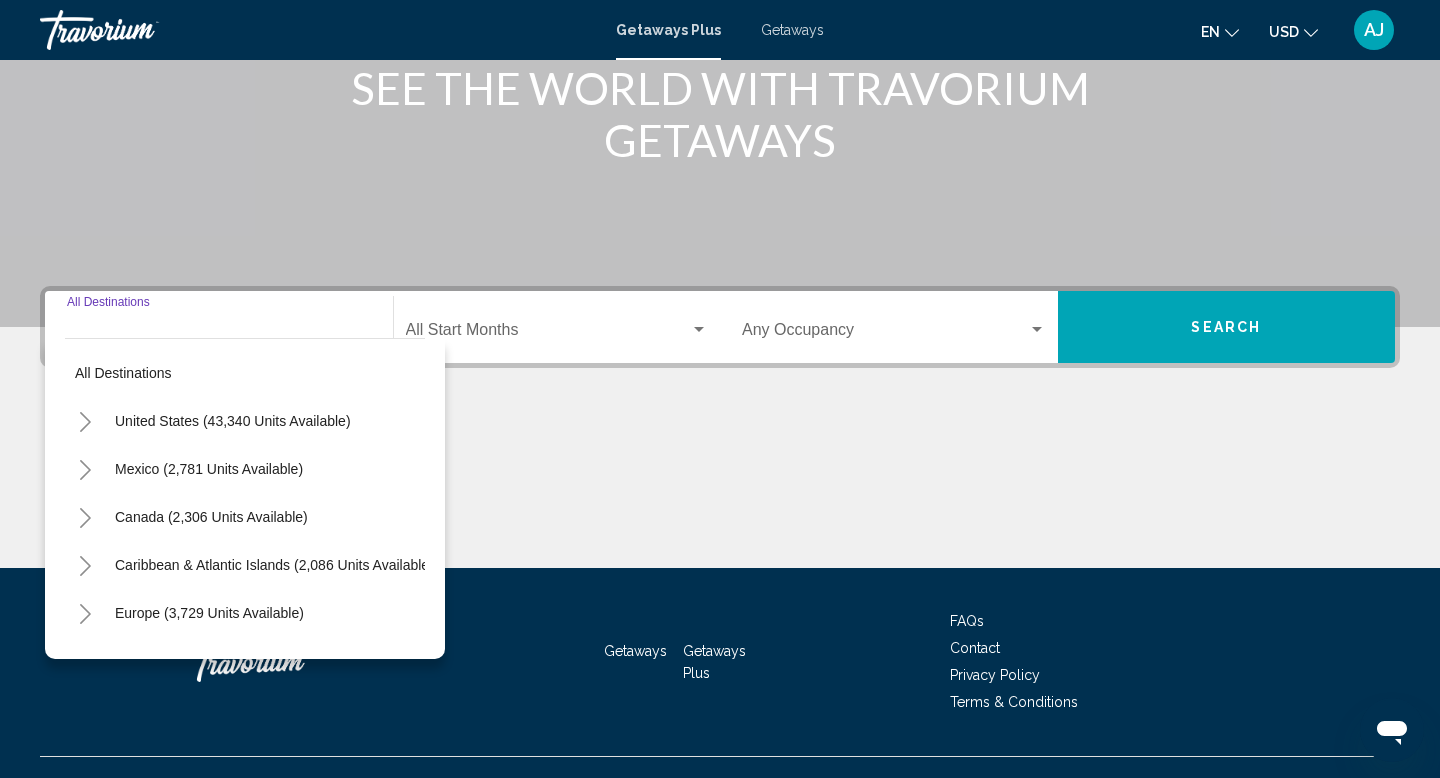 scroll, scrollTop: 308, scrollLeft: 0, axis: vertical 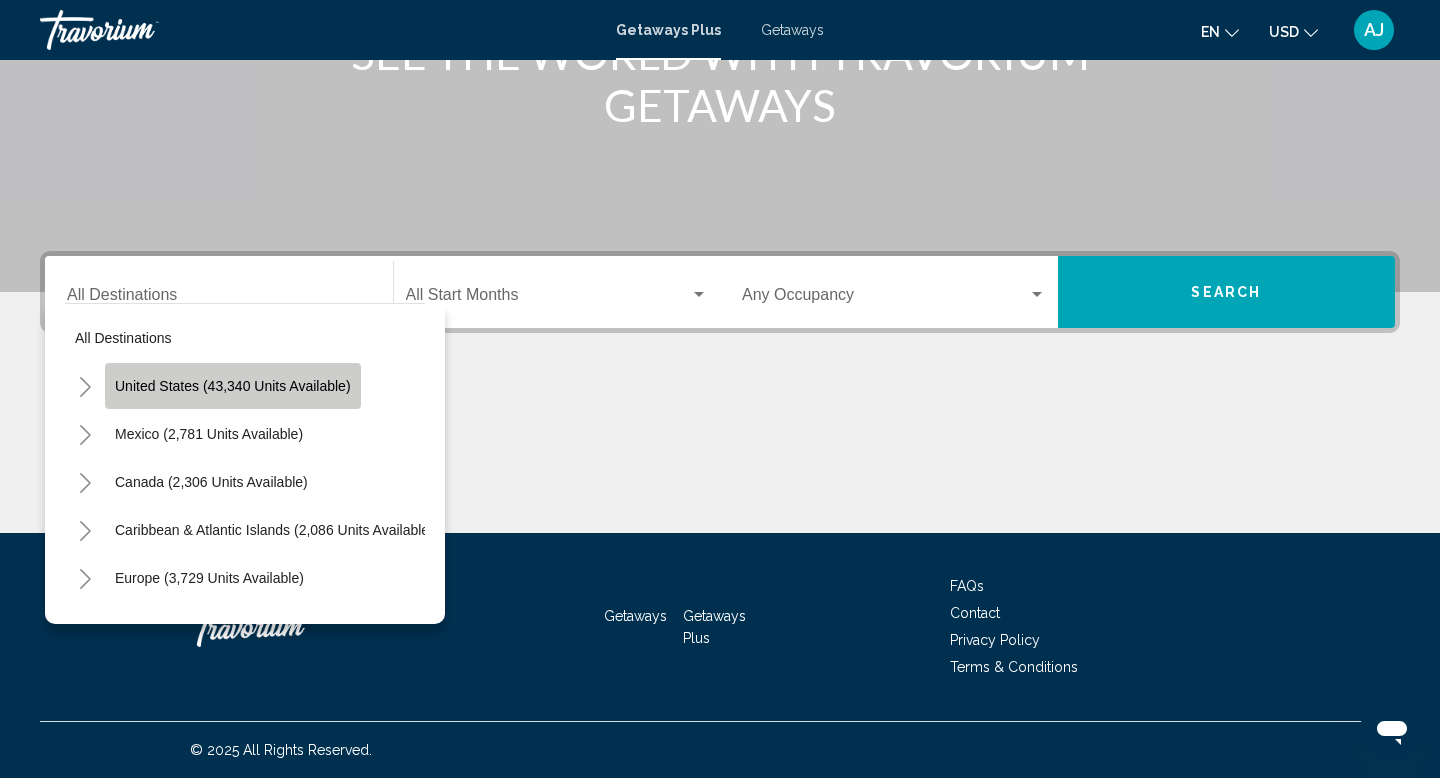 click on "United States (43,340 units available)" 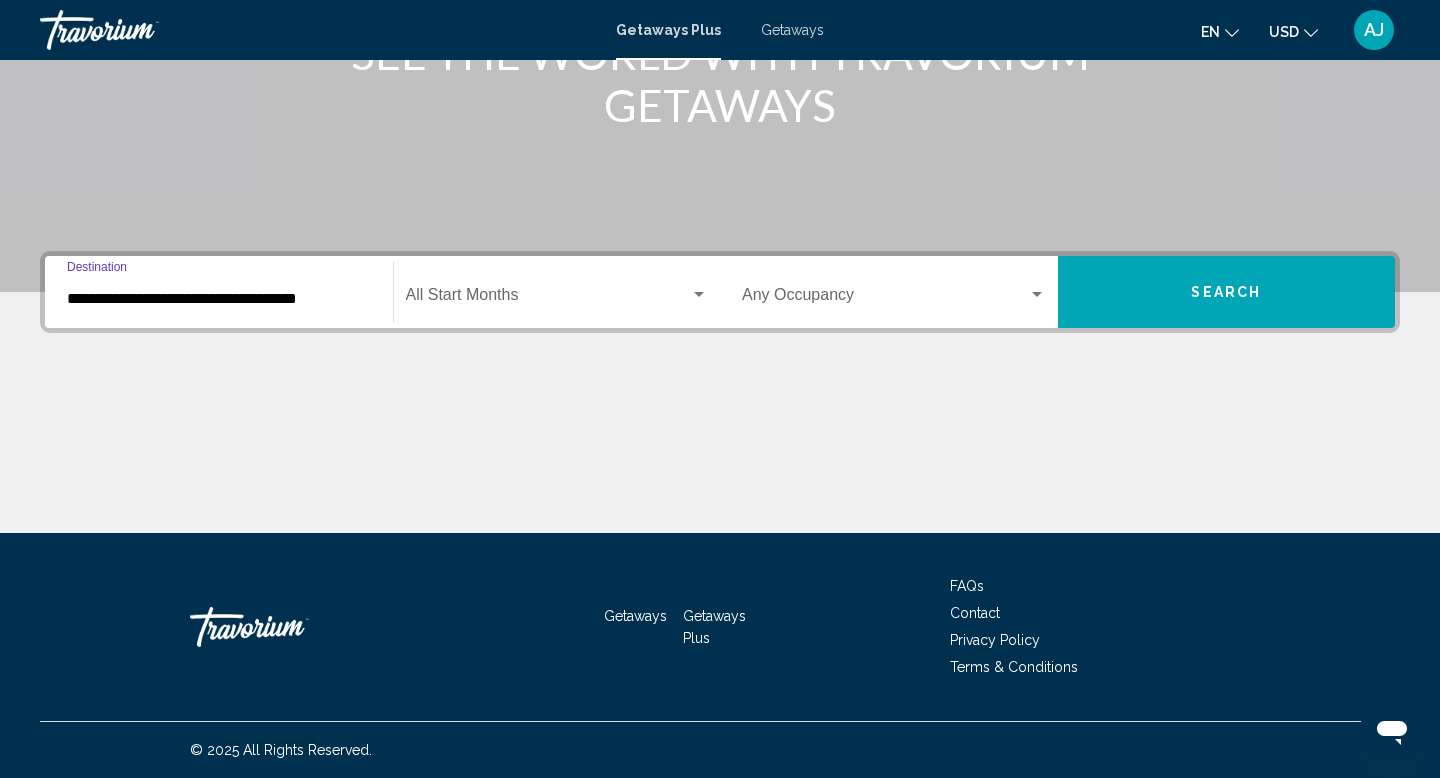 click at bounding box center (548, 299) 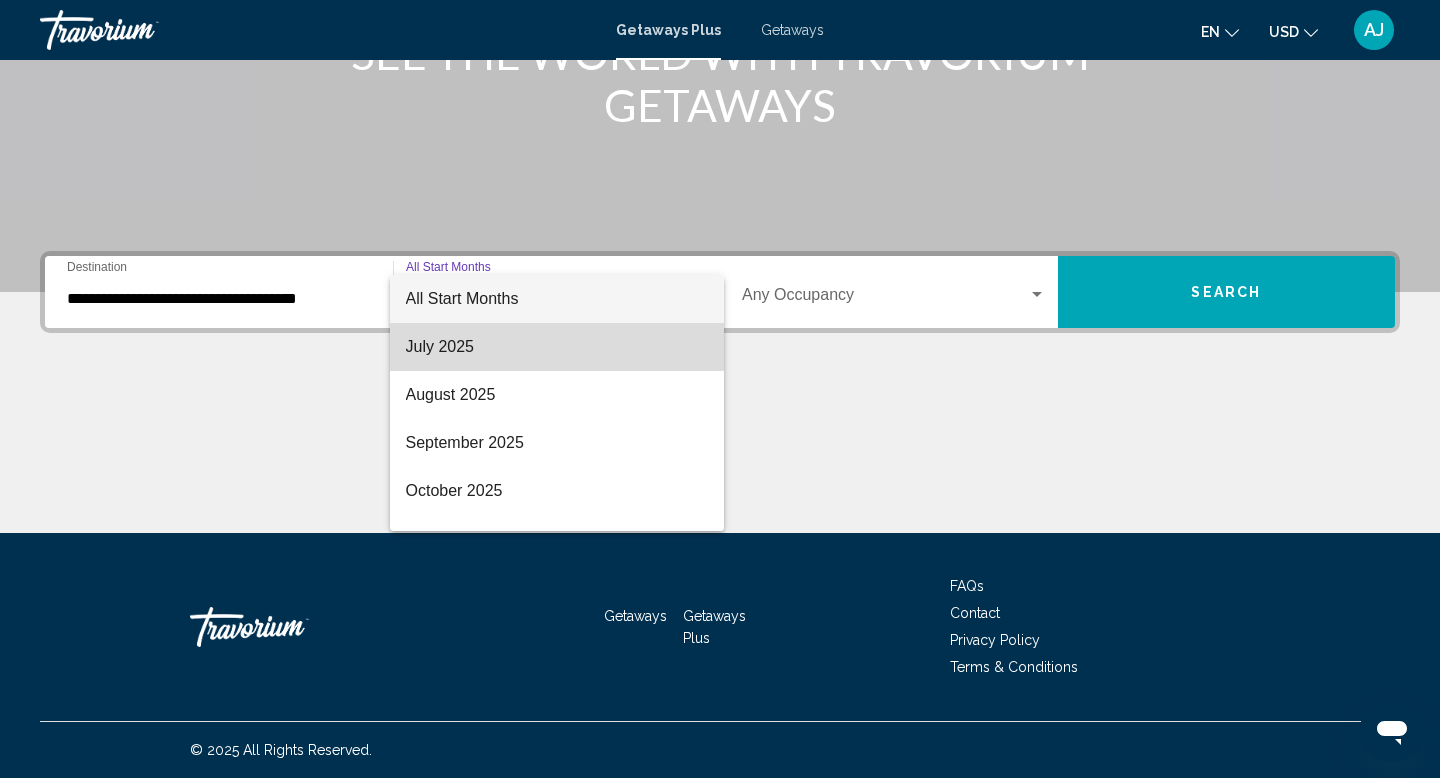 click on "July 2025" at bounding box center (557, 347) 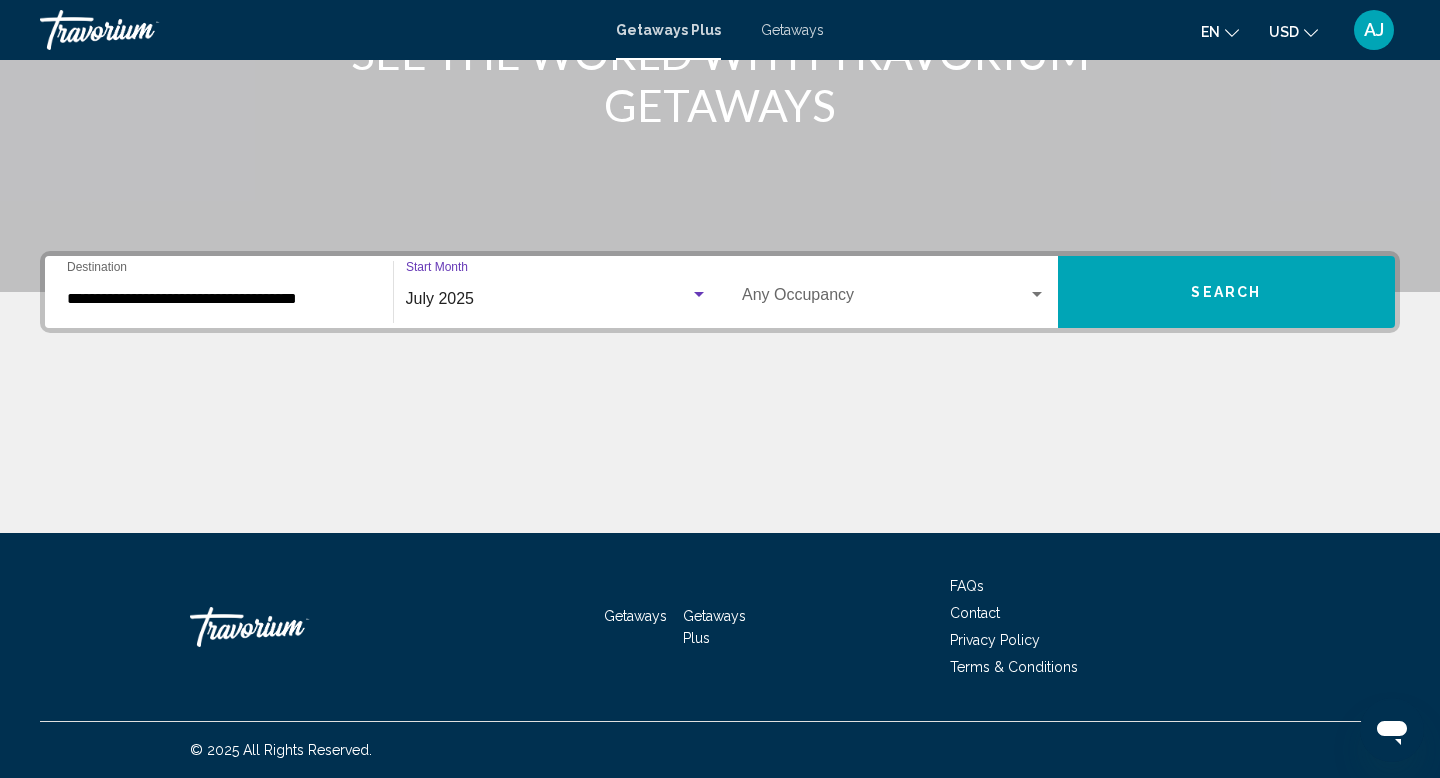 click at bounding box center (885, 299) 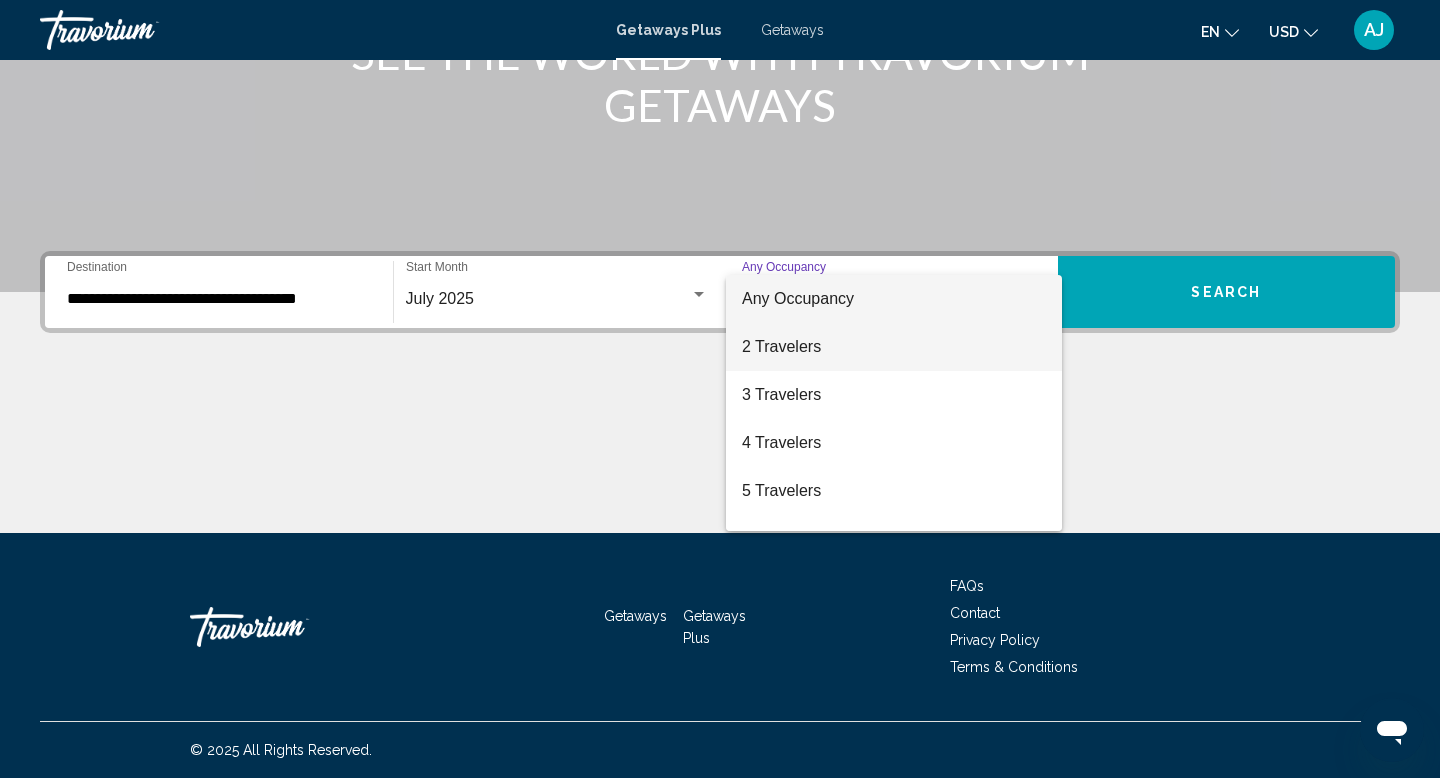 click on "2 Travelers" at bounding box center (894, 347) 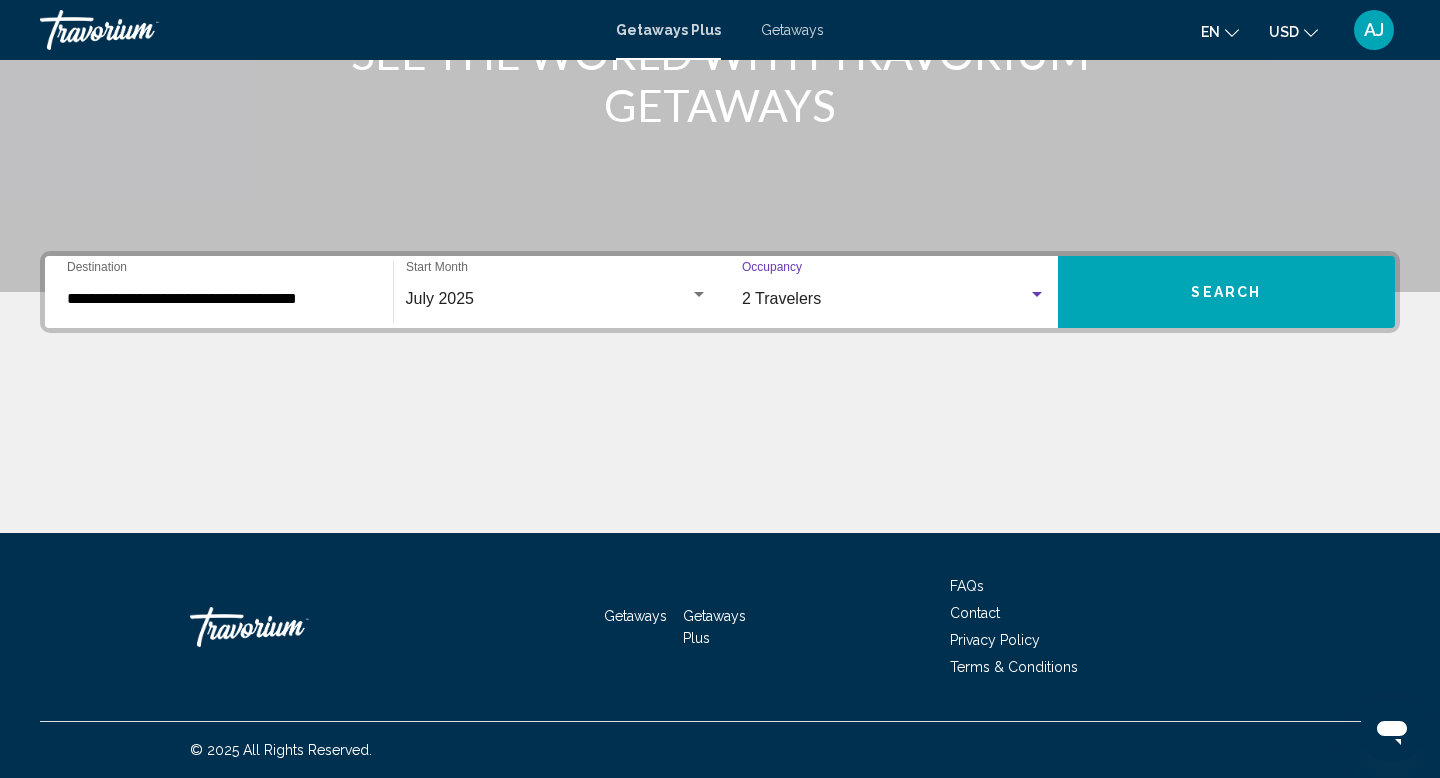click on "Search" at bounding box center (1226, 293) 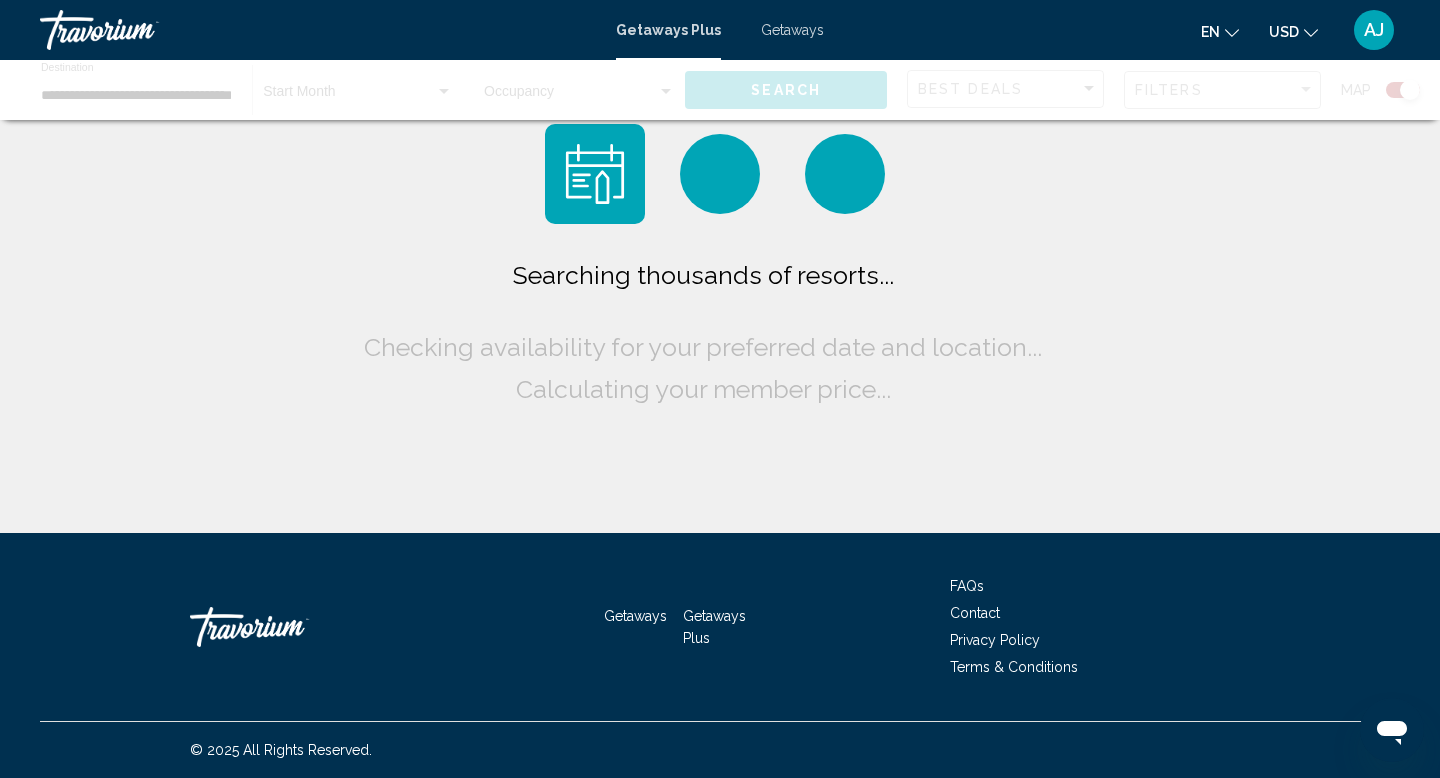 scroll, scrollTop: 0, scrollLeft: 0, axis: both 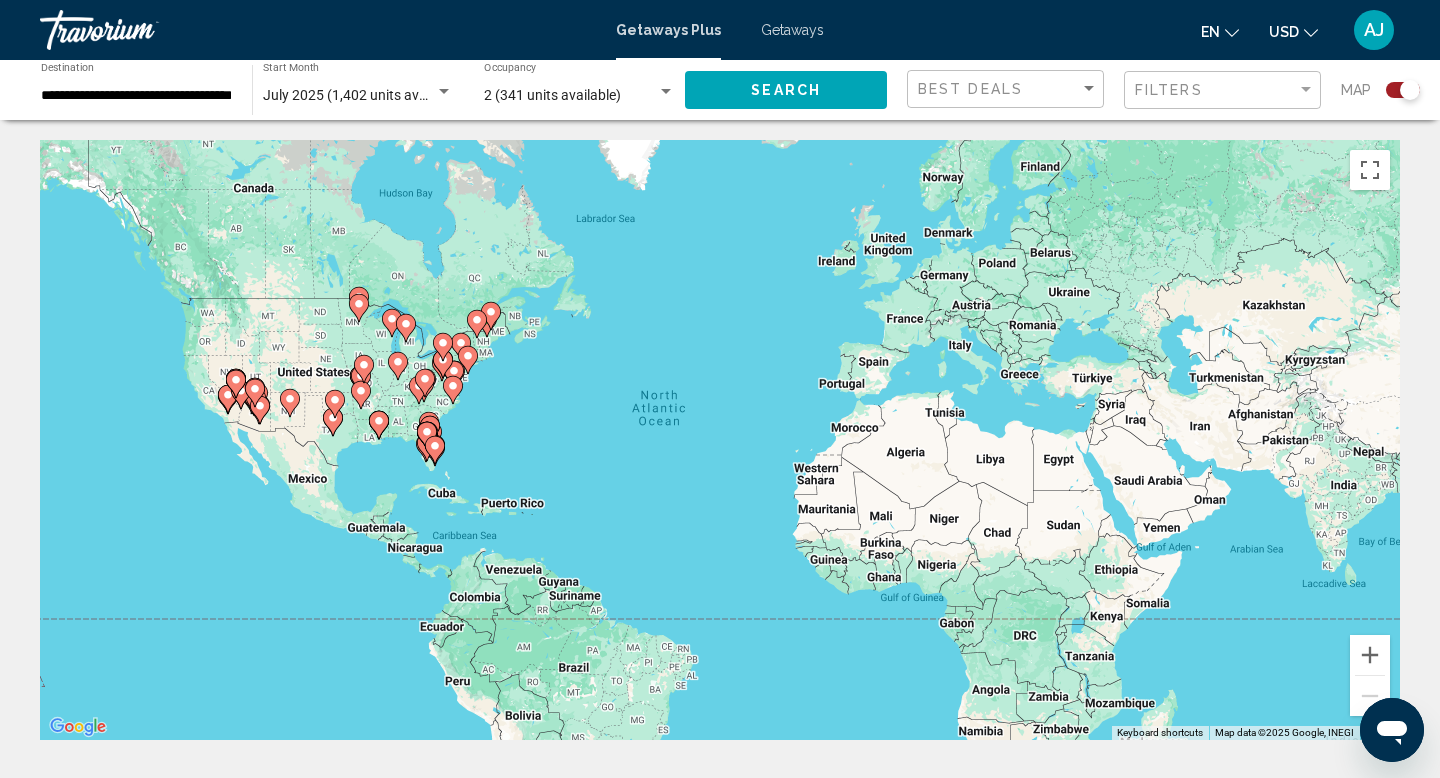 click at bounding box center (666, 91) 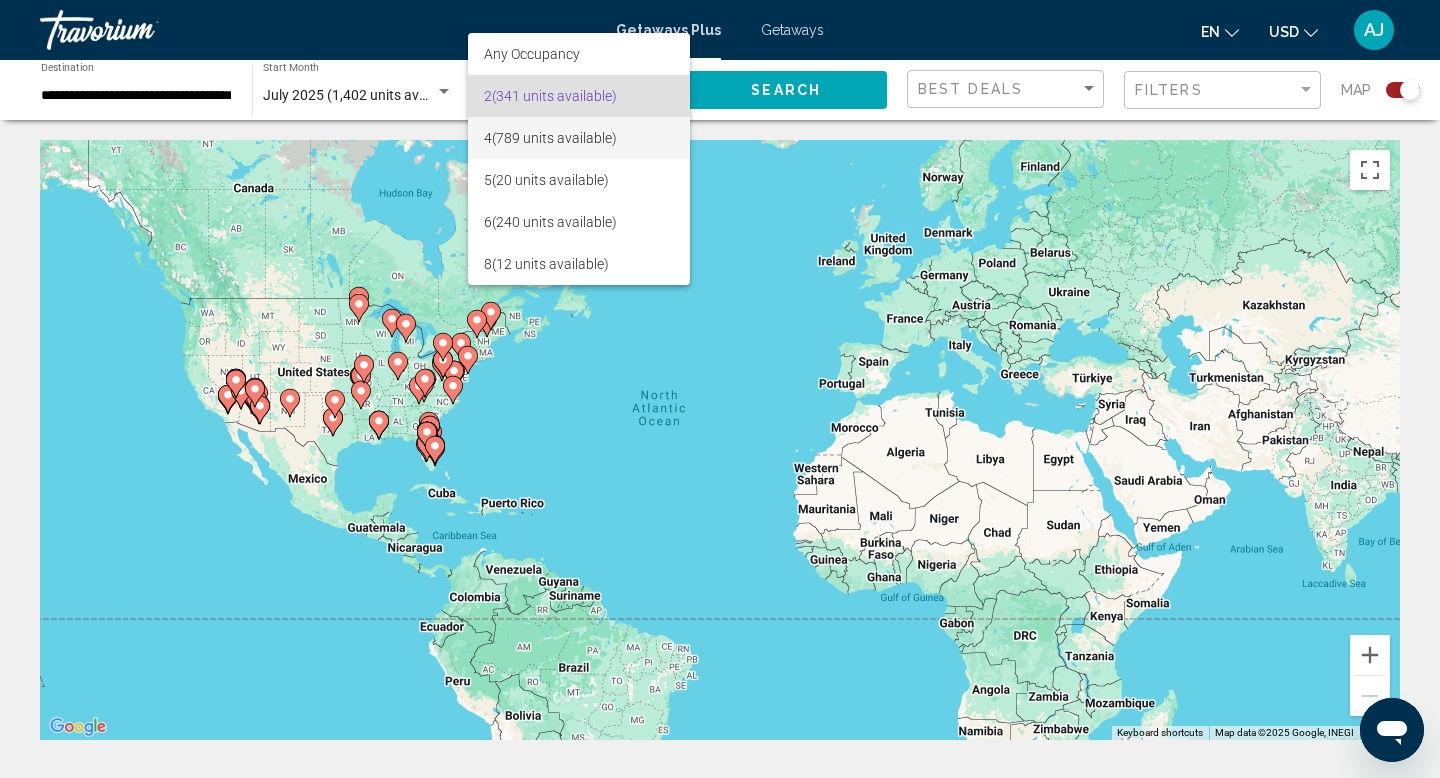 click on "4  (789 units available)" at bounding box center [579, 138] 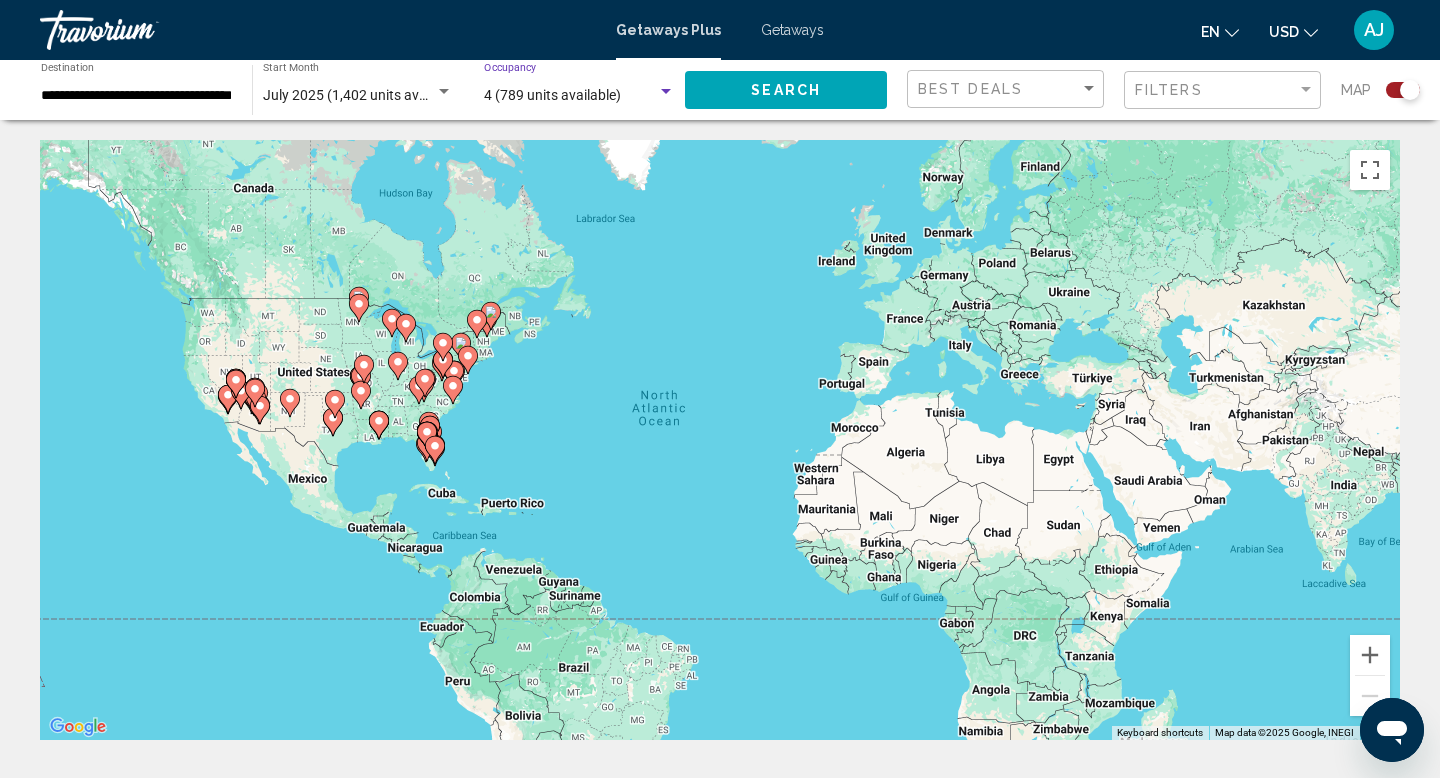 click at bounding box center (666, 91) 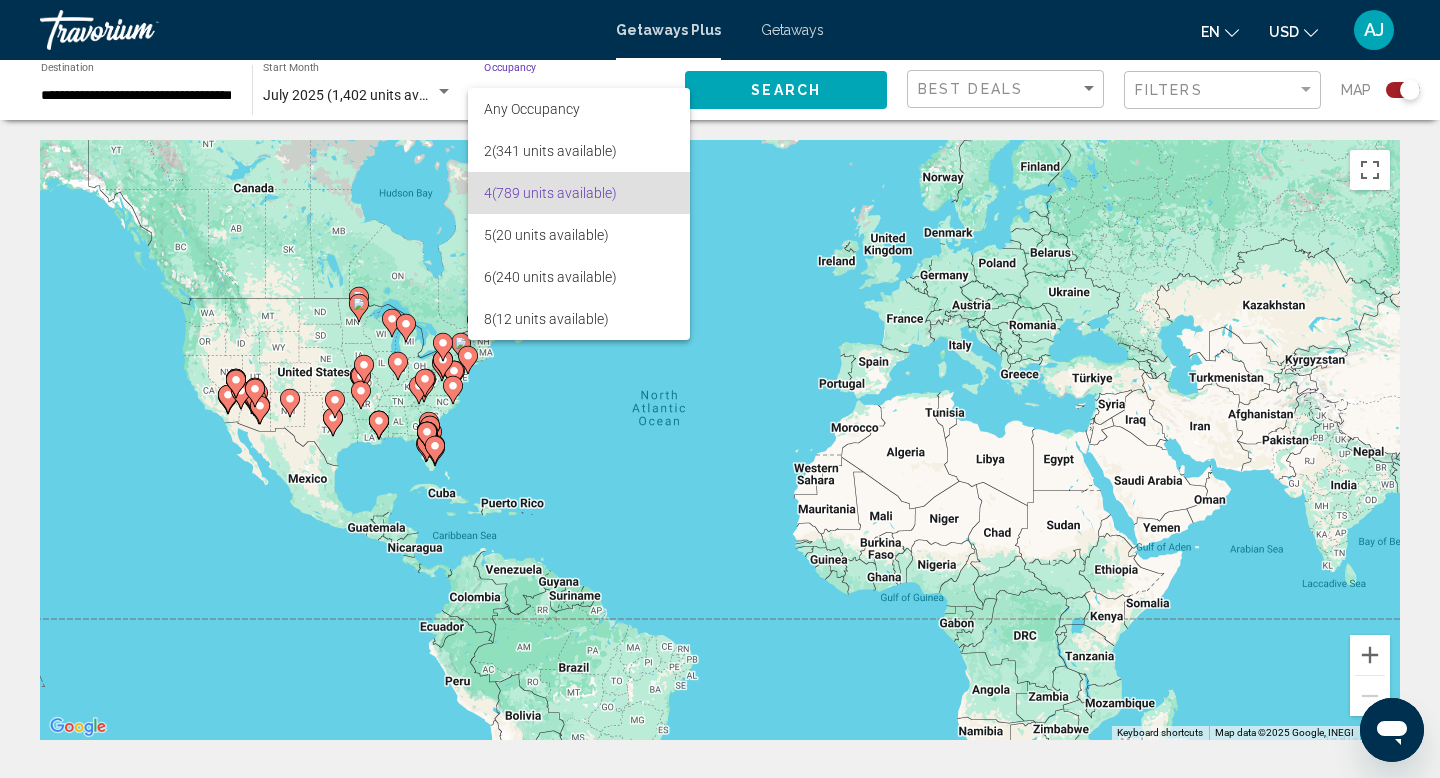 click at bounding box center [720, 389] 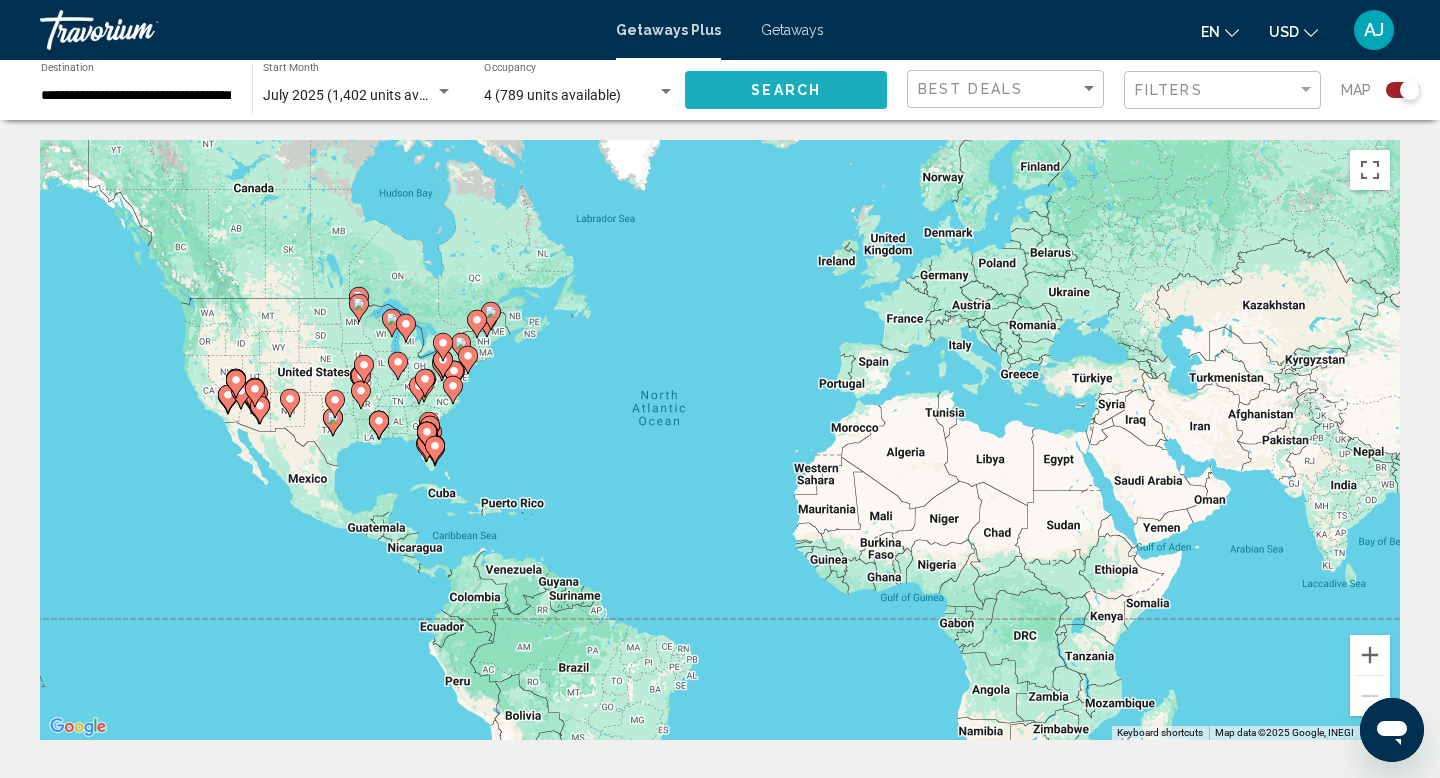 click on "Search" 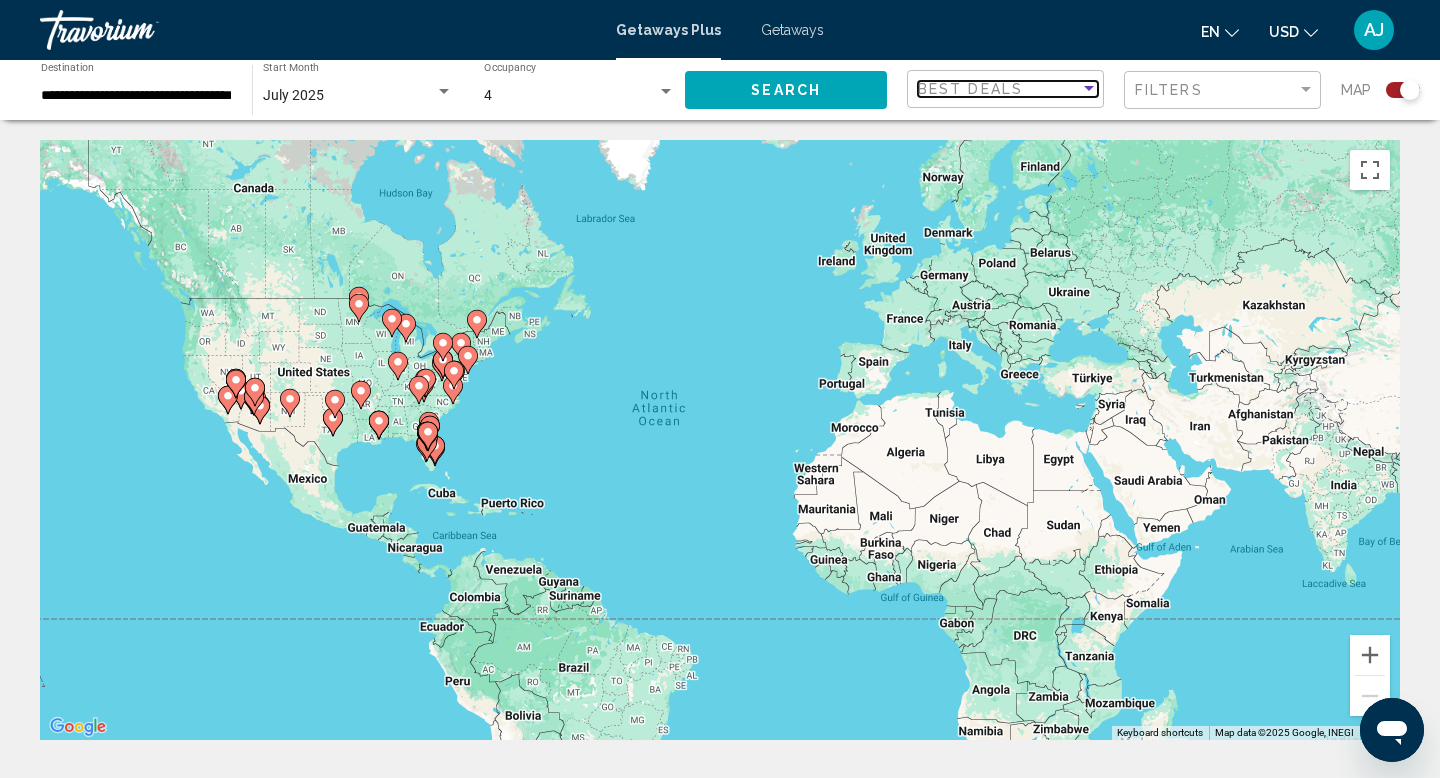 click on "Best Deals" at bounding box center (970, 89) 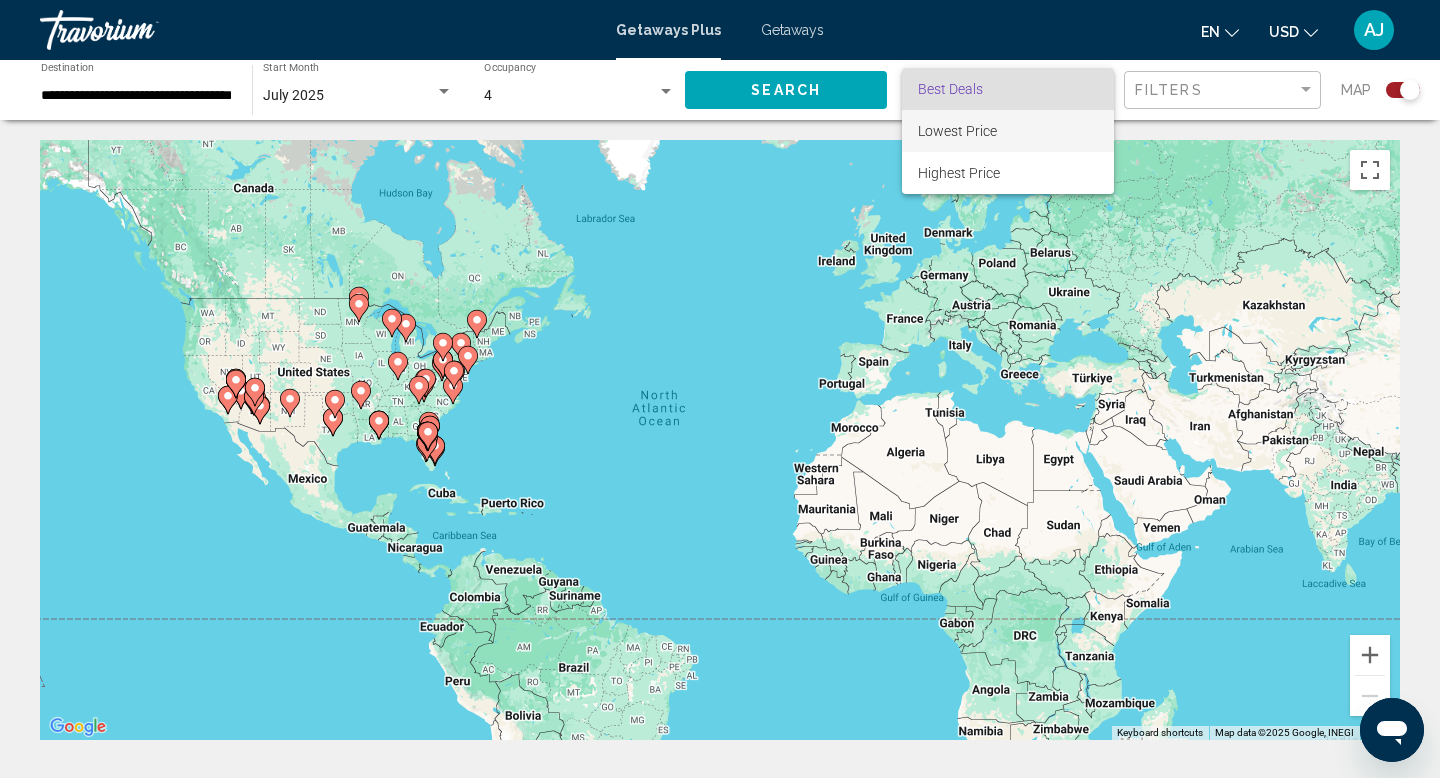 click on "Lowest Price" at bounding box center (957, 131) 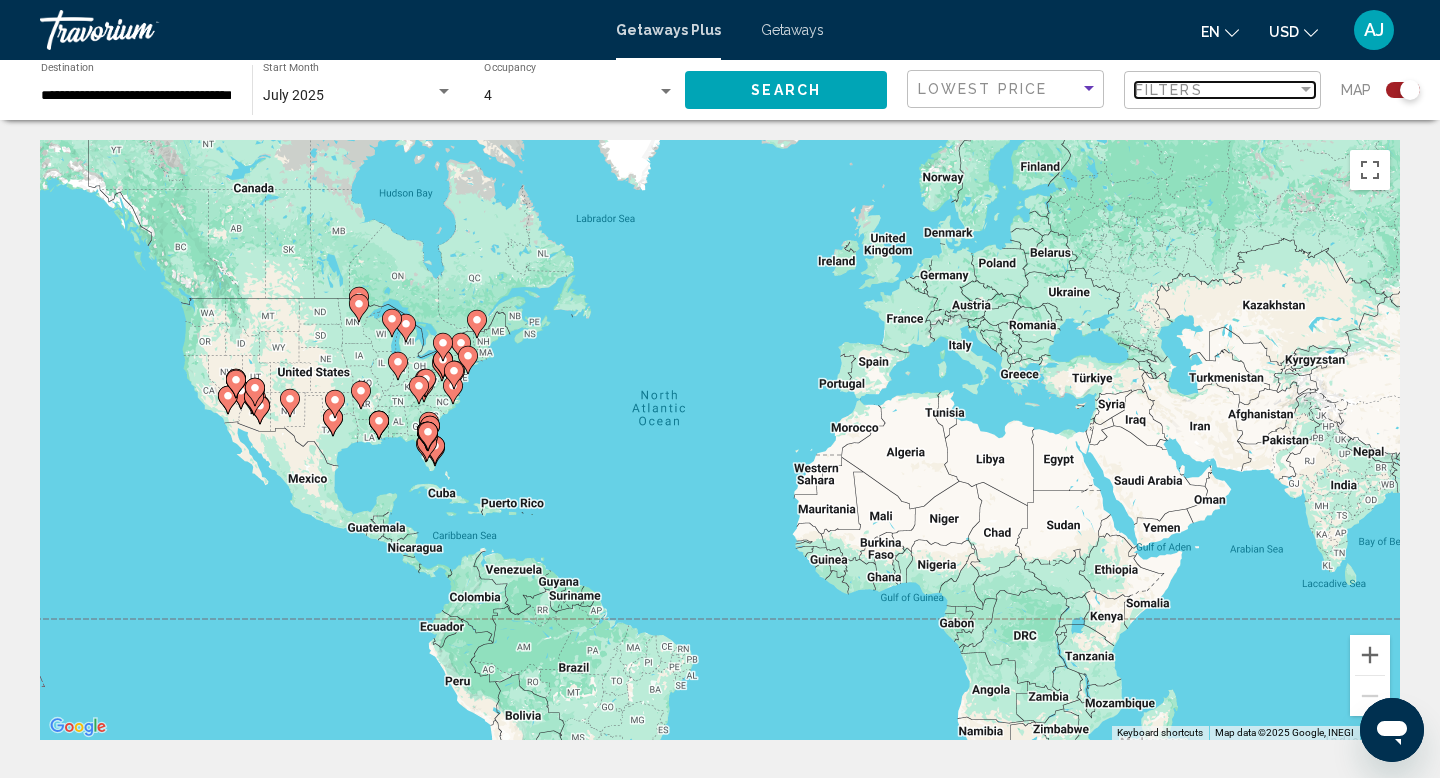 click on "Filters" at bounding box center [1169, 90] 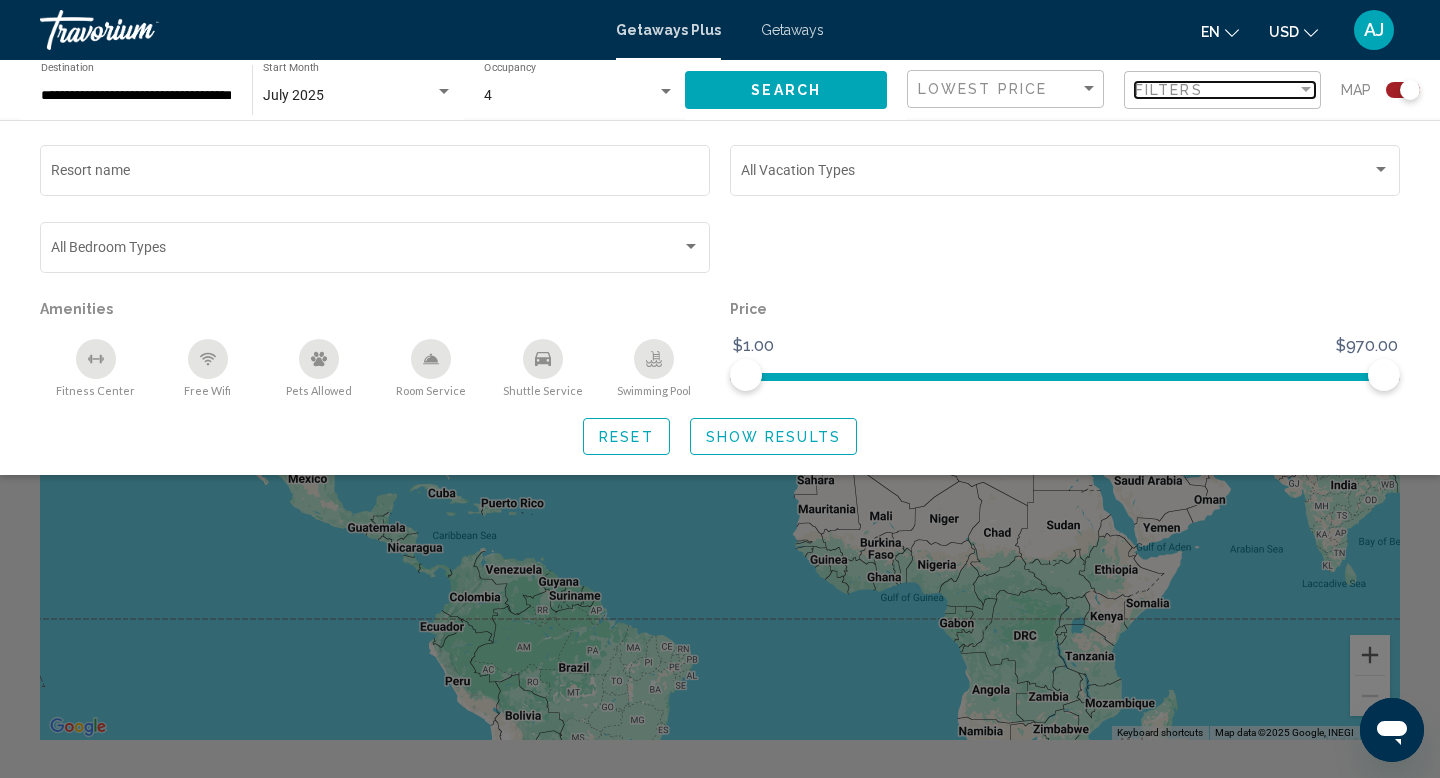 click on "Filters" at bounding box center (1169, 90) 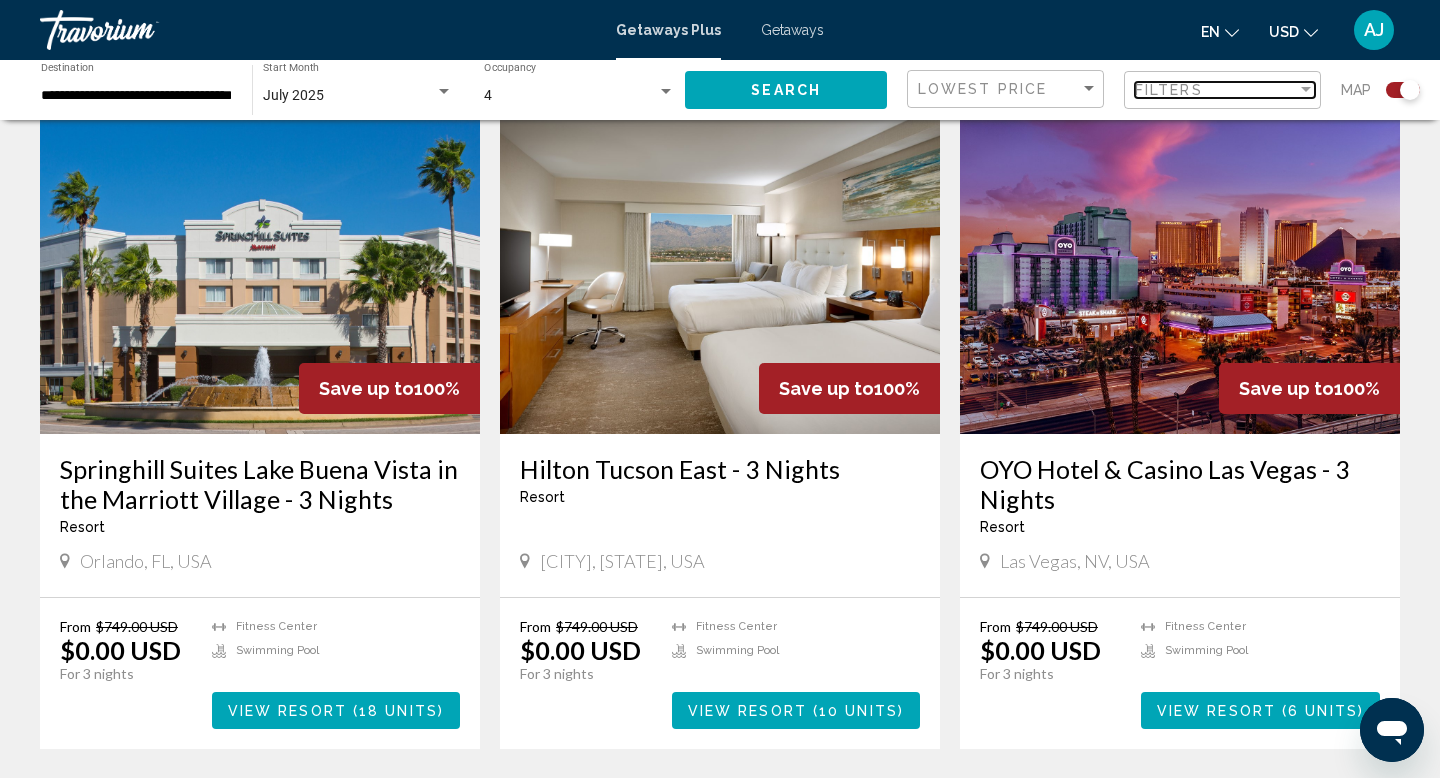 scroll, scrollTop: 1419, scrollLeft: 0, axis: vertical 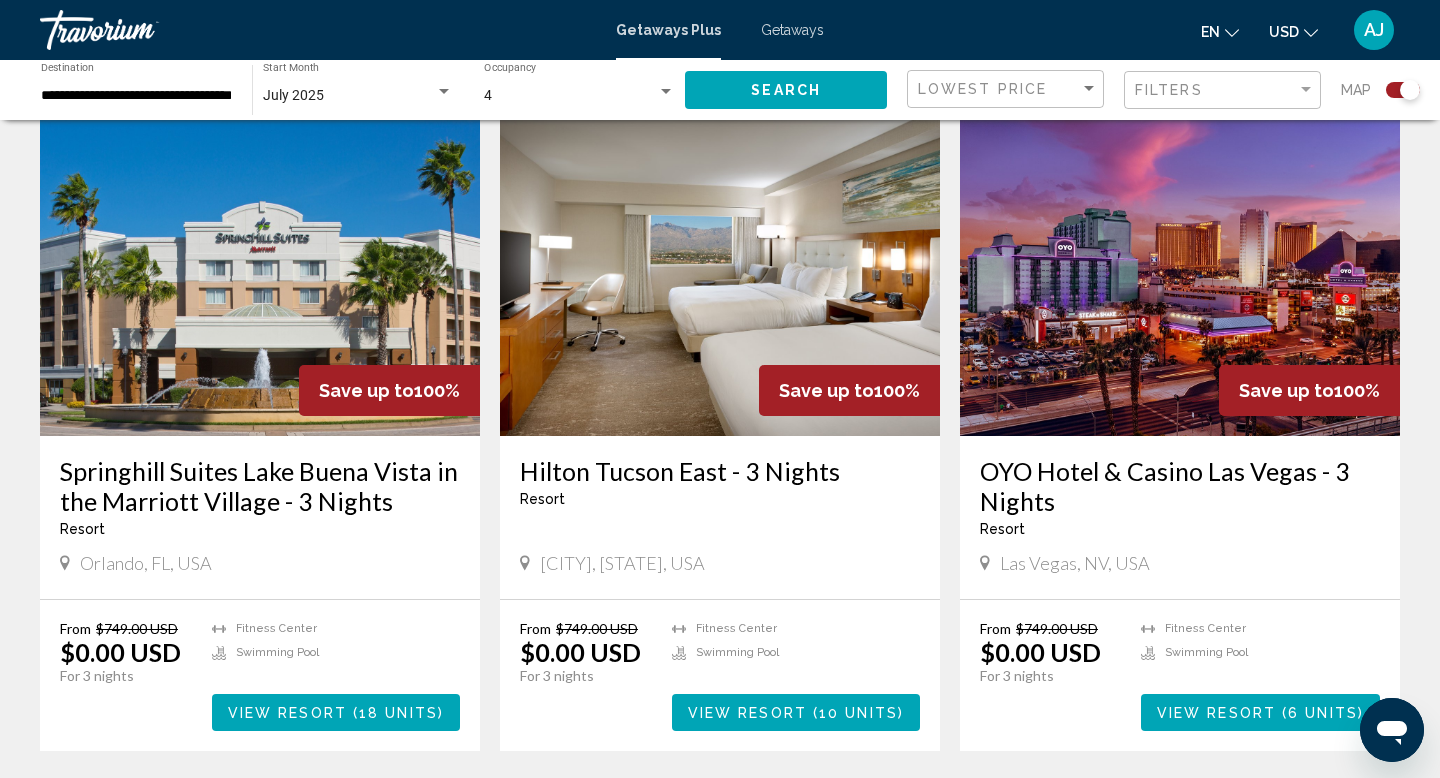 click at bounding box center [1180, 276] 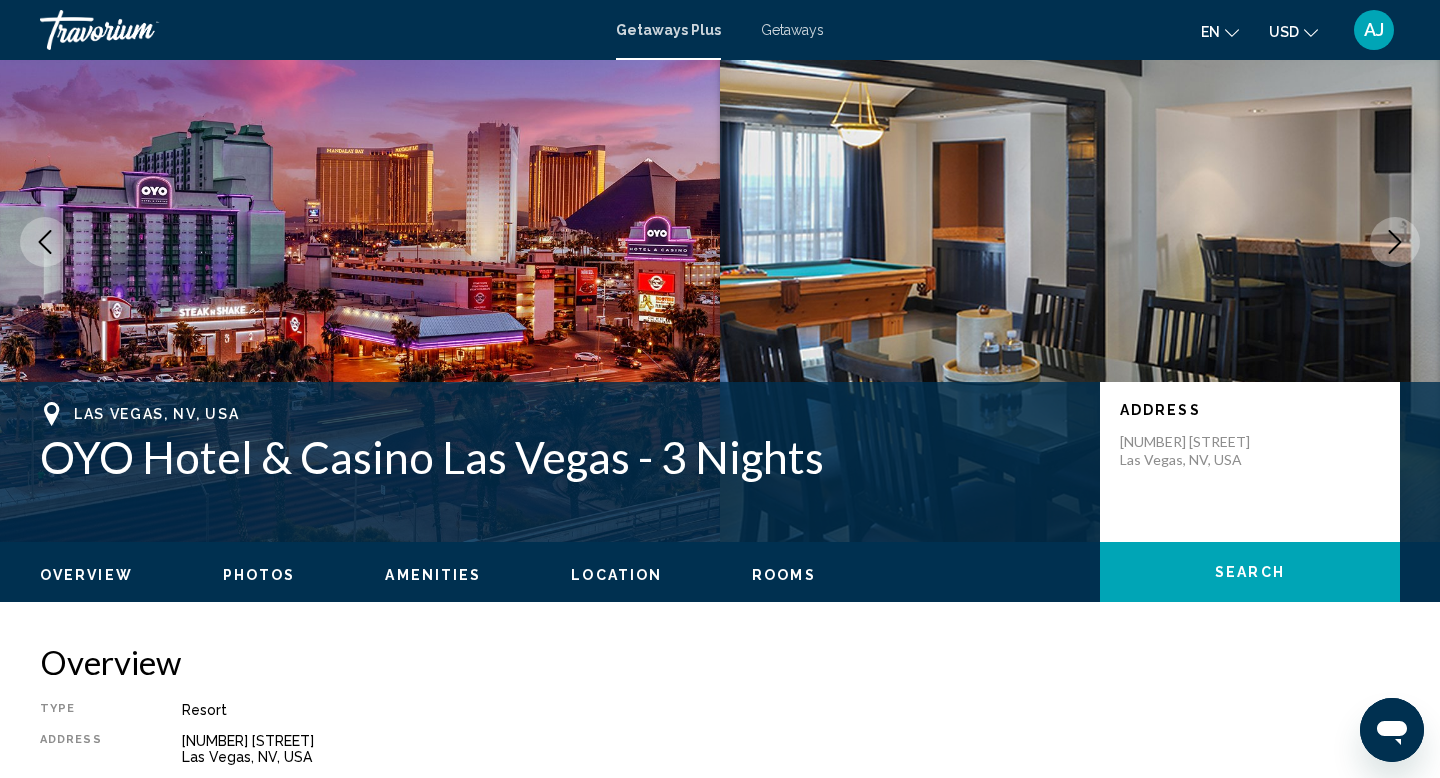 scroll, scrollTop: 0, scrollLeft: 0, axis: both 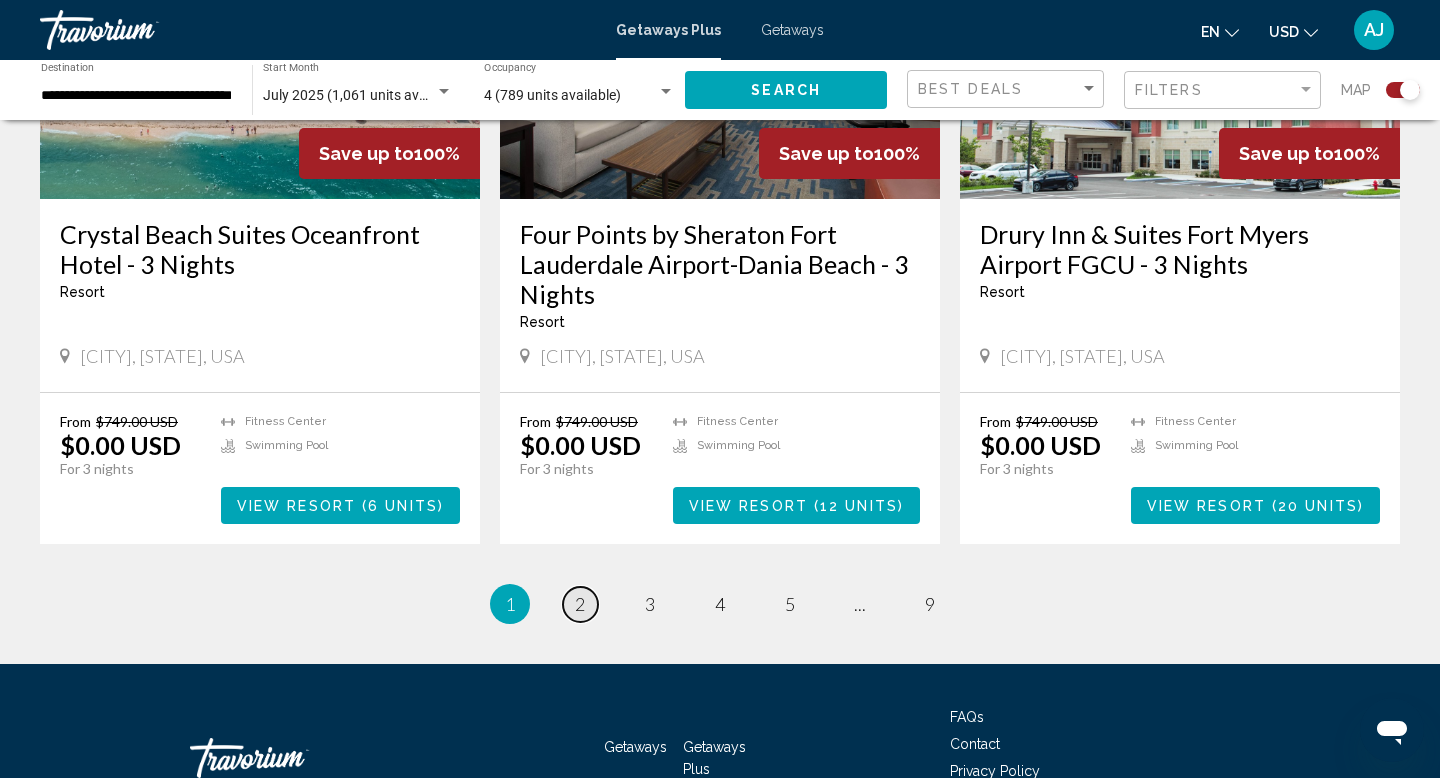 click on "page  2" at bounding box center (580, 604) 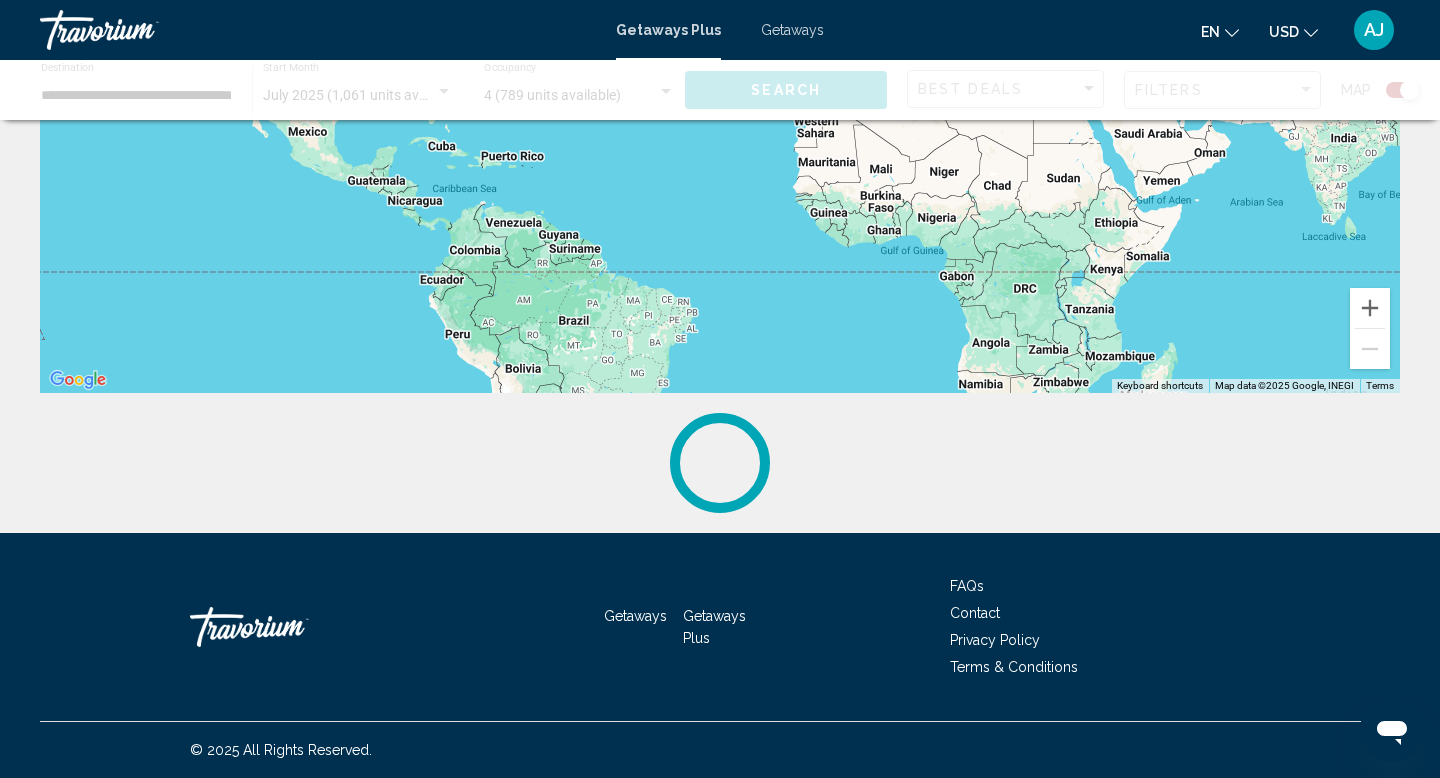 scroll, scrollTop: 0, scrollLeft: 0, axis: both 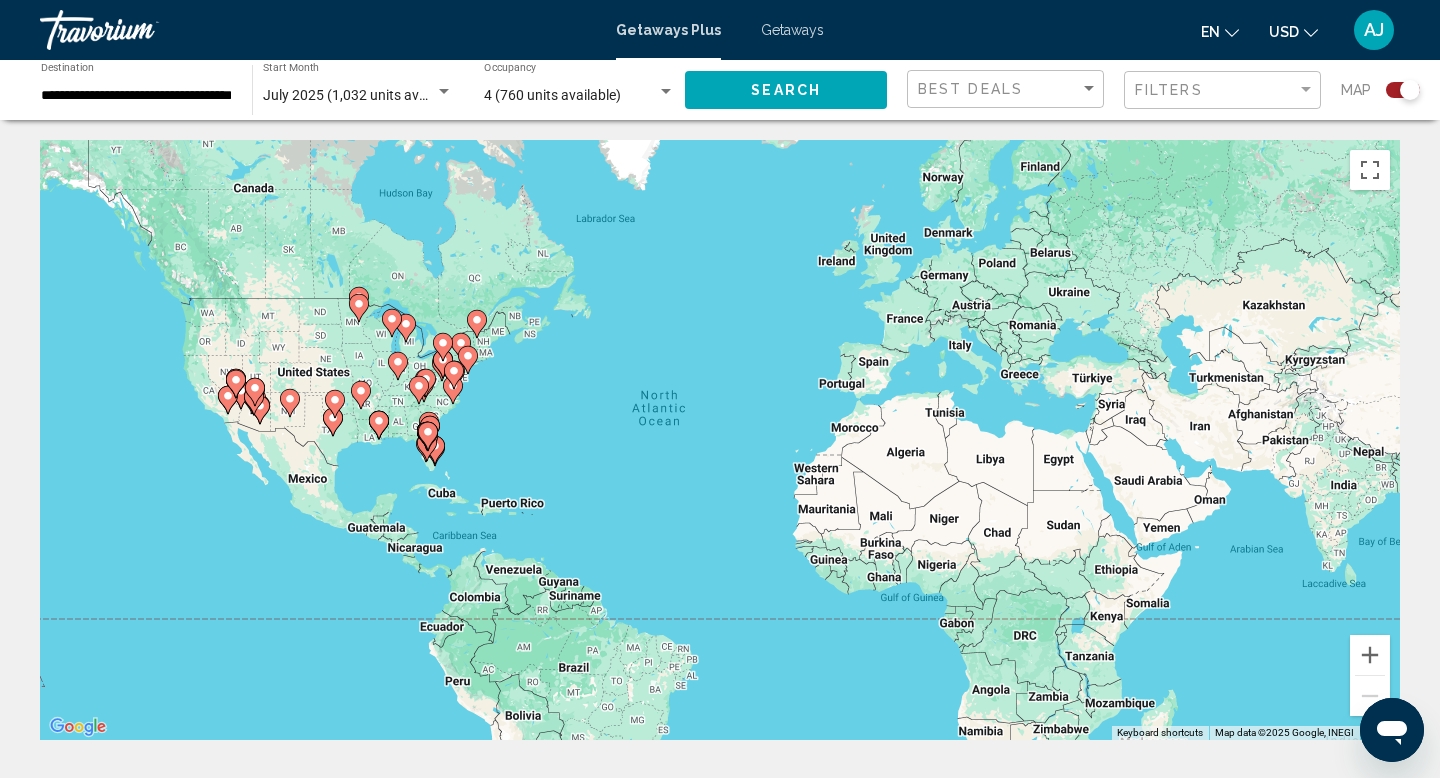 click 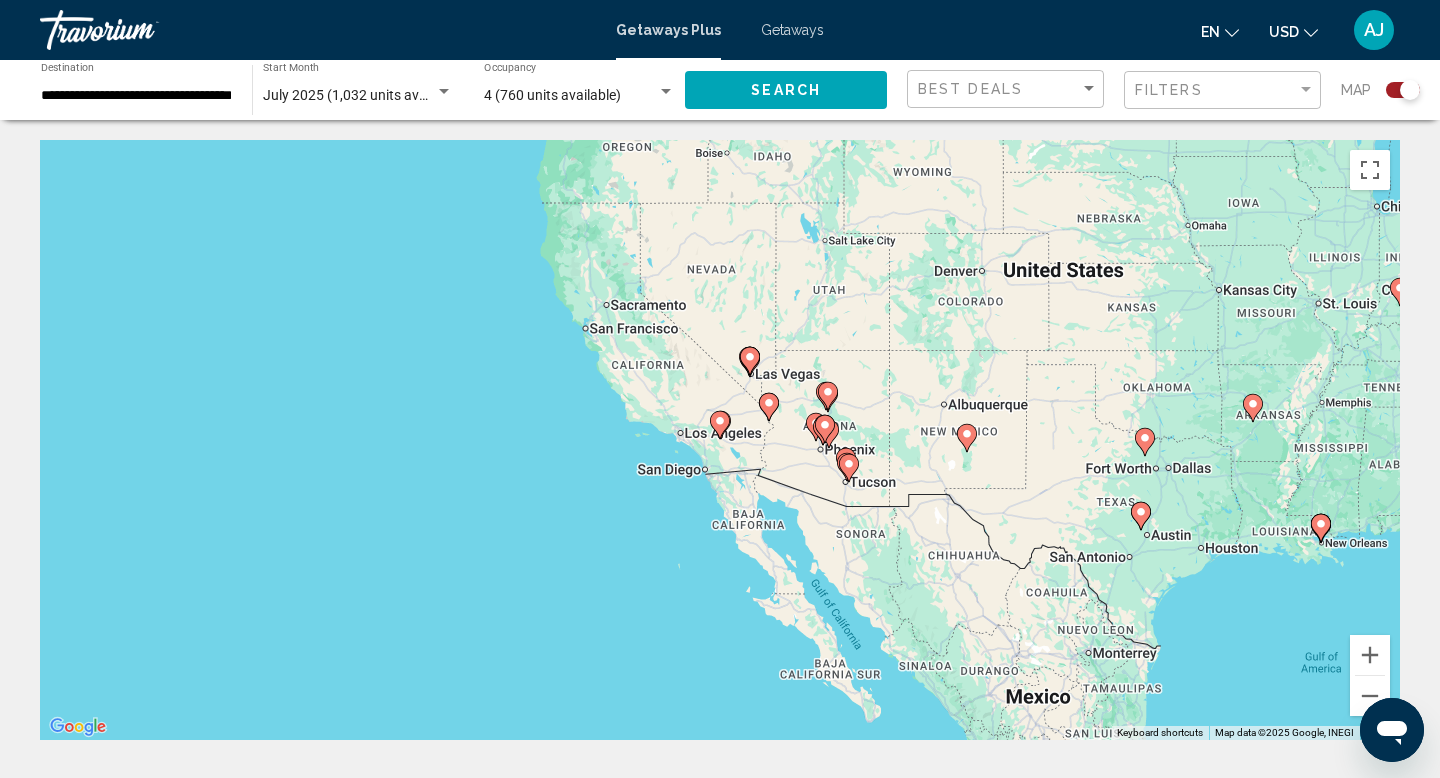 click 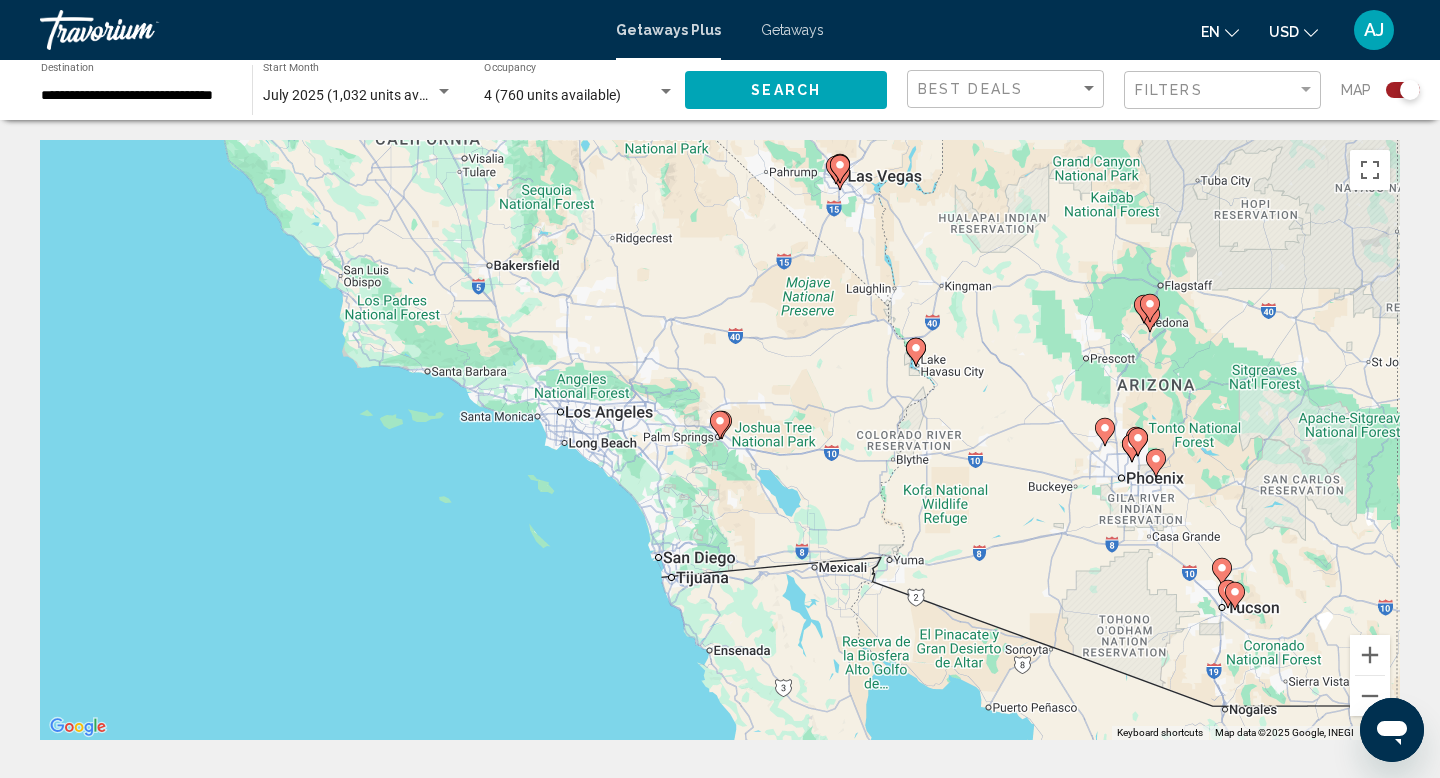 click 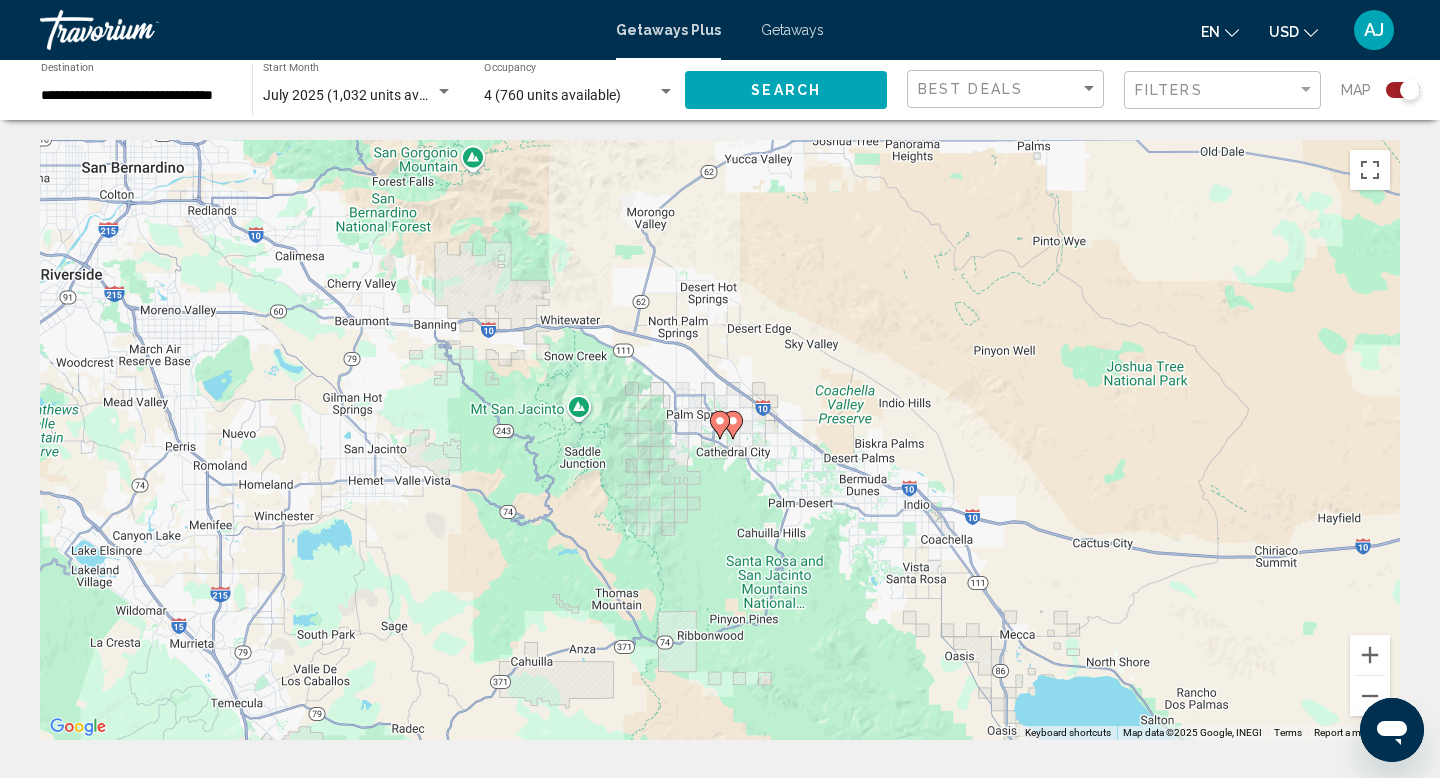 click 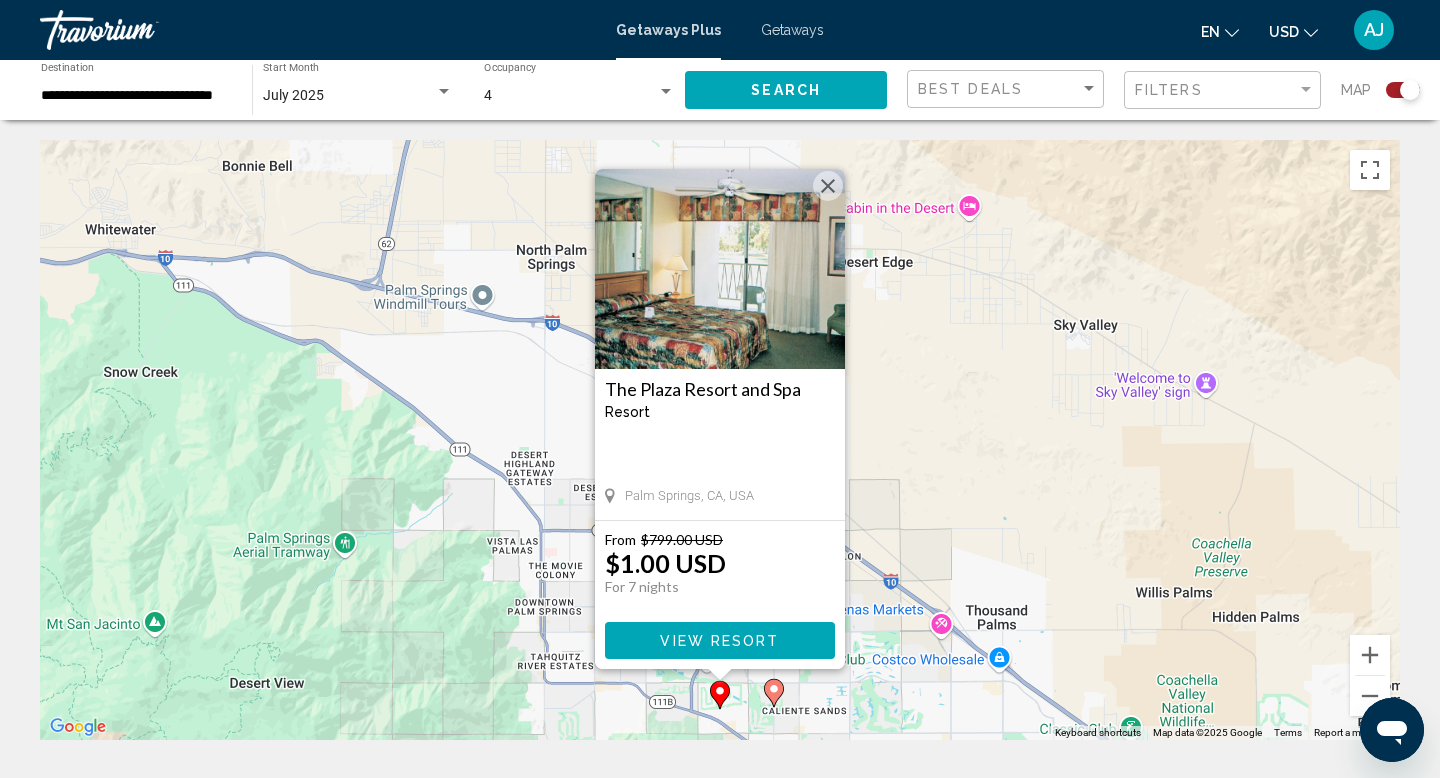 click 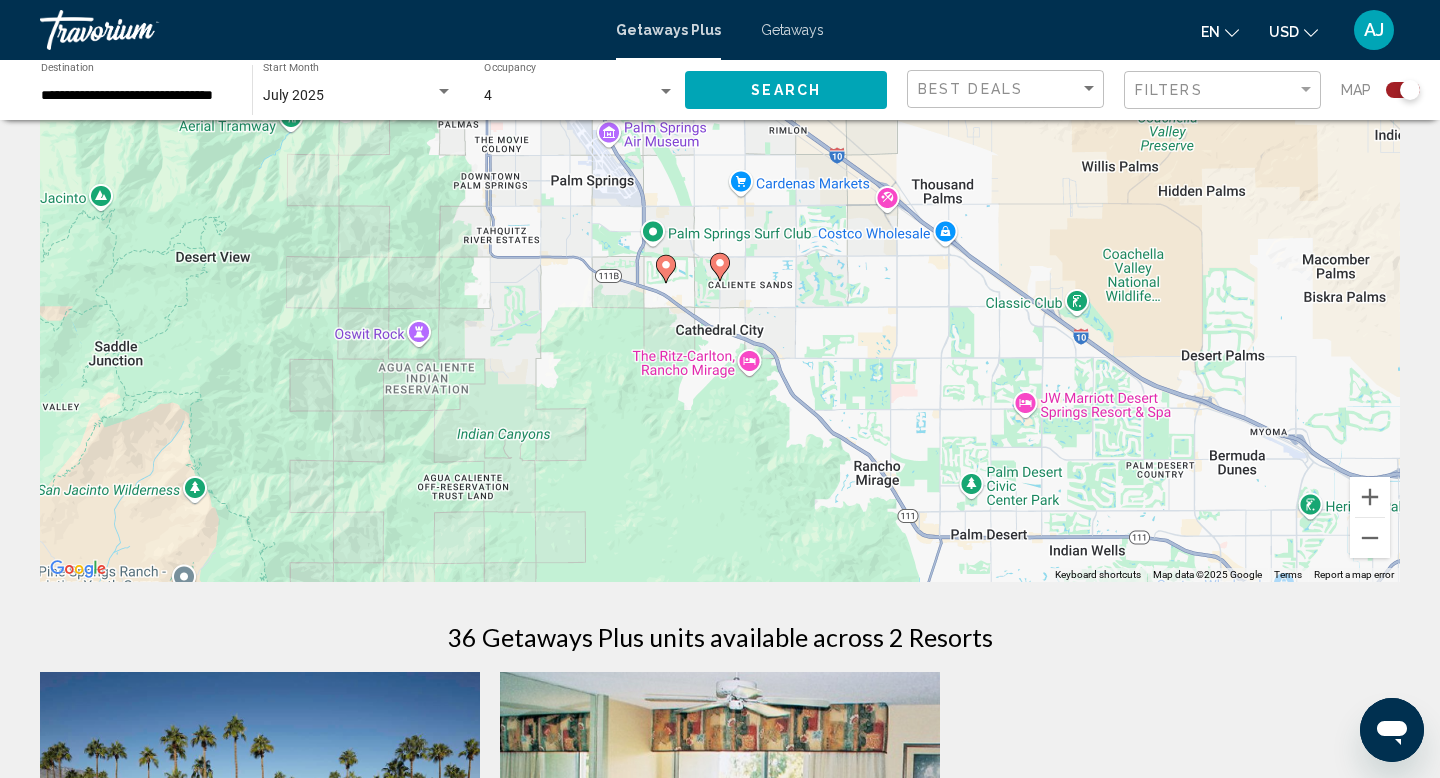 scroll, scrollTop: 0, scrollLeft: 0, axis: both 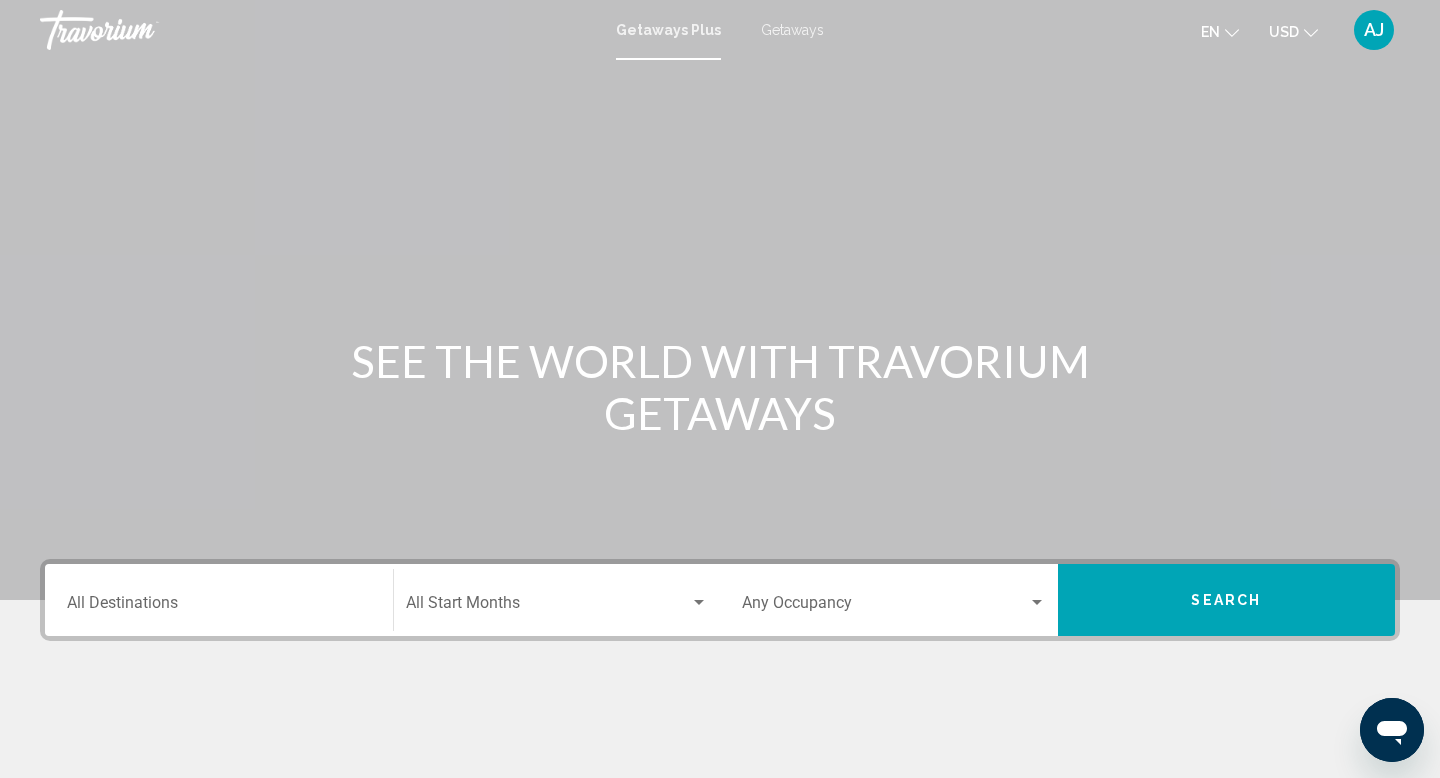 click on "Destination All Destinations" at bounding box center (219, 607) 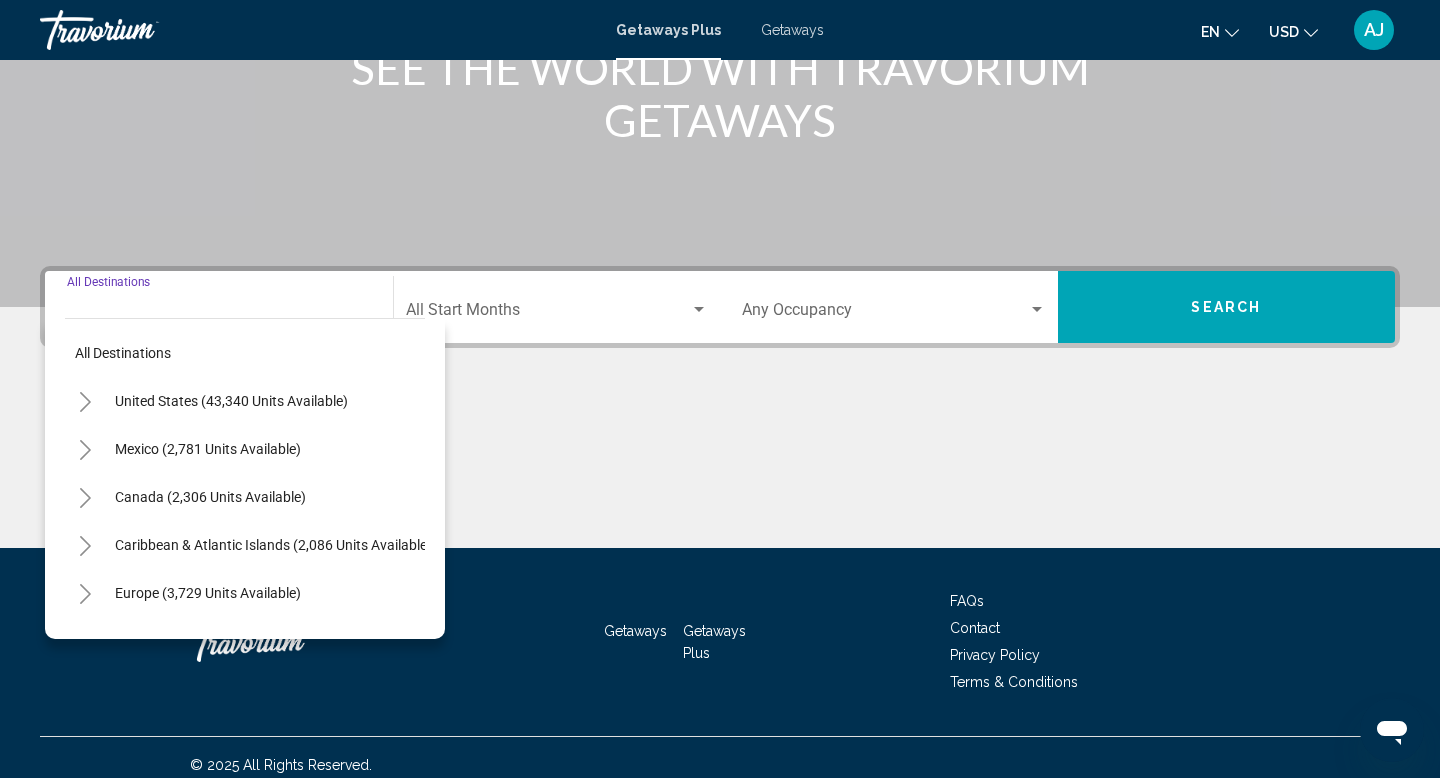 scroll, scrollTop: 308, scrollLeft: 0, axis: vertical 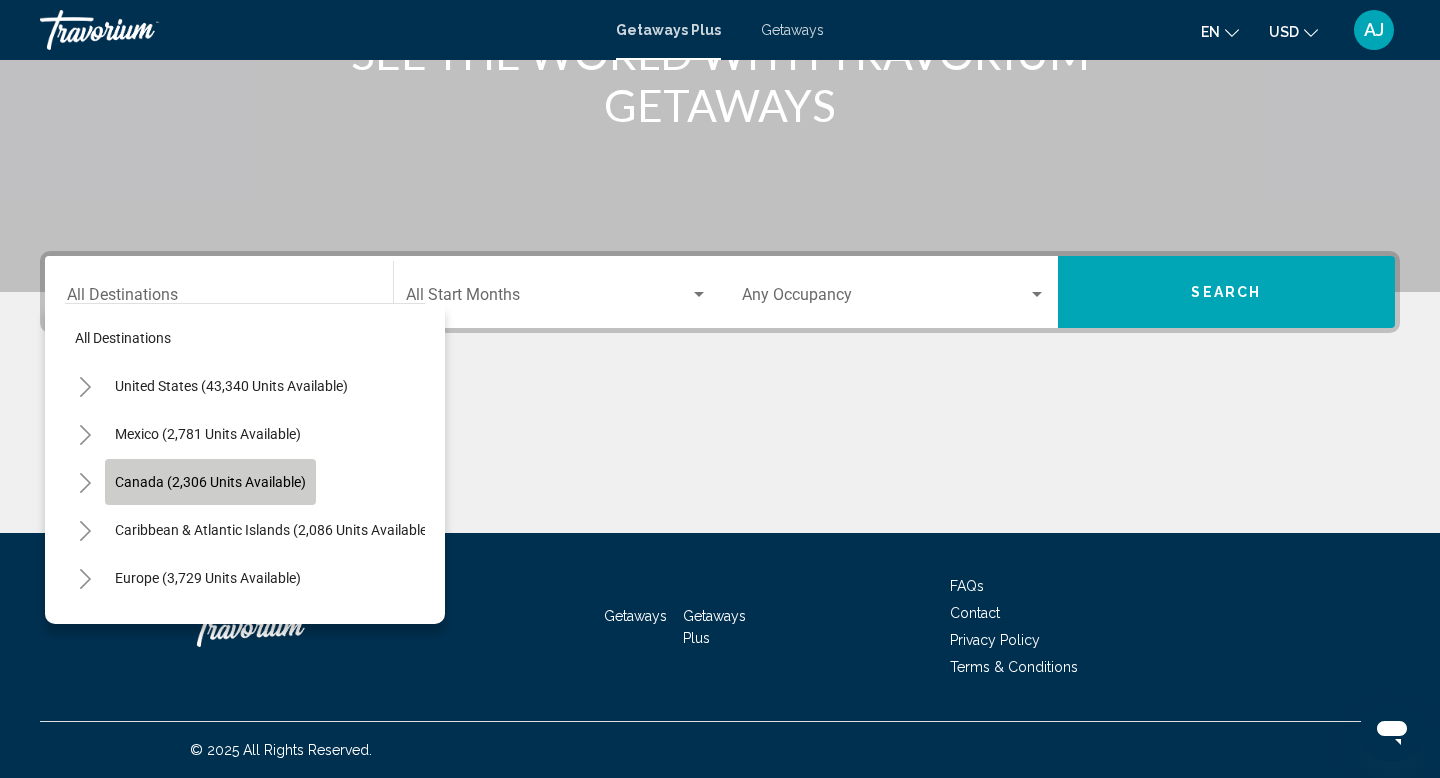 click on "Canada (2,306 units available)" 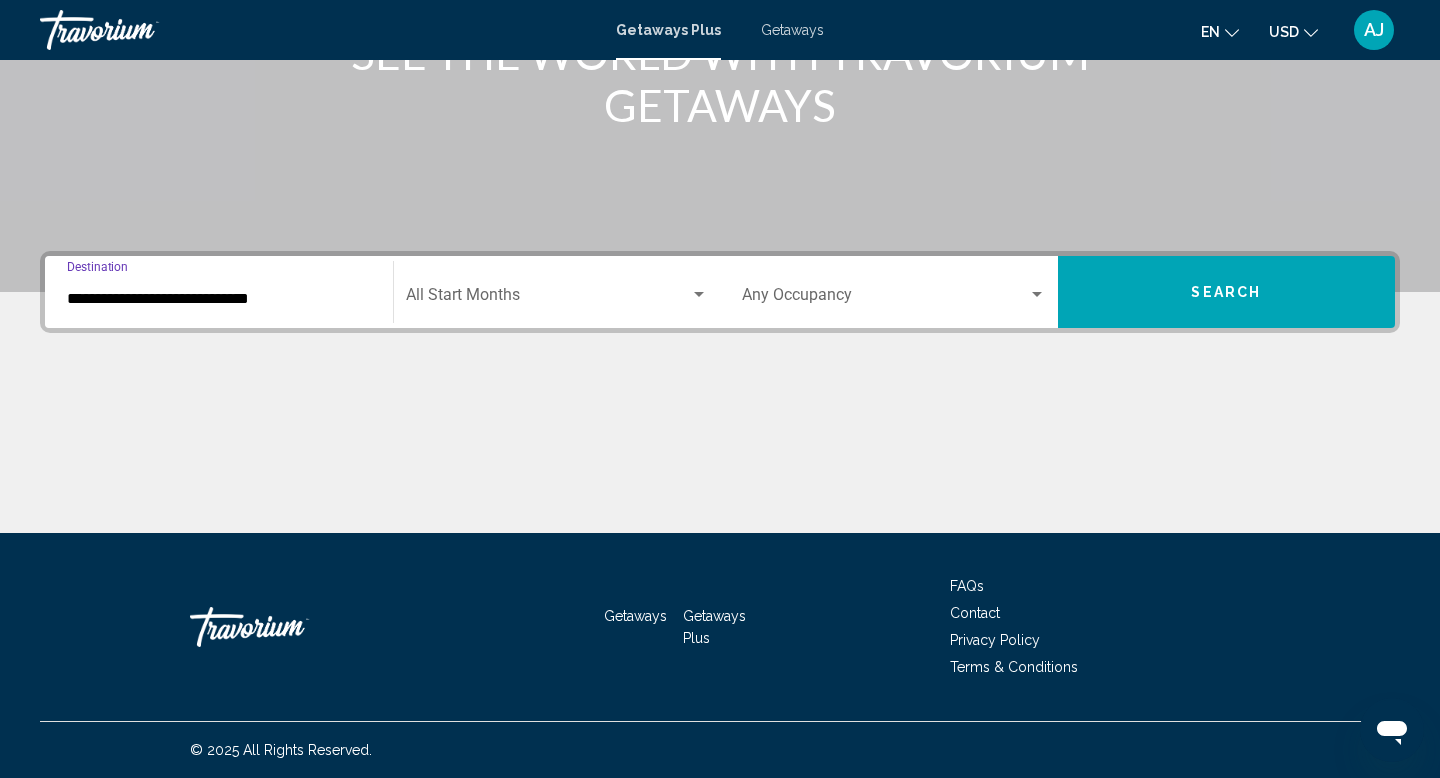 click at bounding box center (548, 299) 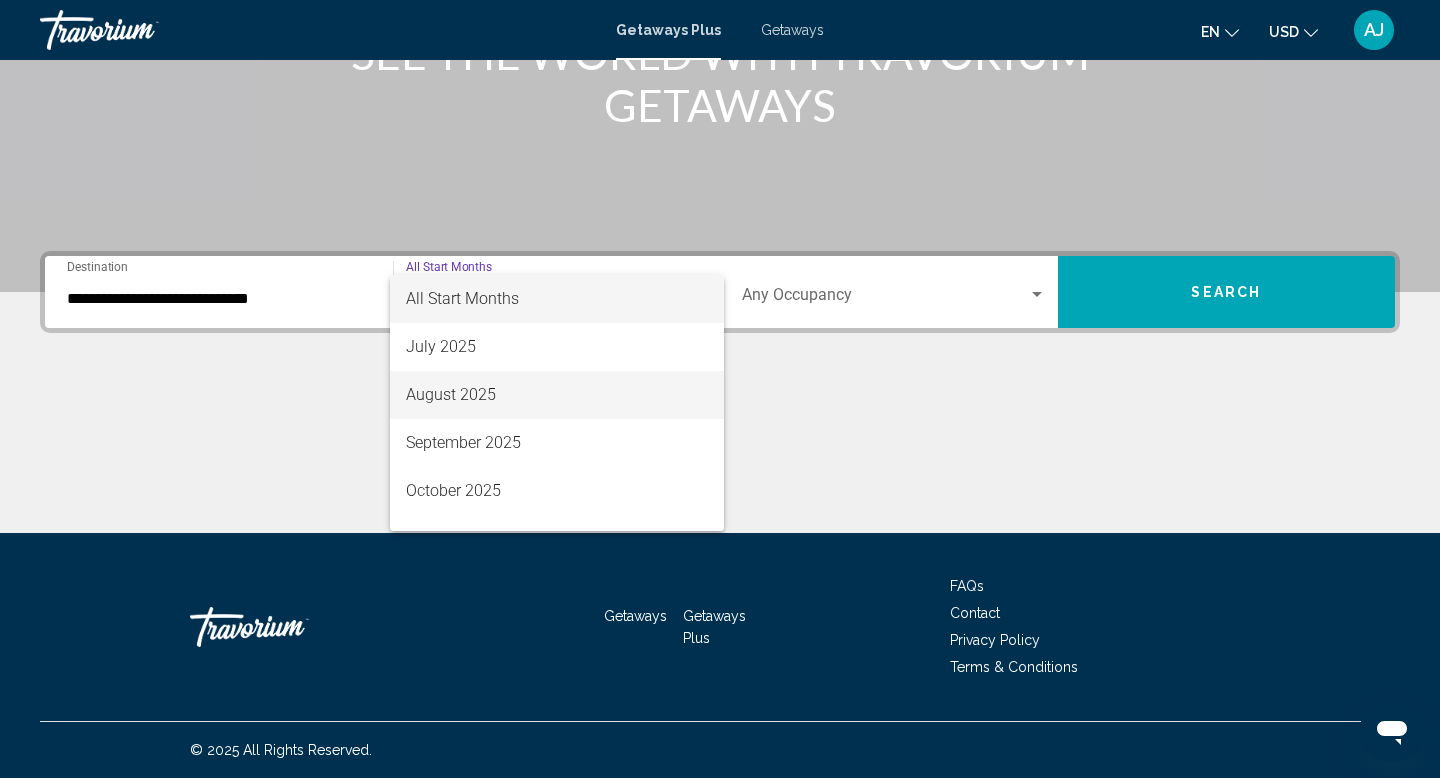 click on "August 2025" at bounding box center [557, 395] 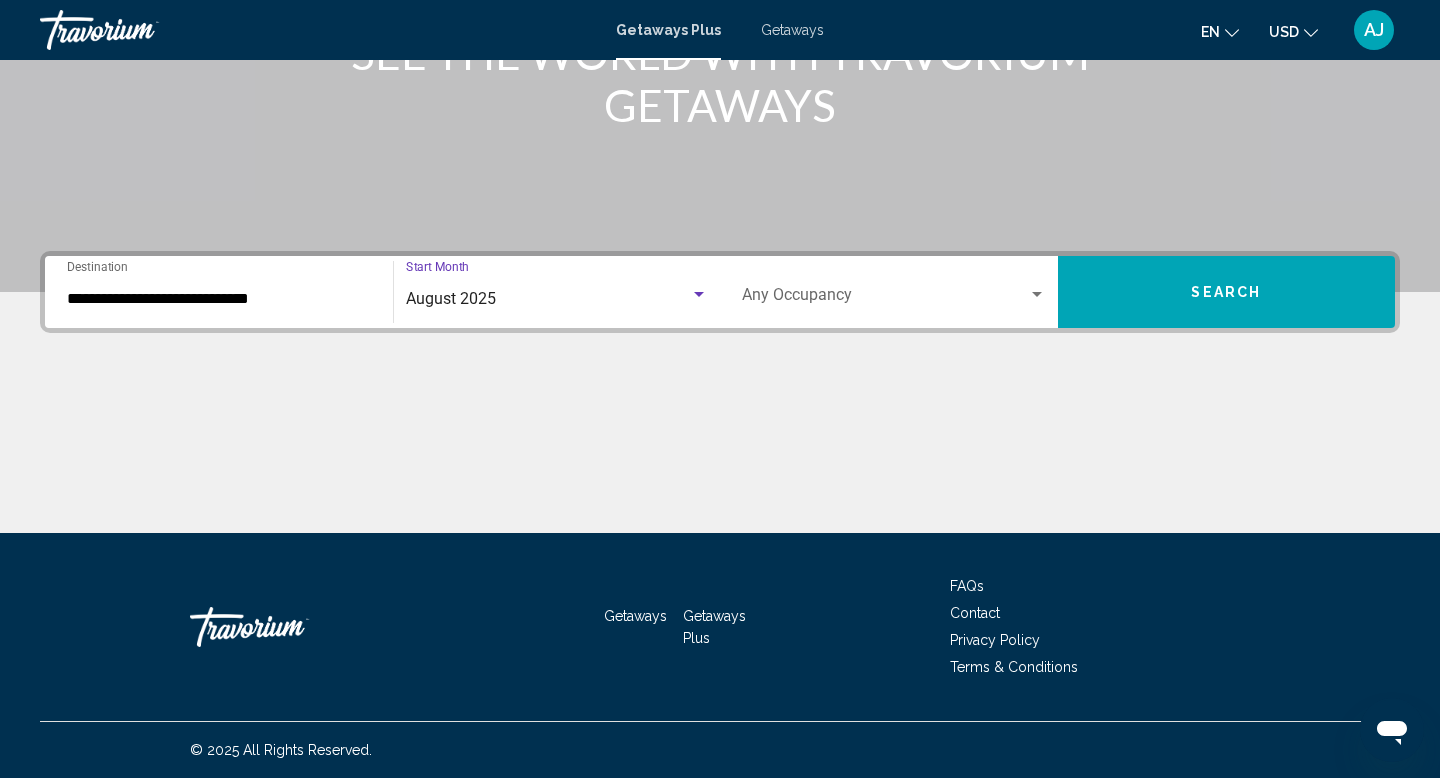 click at bounding box center [885, 299] 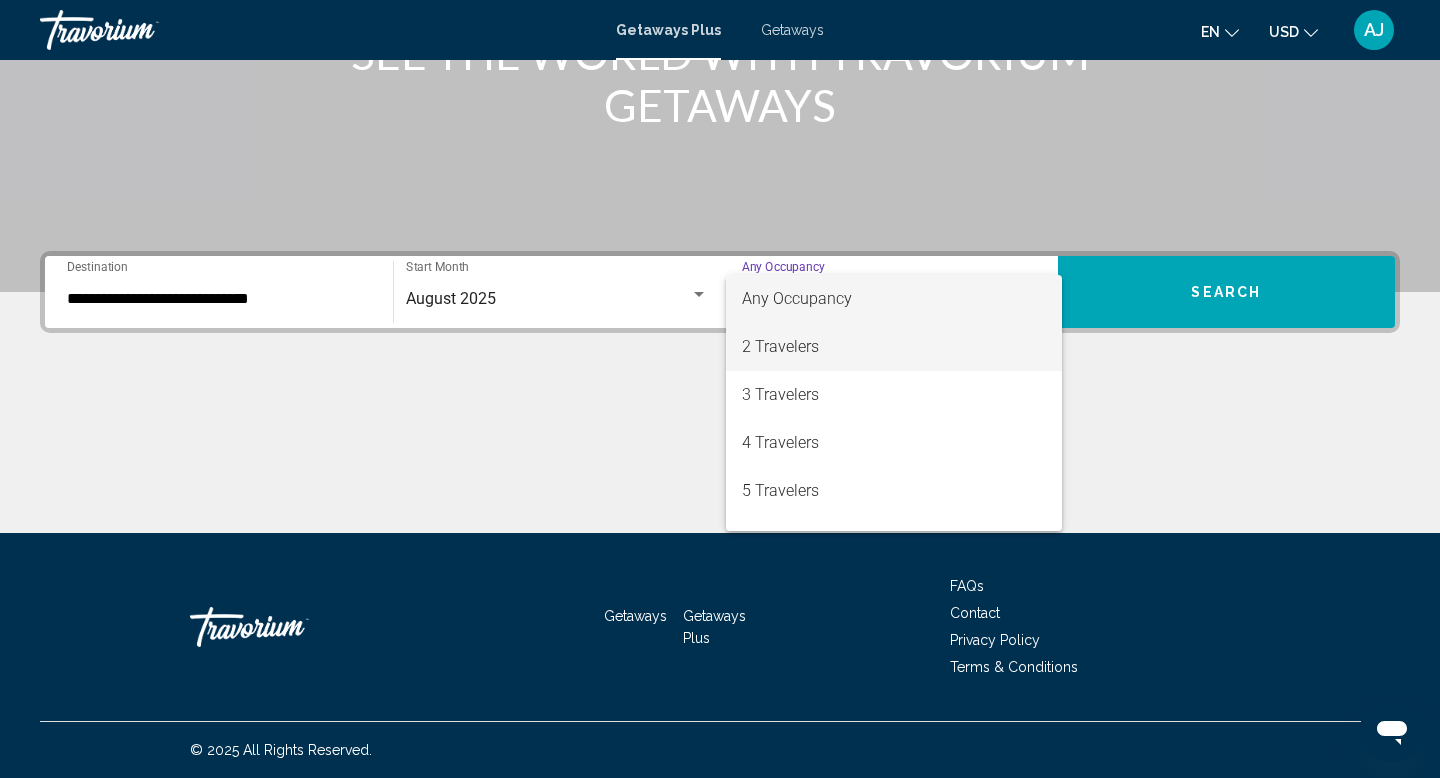 click on "2 Travelers" at bounding box center [894, 347] 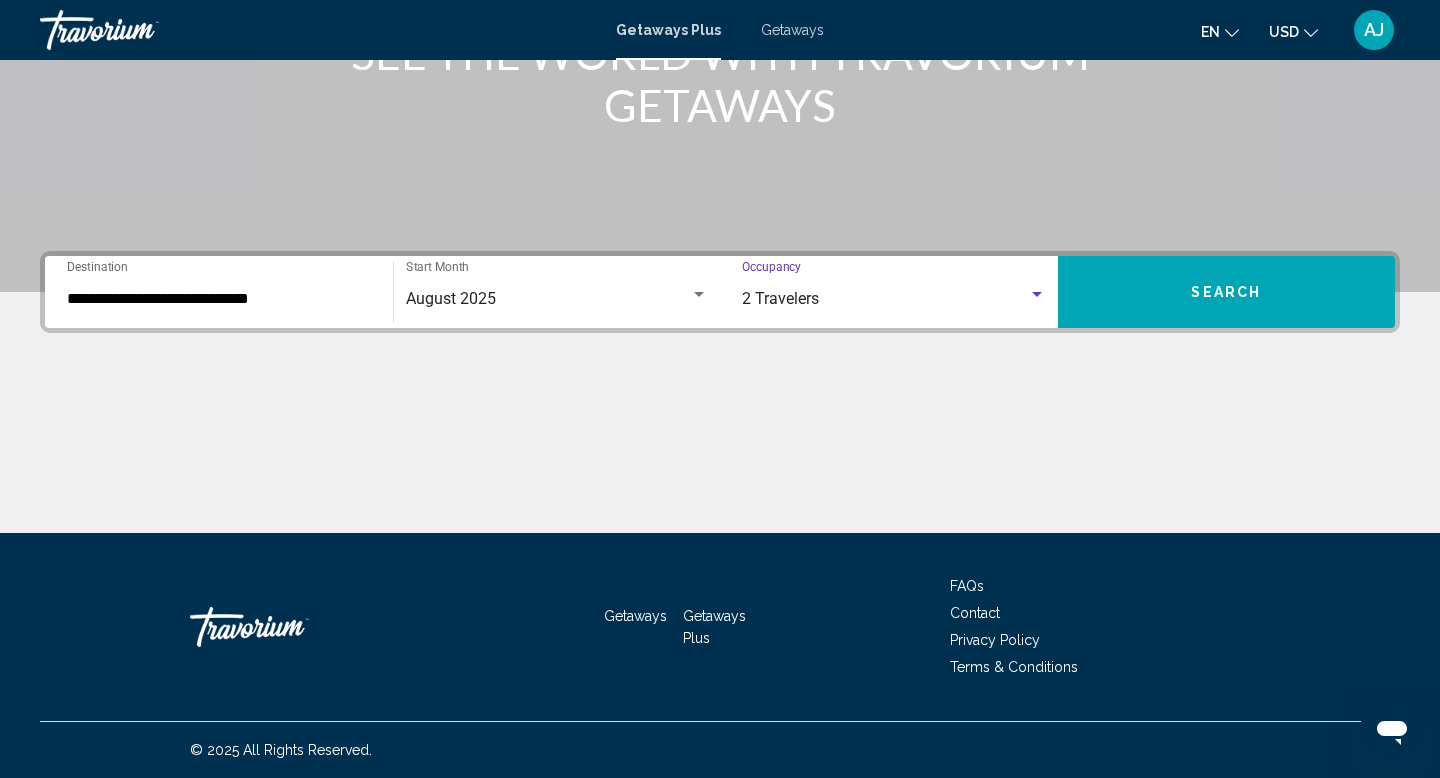 click on "Search" at bounding box center [1226, 293] 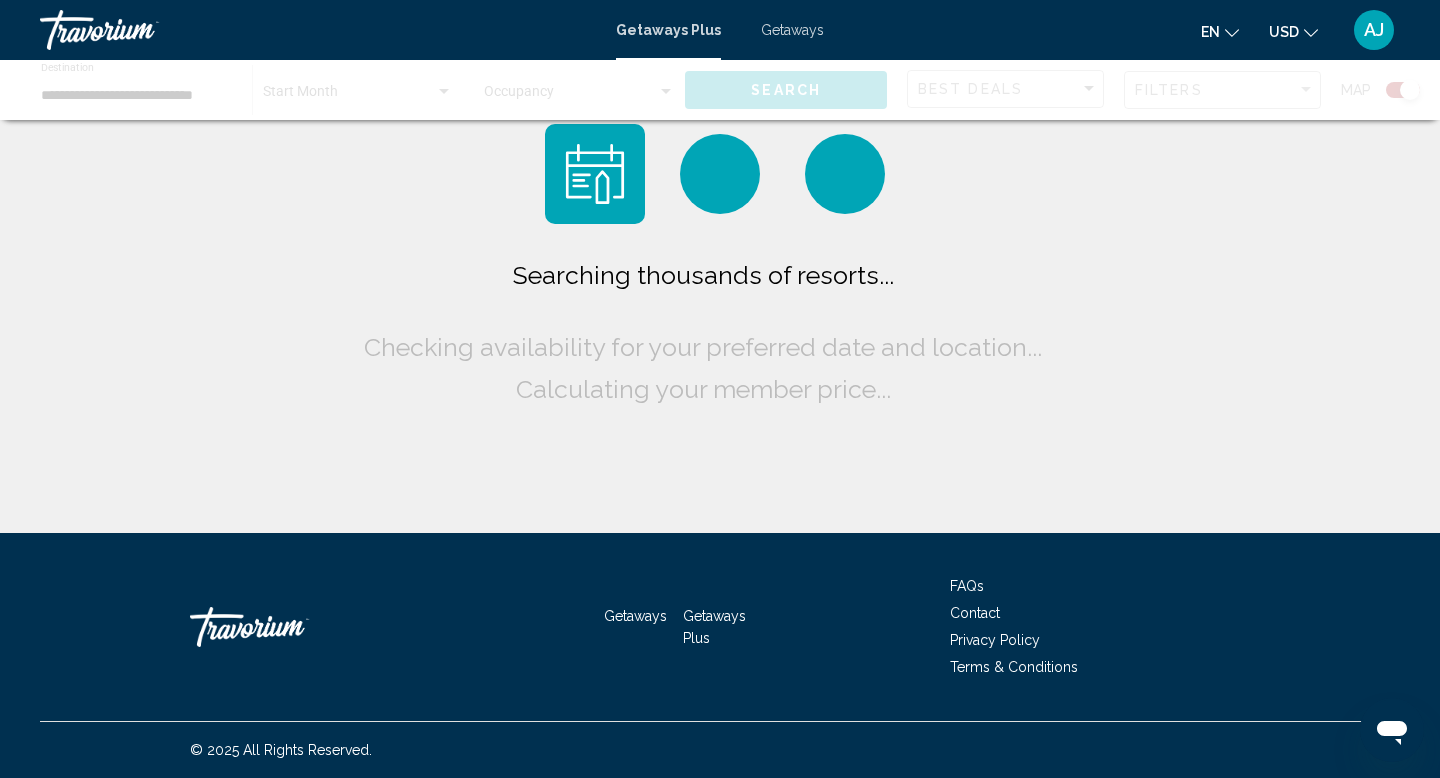 scroll, scrollTop: 0, scrollLeft: 0, axis: both 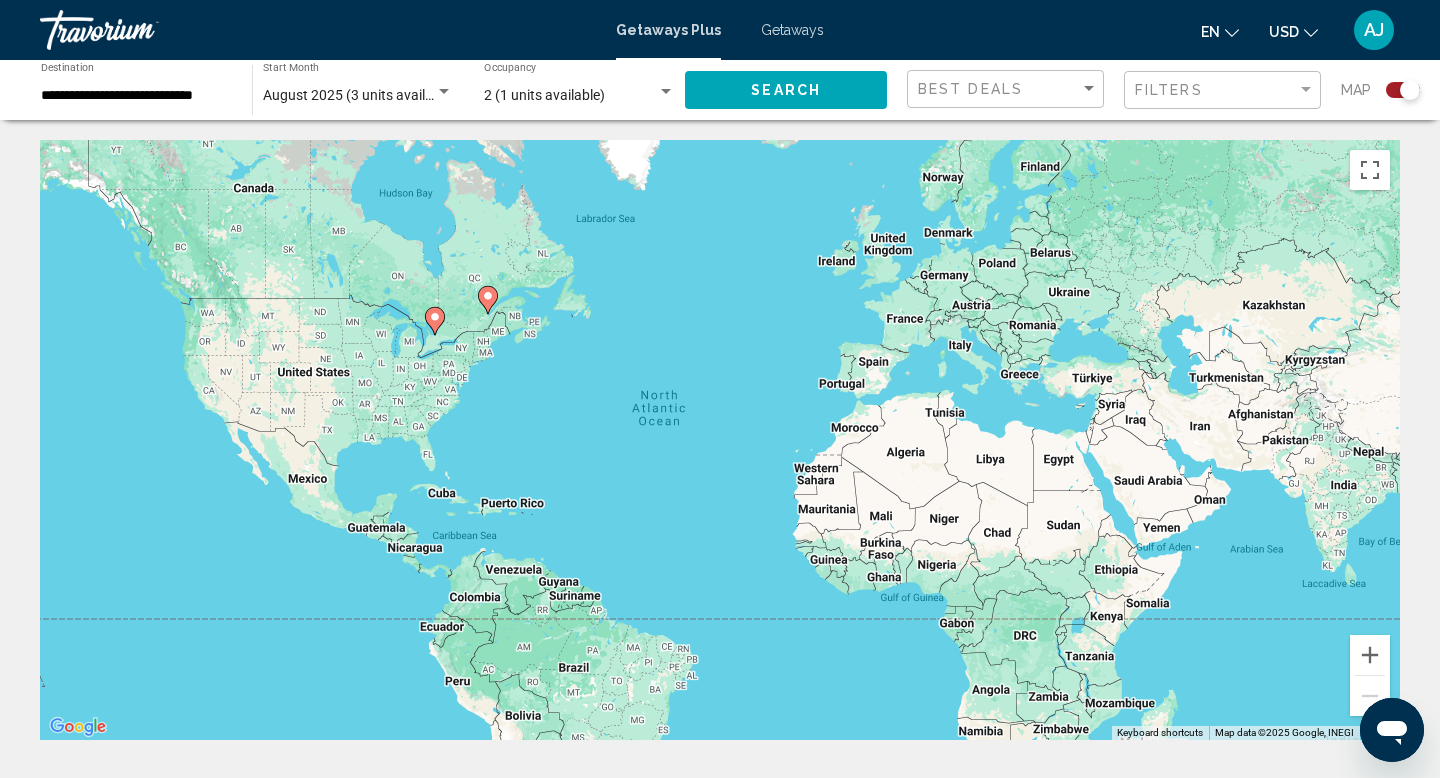 click 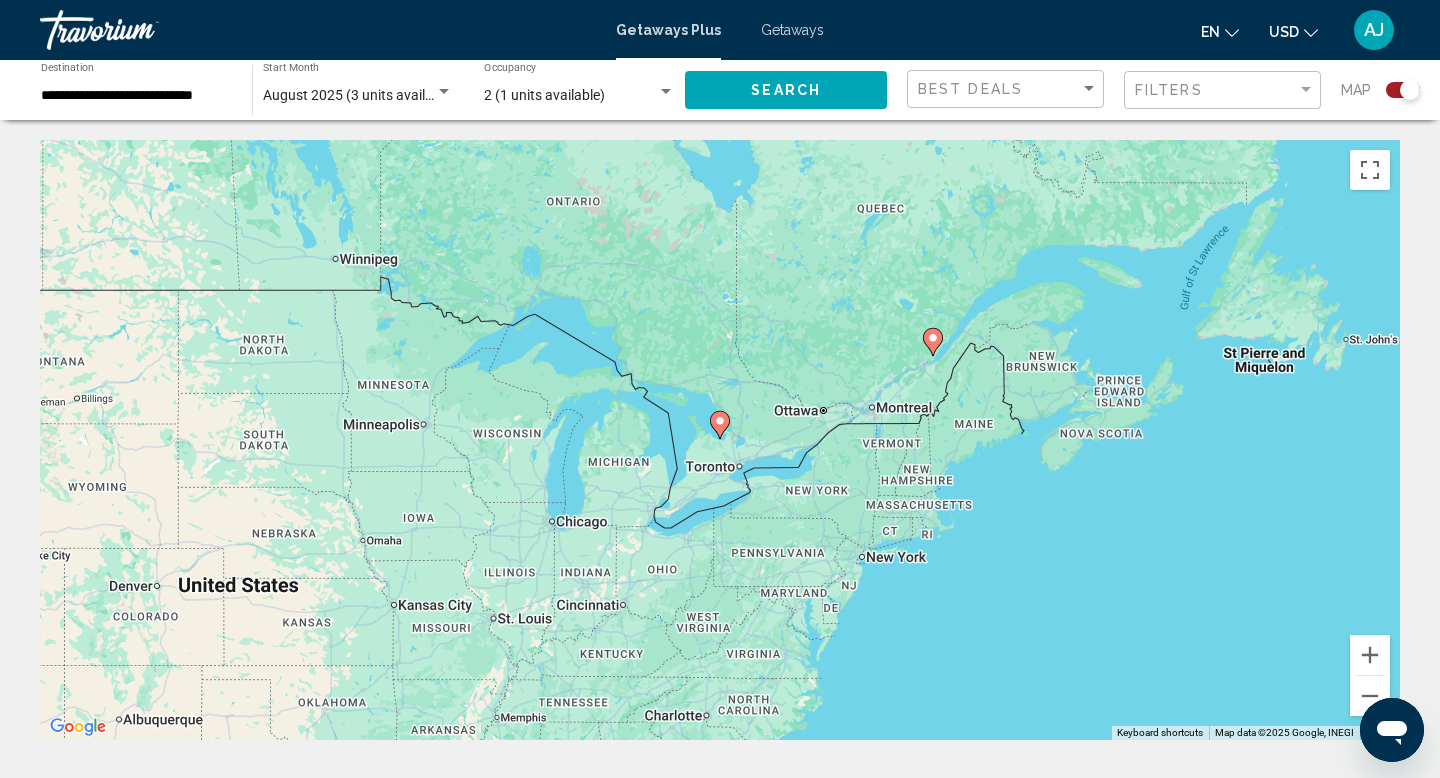 click 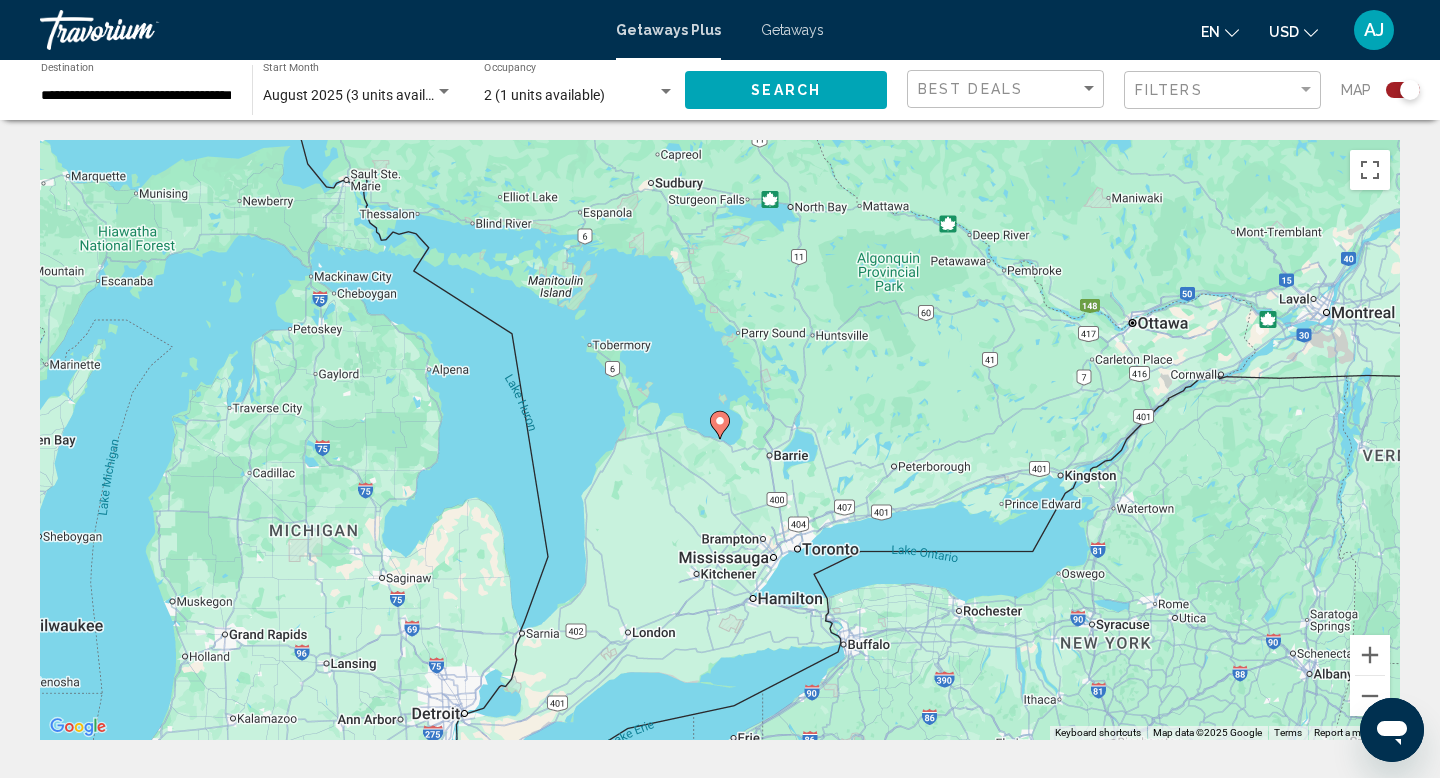 click 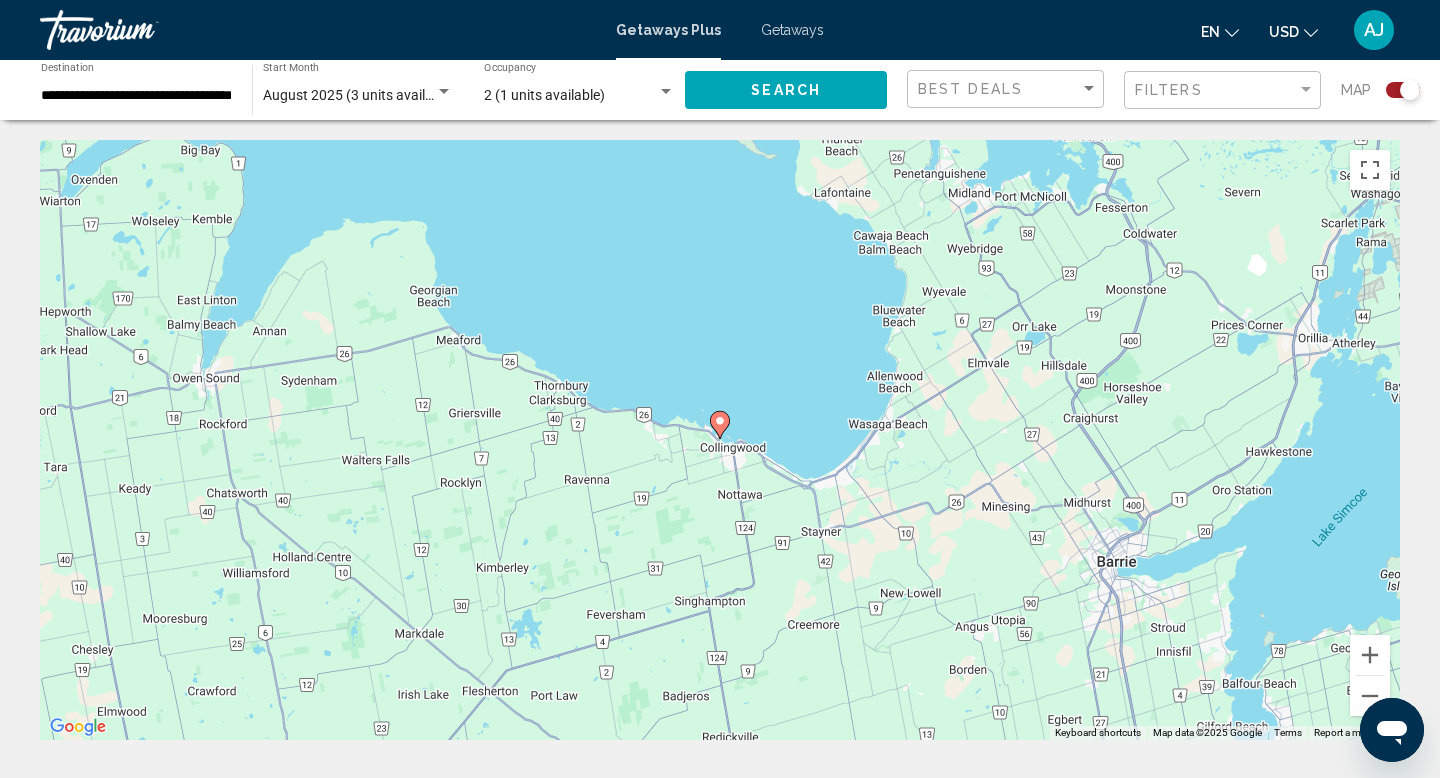 click 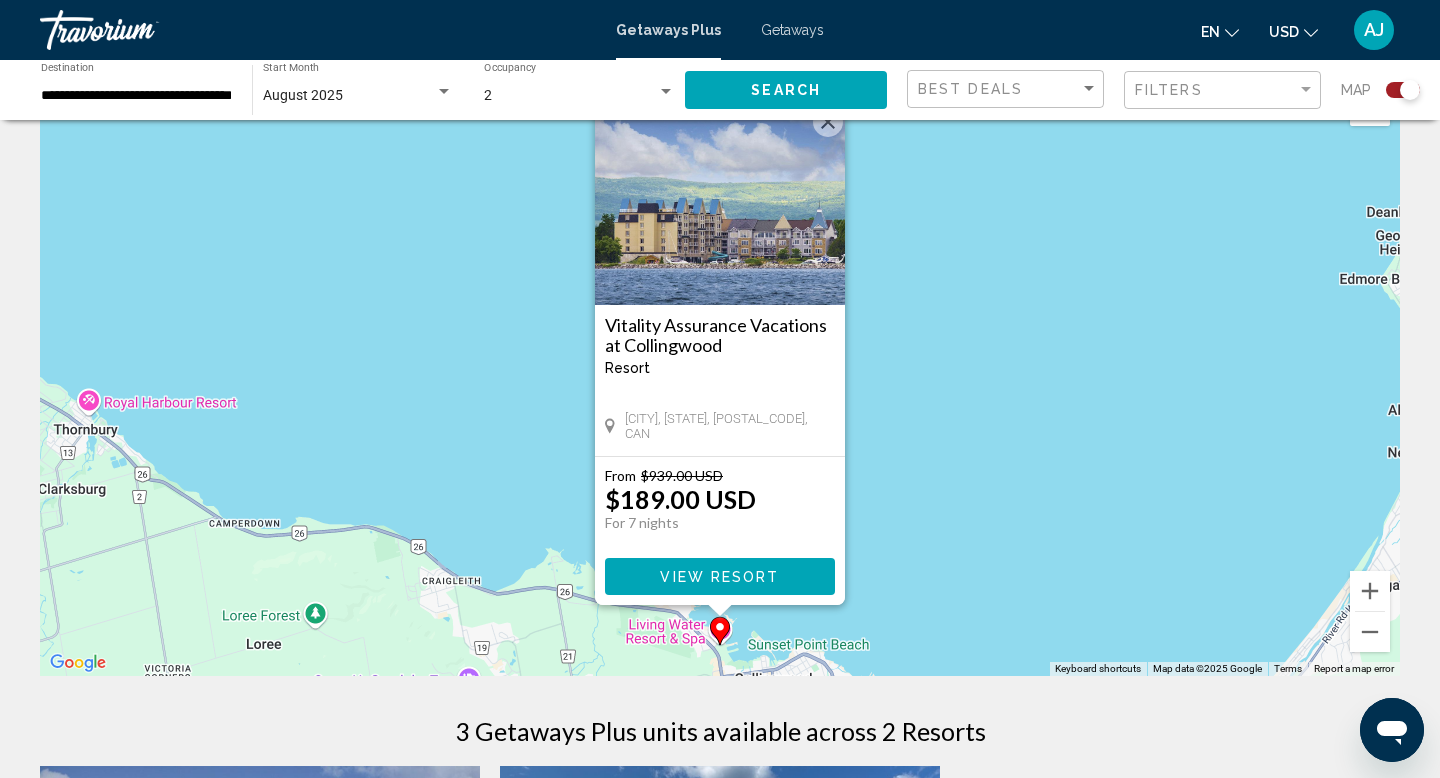 scroll, scrollTop: 68, scrollLeft: 0, axis: vertical 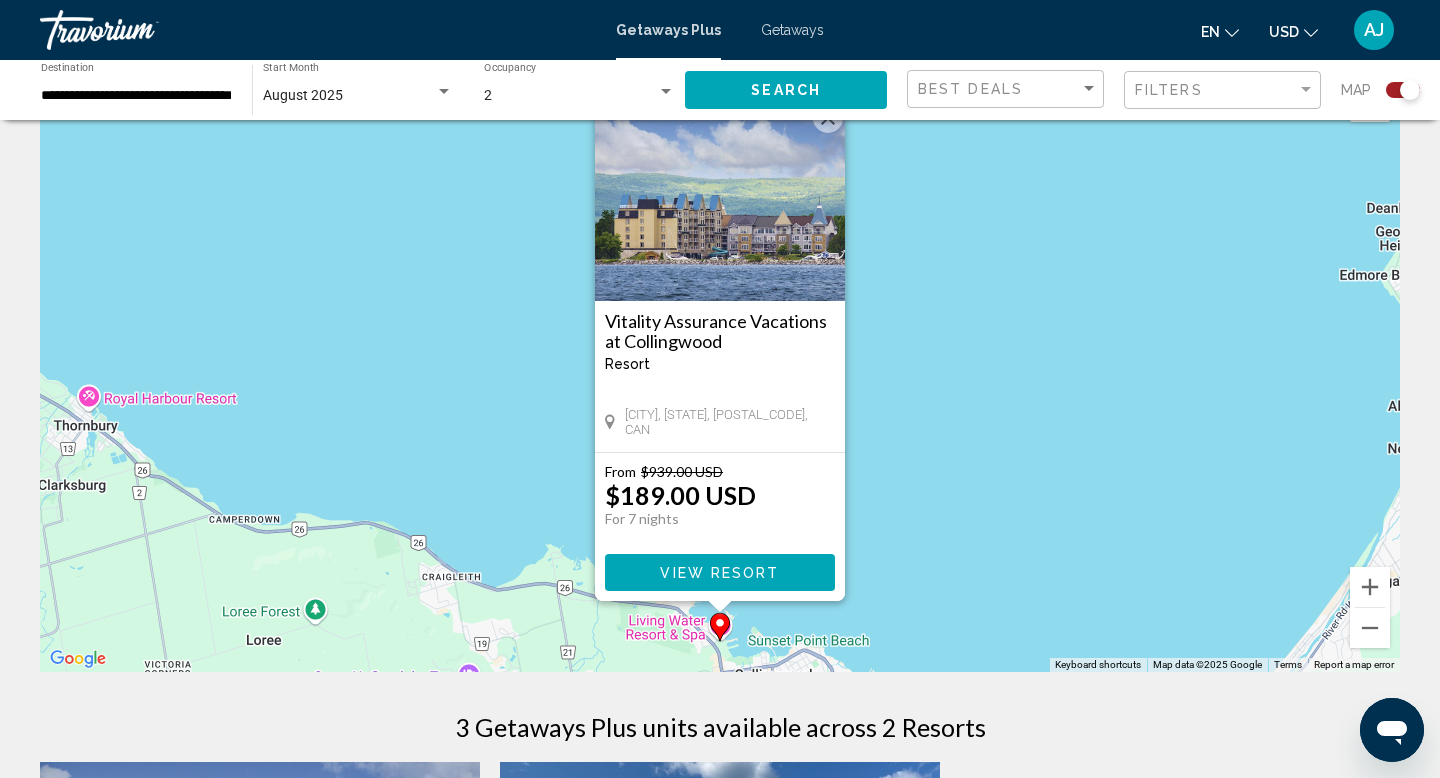 click at bounding box center (720, 201) 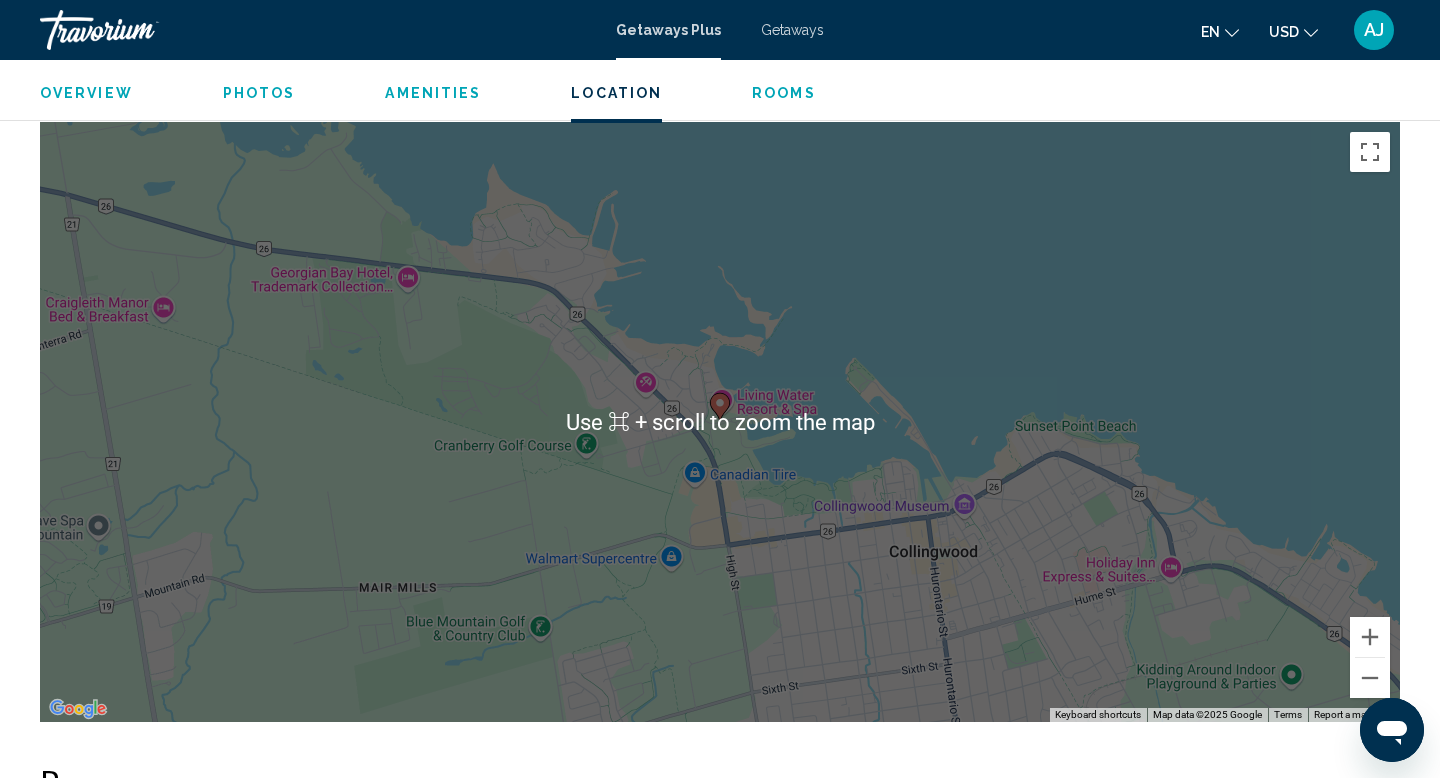 scroll, scrollTop: 2226, scrollLeft: 0, axis: vertical 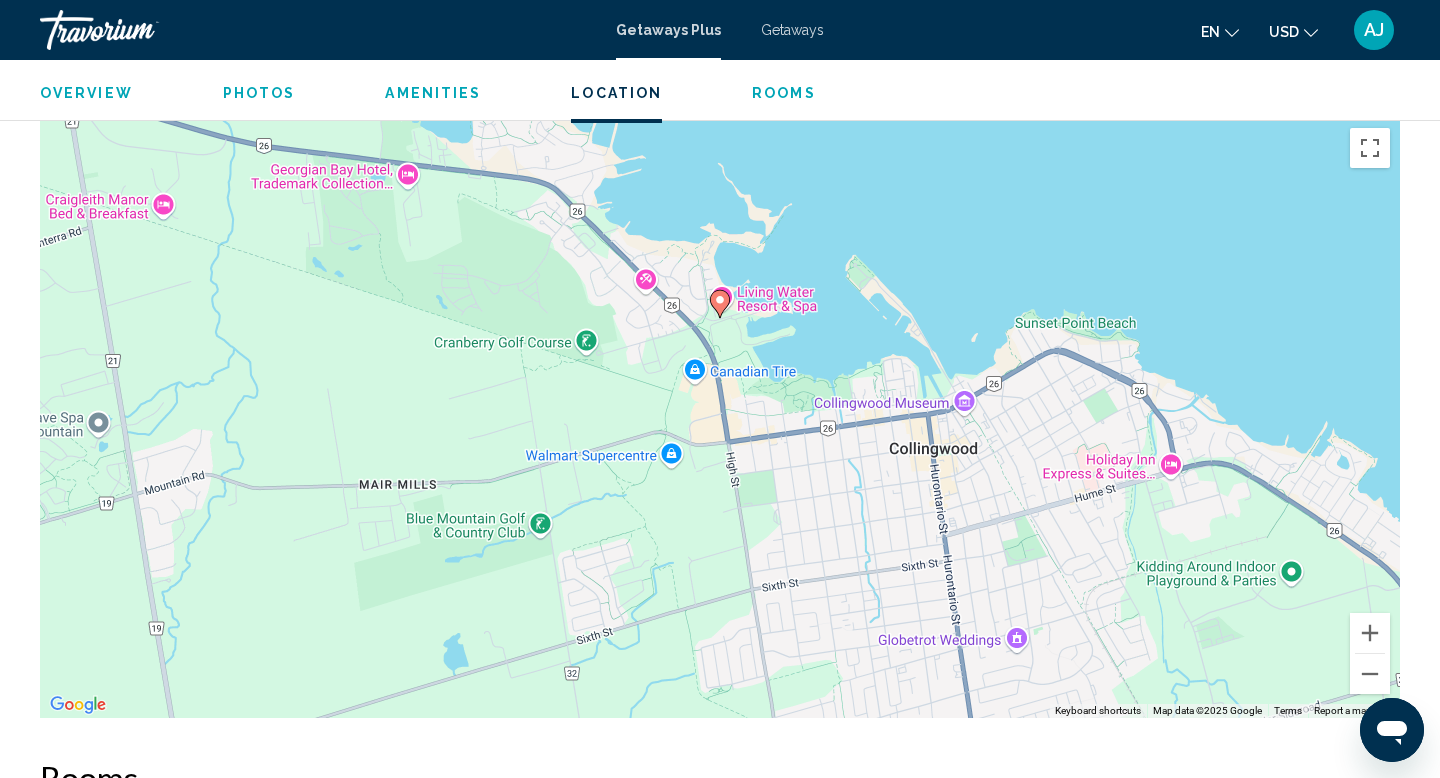 drag, startPoint x: 900, startPoint y: 489, endPoint x: 900, endPoint y: 388, distance: 101 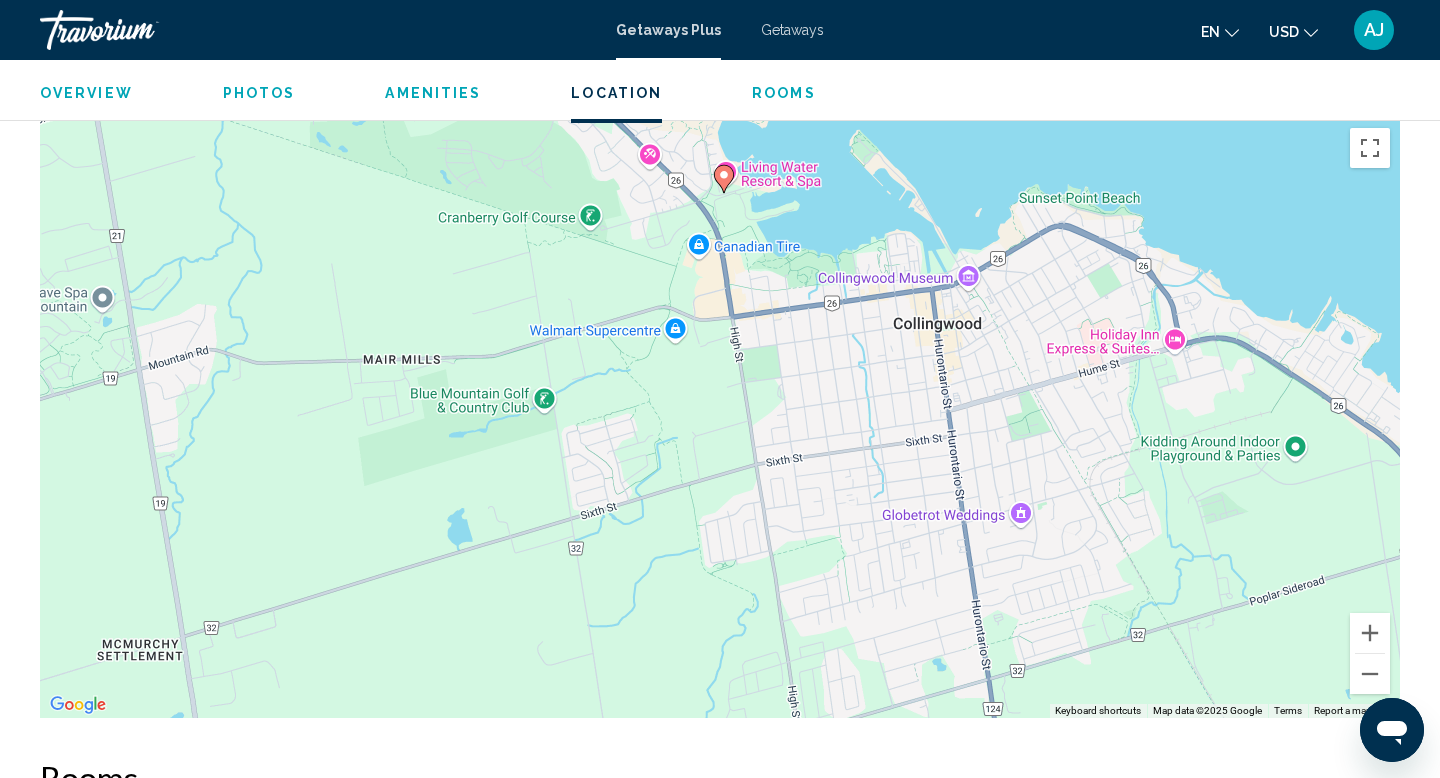 drag, startPoint x: 828, startPoint y: 529, endPoint x: 831, endPoint y: 402, distance: 127.03543 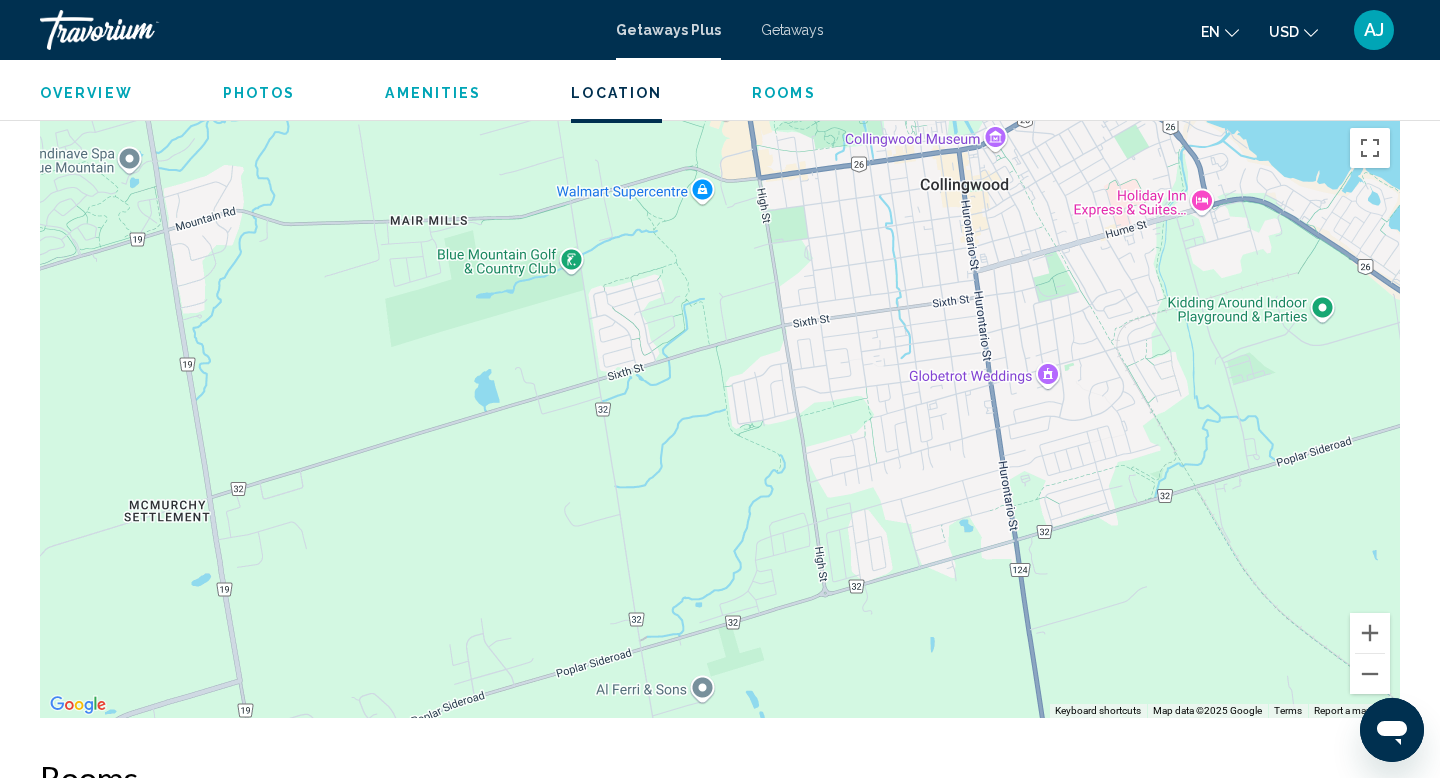 drag, startPoint x: 704, startPoint y: 561, endPoint x: 740, endPoint y: 384, distance: 180.62392 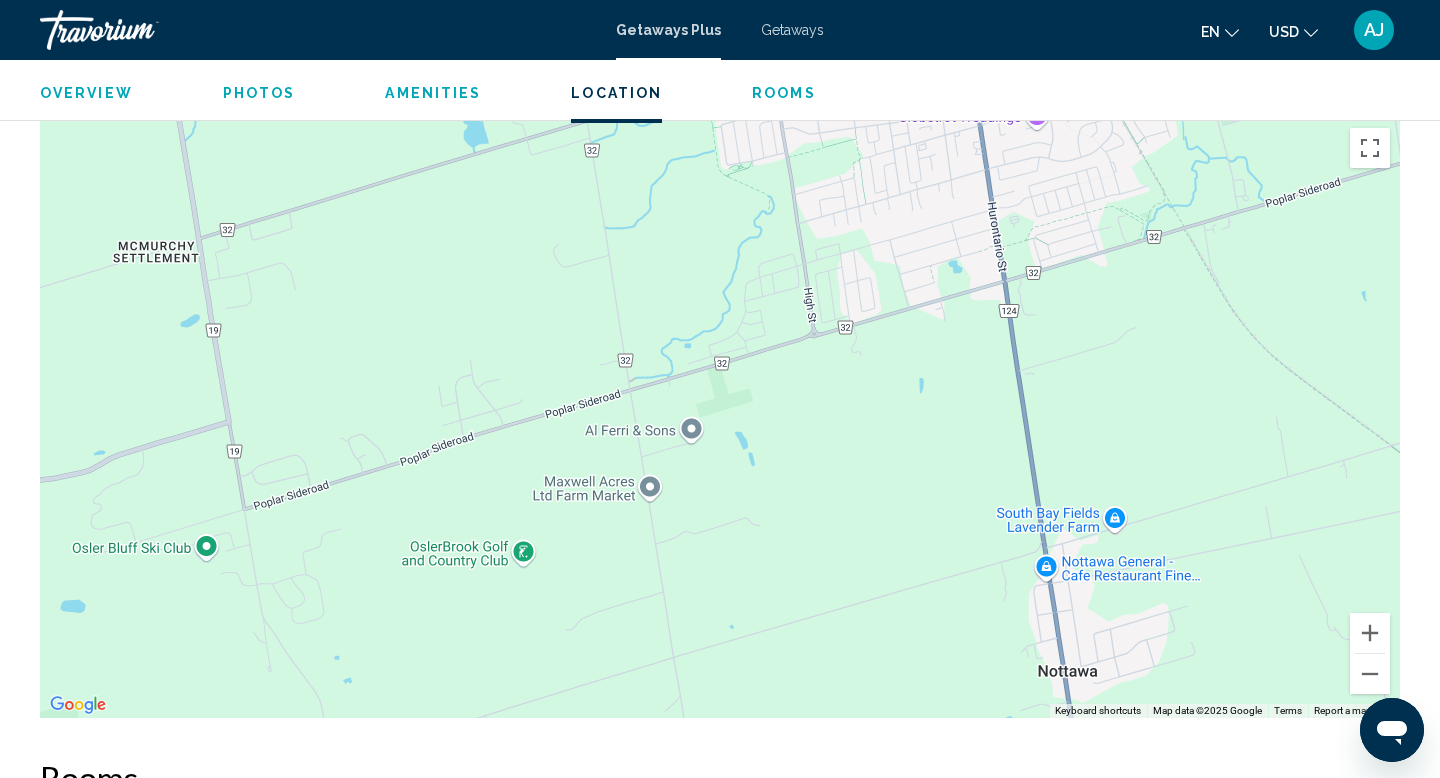 drag, startPoint x: 675, startPoint y: 540, endPoint x: 602, endPoint y: 521, distance: 75.43209 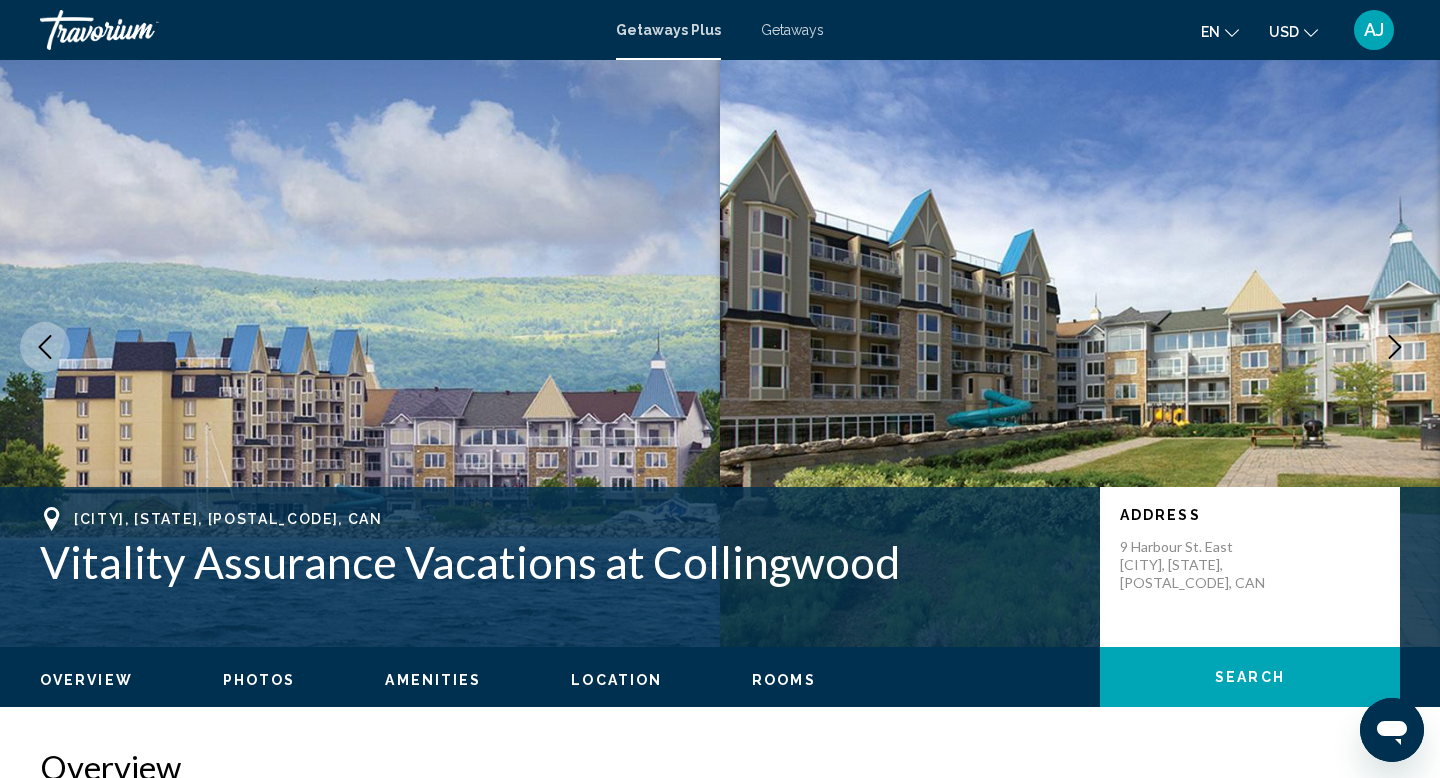 scroll, scrollTop: 0, scrollLeft: 0, axis: both 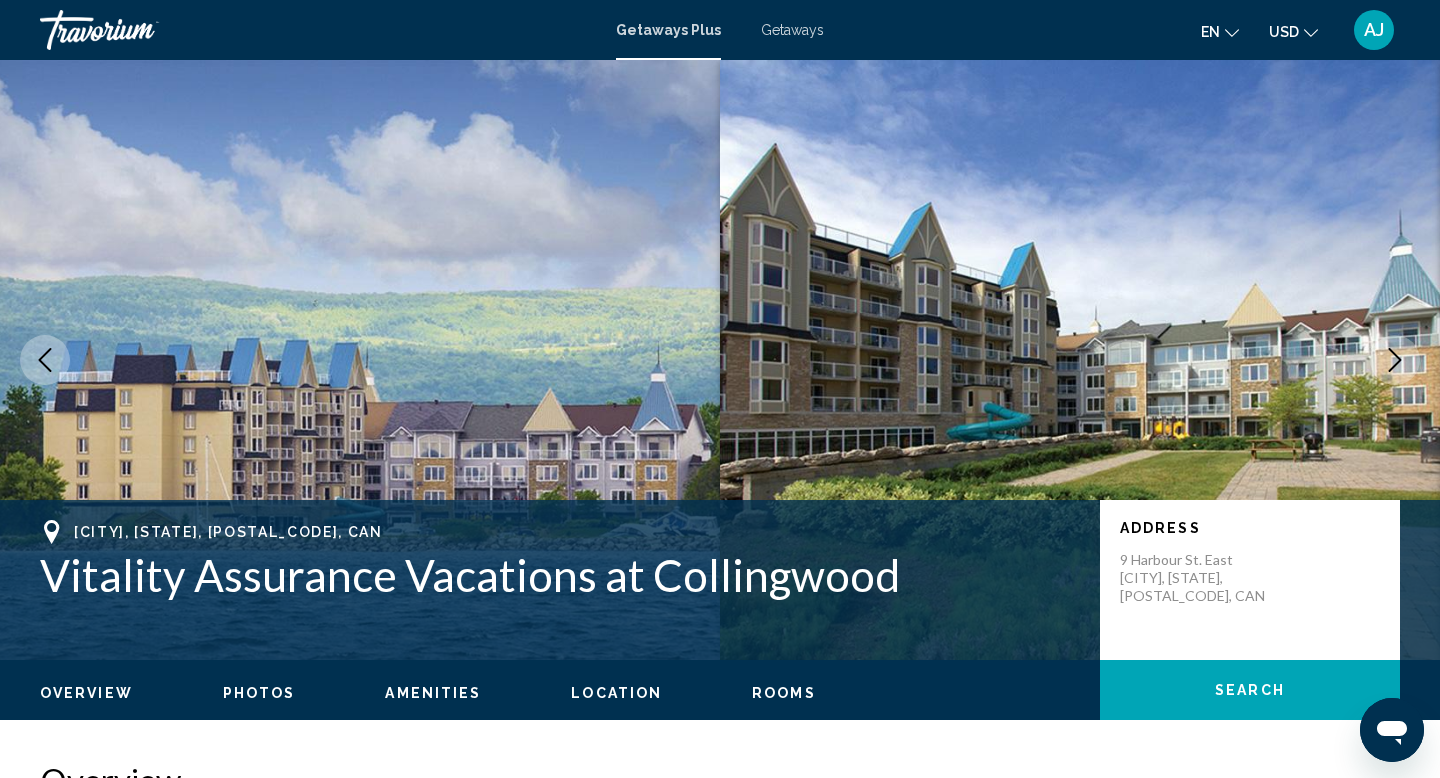 click on "Getaways Plus  Getaways en
English Español Français Italiano Português русский USD
USD ($) MXN (Mex$) CAD (Can$) GBP (£) EUR (€) AUD (A$) NZD (NZ$) CNY (CN¥) AJ Login" at bounding box center (720, 30) 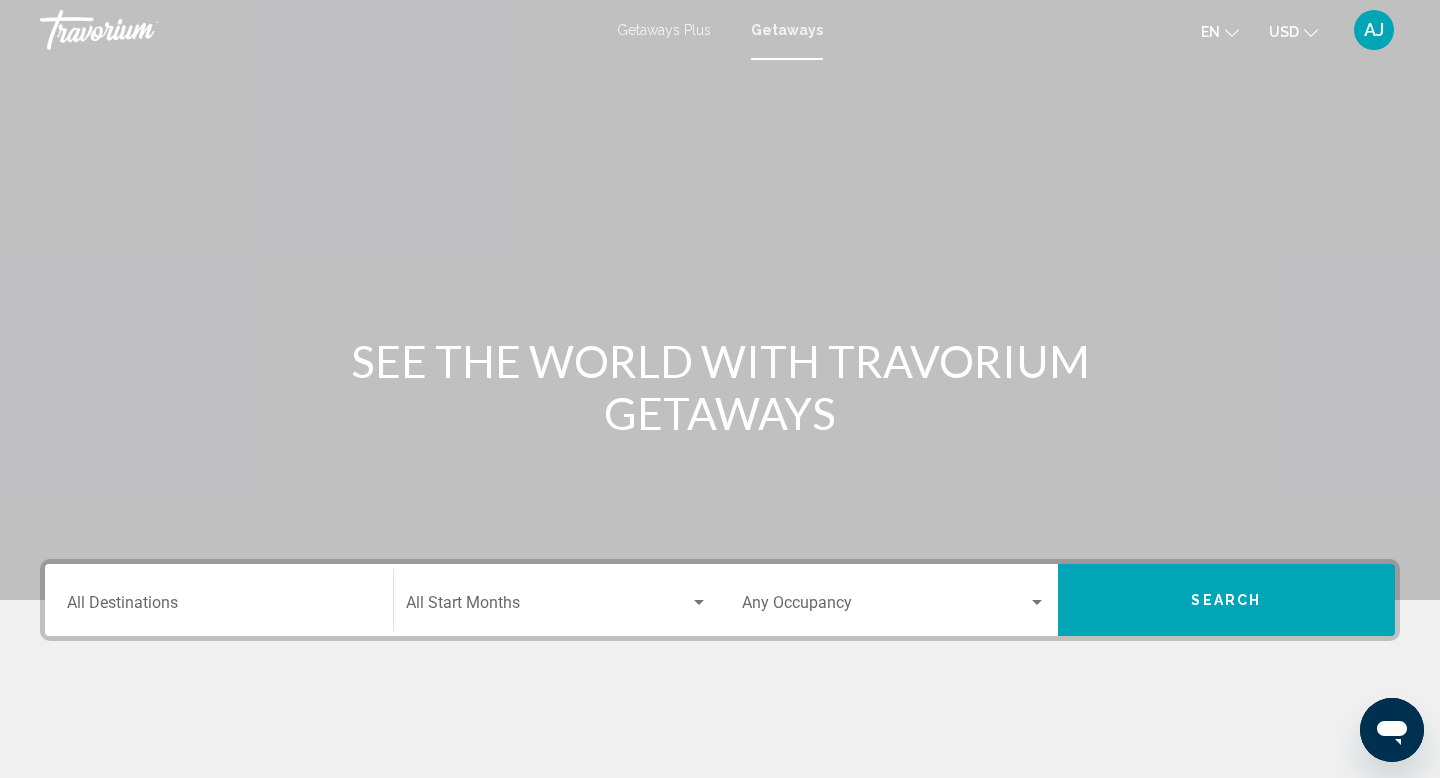 click on "Destination All Destinations" at bounding box center [219, 607] 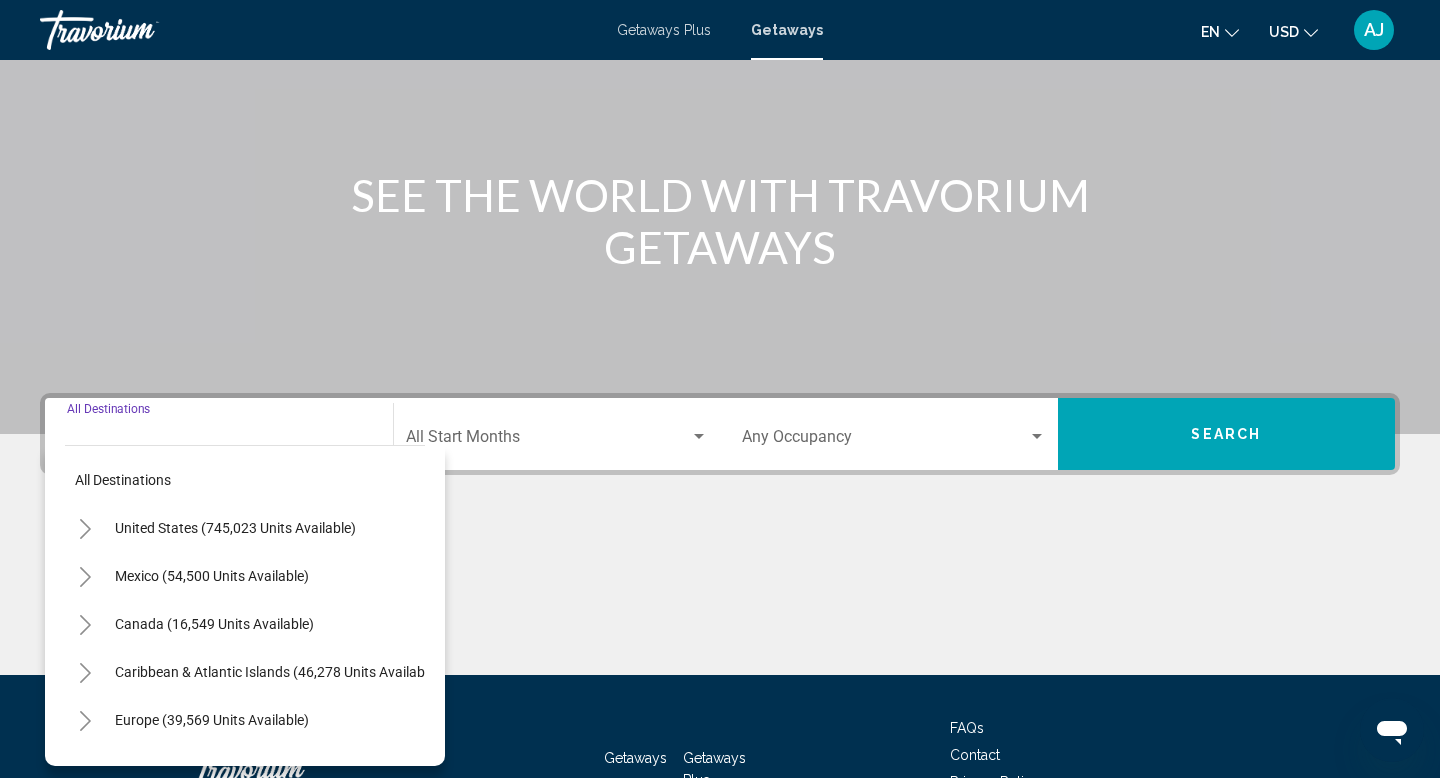 scroll, scrollTop: 308, scrollLeft: 0, axis: vertical 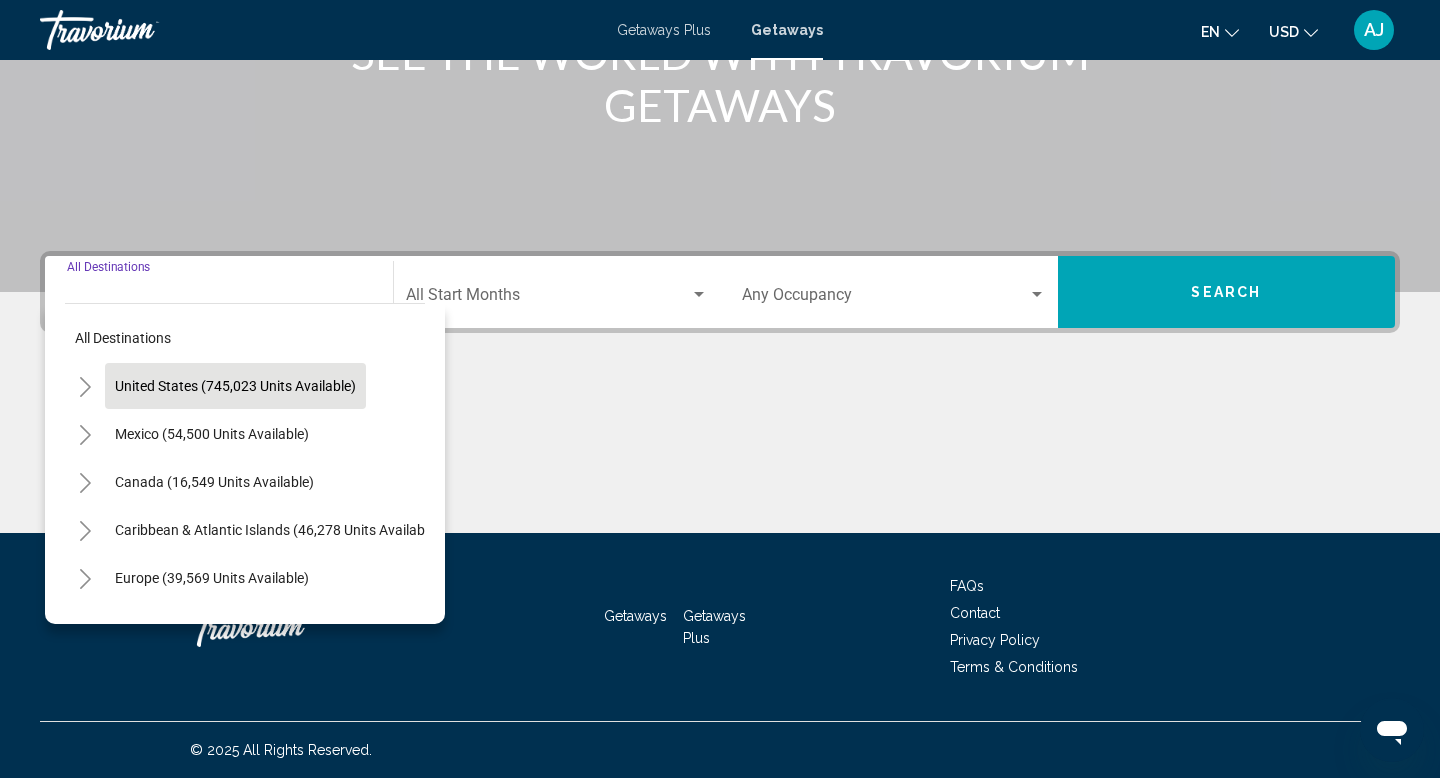 click on "United States (745,023 units available)" at bounding box center (212, 434) 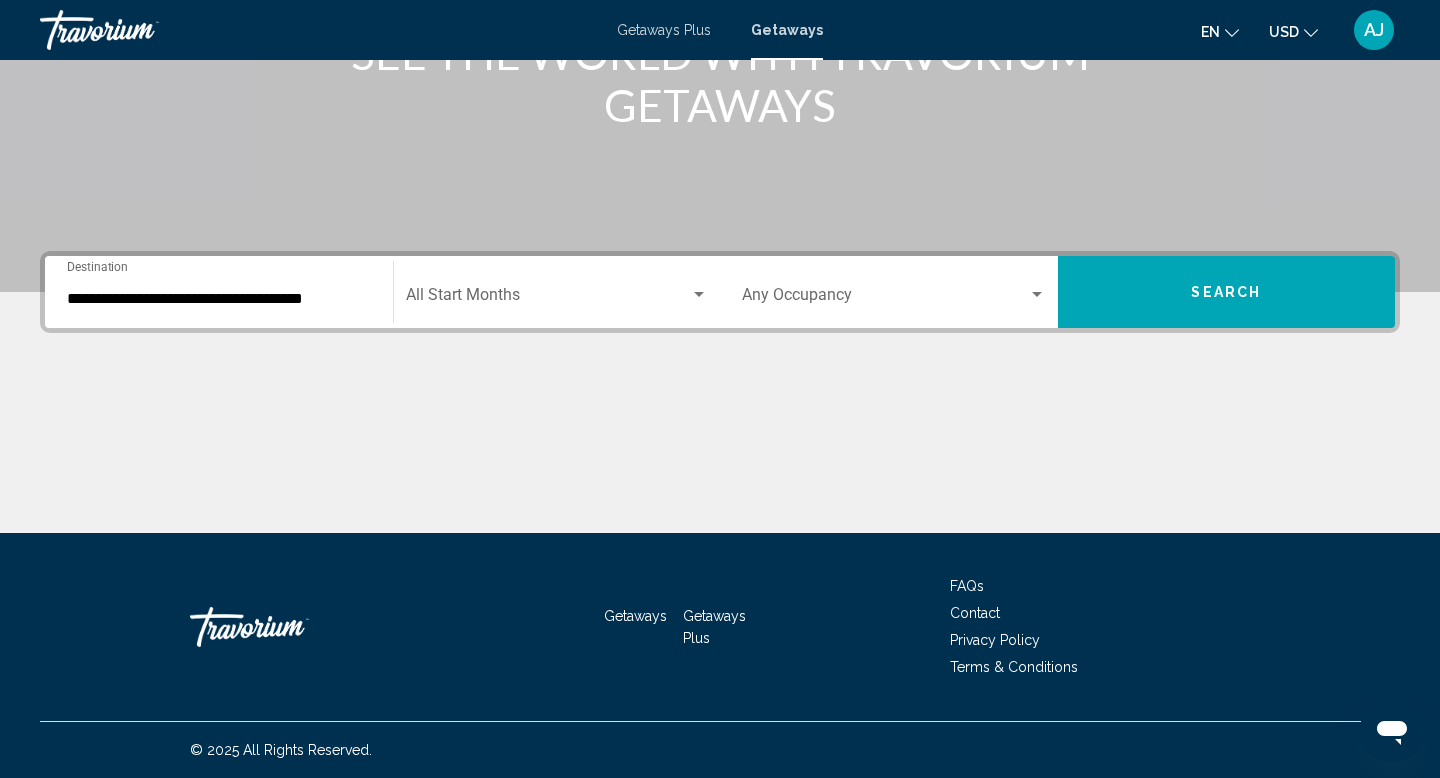 click on "Start Month All Start Months" 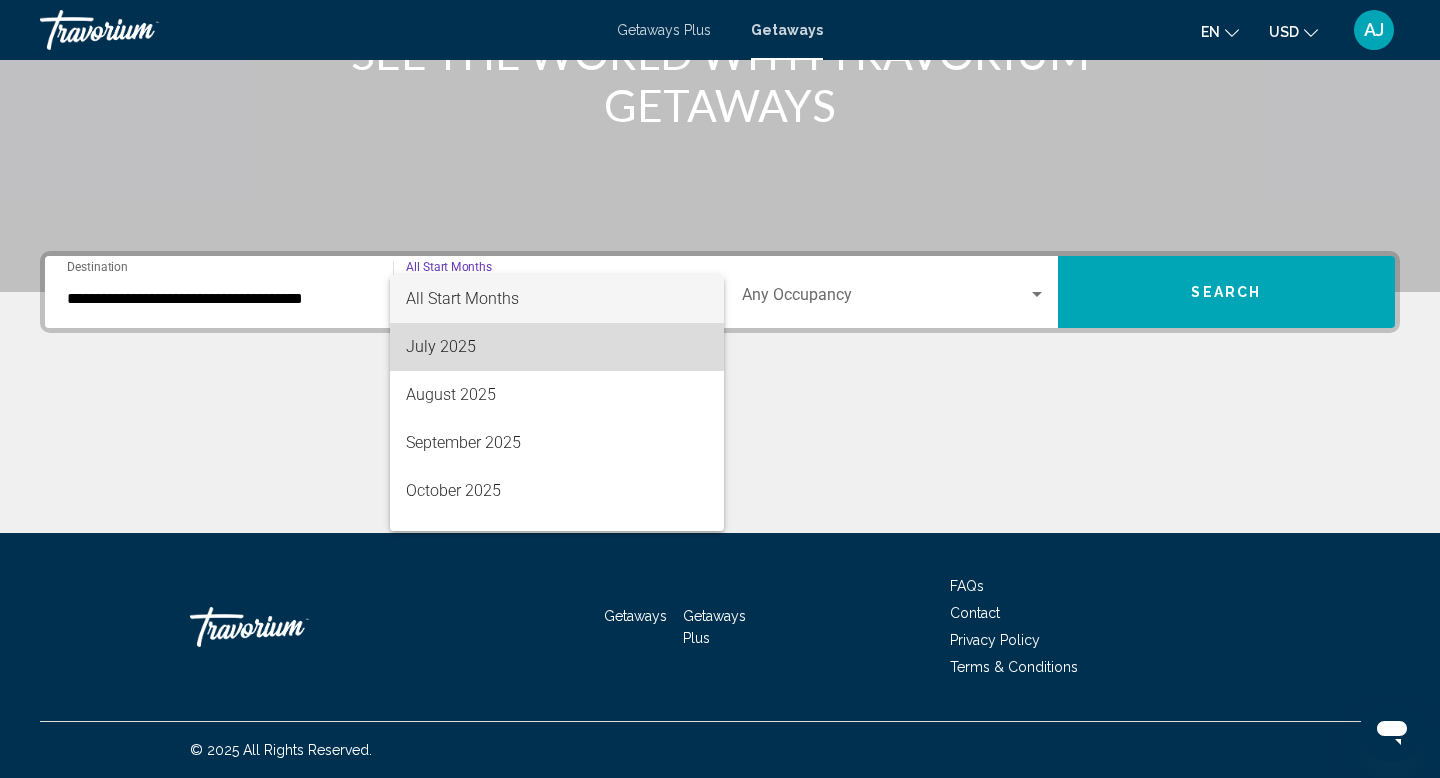 click on "July 2025" at bounding box center (557, 347) 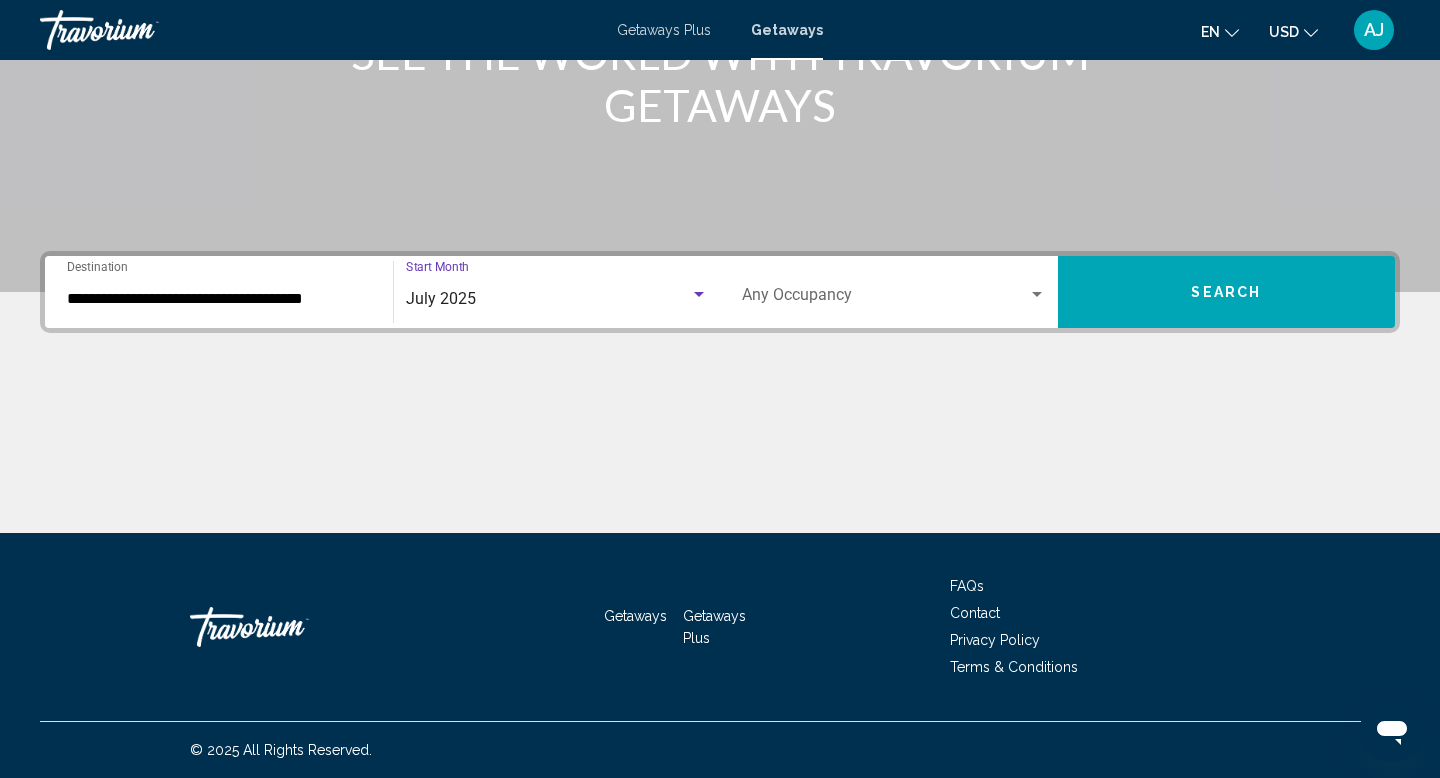 click at bounding box center (885, 299) 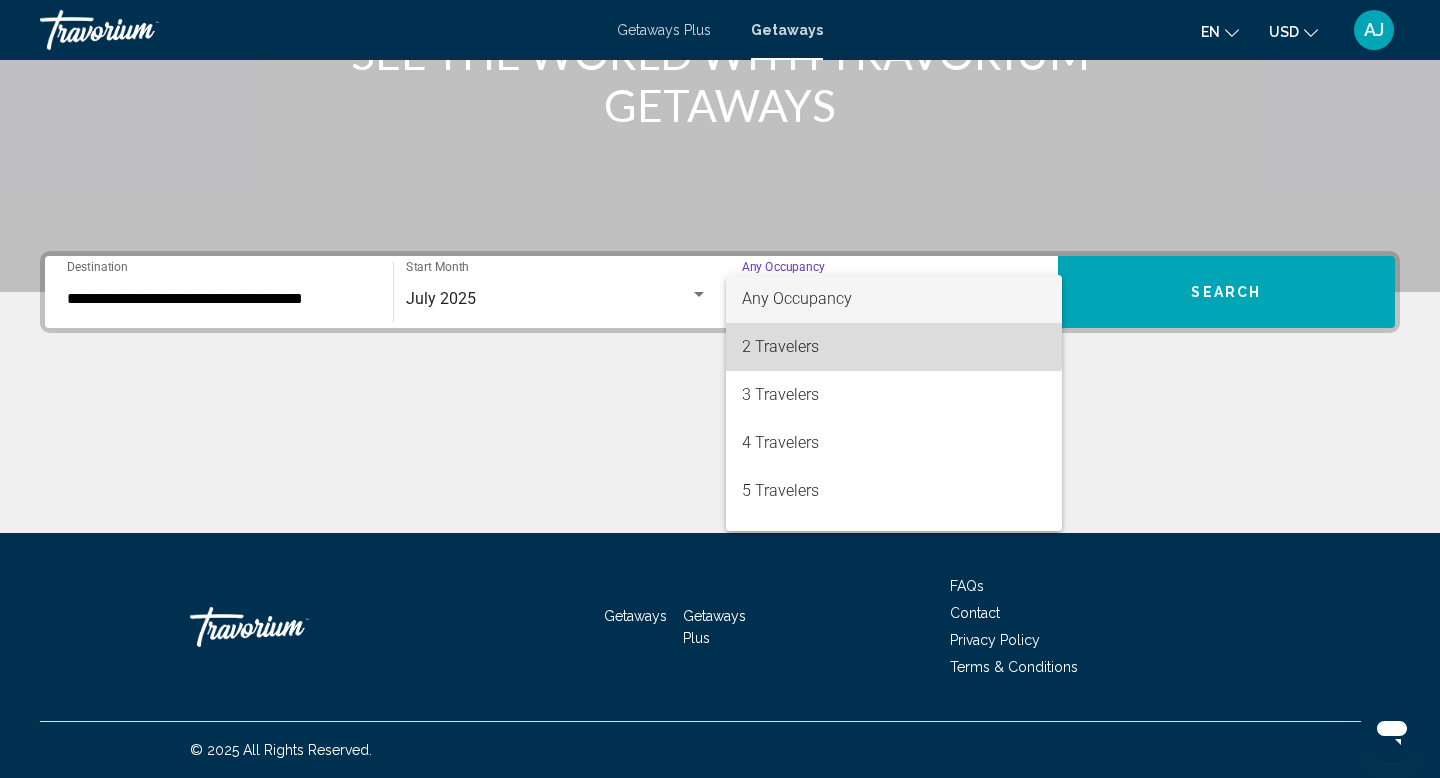 click on "2 Travelers" at bounding box center (894, 347) 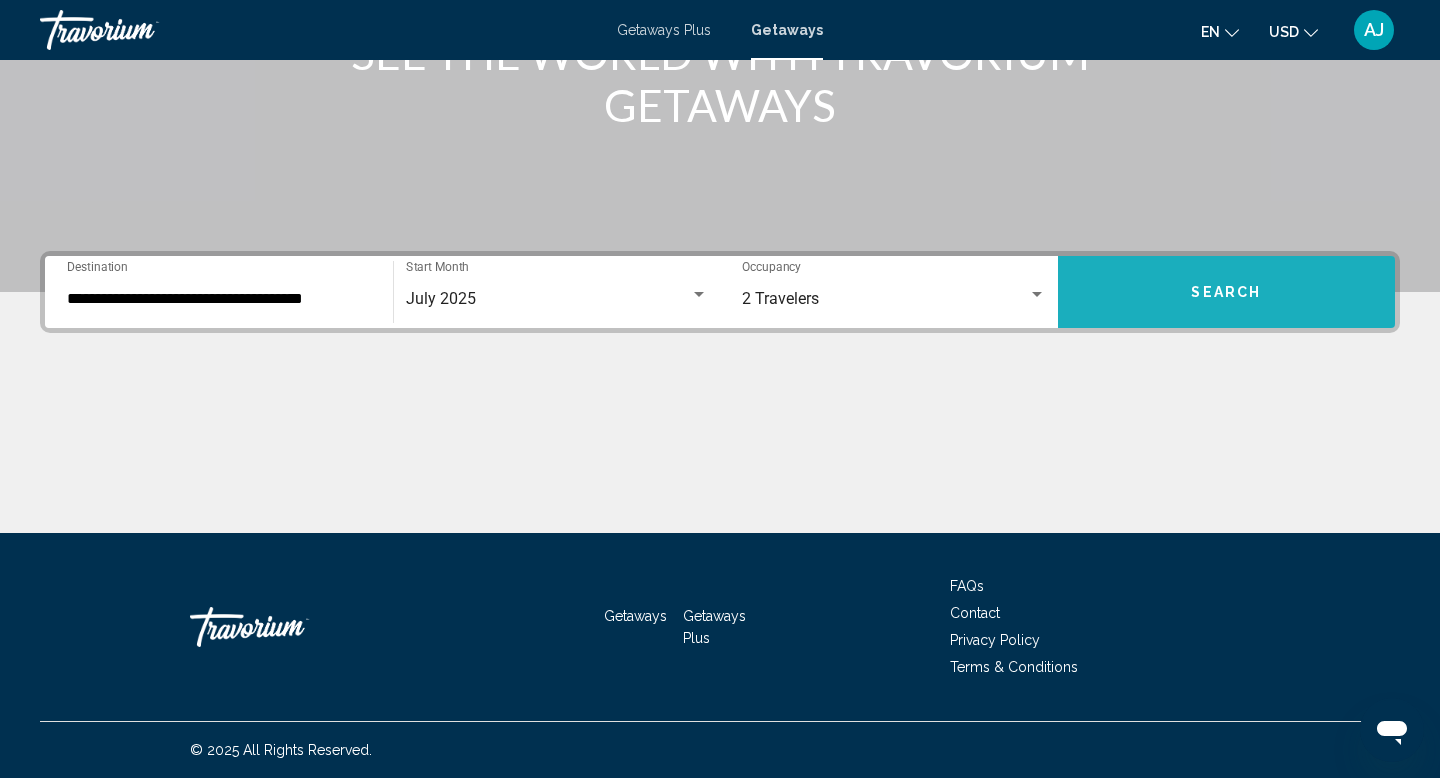 click on "Search" at bounding box center (1226, 293) 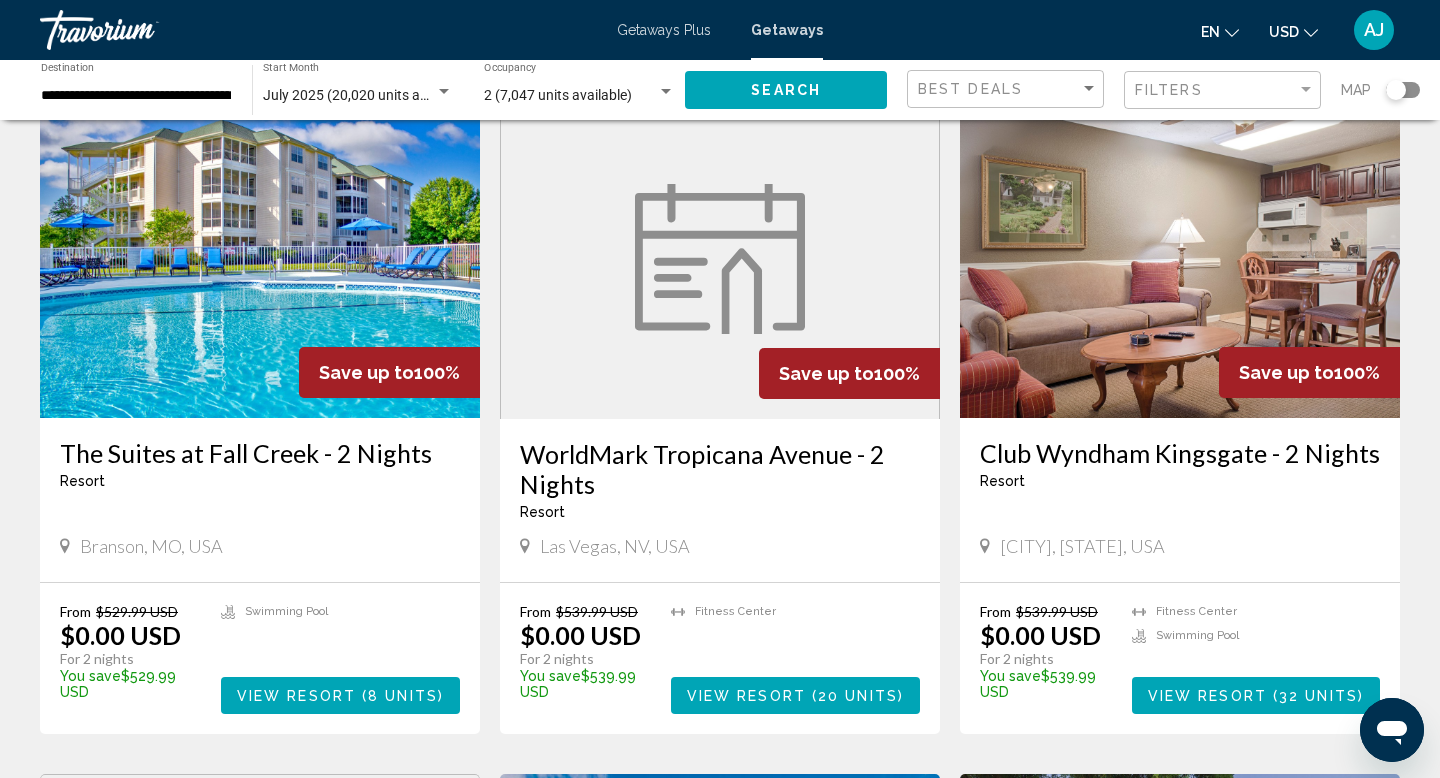 scroll, scrollTop: 118, scrollLeft: 0, axis: vertical 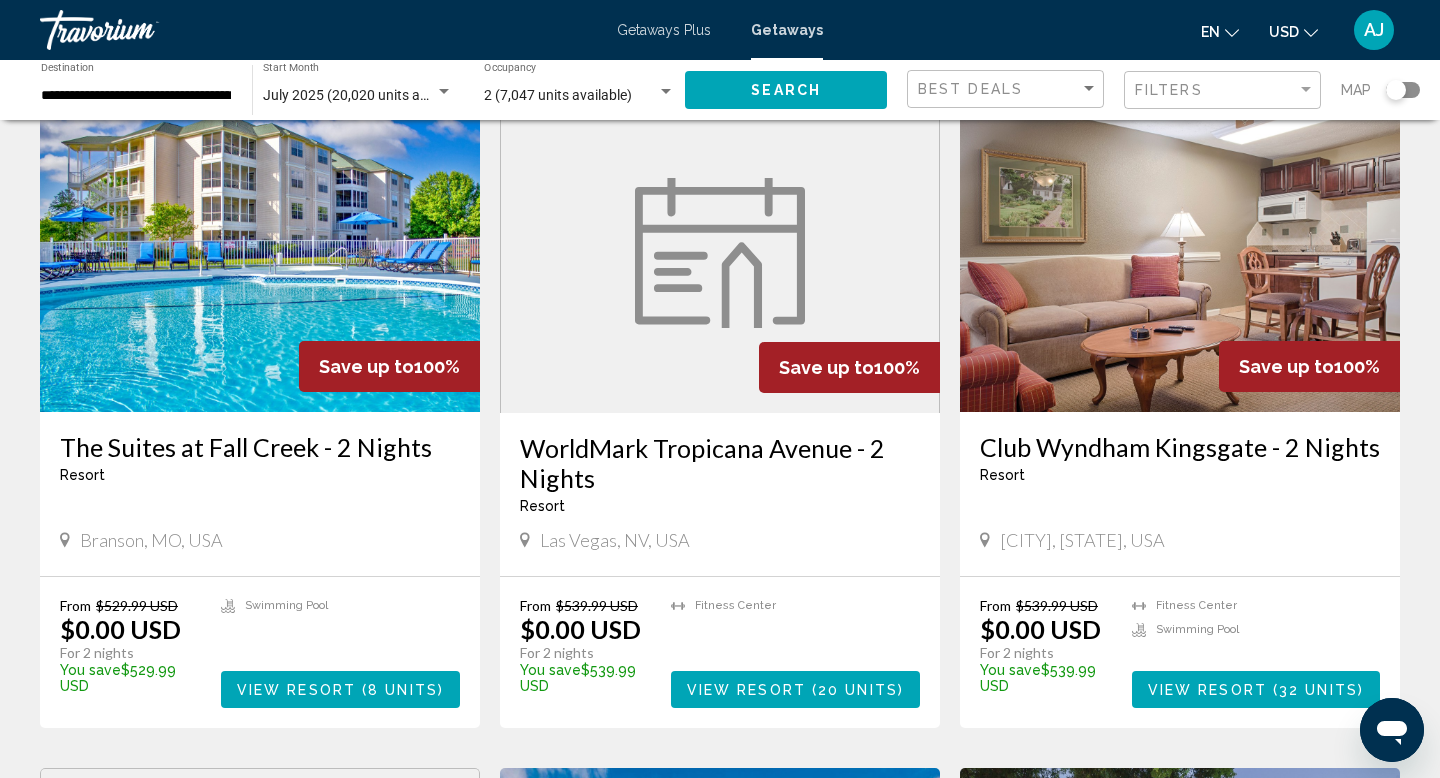 click at bounding box center [720, 253] 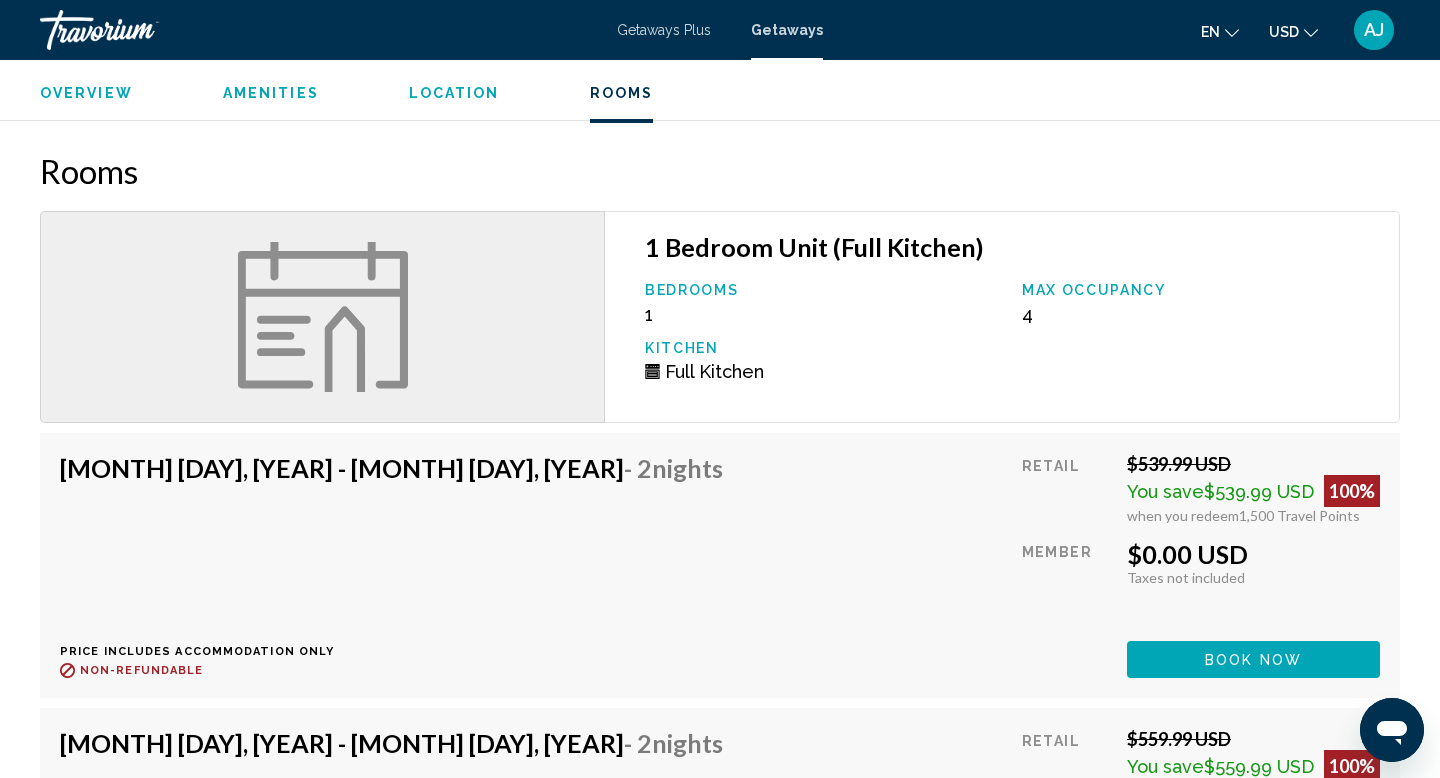 scroll, scrollTop: 2187, scrollLeft: 0, axis: vertical 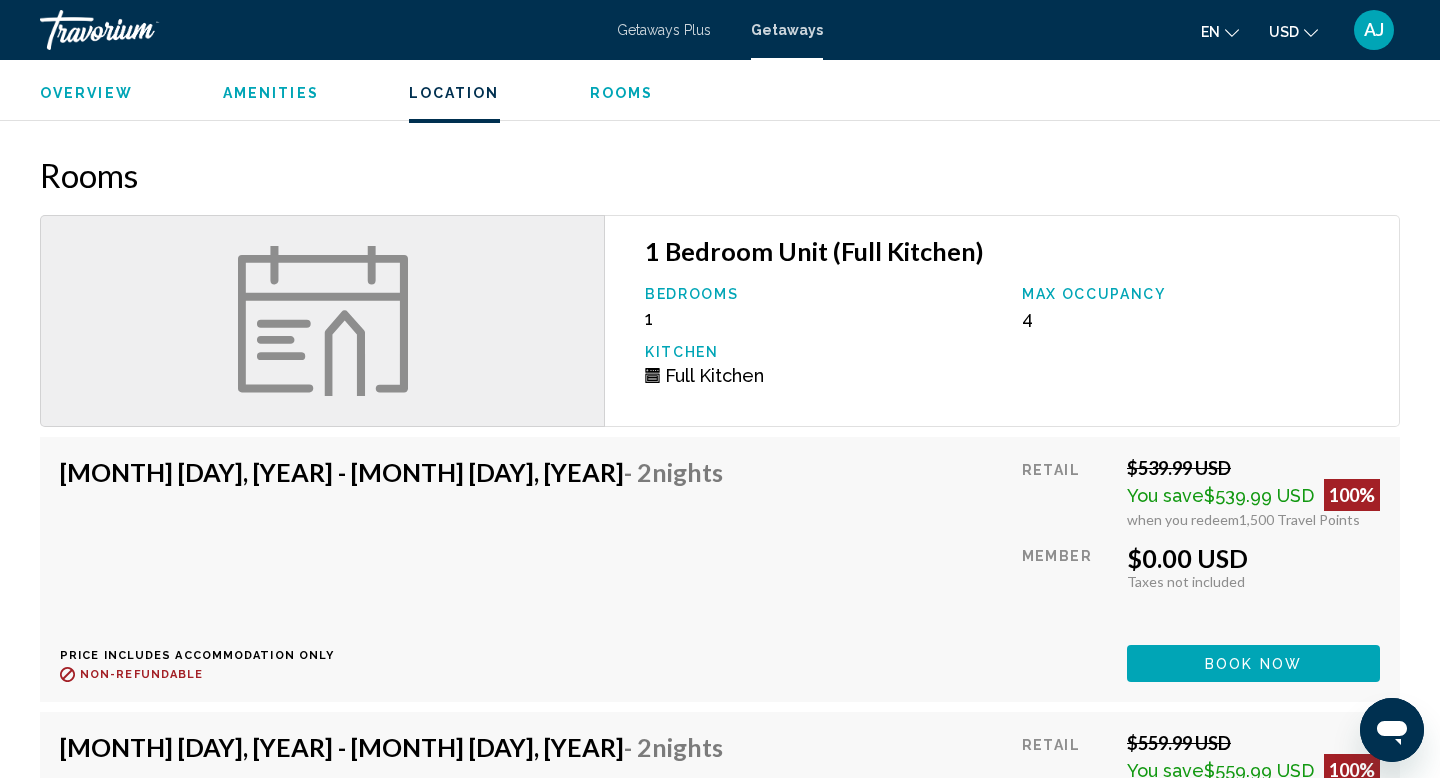 click on "Overview" at bounding box center (86, 93) 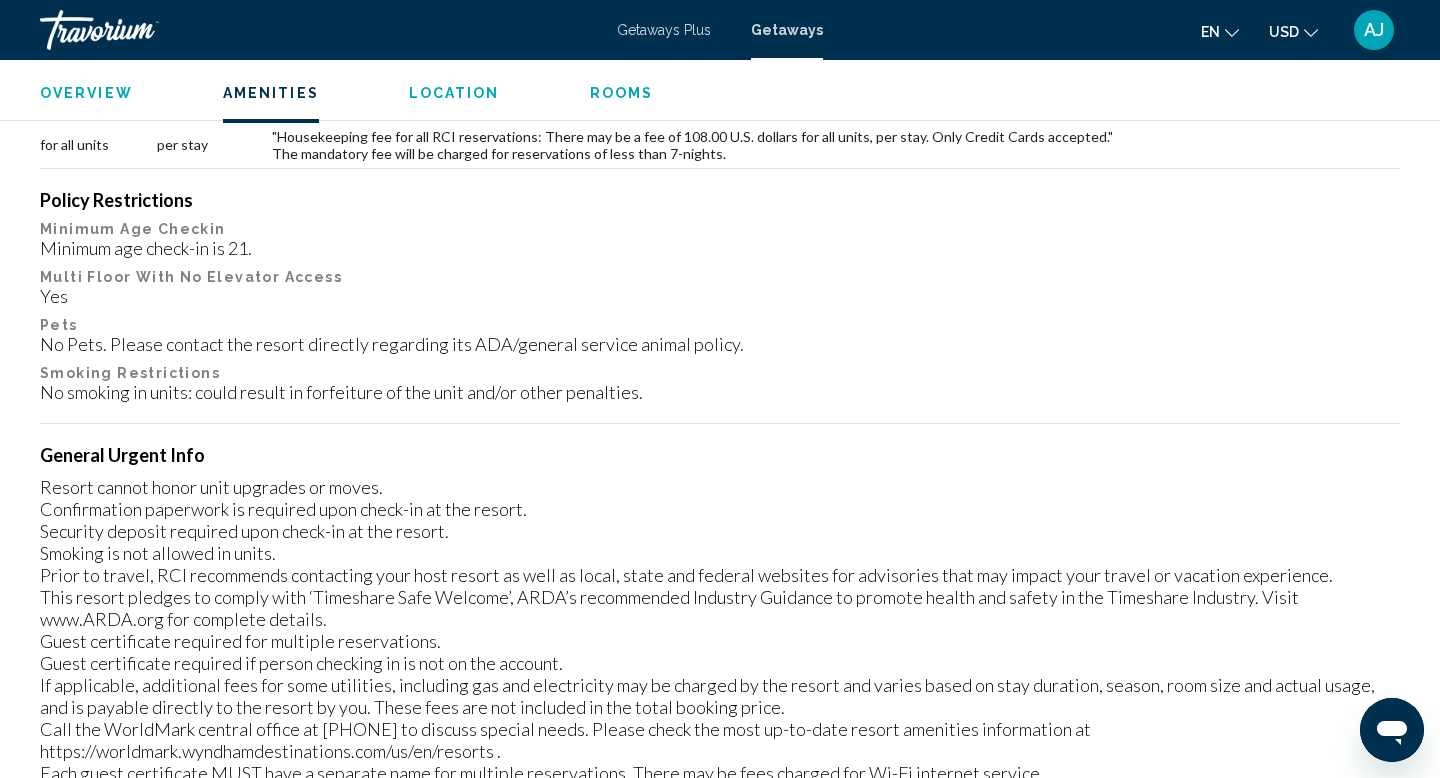 scroll, scrollTop: 201, scrollLeft: 0, axis: vertical 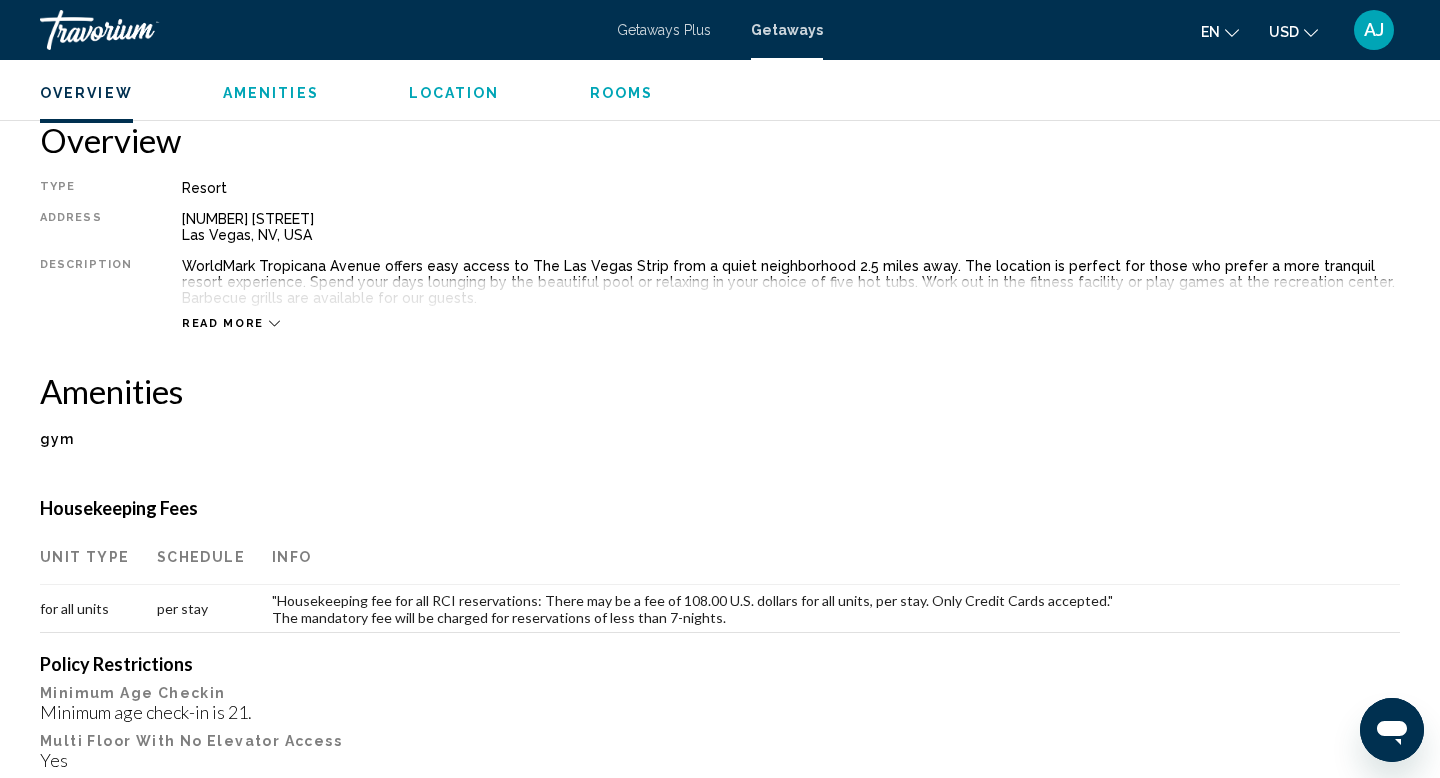 click on "Read more" at bounding box center [223, 323] 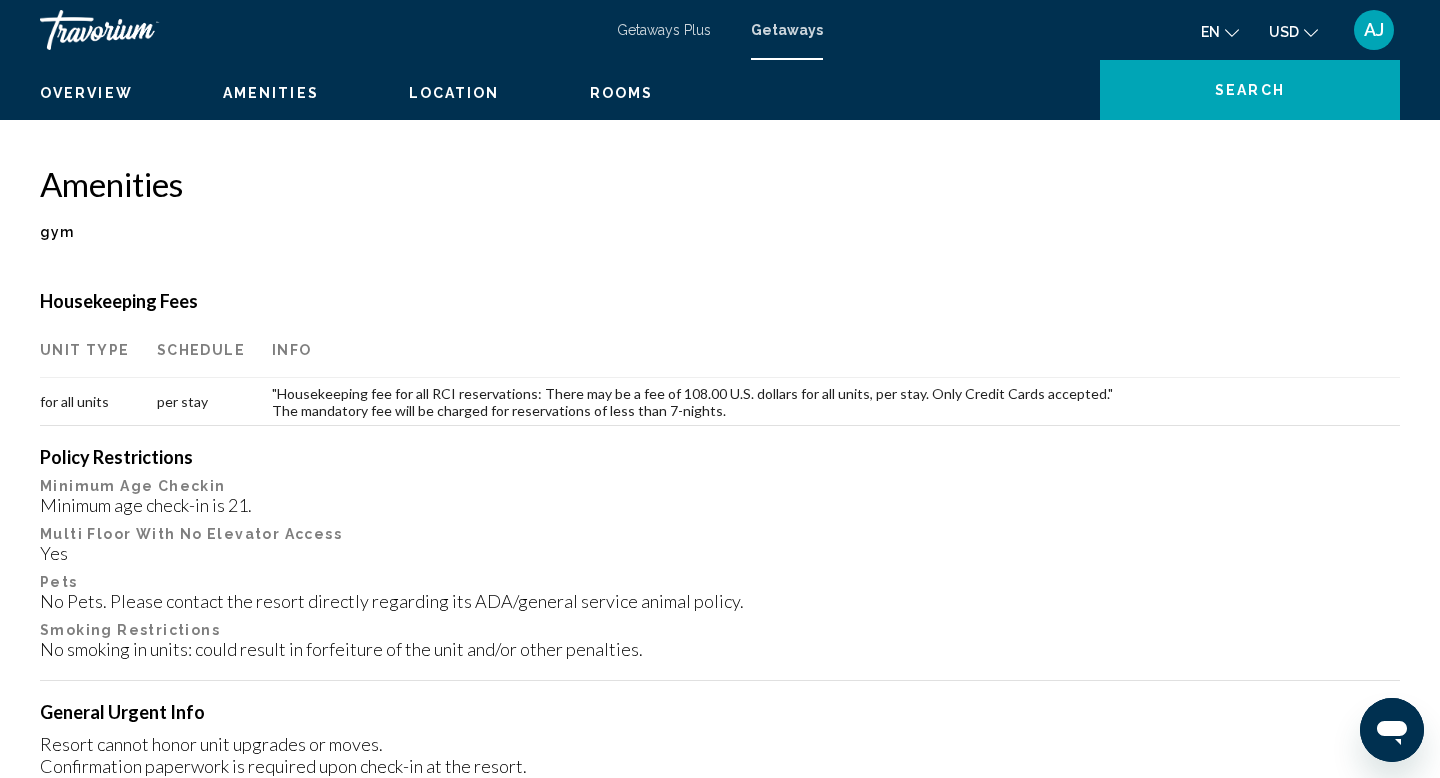 scroll, scrollTop: 0, scrollLeft: 0, axis: both 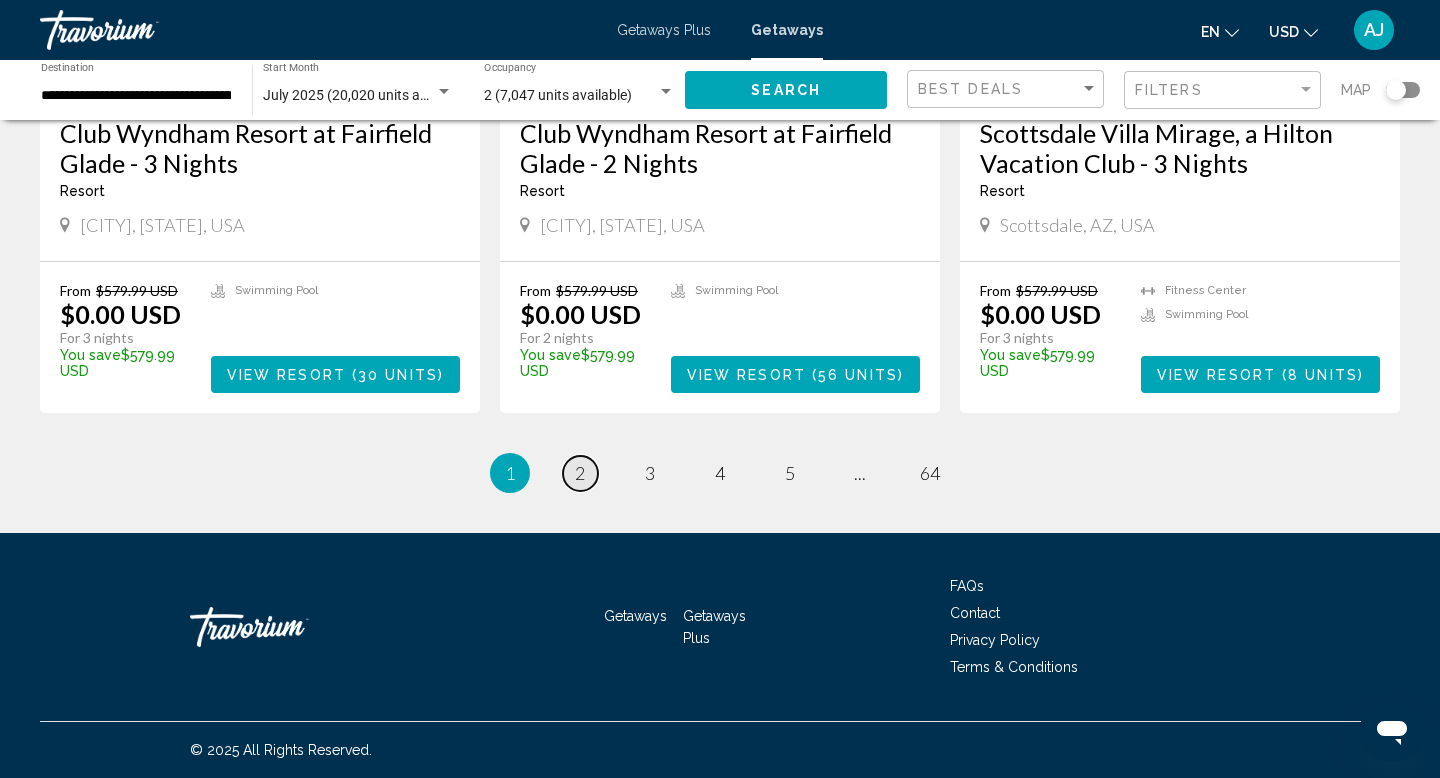 click on "page  2" at bounding box center (580, 473) 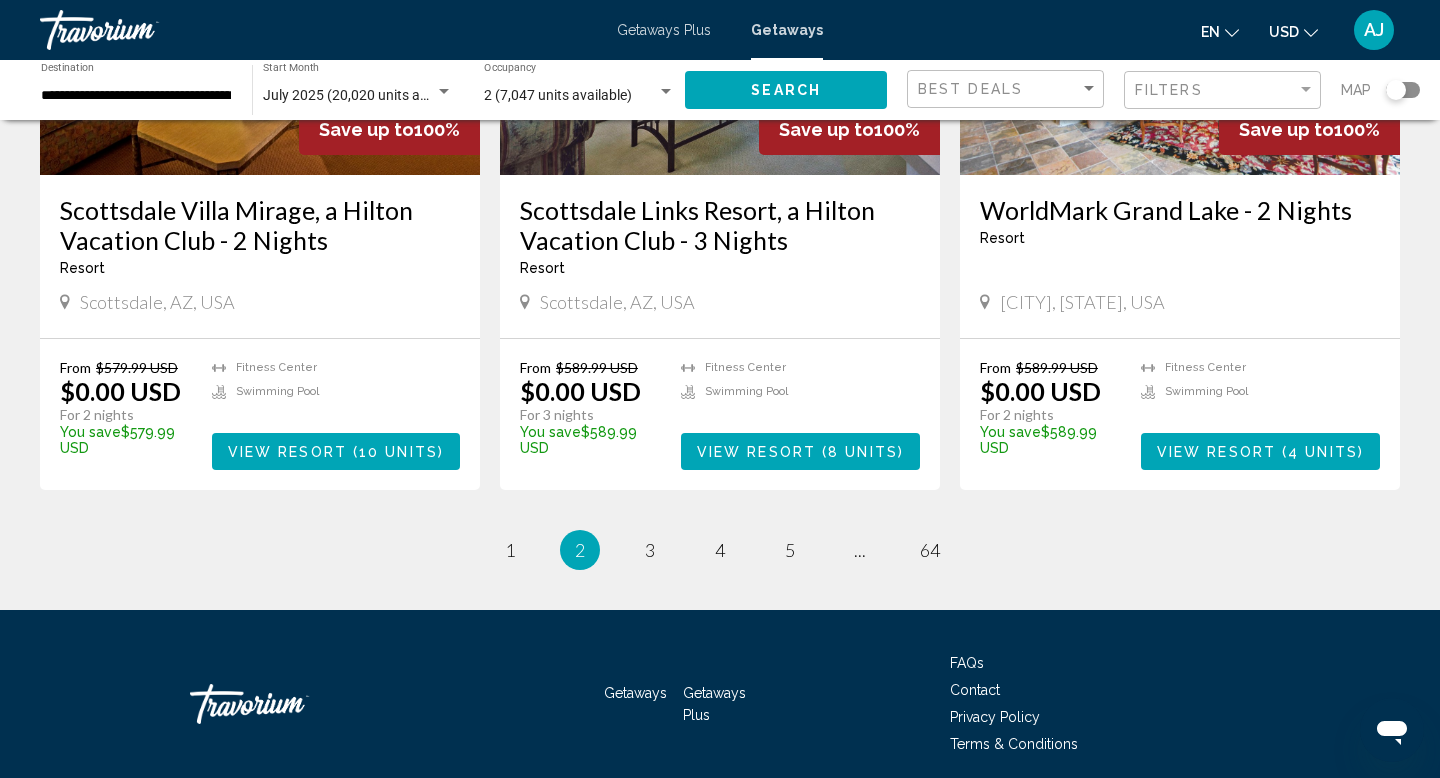 scroll, scrollTop: 2458, scrollLeft: 0, axis: vertical 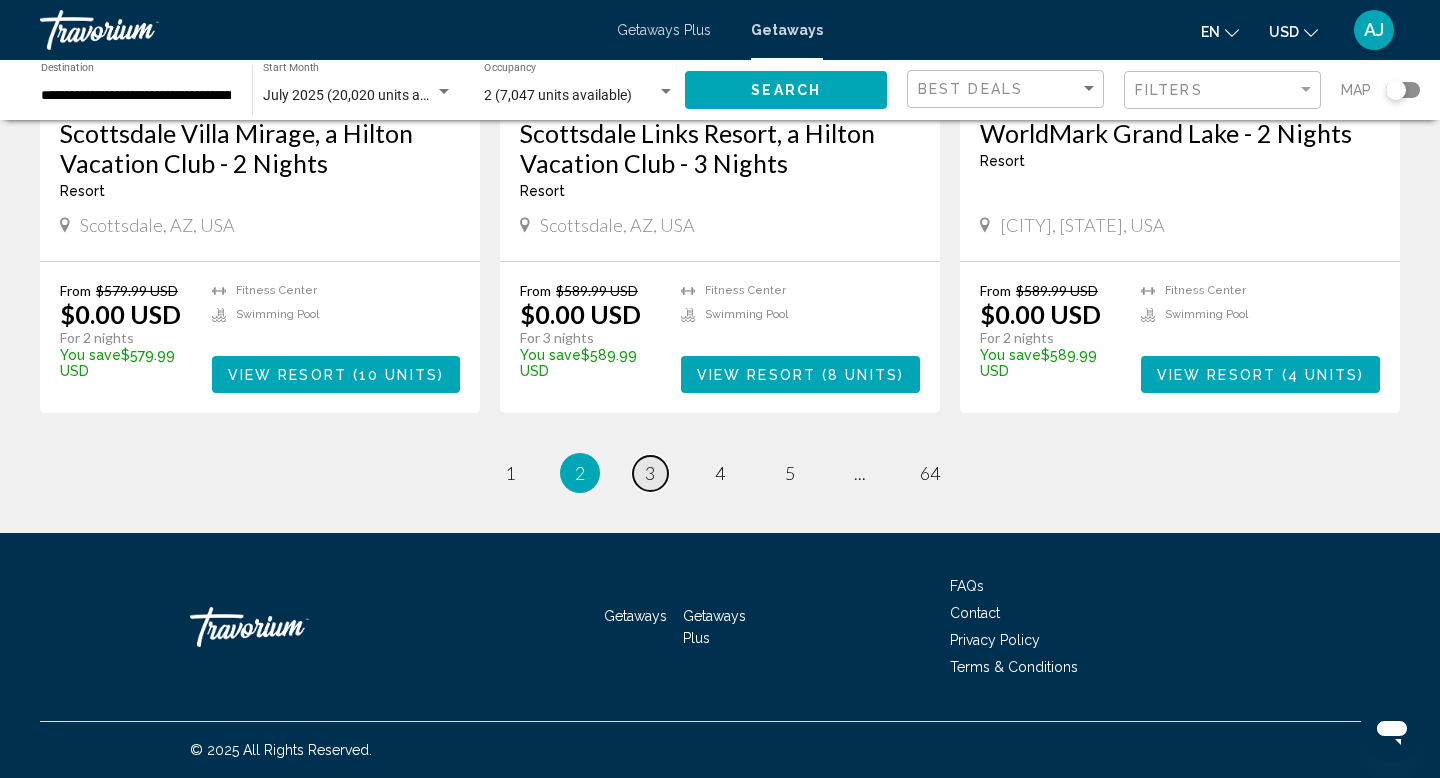 click on "3" at bounding box center (650, 473) 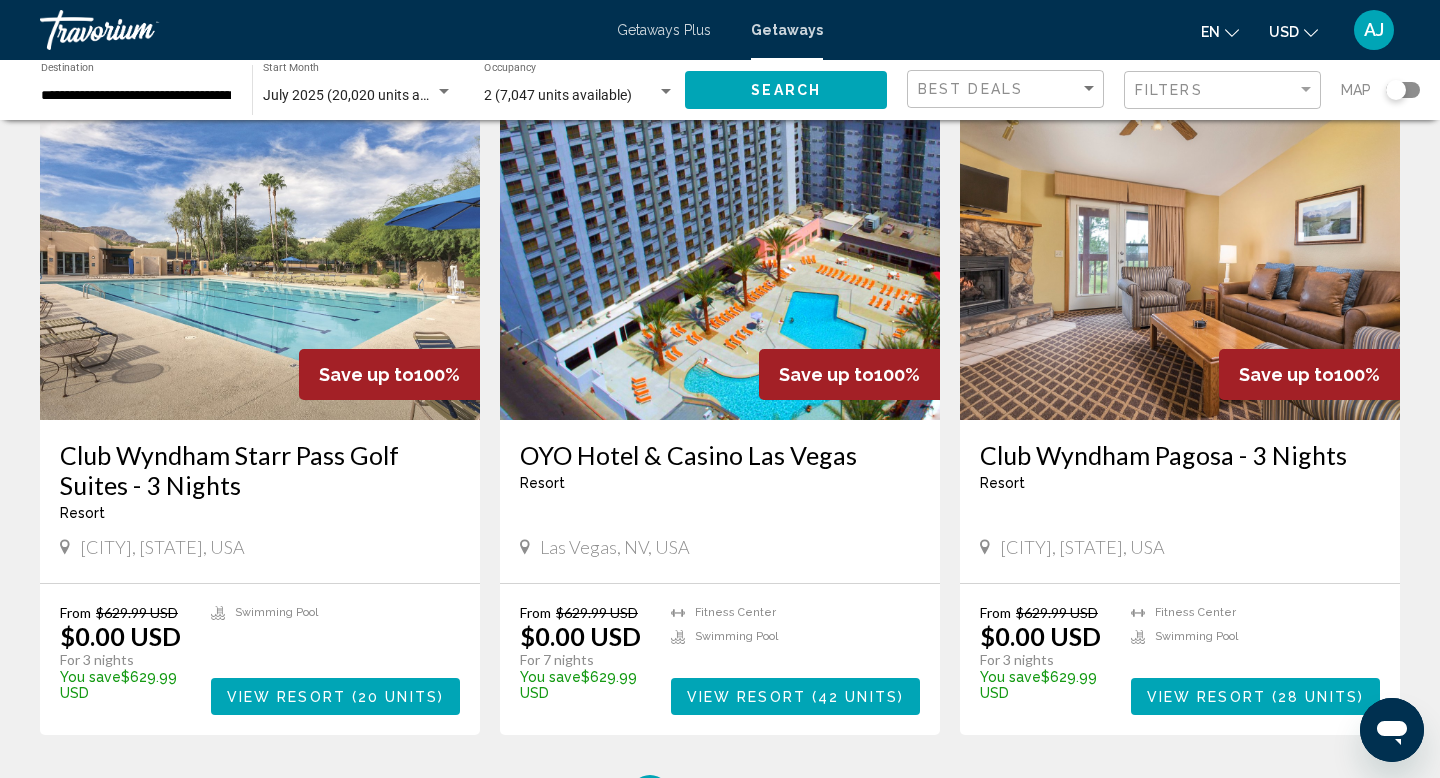 scroll, scrollTop: 2138, scrollLeft: 0, axis: vertical 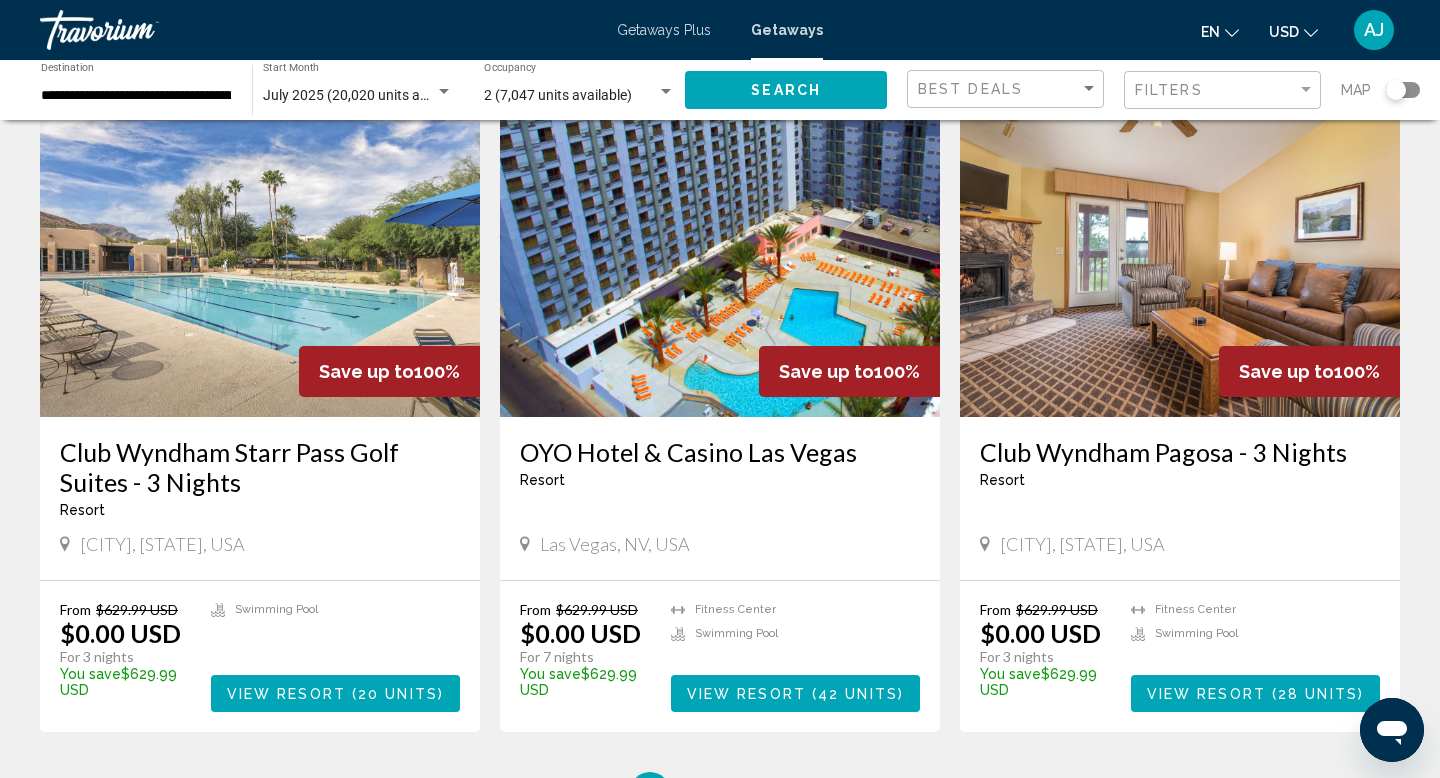 click on "View Resort" at bounding box center [746, 694] 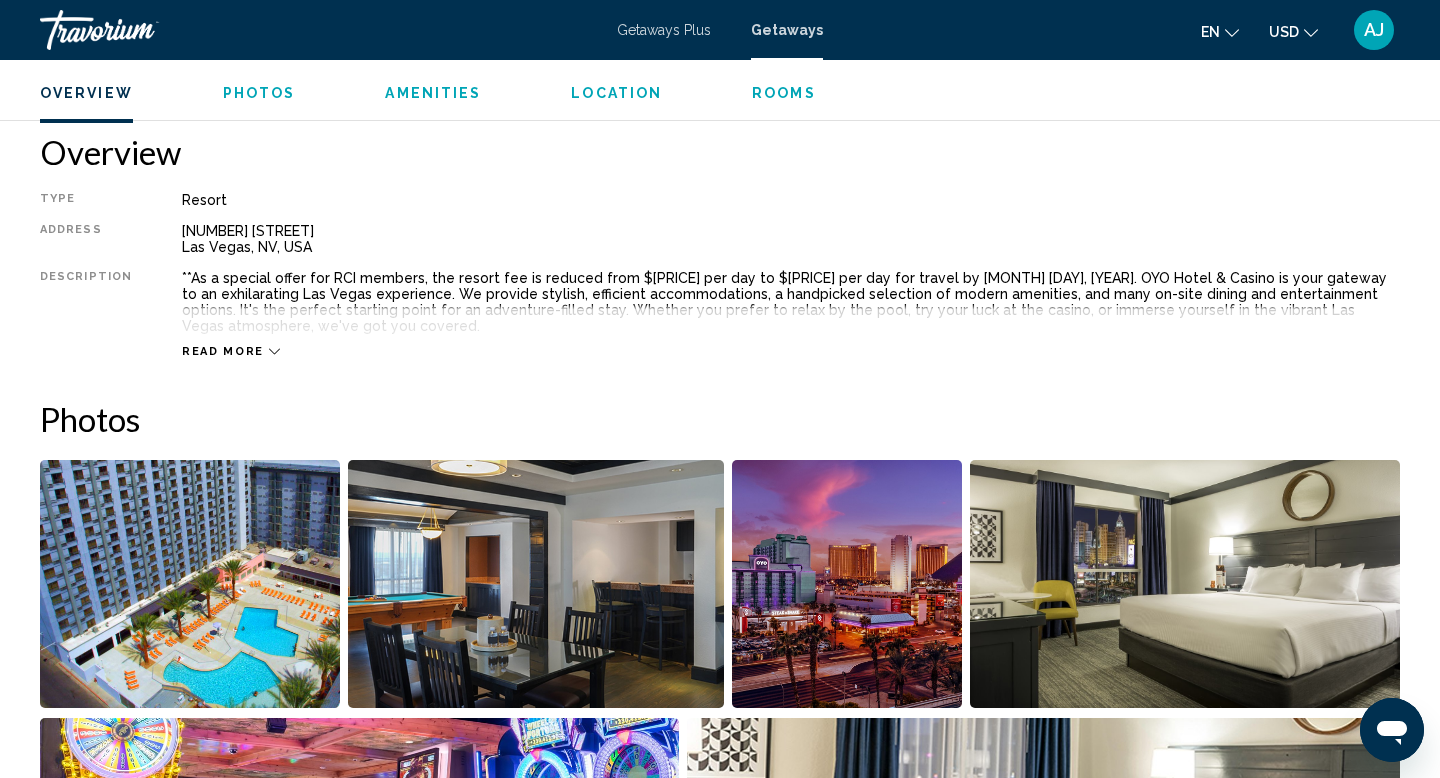 scroll, scrollTop: 0, scrollLeft: 0, axis: both 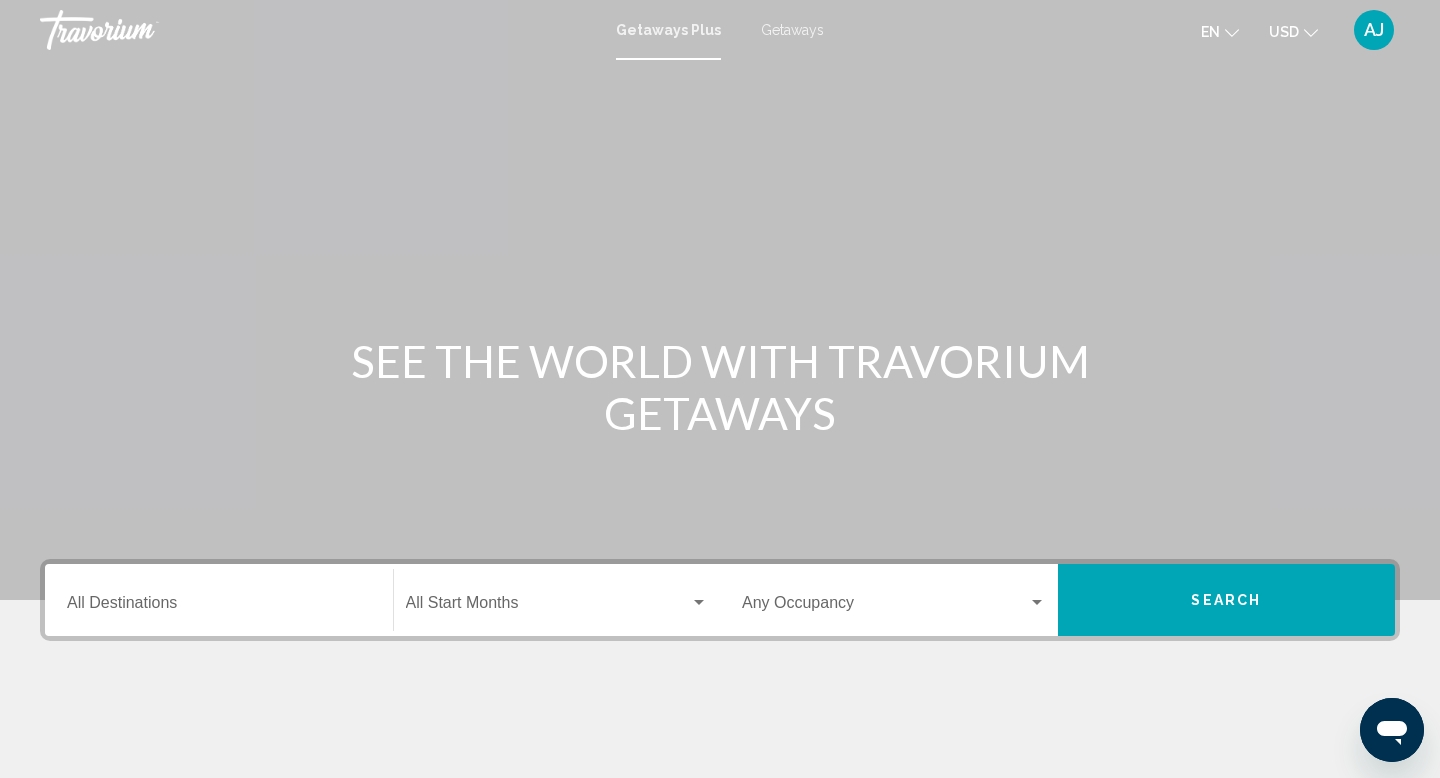 click on "Destination All Destinations" at bounding box center (219, 600) 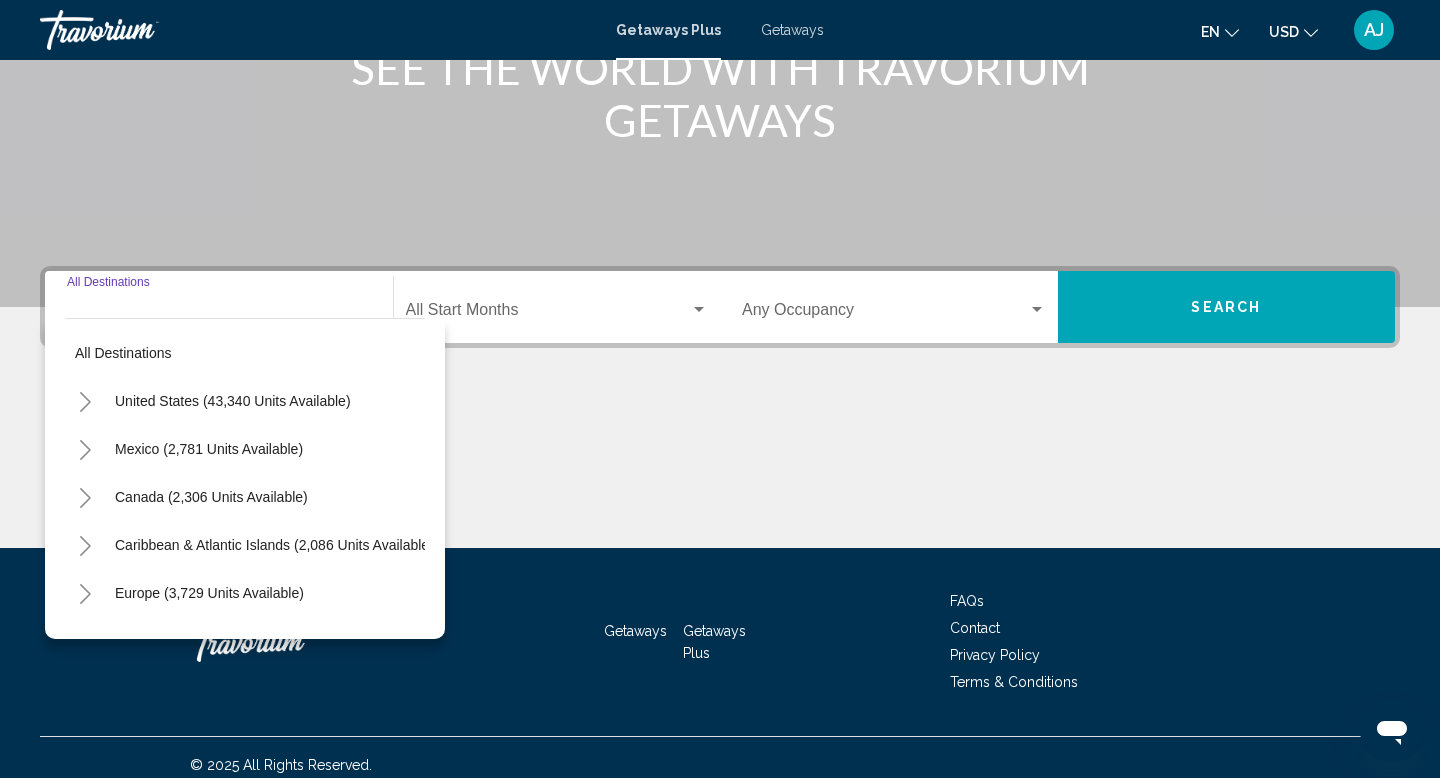 scroll, scrollTop: 308, scrollLeft: 0, axis: vertical 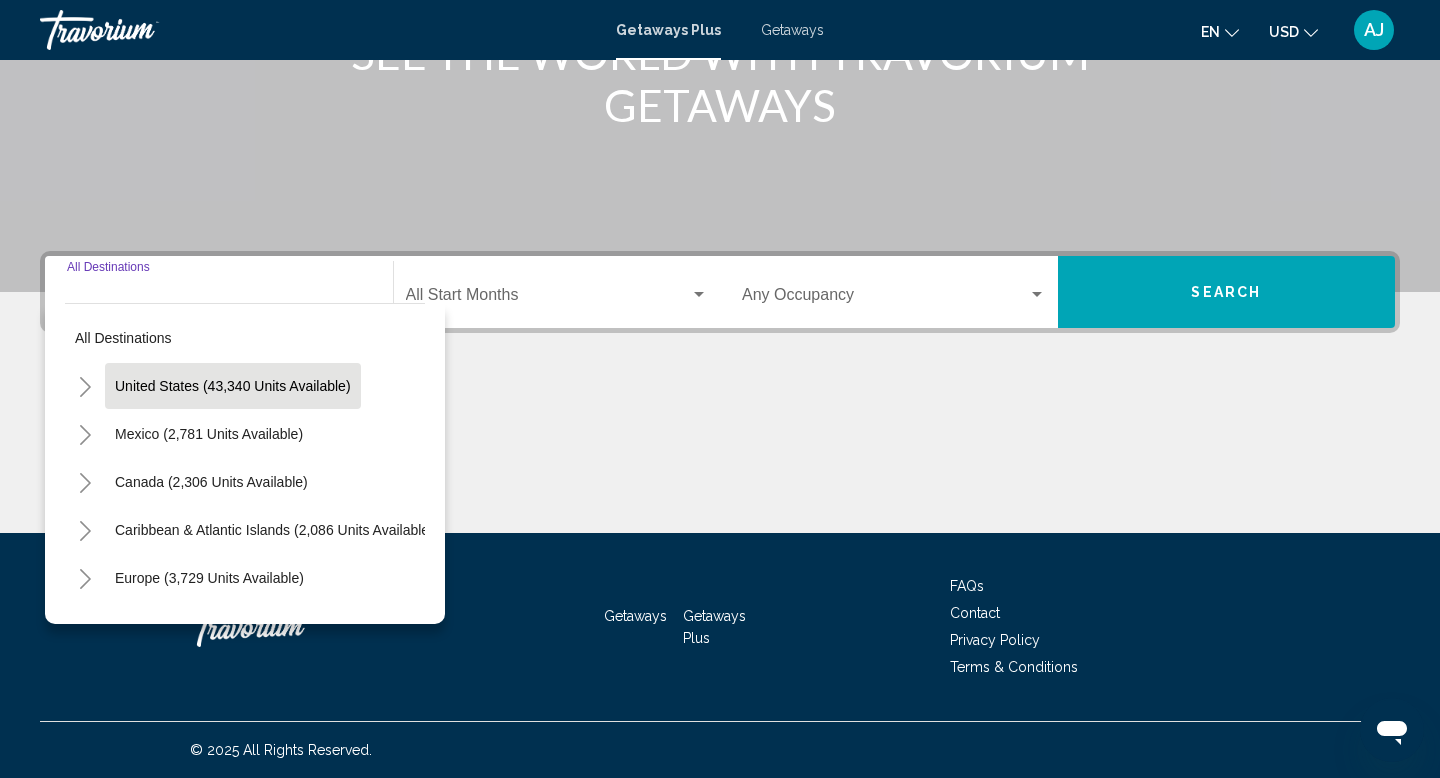 click on "United States (43,340 units available)" at bounding box center [209, 434] 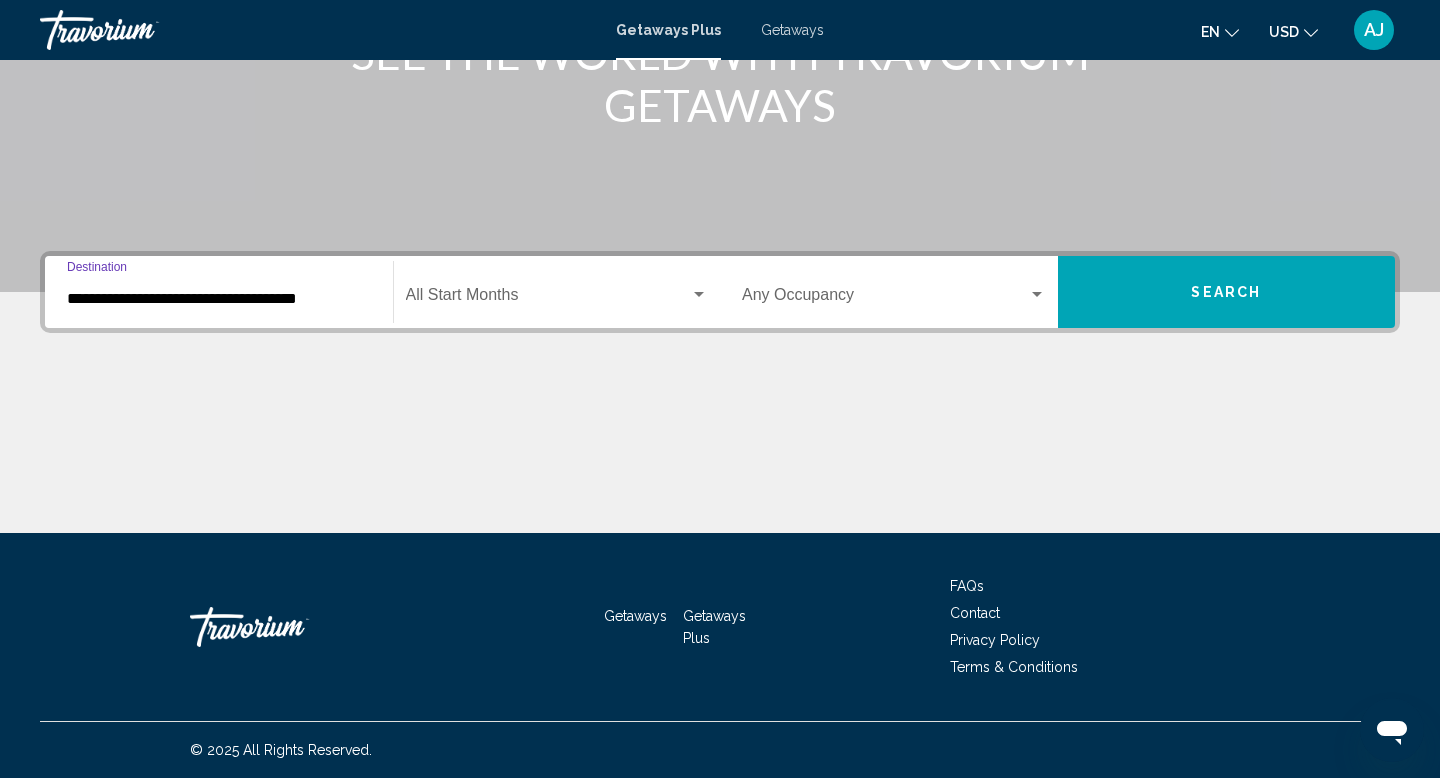 click at bounding box center (548, 299) 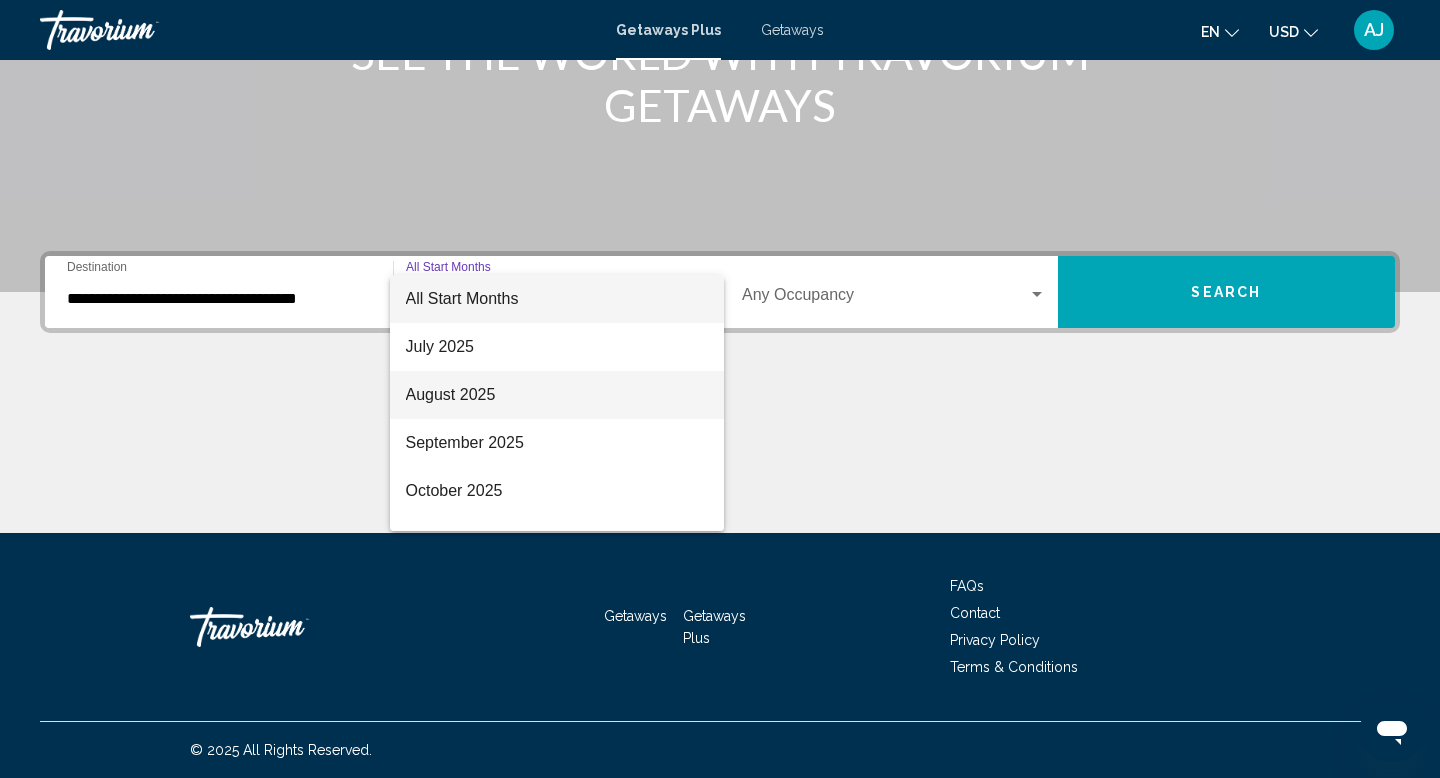 click on "August 2025" at bounding box center (557, 395) 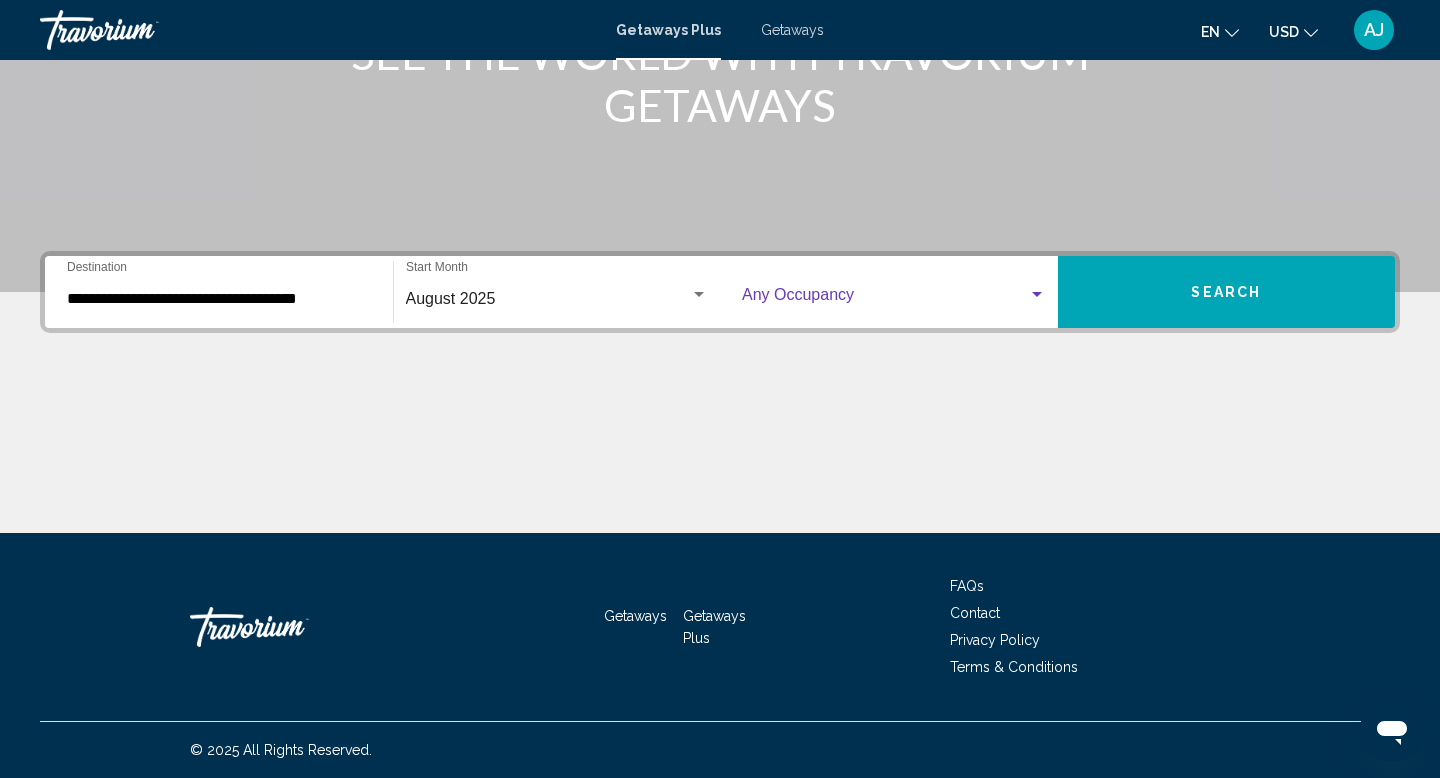click at bounding box center (885, 299) 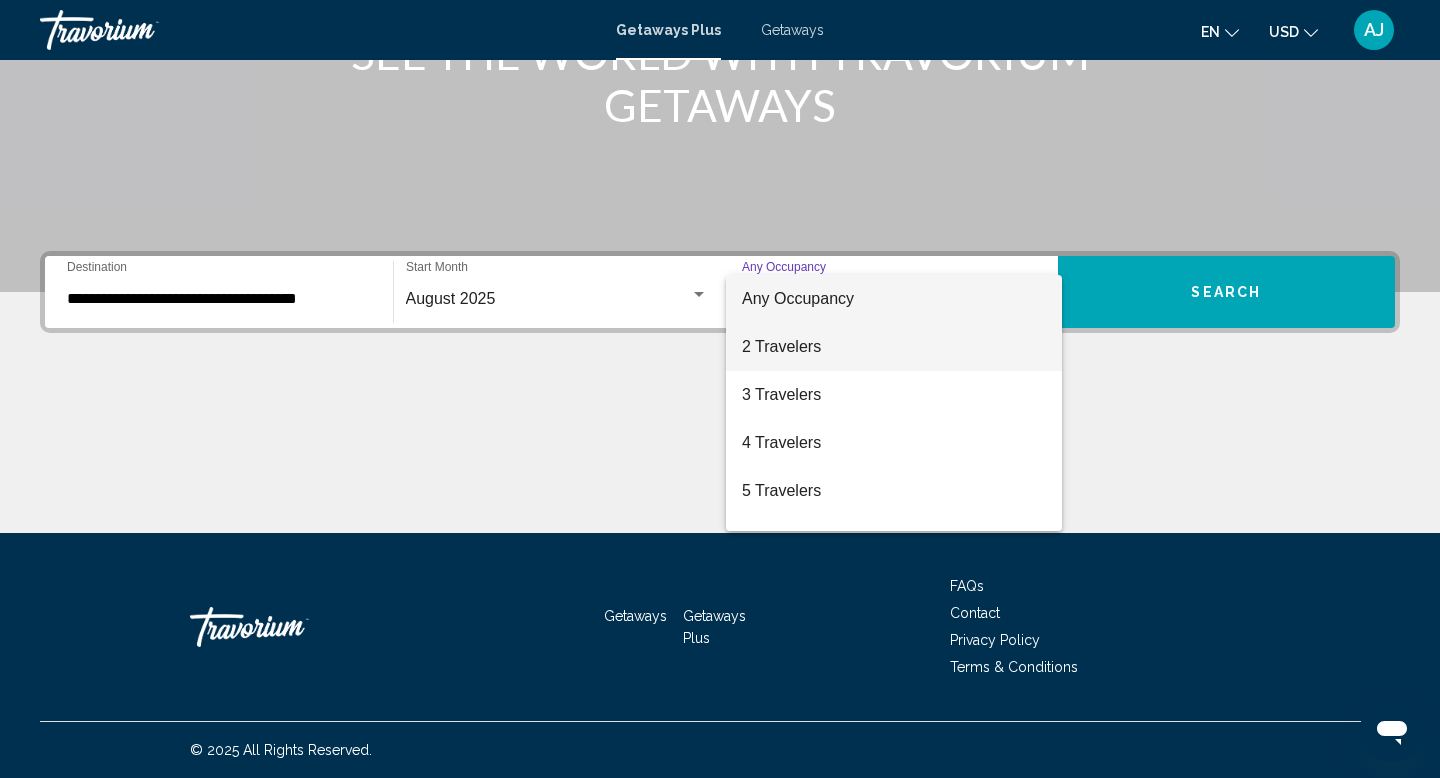 click on "2 Travelers" at bounding box center (894, 347) 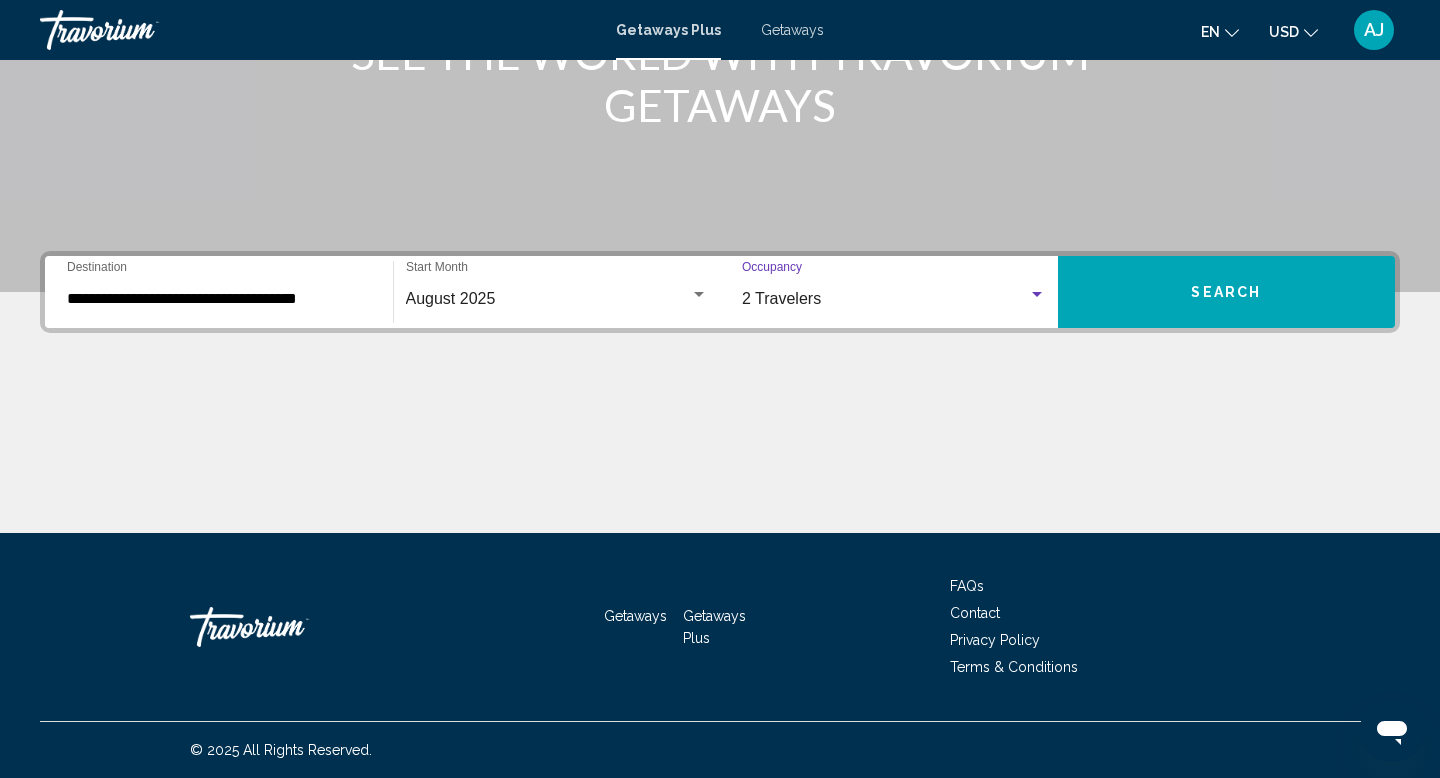 click on "Search" at bounding box center (1227, 292) 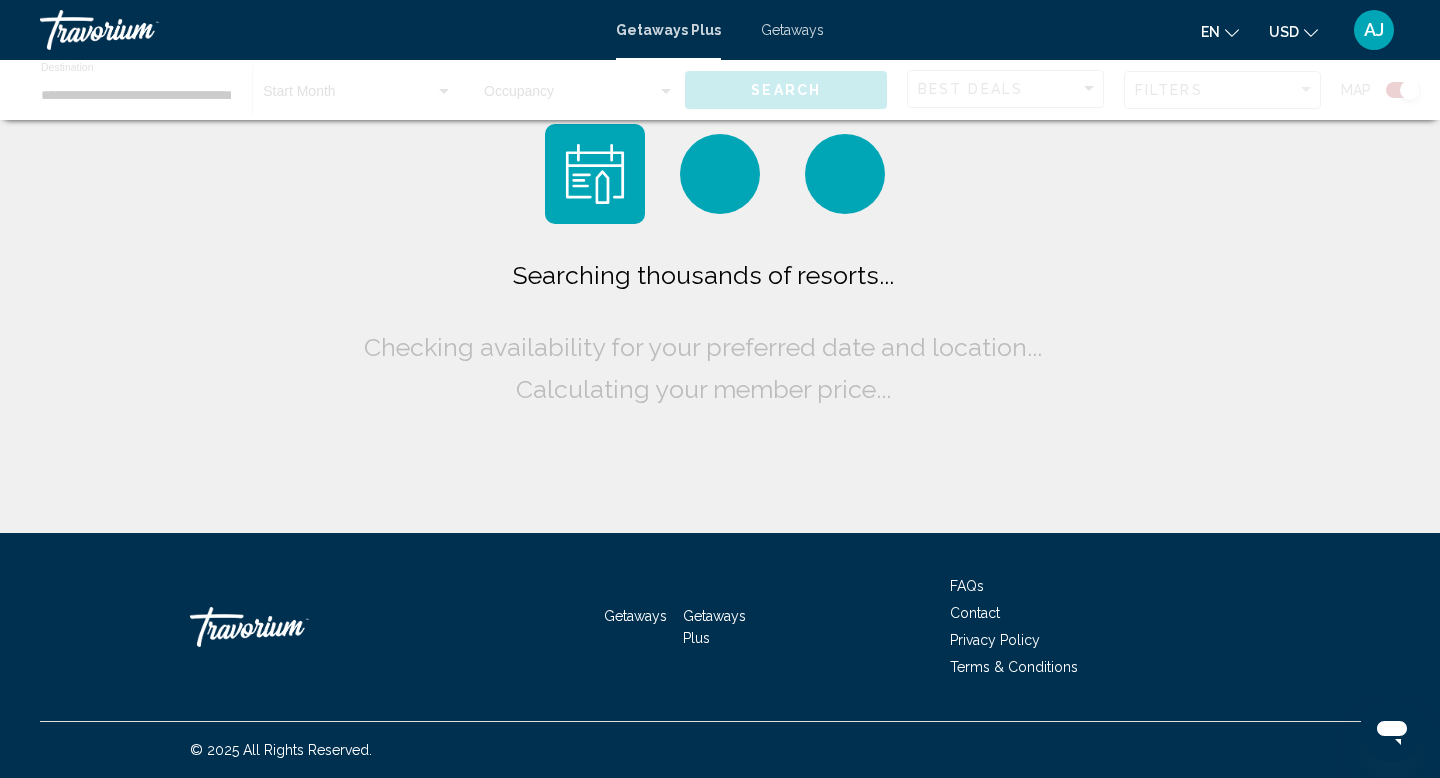 scroll, scrollTop: 0, scrollLeft: 0, axis: both 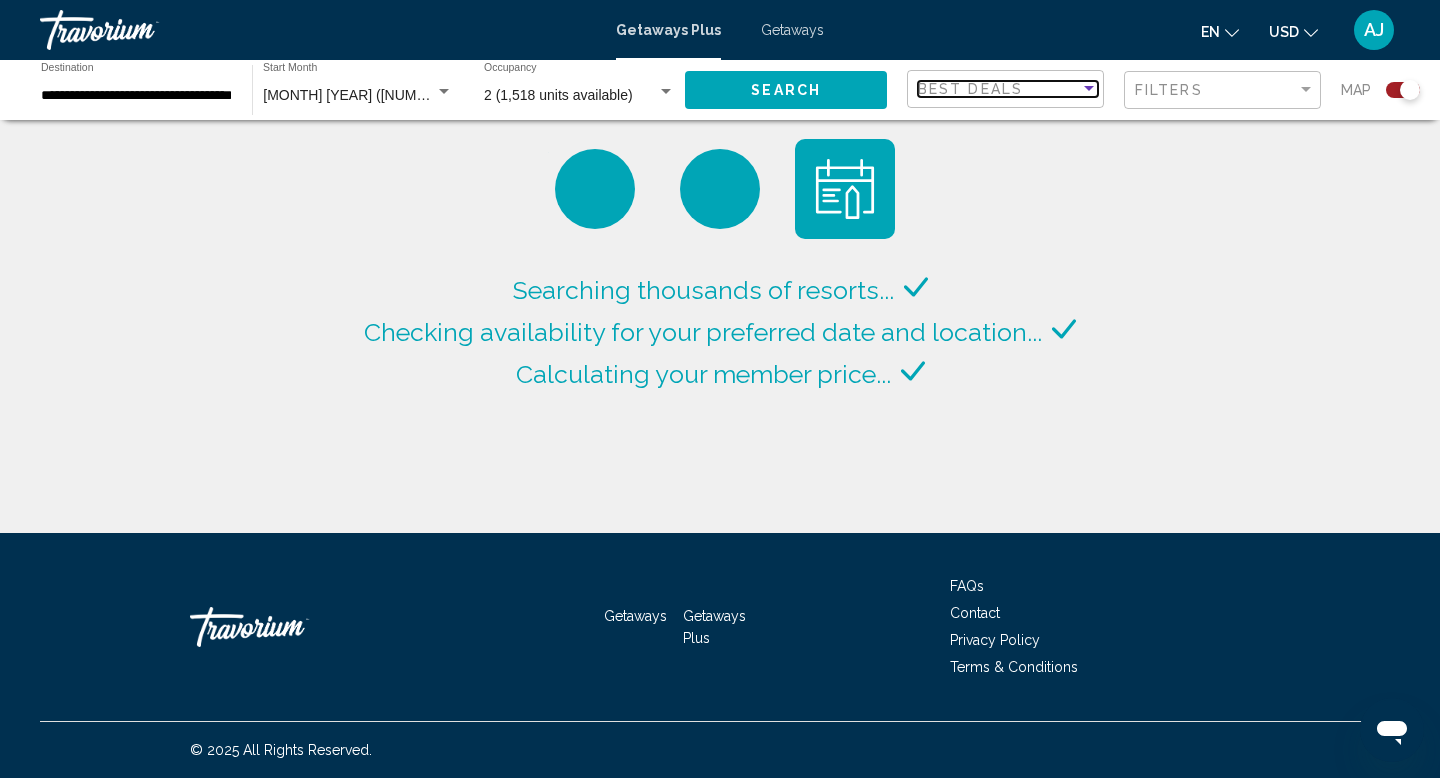 click at bounding box center [1089, 88] 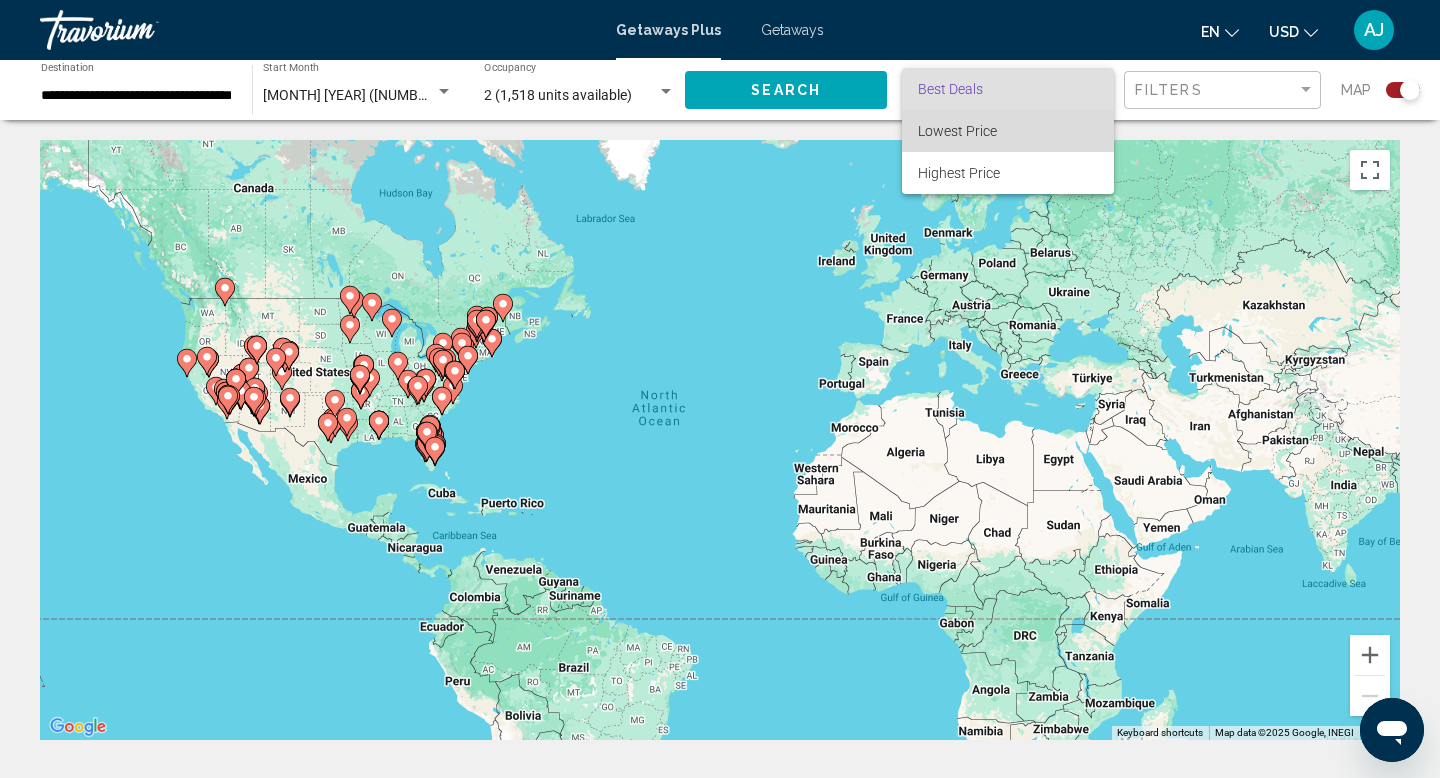 click on "Lowest Price" at bounding box center [1008, 131] 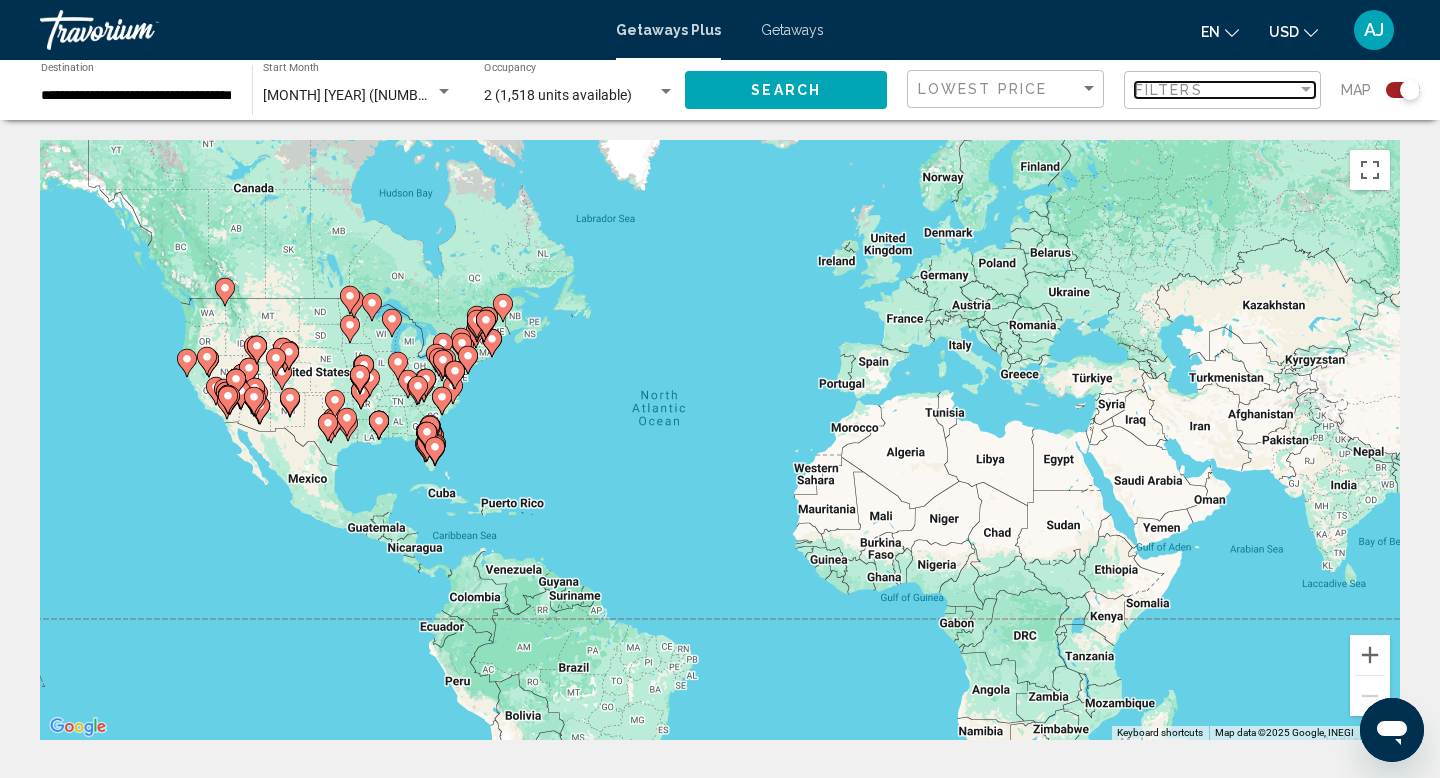 click on "Filters" at bounding box center [1216, 90] 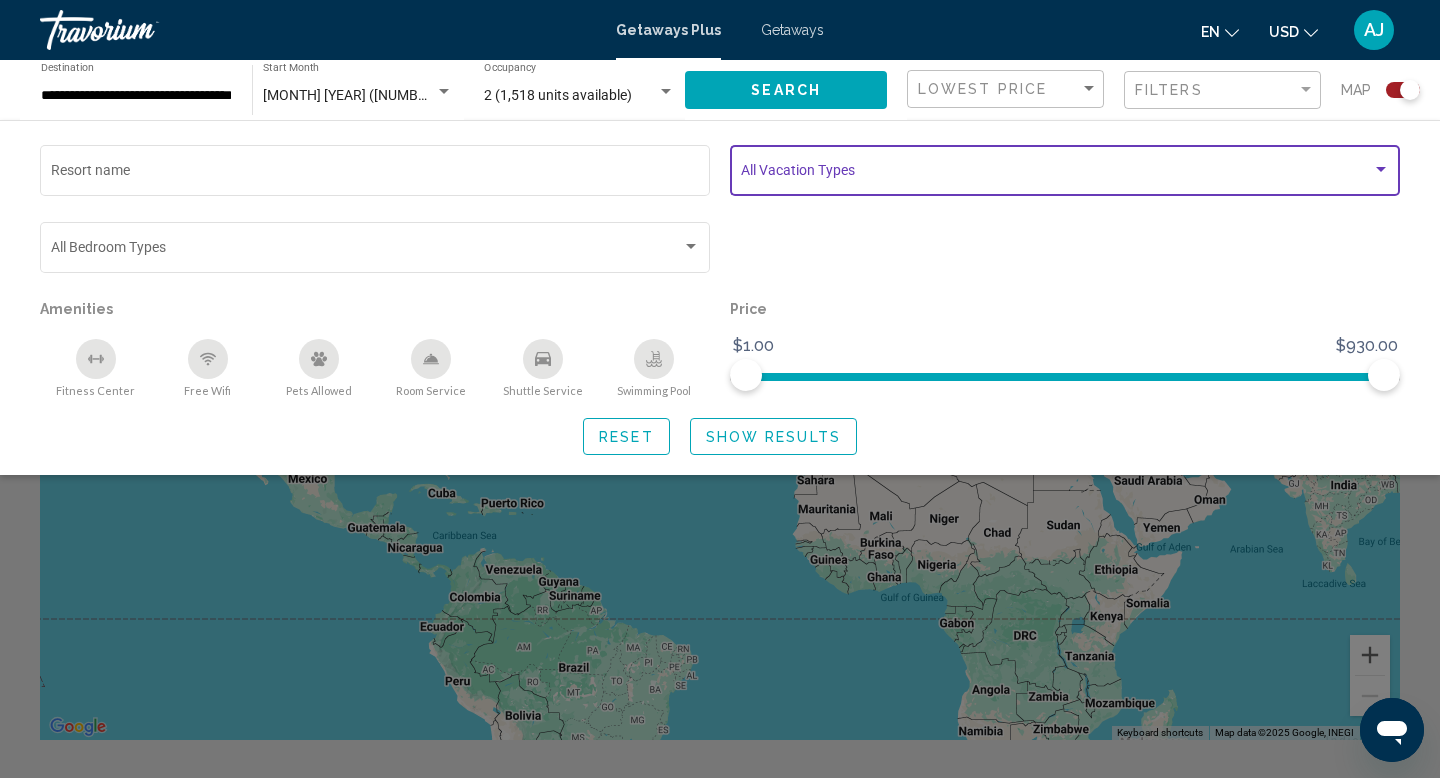 click at bounding box center (1056, 174) 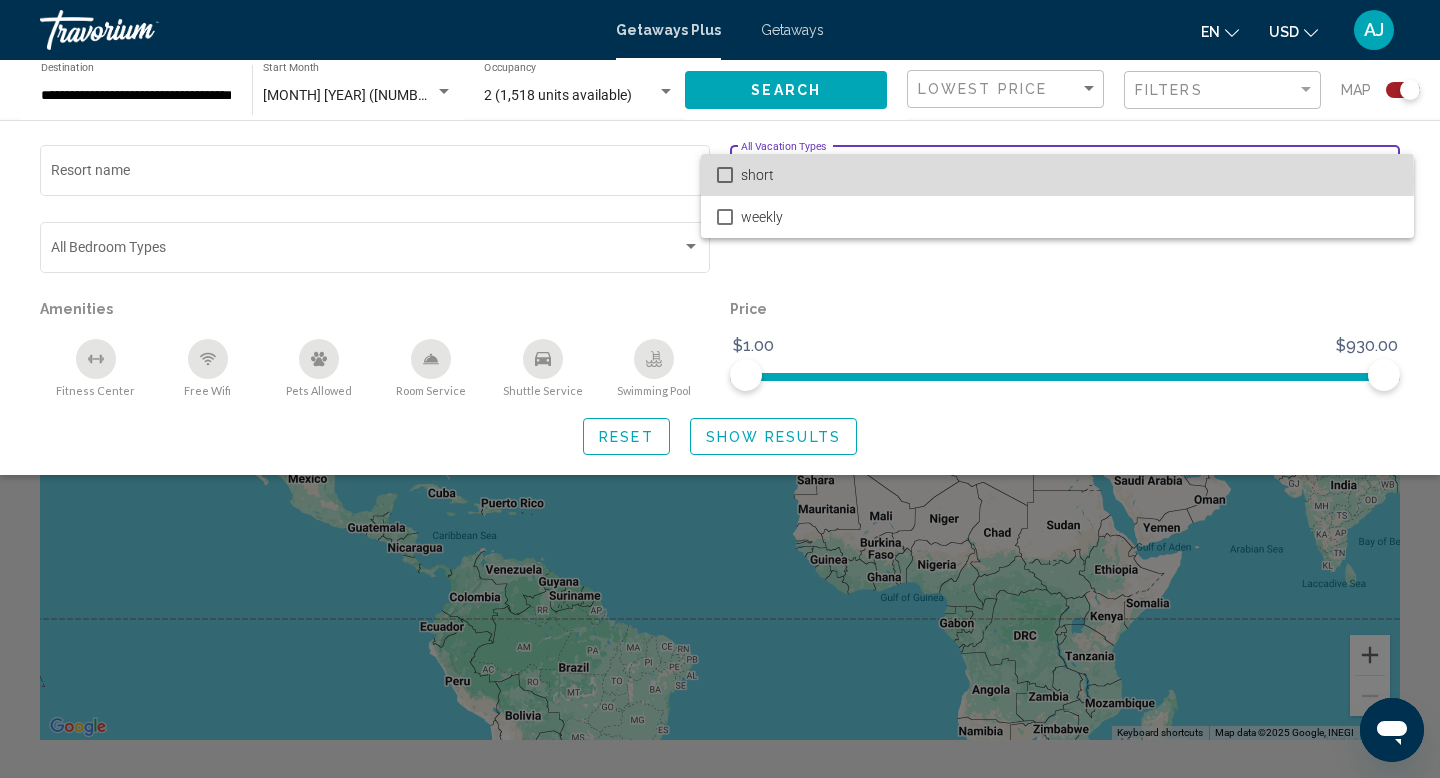 click on "short" at bounding box center [1057, 175] 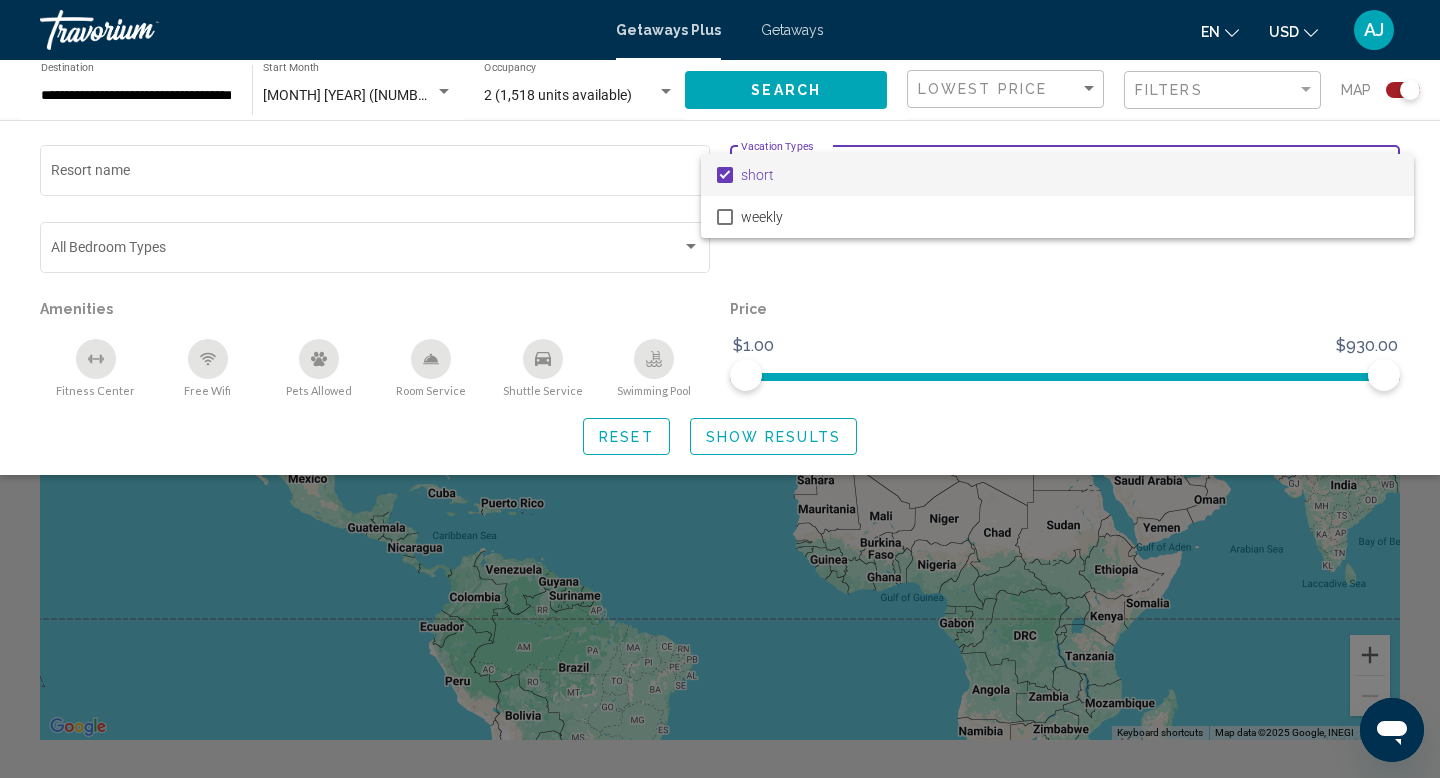 click at bounding box center [720, 389] 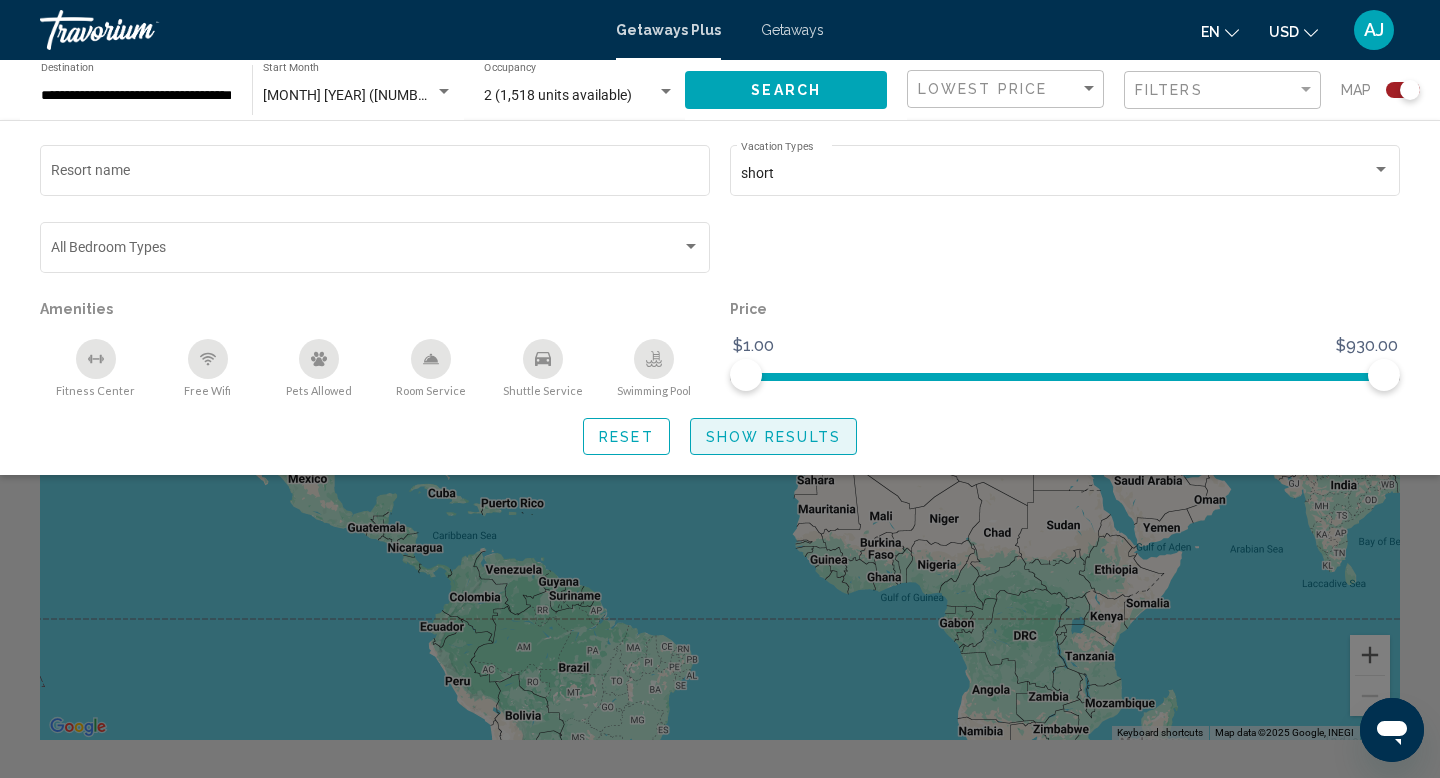 click on "Show Results" 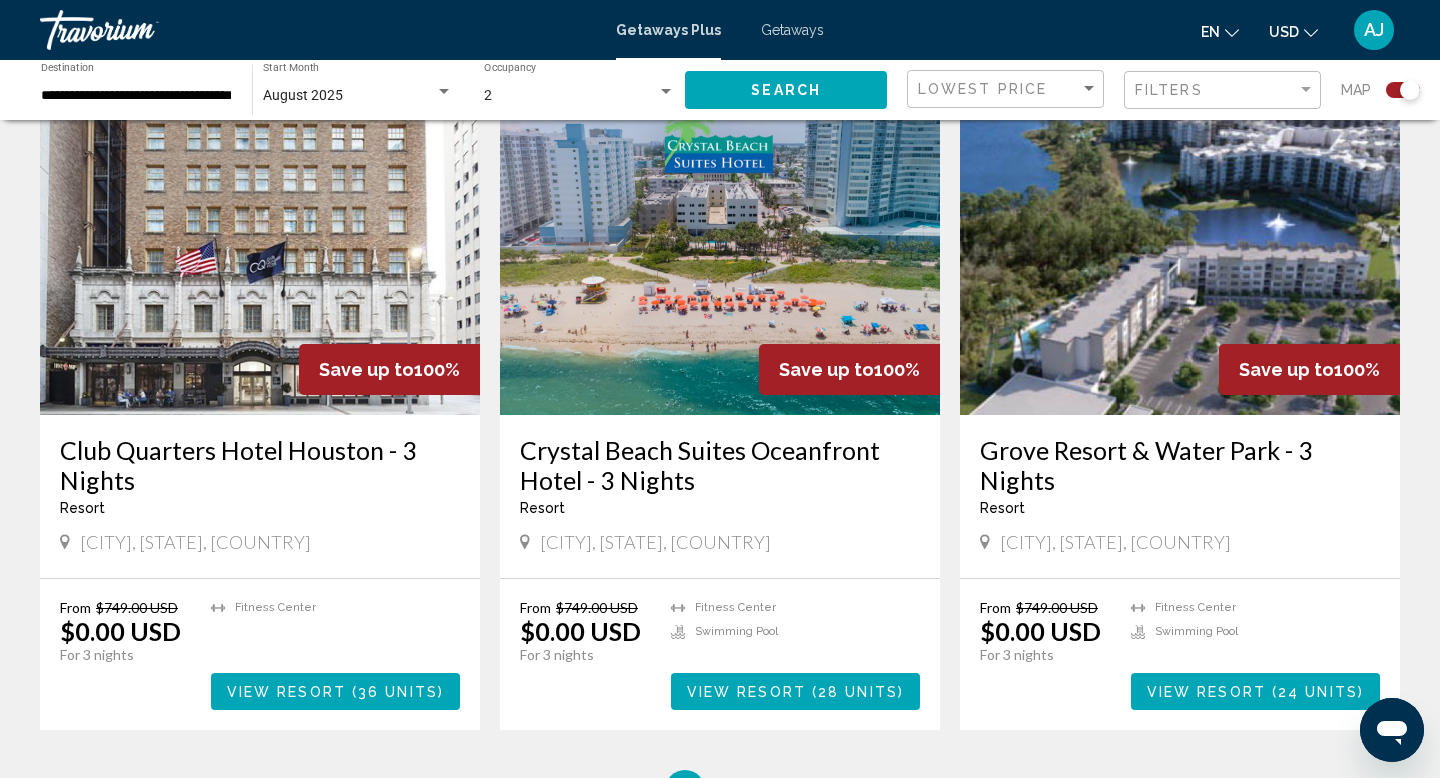 scroll, scrollTop: 2857, scrollLeft: 0, axis: vertical 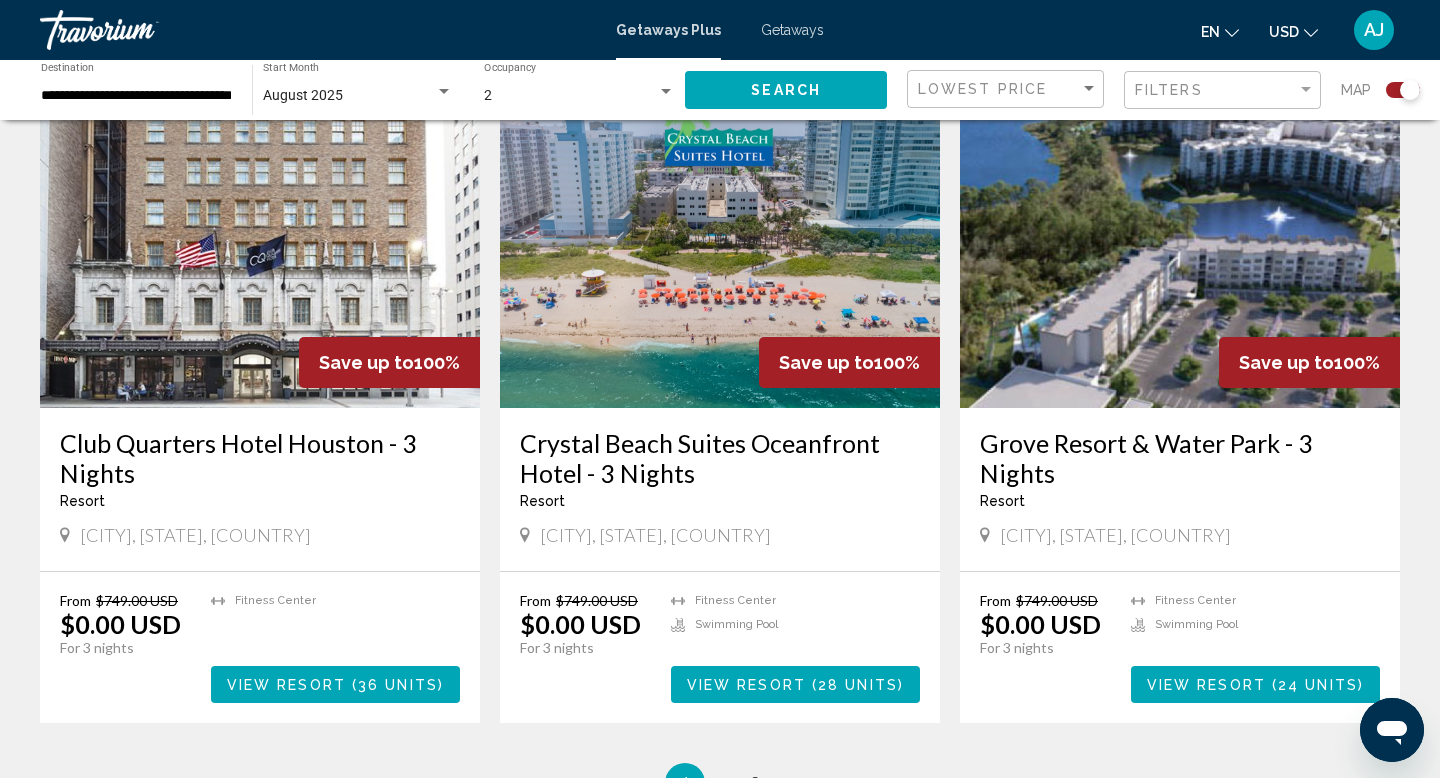click on "View Resort" at bounding box center [286, 685] 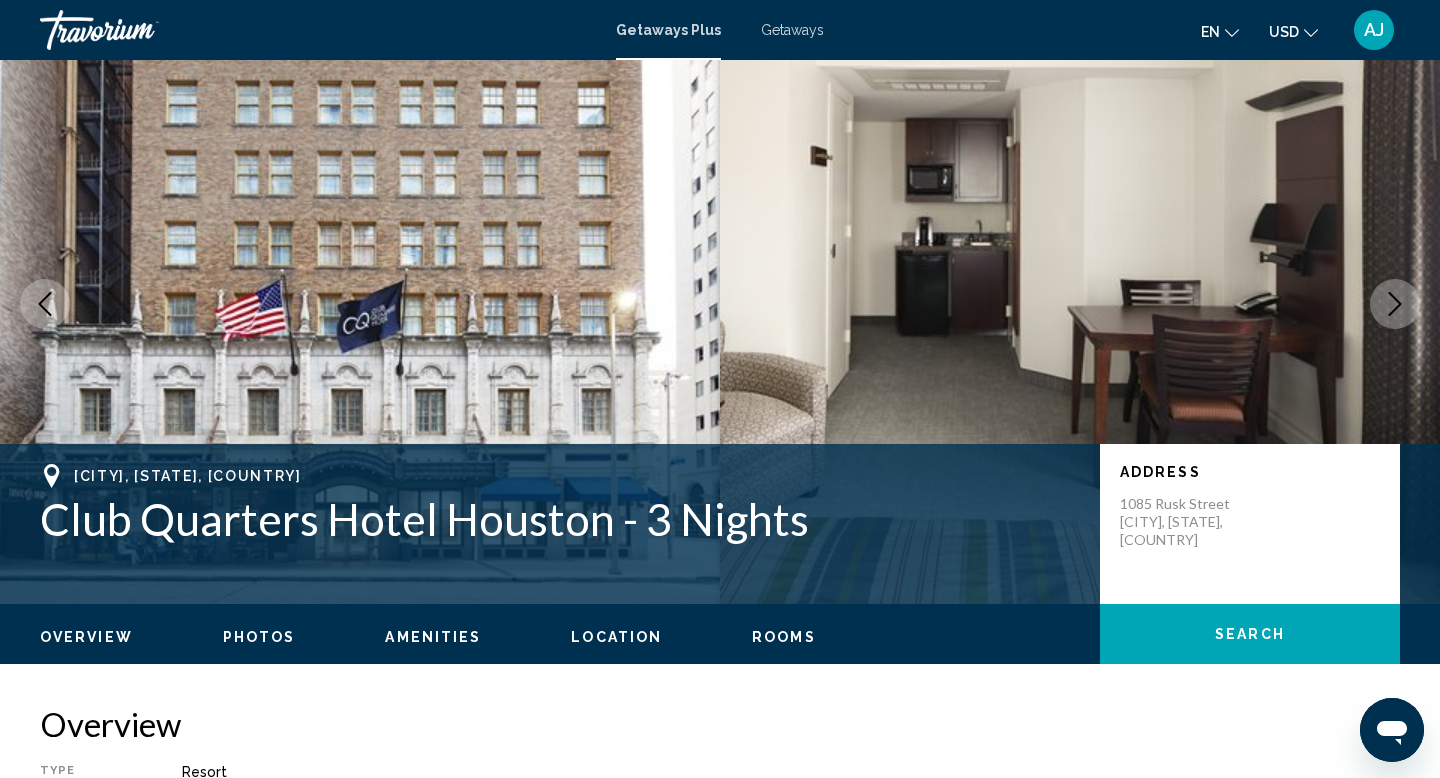 scroll, scrollTop: 0, scrollLeft: 0, axis: both 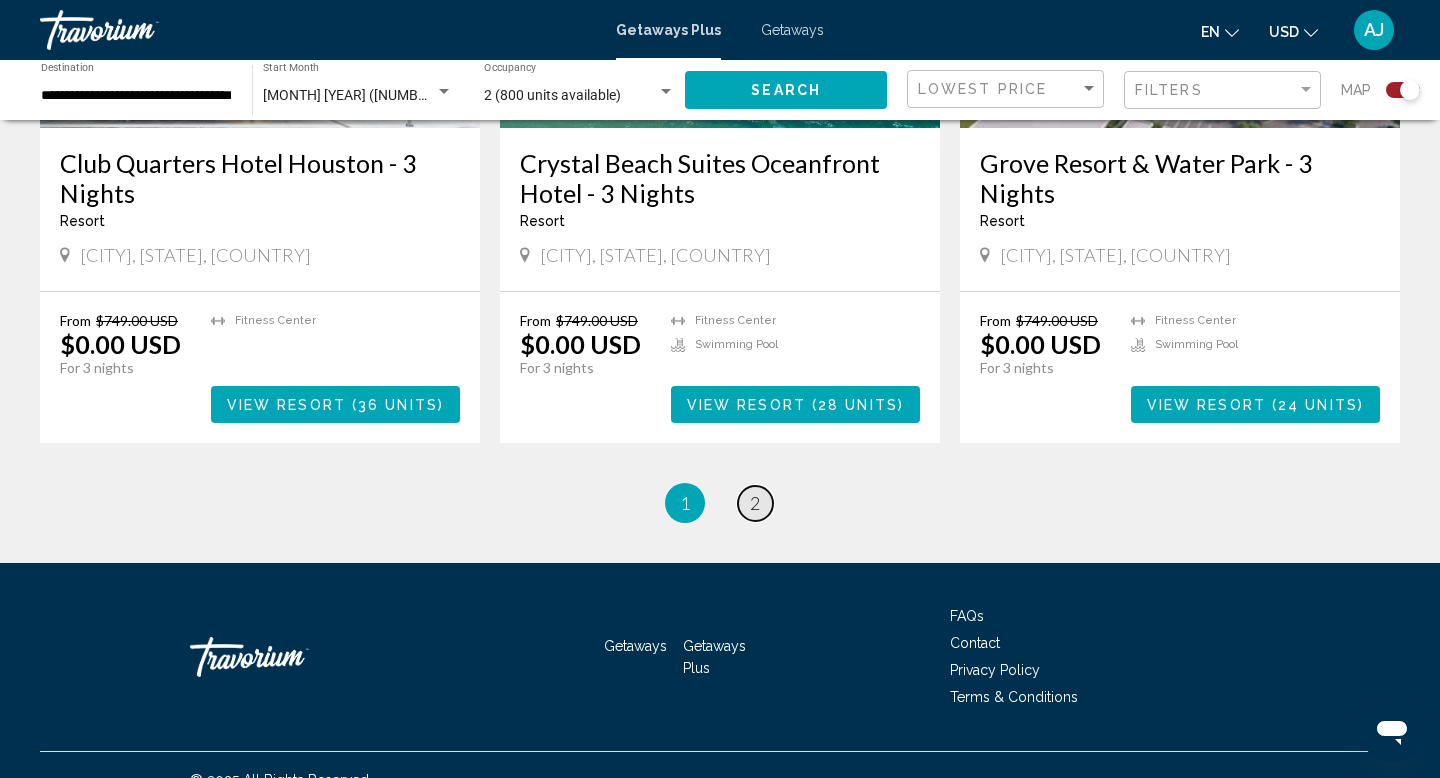 click on "2" at bounding box center (755, 503) 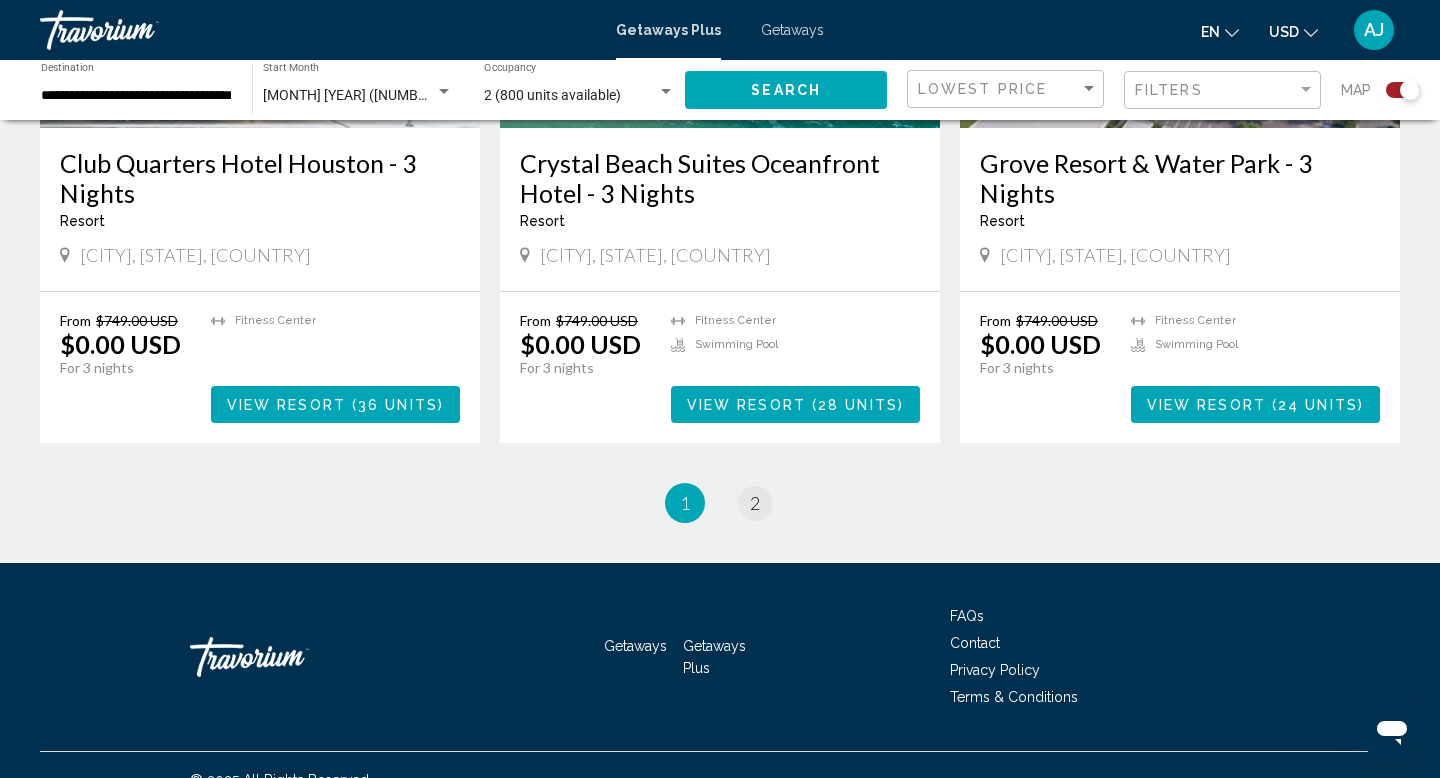 scroll, scrollTop: 0, scrollLeft: 0, axis: both 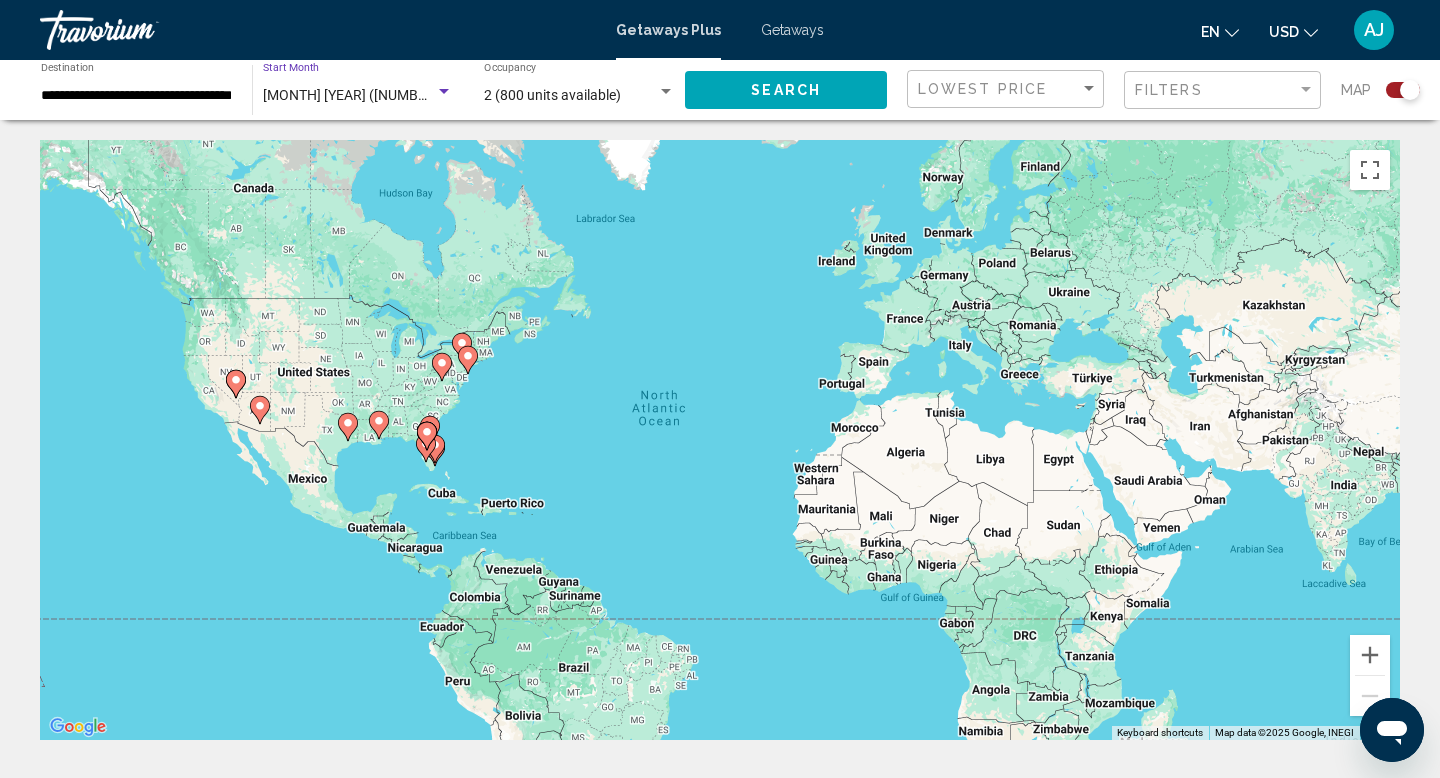 click at bounding box center [444, 92] 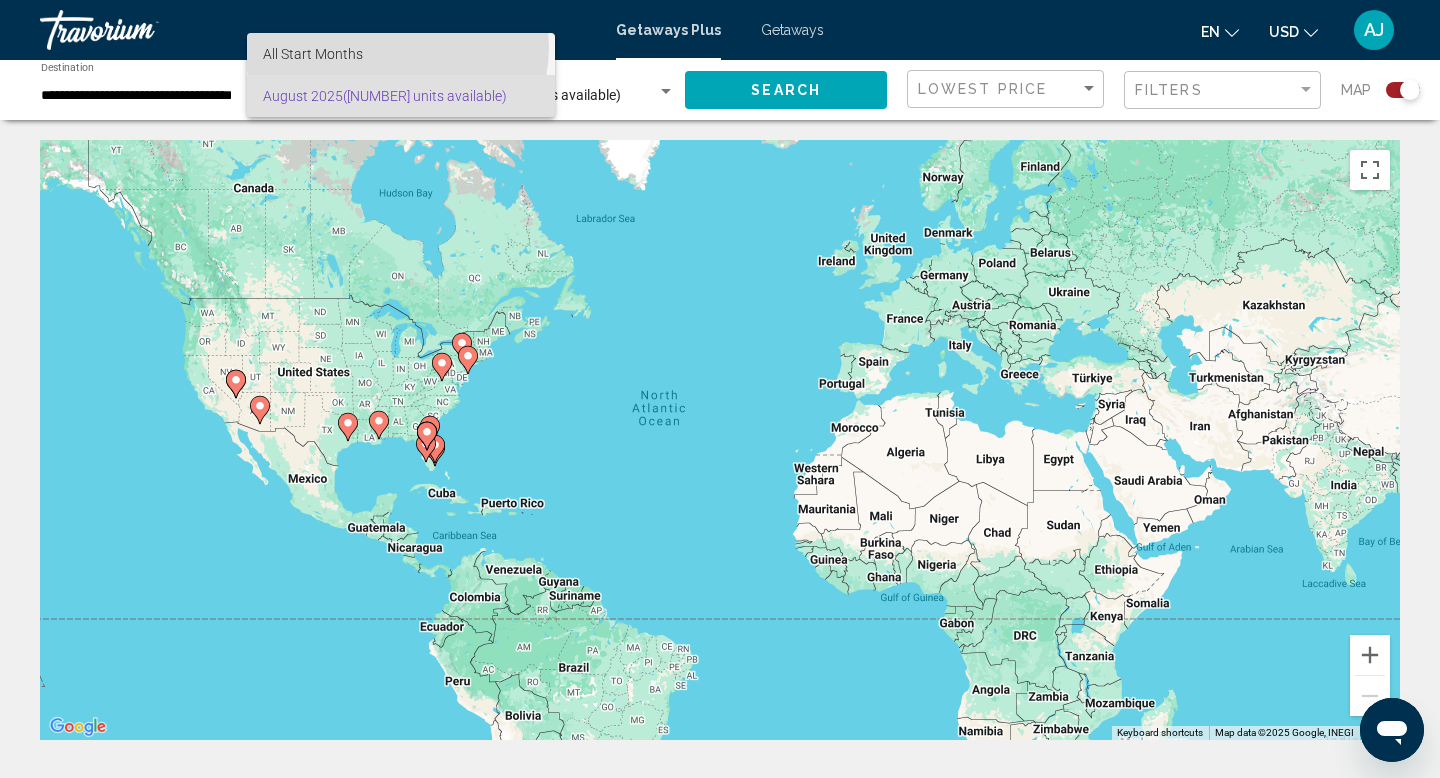 click on "All Start Months" at bounding box center (401, 54) 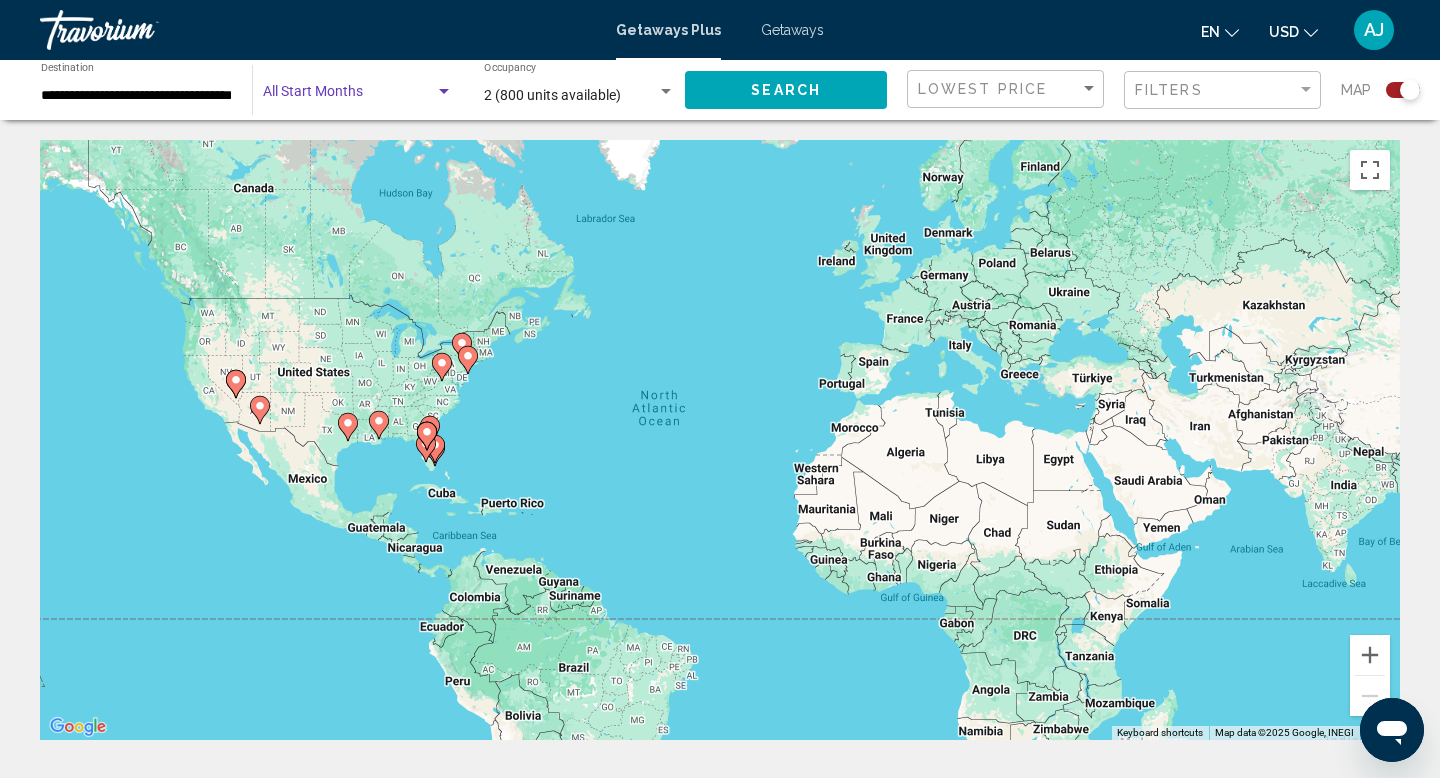 click on "Search" 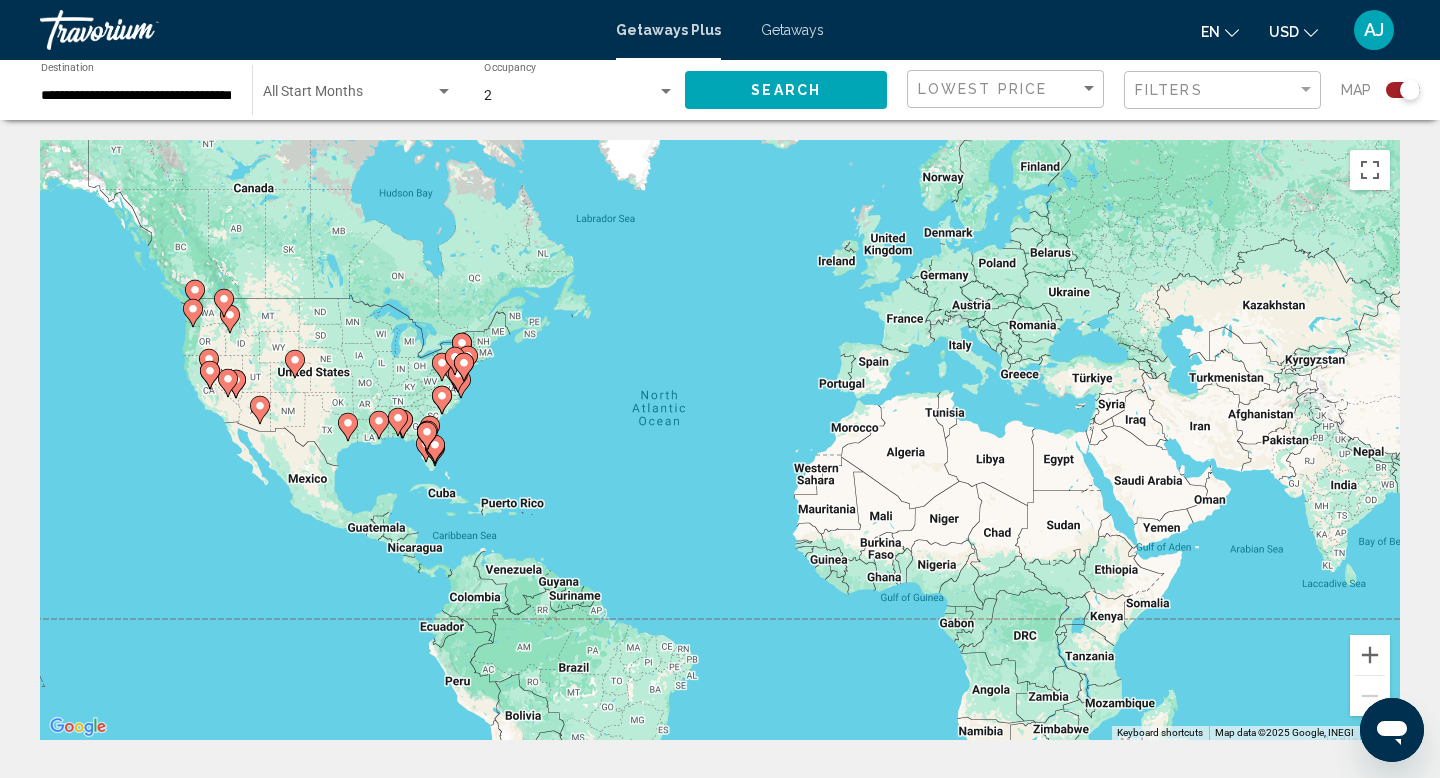 click 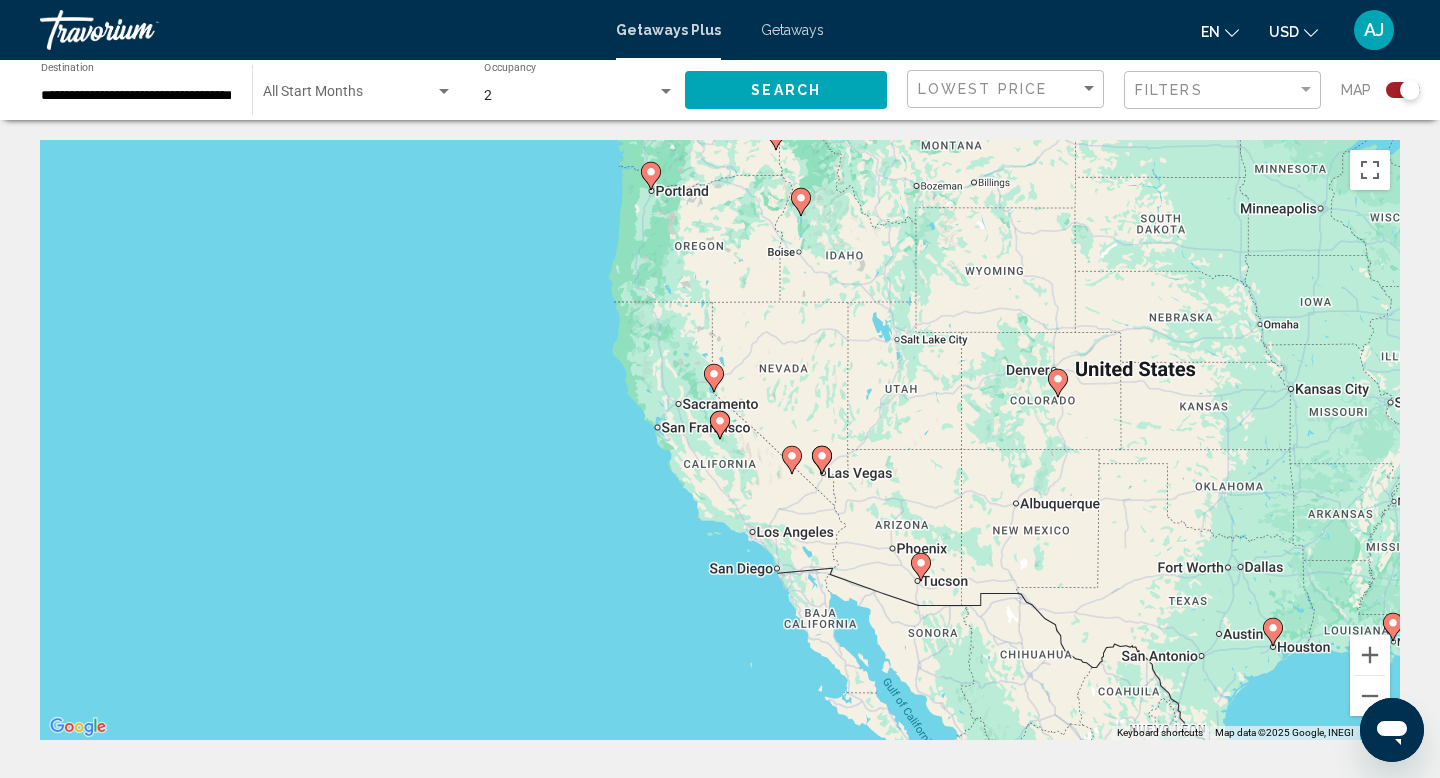 click 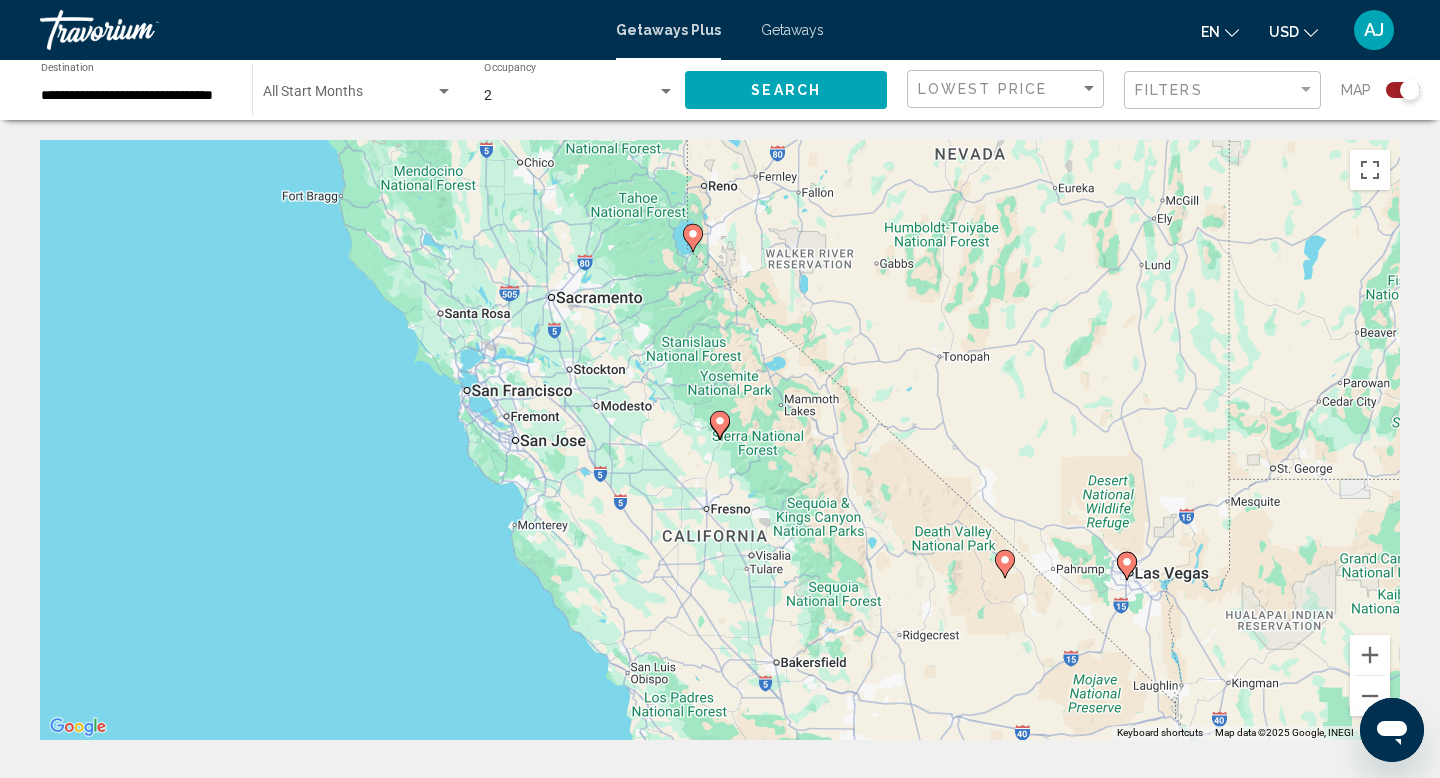 click 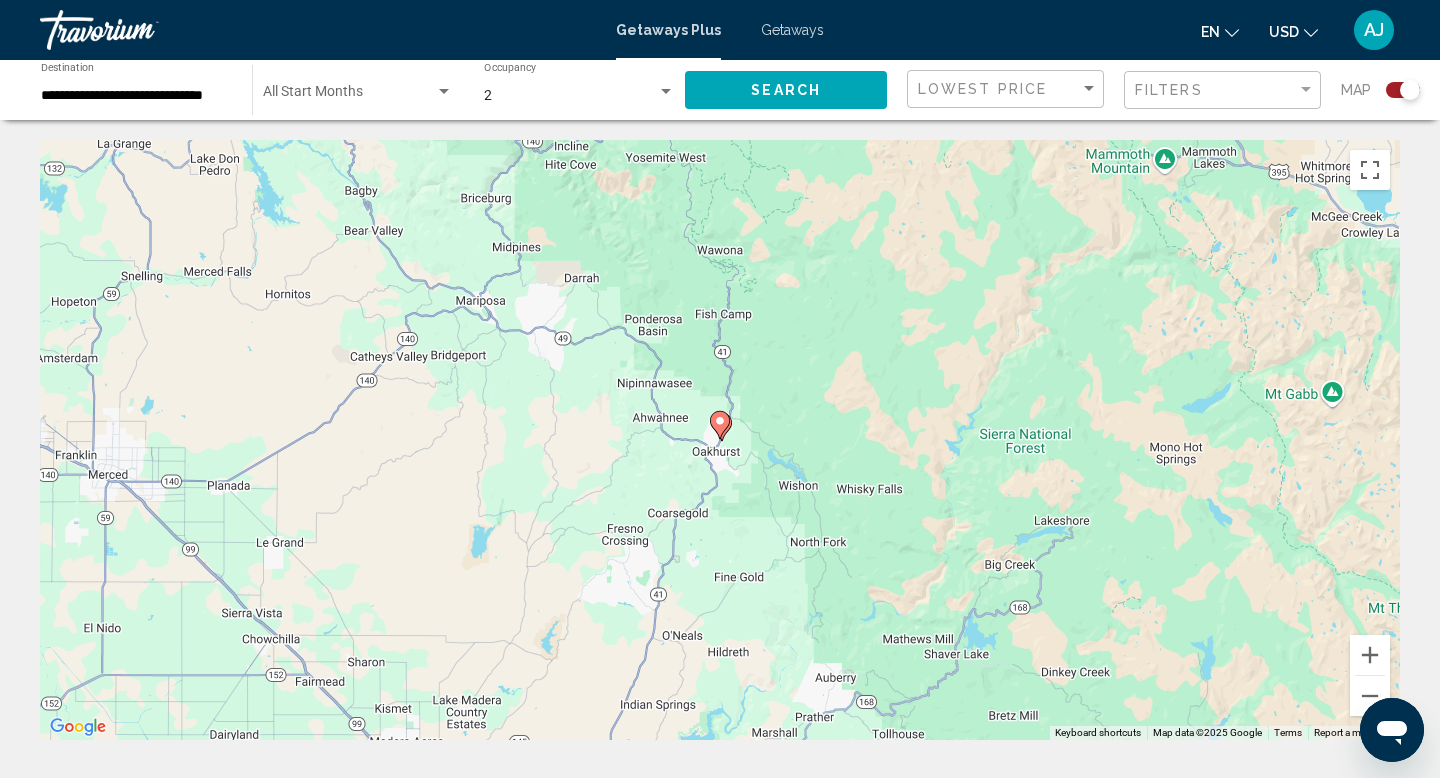click 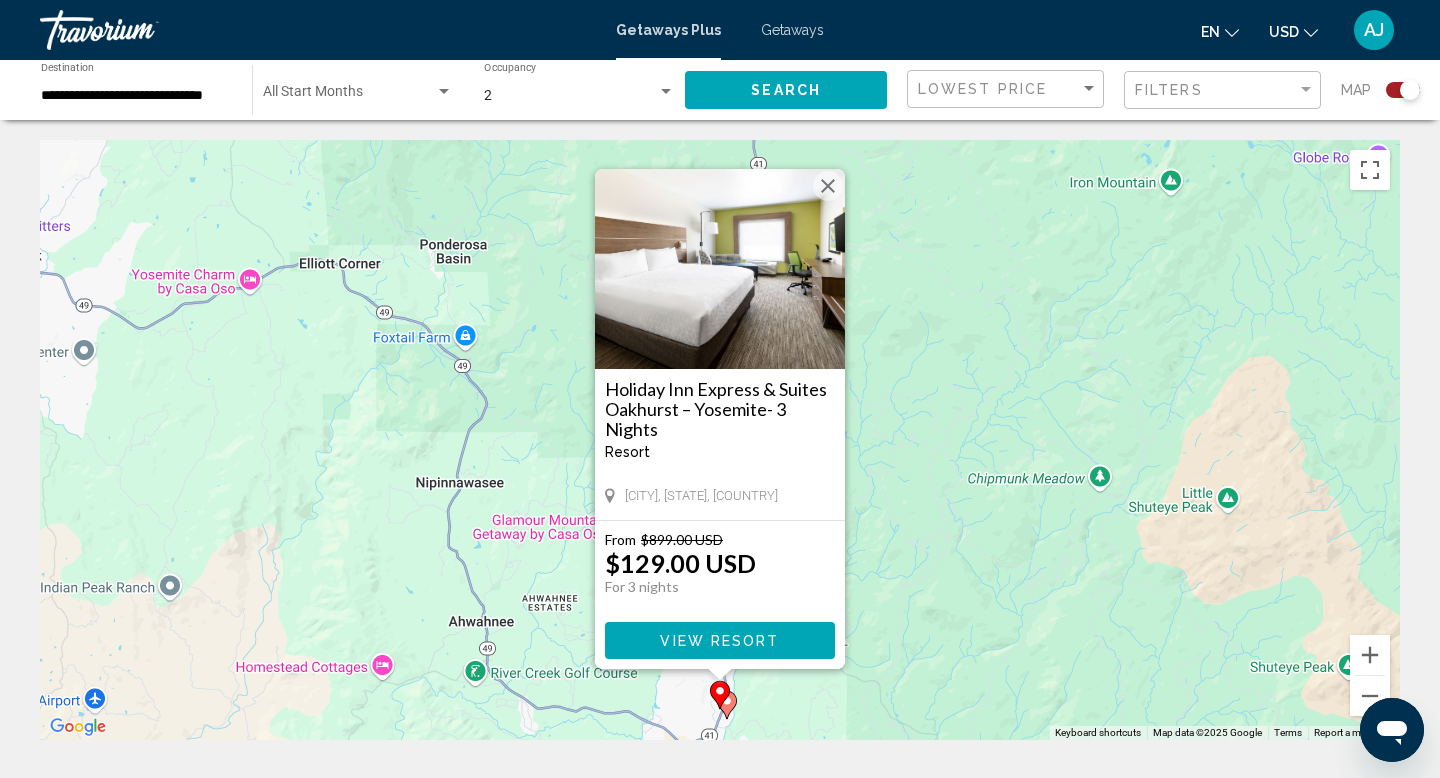 click on "View Resort" at bounding box center [719, 641] 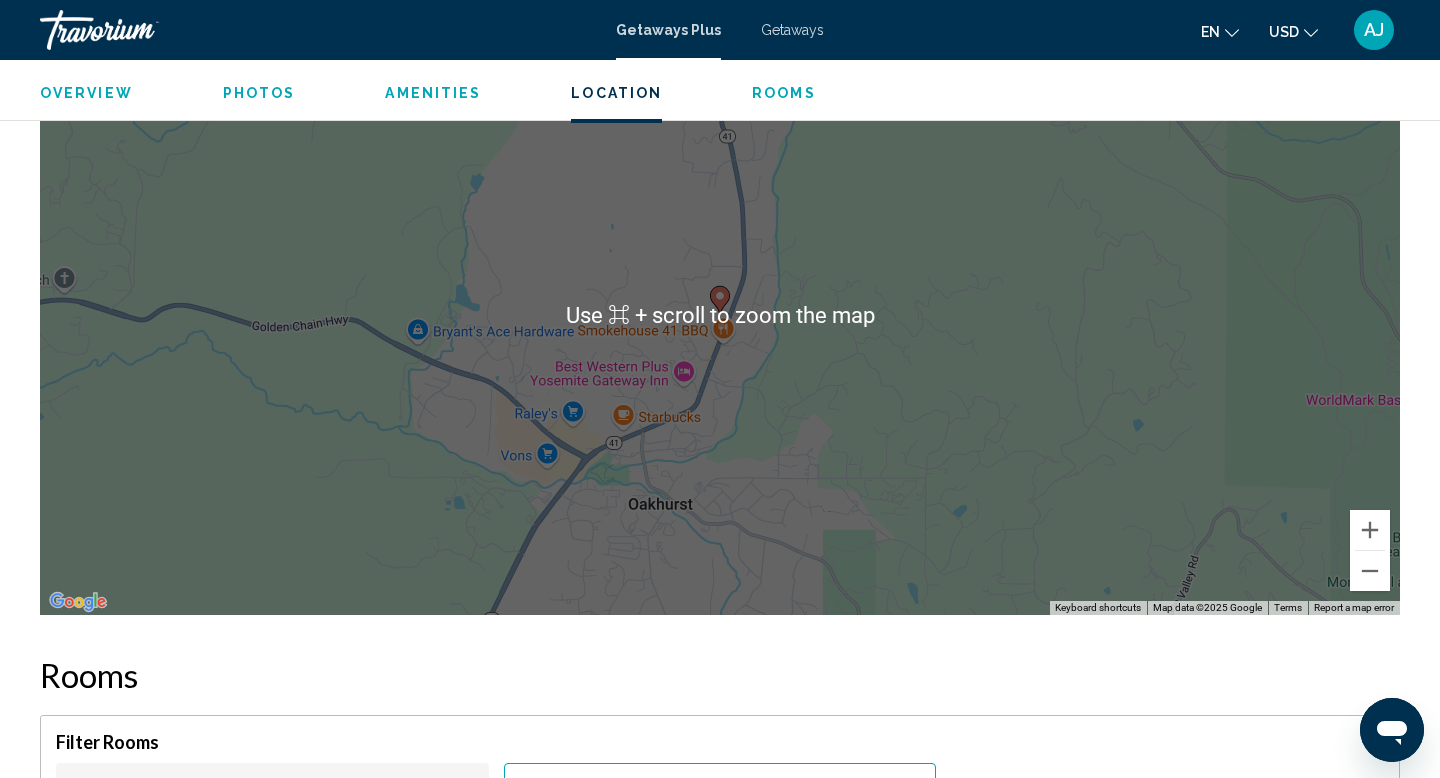 scroll, scrollTop: 2131, scrollLeft: 0, axis: vertical 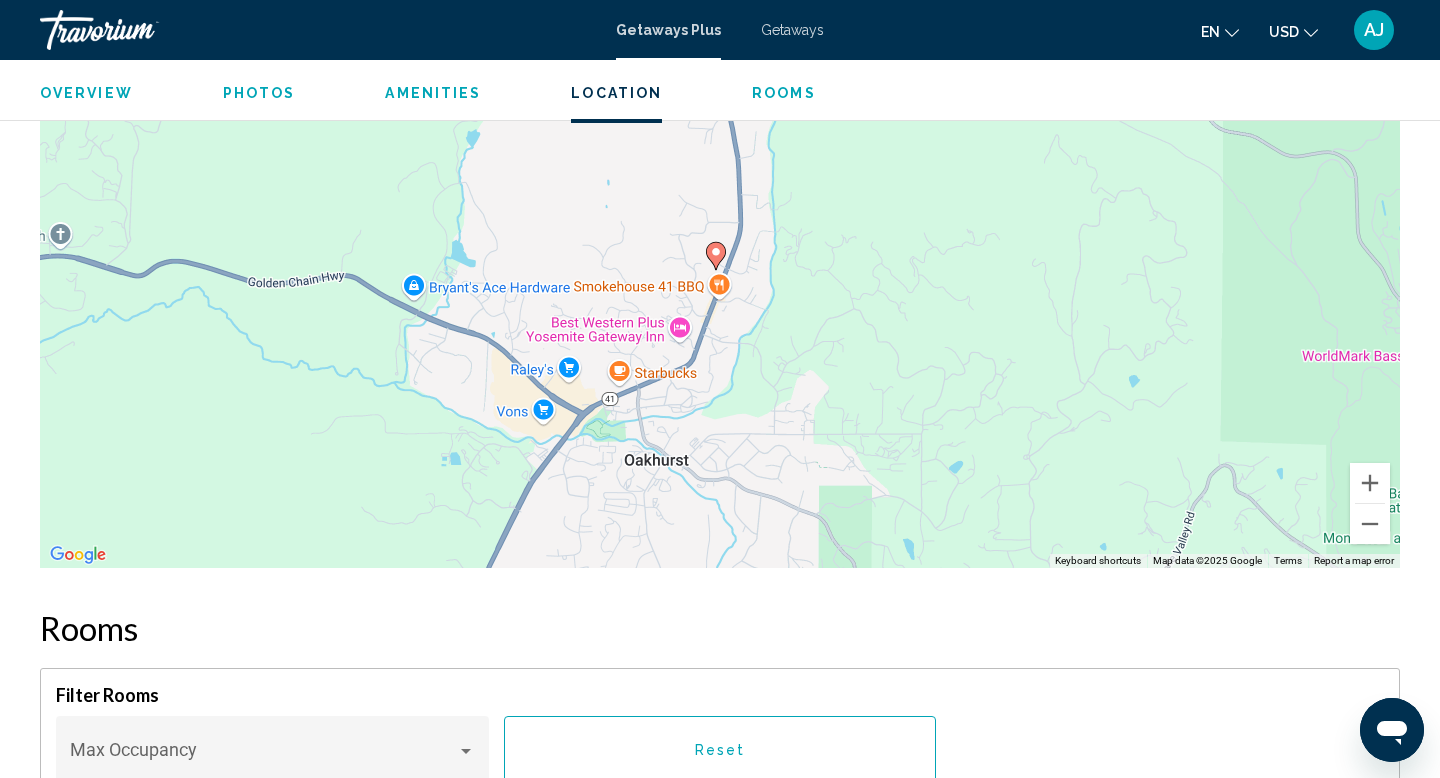 click on "To activate drag with keyboard, press Alt + Enter. Once in keyboard drag state, use the arrow keys to move the marker. To complete the drag, press the Enter key. To cancel, press Escape." at bounding box center [720, 268] 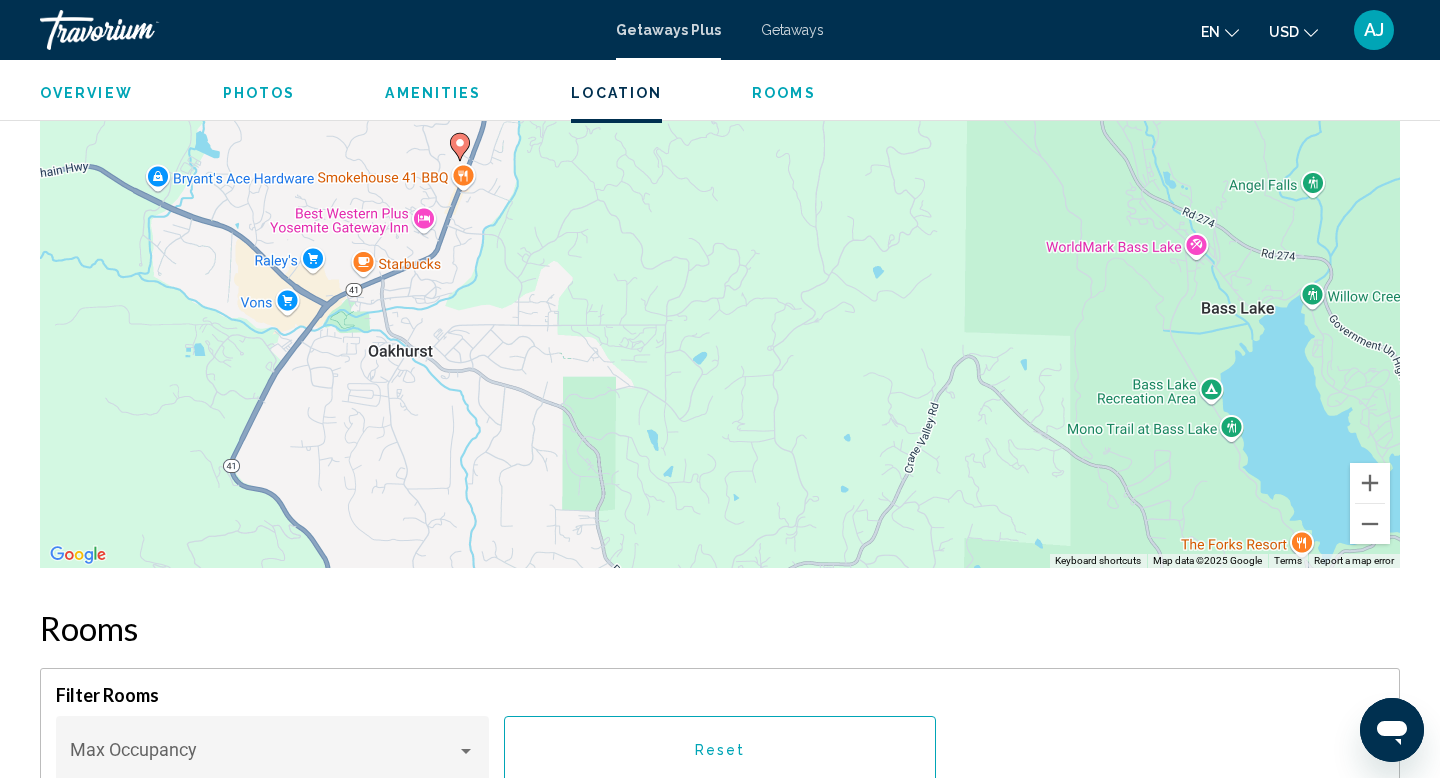 drag, startPoint x: 892, startPoint y: 431, endPoint x: 632, endPoint y: 322, distance: 281.92374 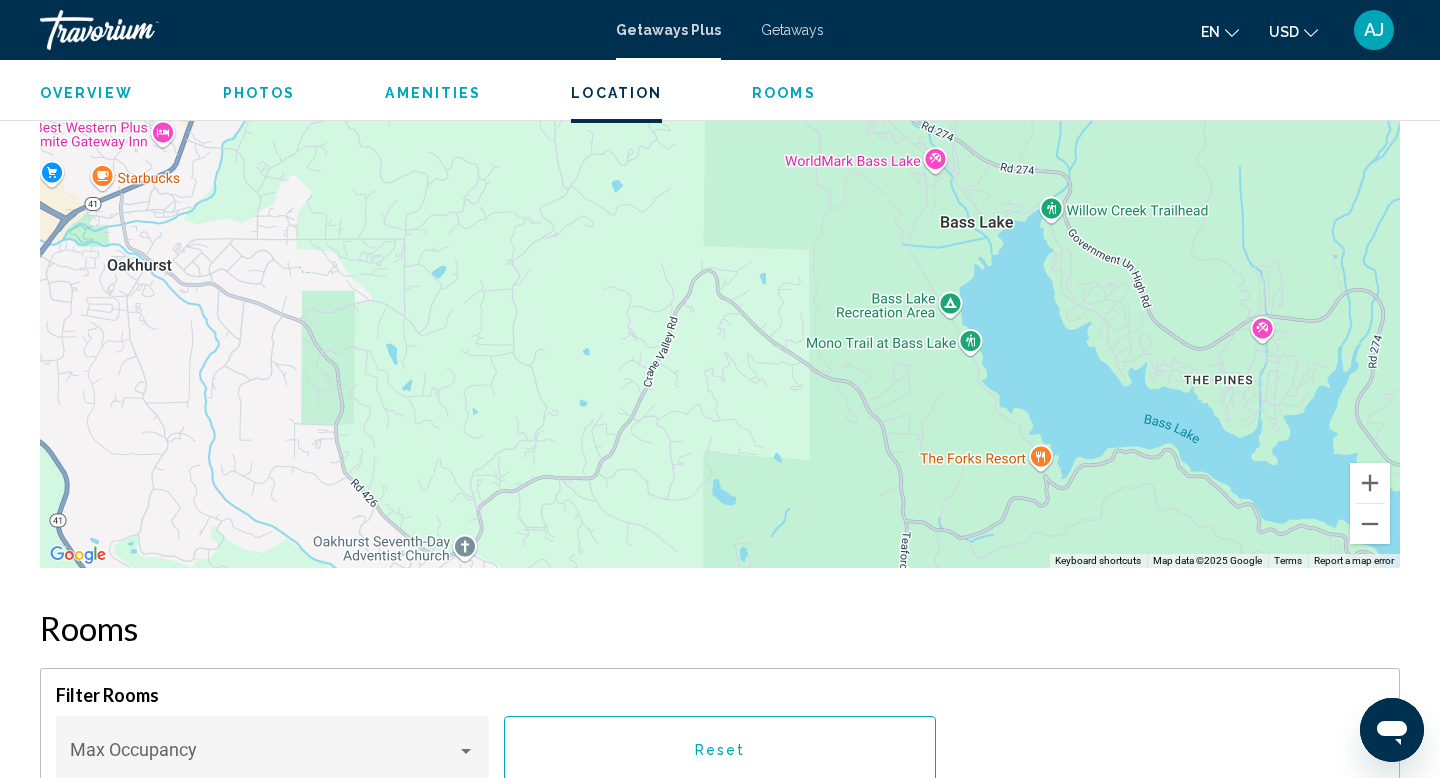drag, startPoint x: 884, startPoint y: 359, endPoint x: 621, endPoint y: 273, distance: 276.70383 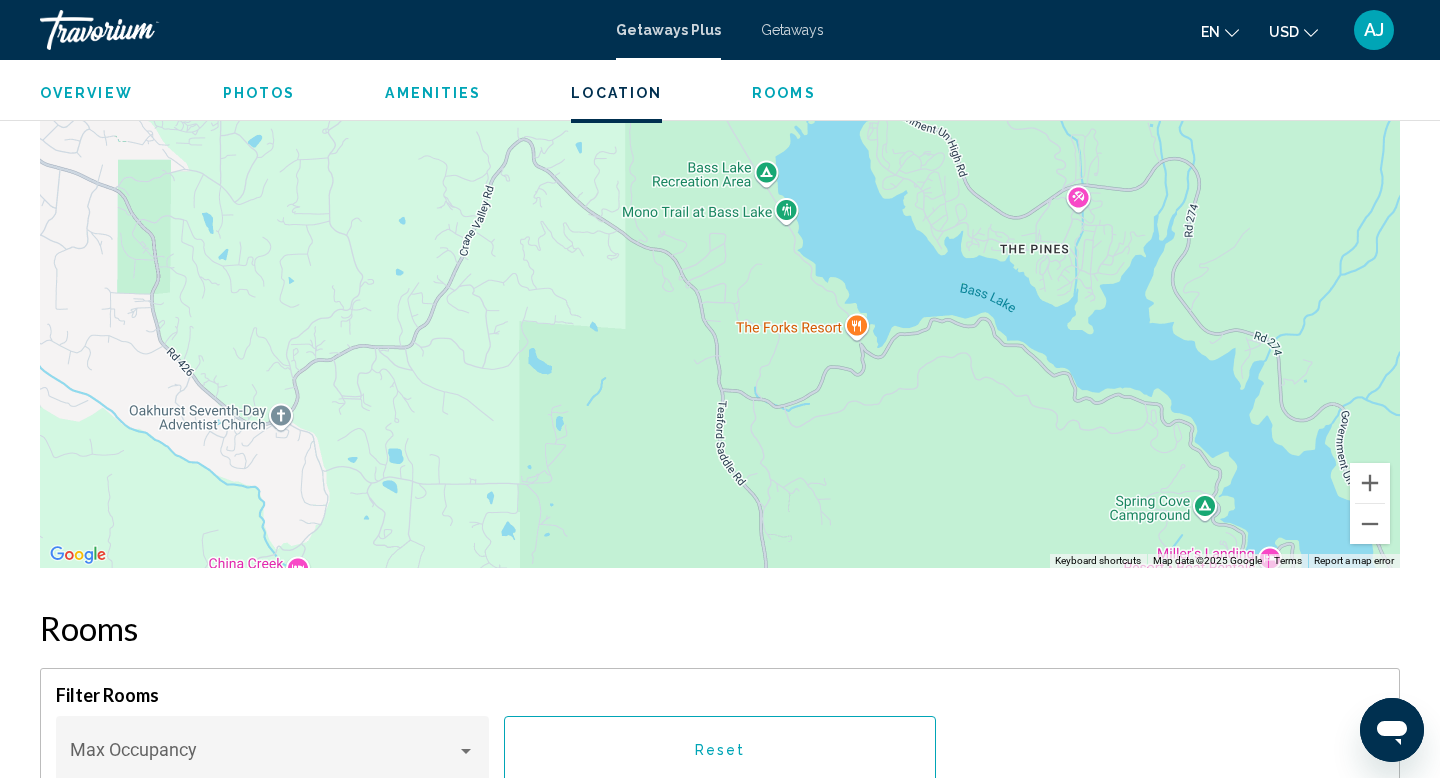 drag, startPoint x: 851, startPoint y: 346, endPoint x: 660, endPoint y: 214, distance: 232.1745 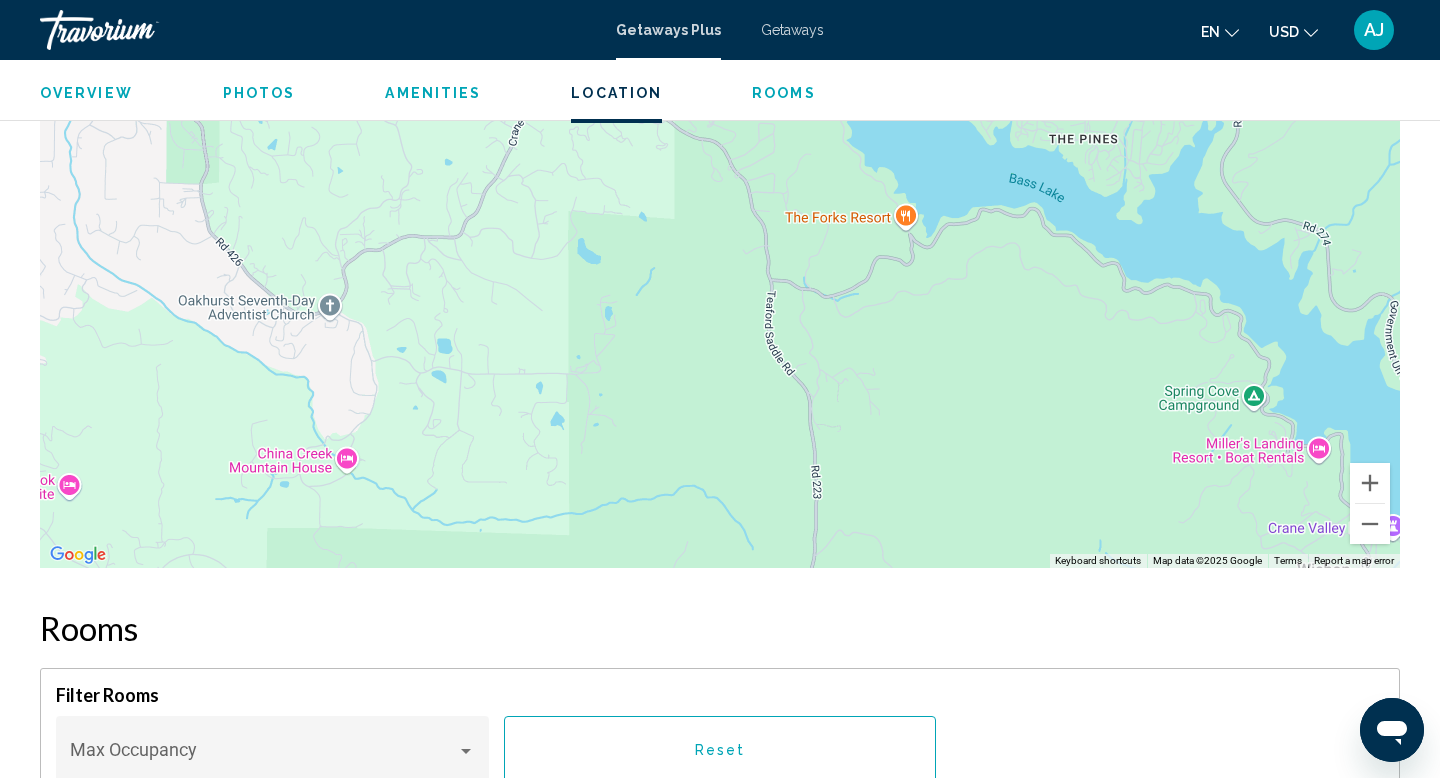drag, startPoint x: 755, startPoint y: 338, endPoint x: 931, endPoint y: 355, distance: 176.81912 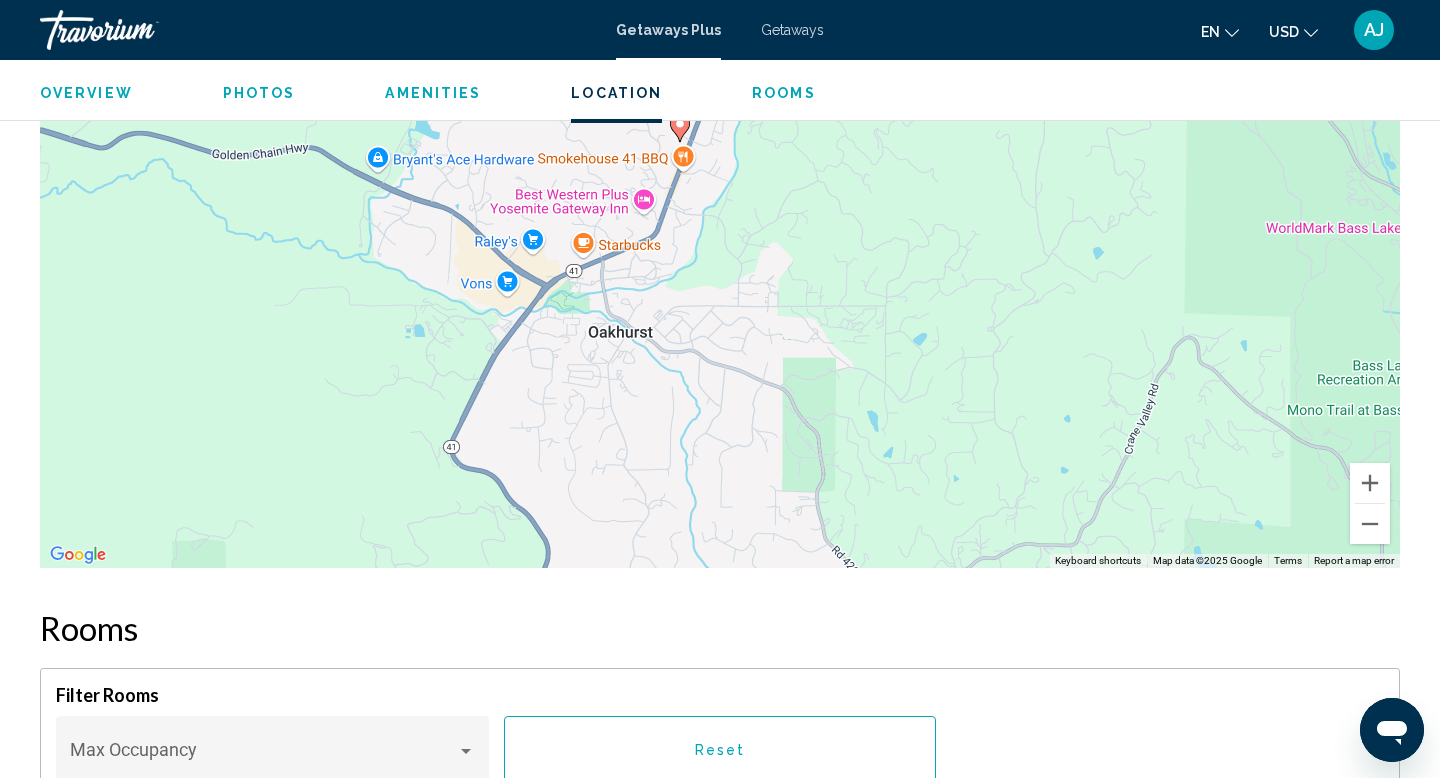 drag, startPoint x: 746, startPoint y: 360, endPoint x: 1099, endPoint y: 500, distance: 379.7486 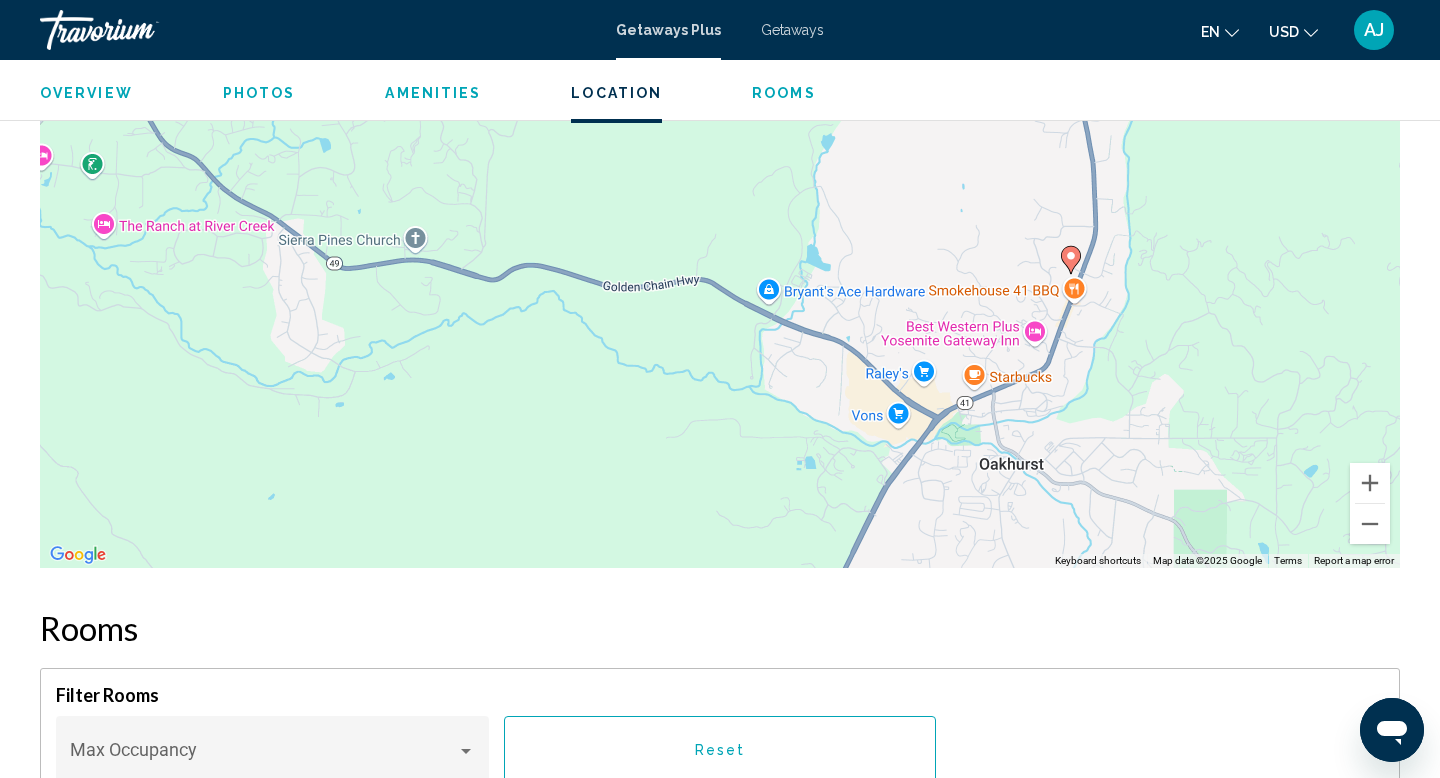 drag, startPoint x: 866, startPoint y: 446, endPoint x: 1296, endPoint y: 504, distance: 433.89398 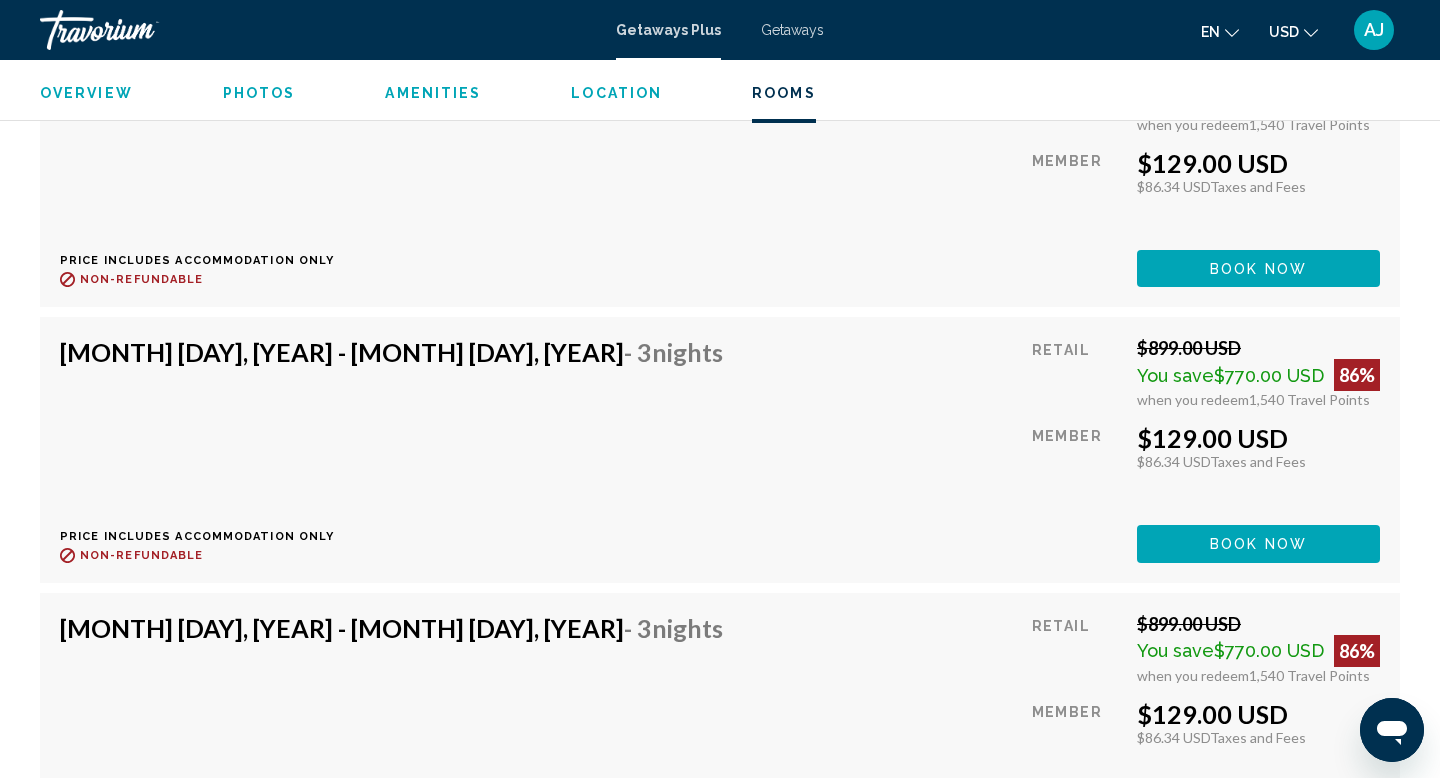 scroll, scrollTop: 3059, scrollLeft: 0, axis: vertical 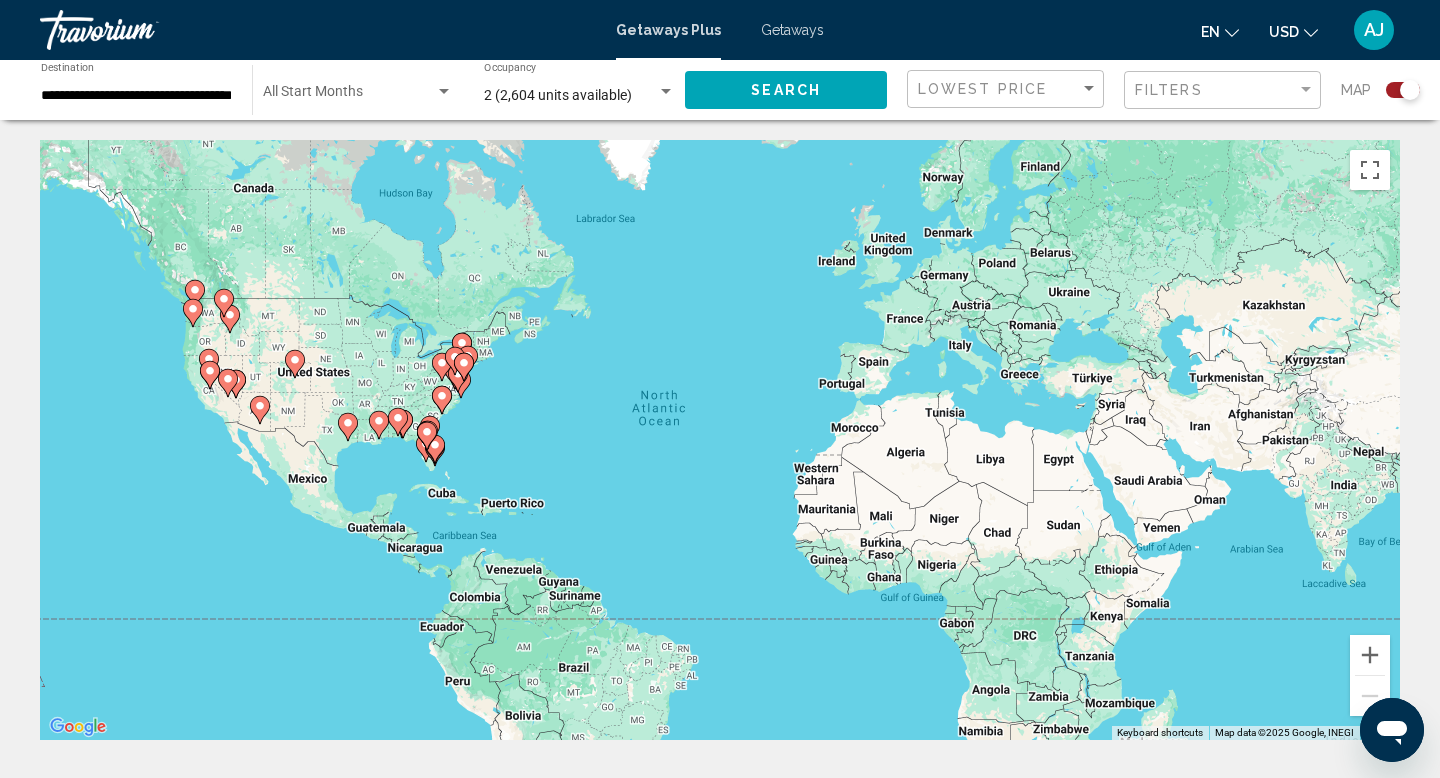 click 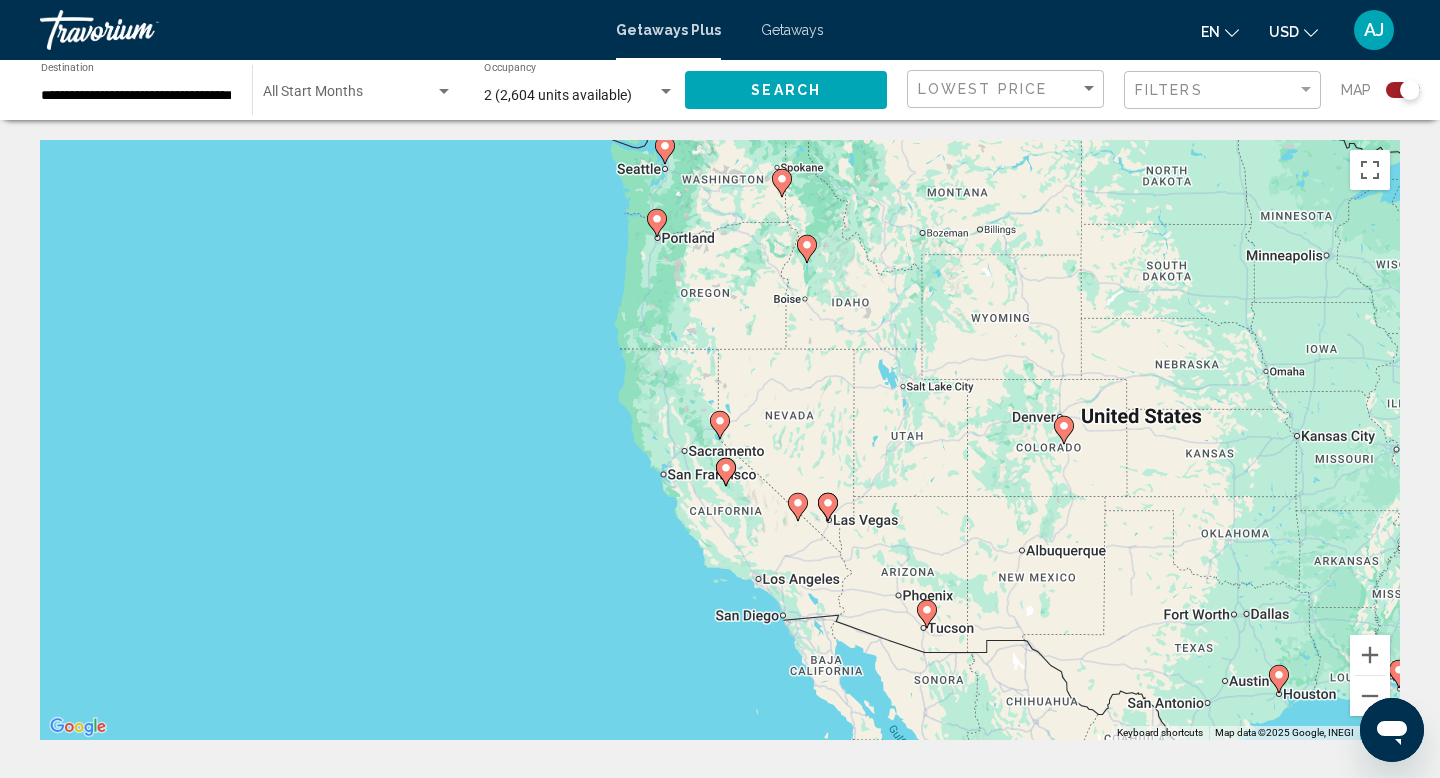 click 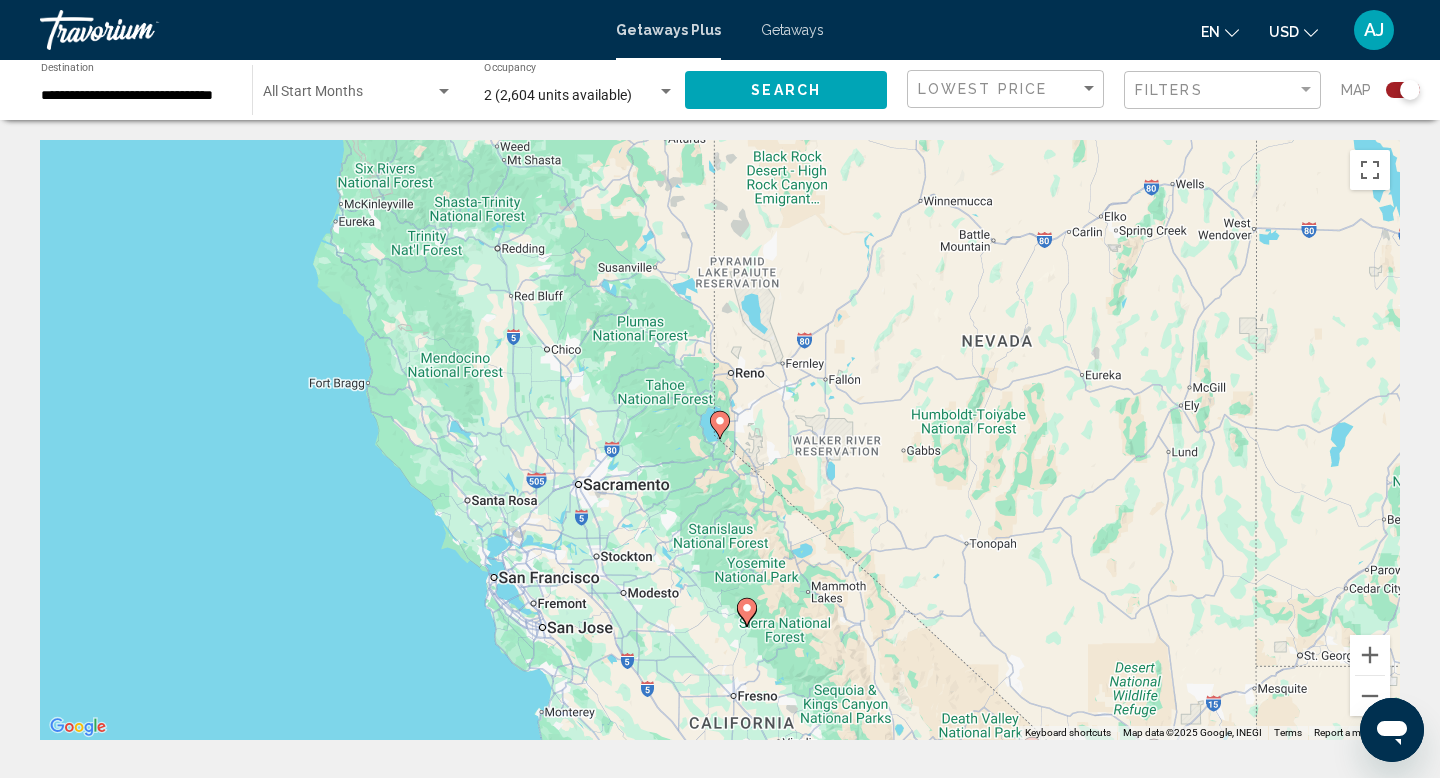 click 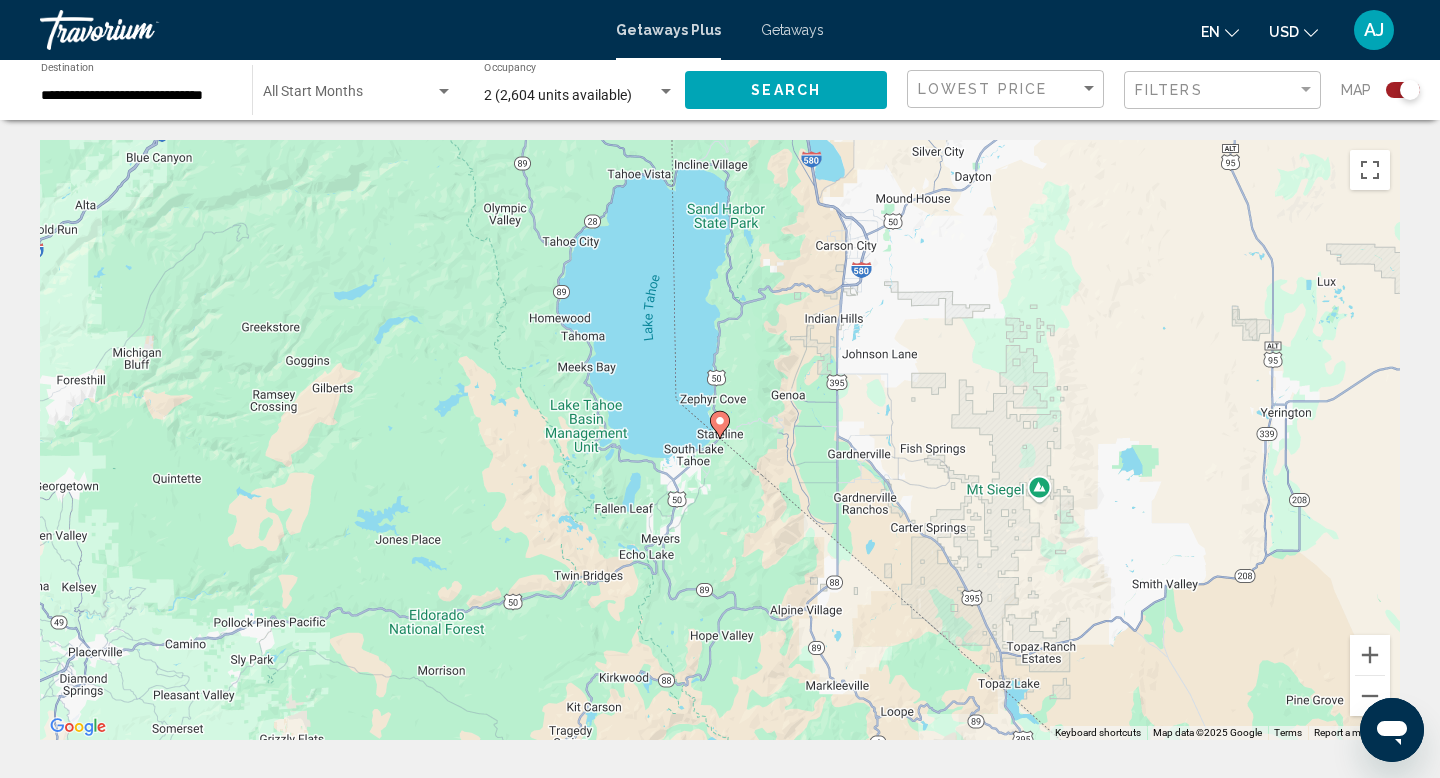 click 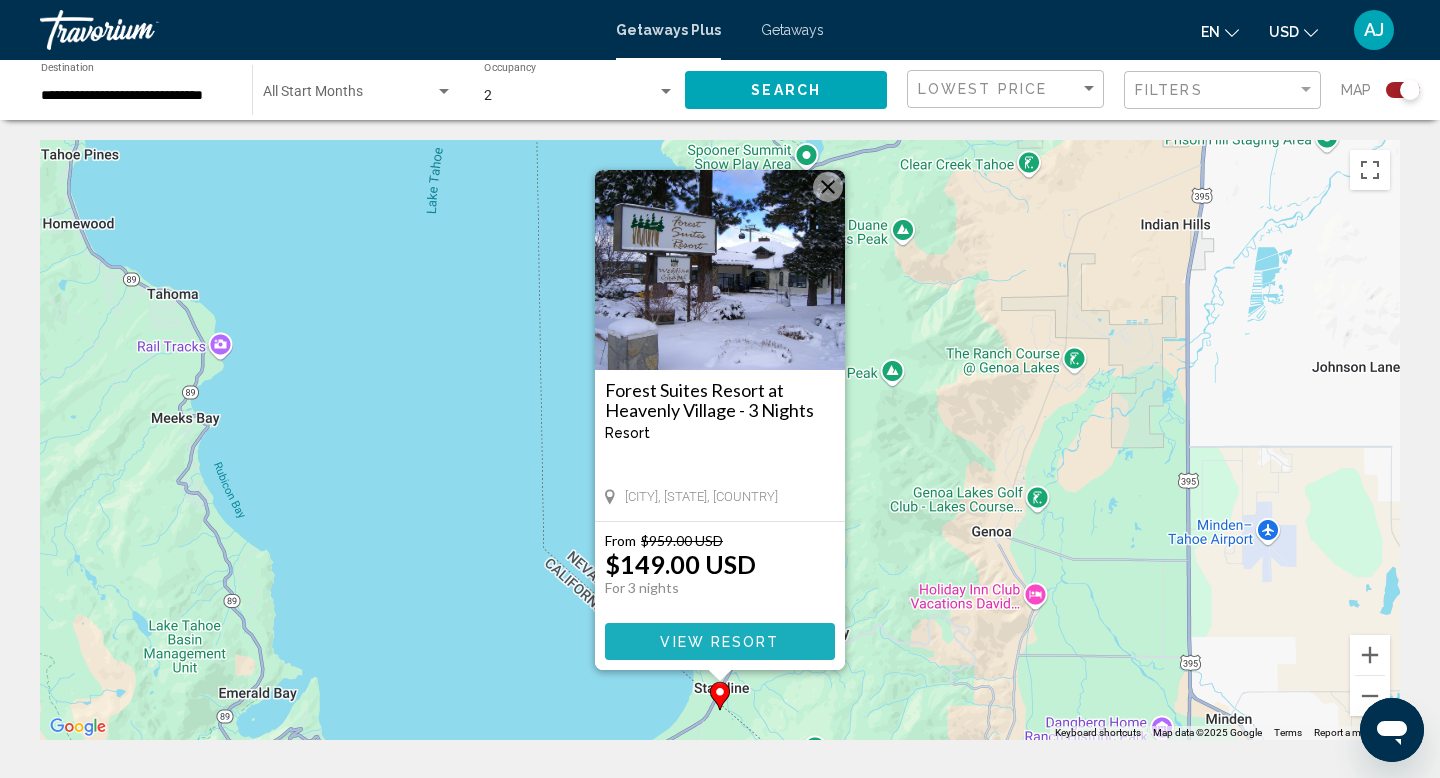 click on "View Resort" at bounding box center [719, 642] 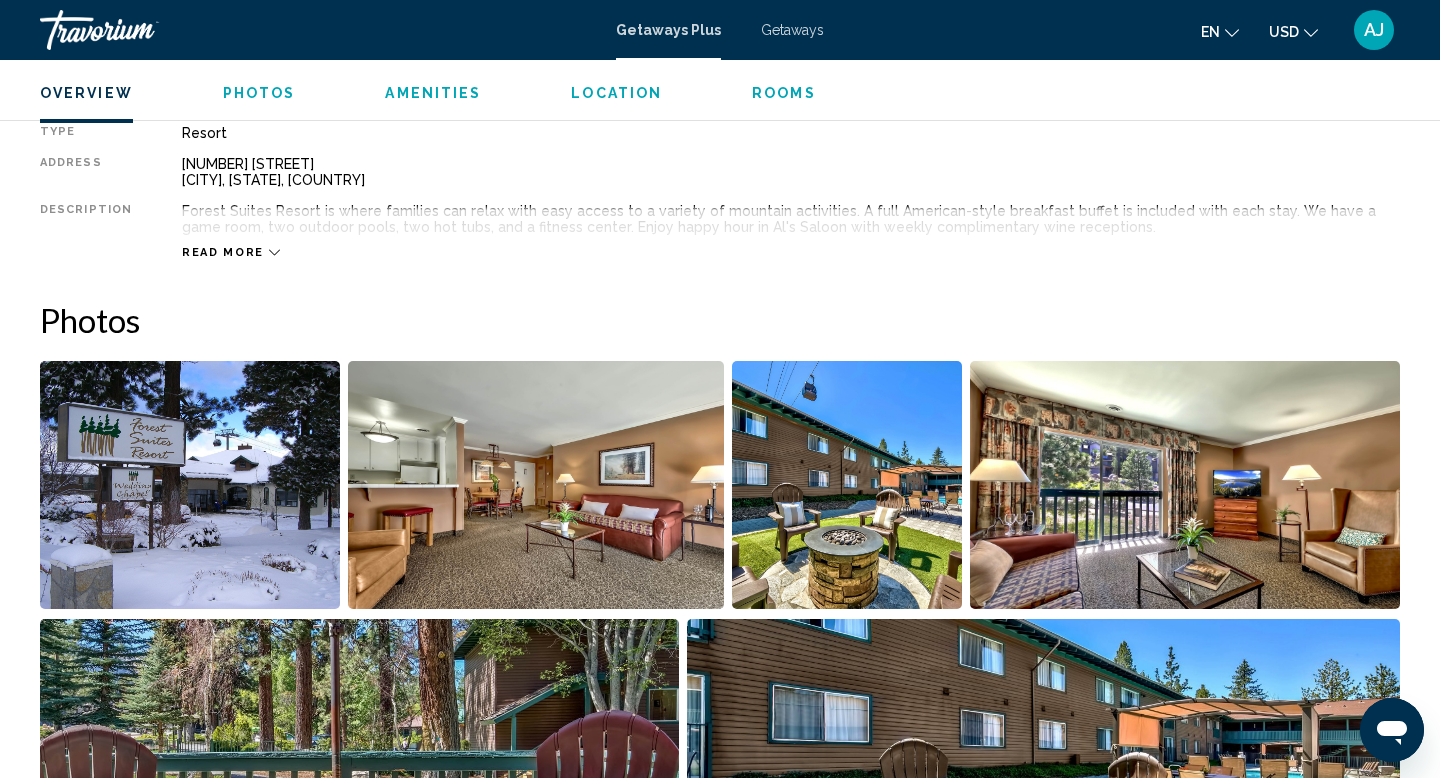 scroll, scrollTop: 670, scrollLeft: 0, axis: vertical 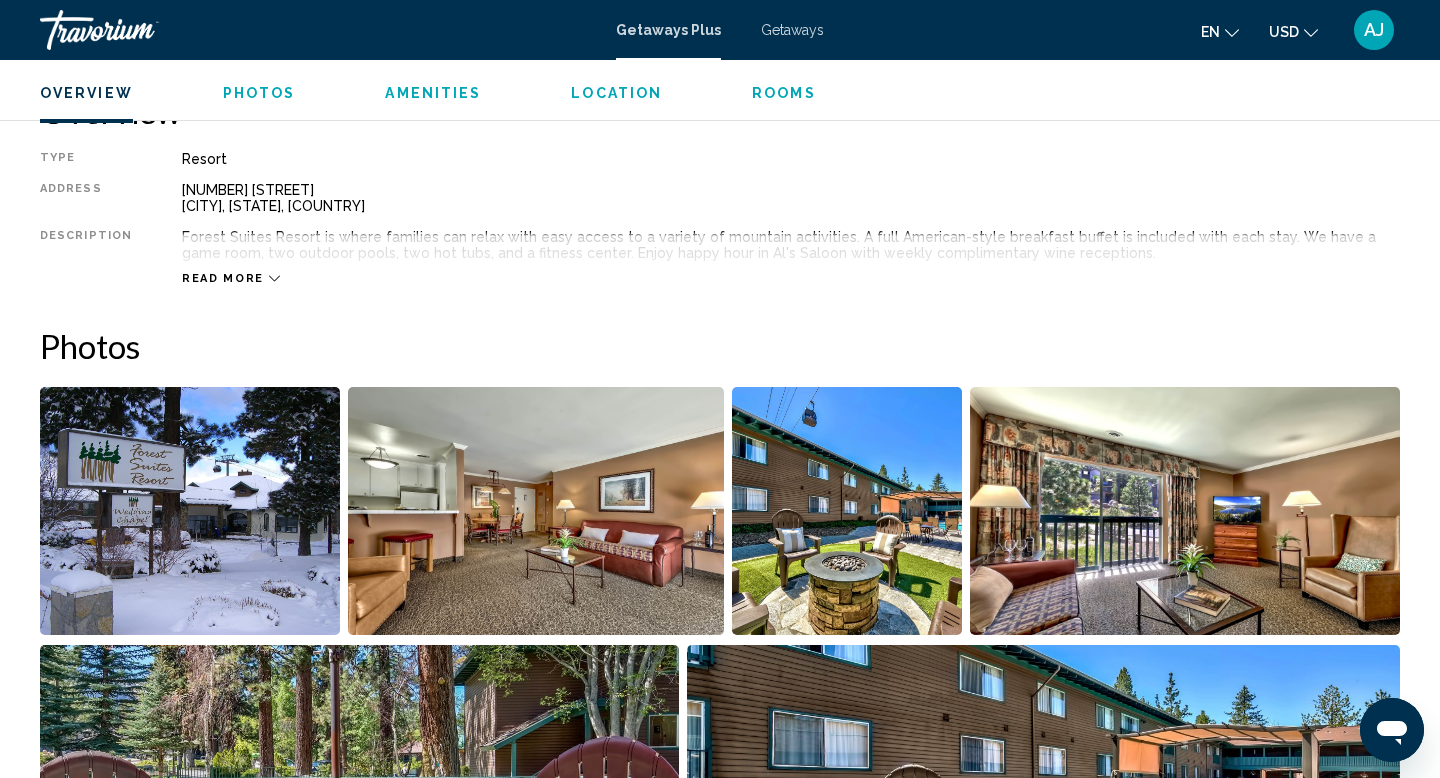click on "Getaways Plus" at bounding box center (668, 30) 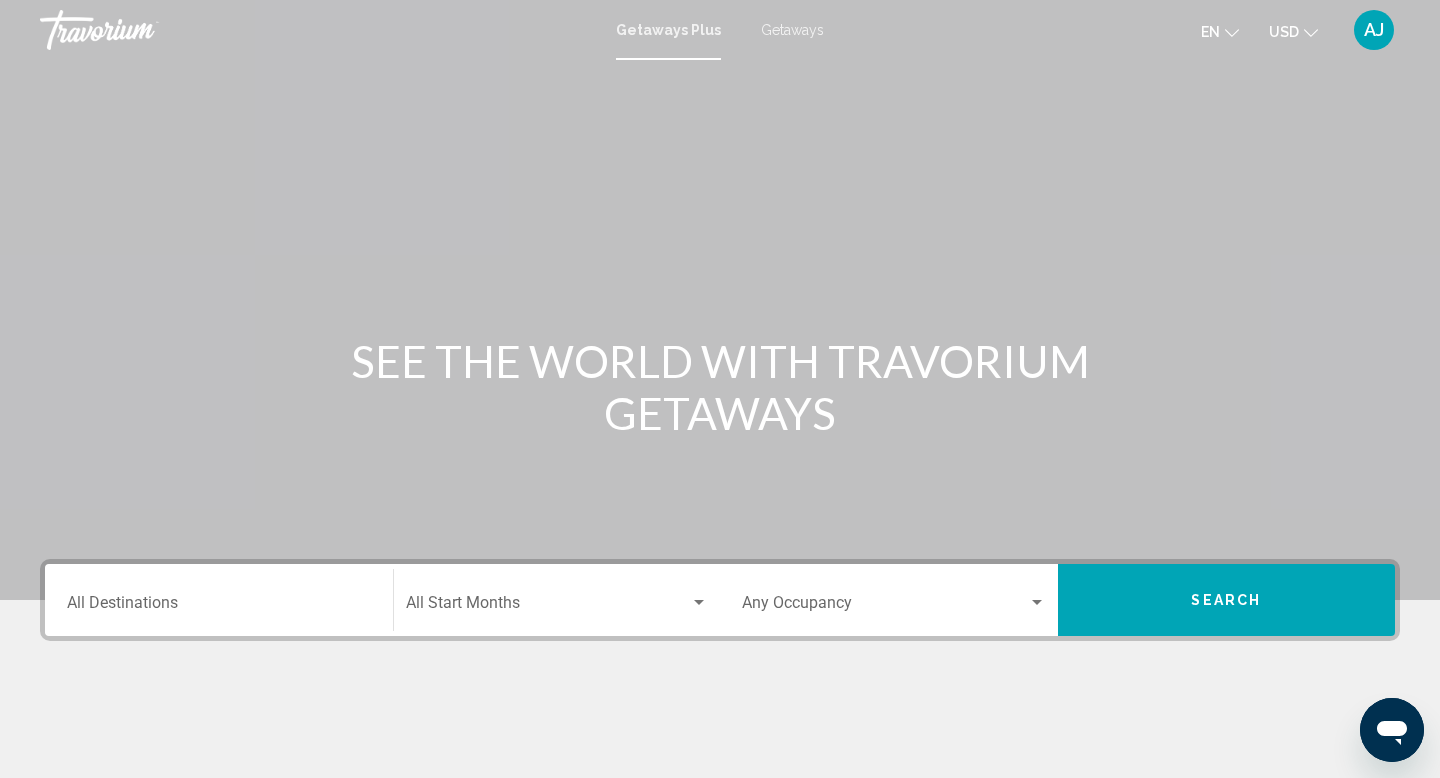 click on "Destination All Destinations" at bounding box center [219, 607] 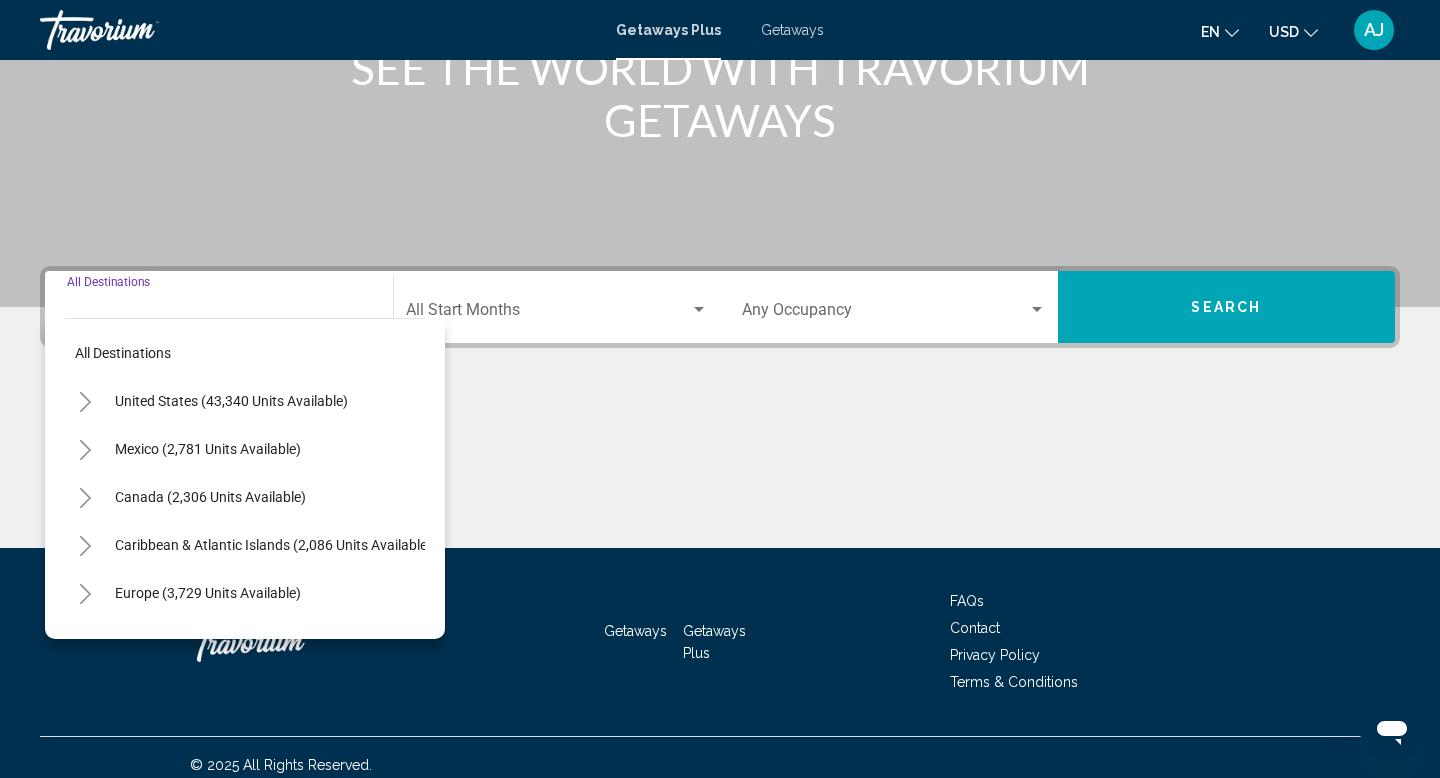 scroll, scrollTop: 308, scrollLeft: 0, axis: vertical 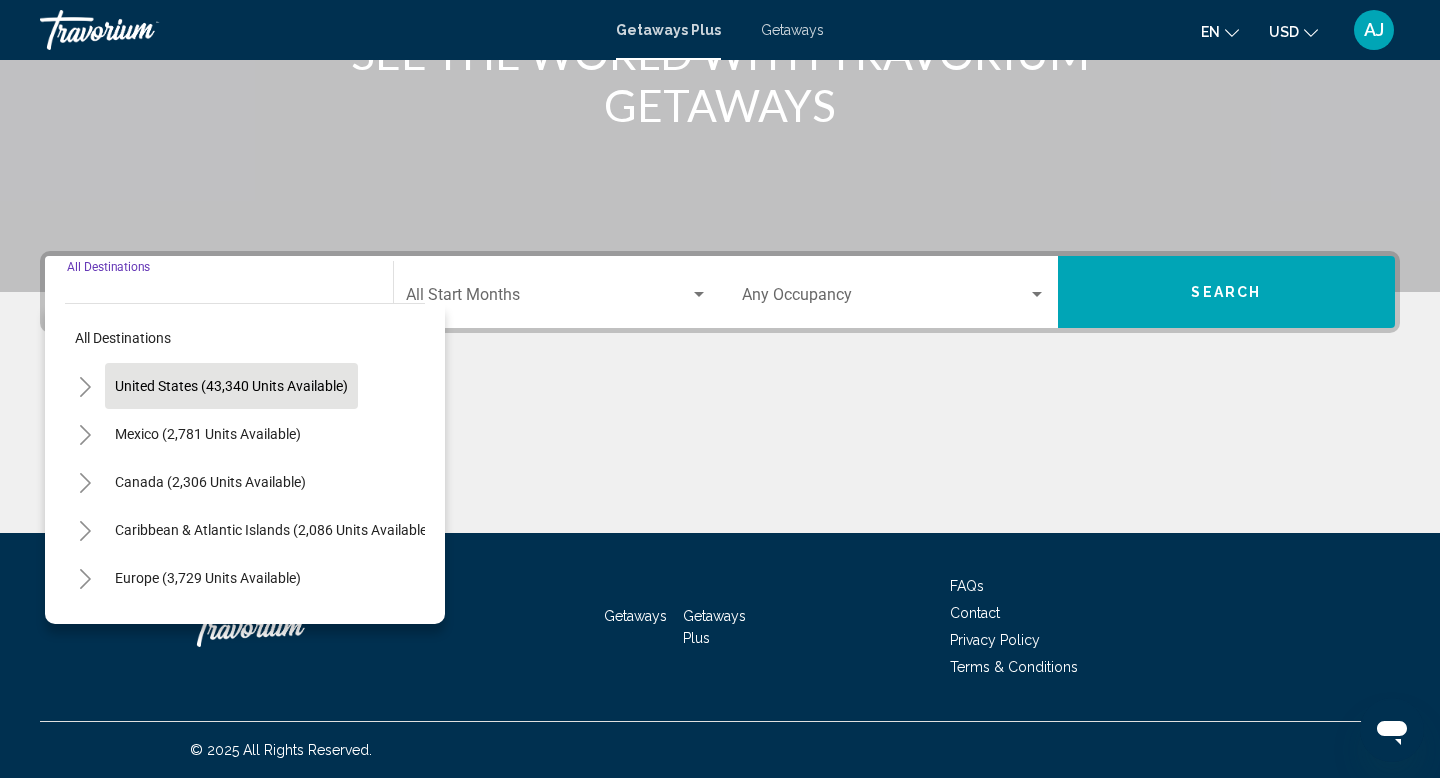 click on "United States (43,340 units available)" at bounding box center [208, 434] 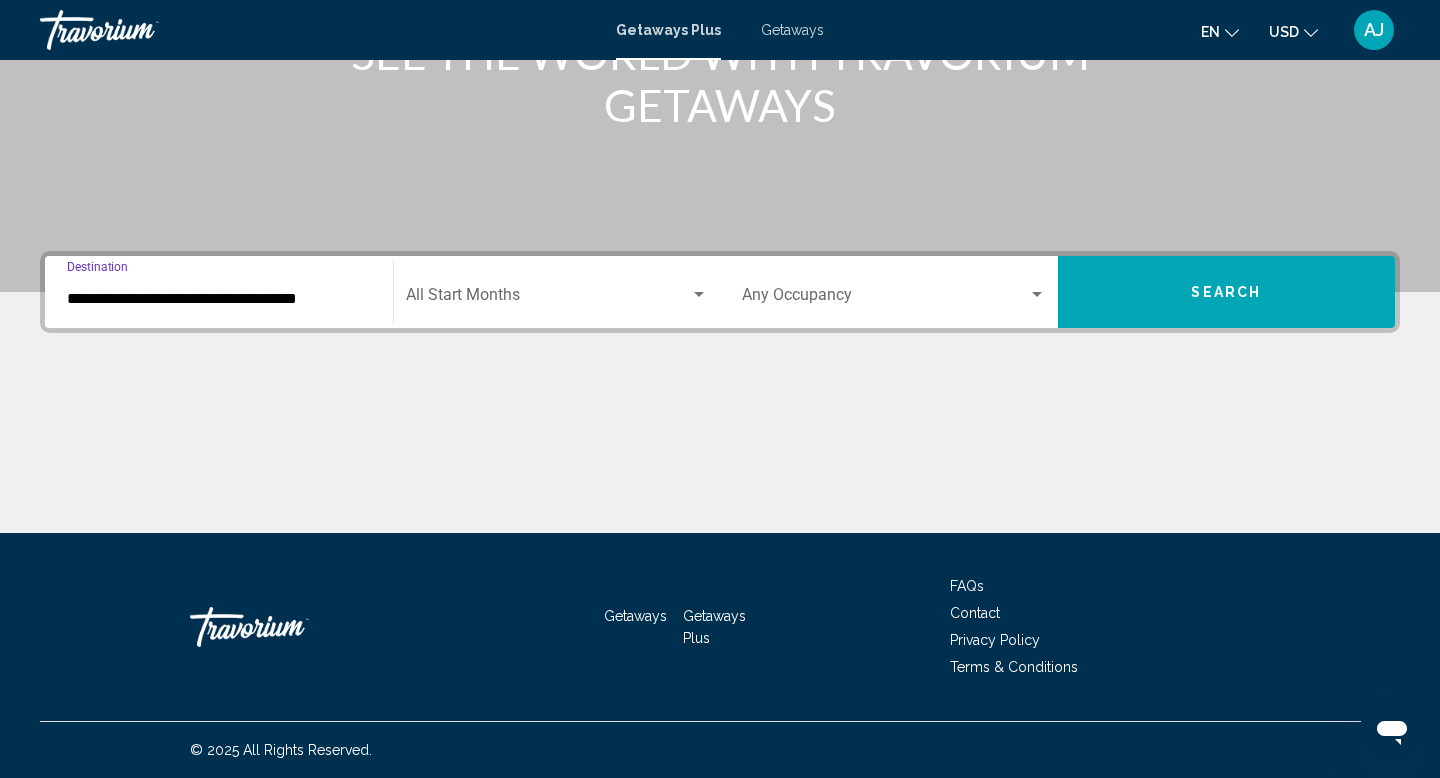 click on "Start Month All Start Months" 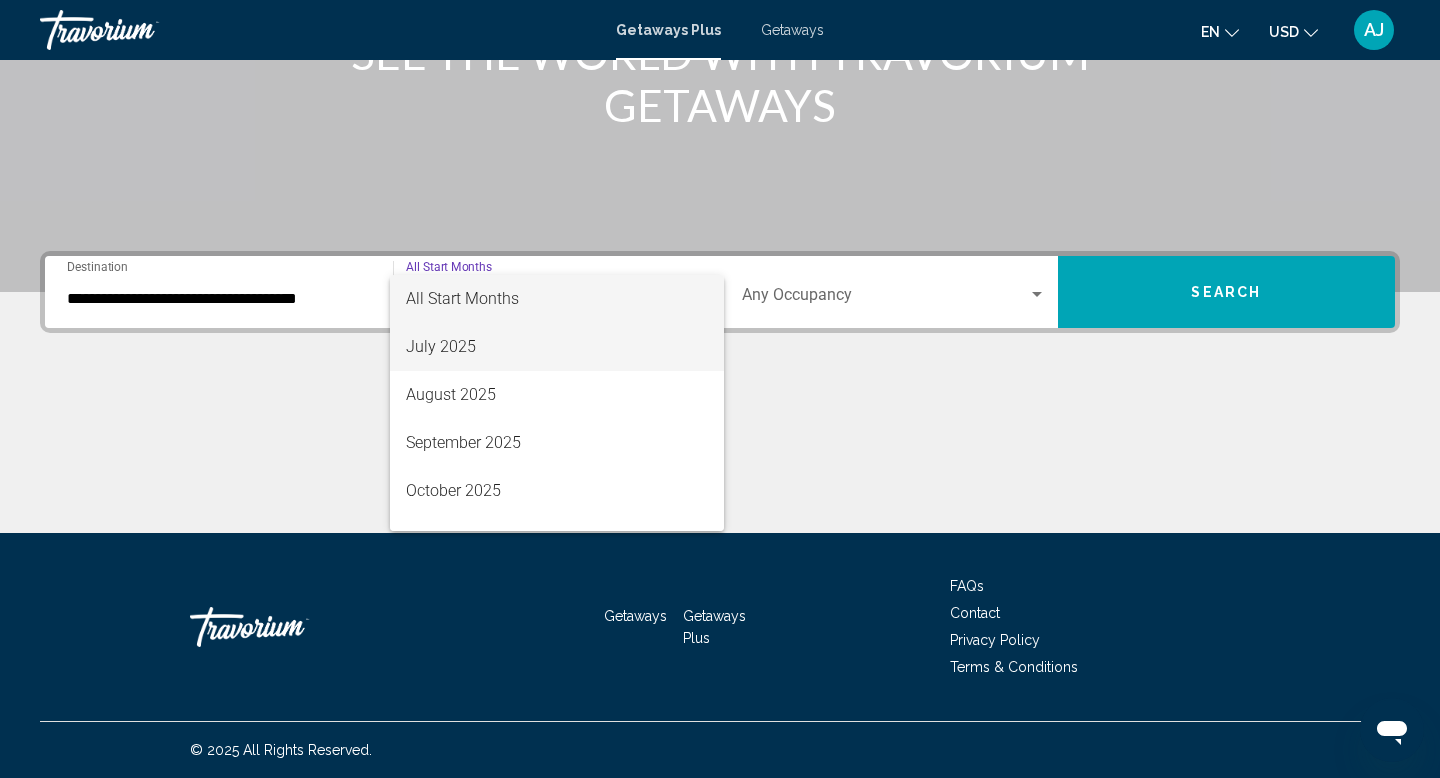 click on "July 2025" at bounding box center [557, 347] 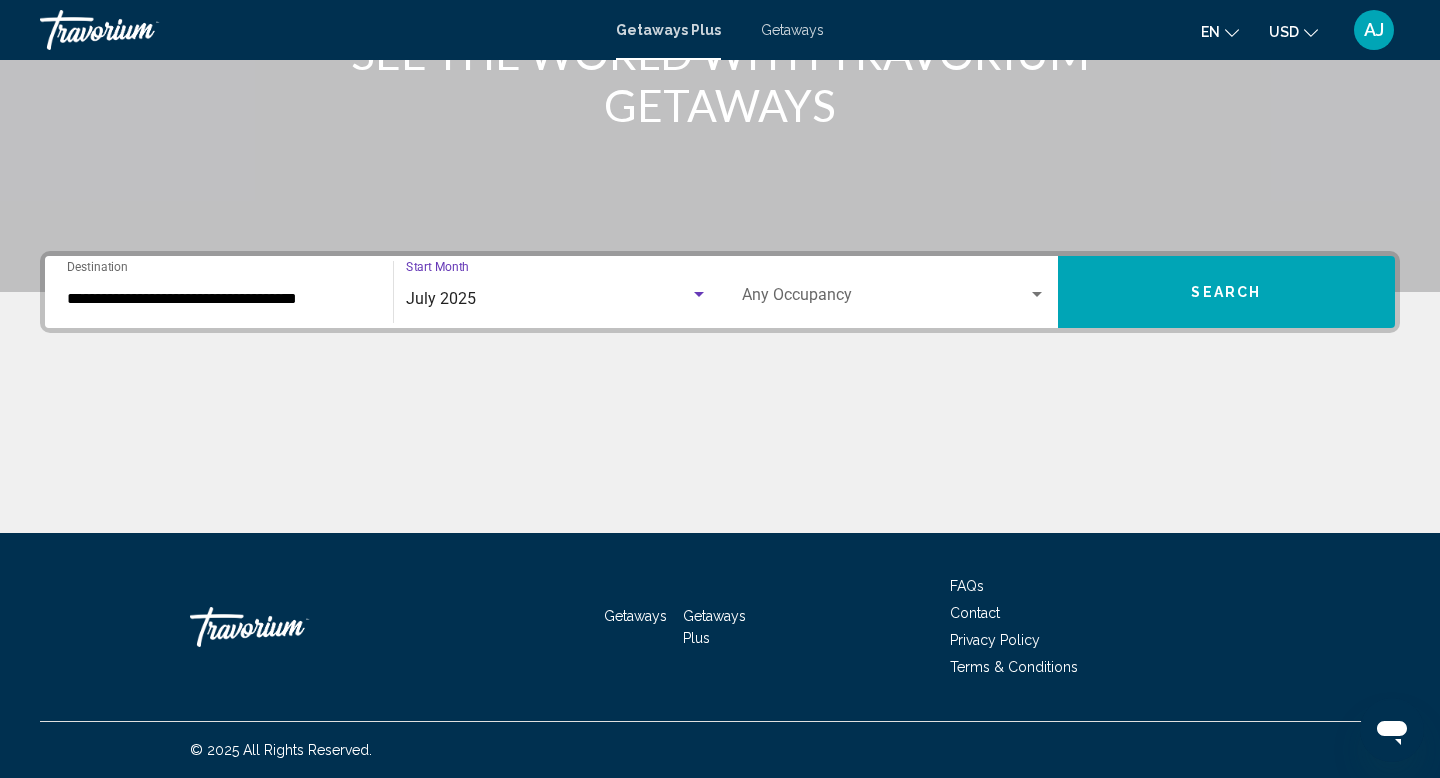 click on "Occupancy Any Occupancy" at bounding box center (894, 292) 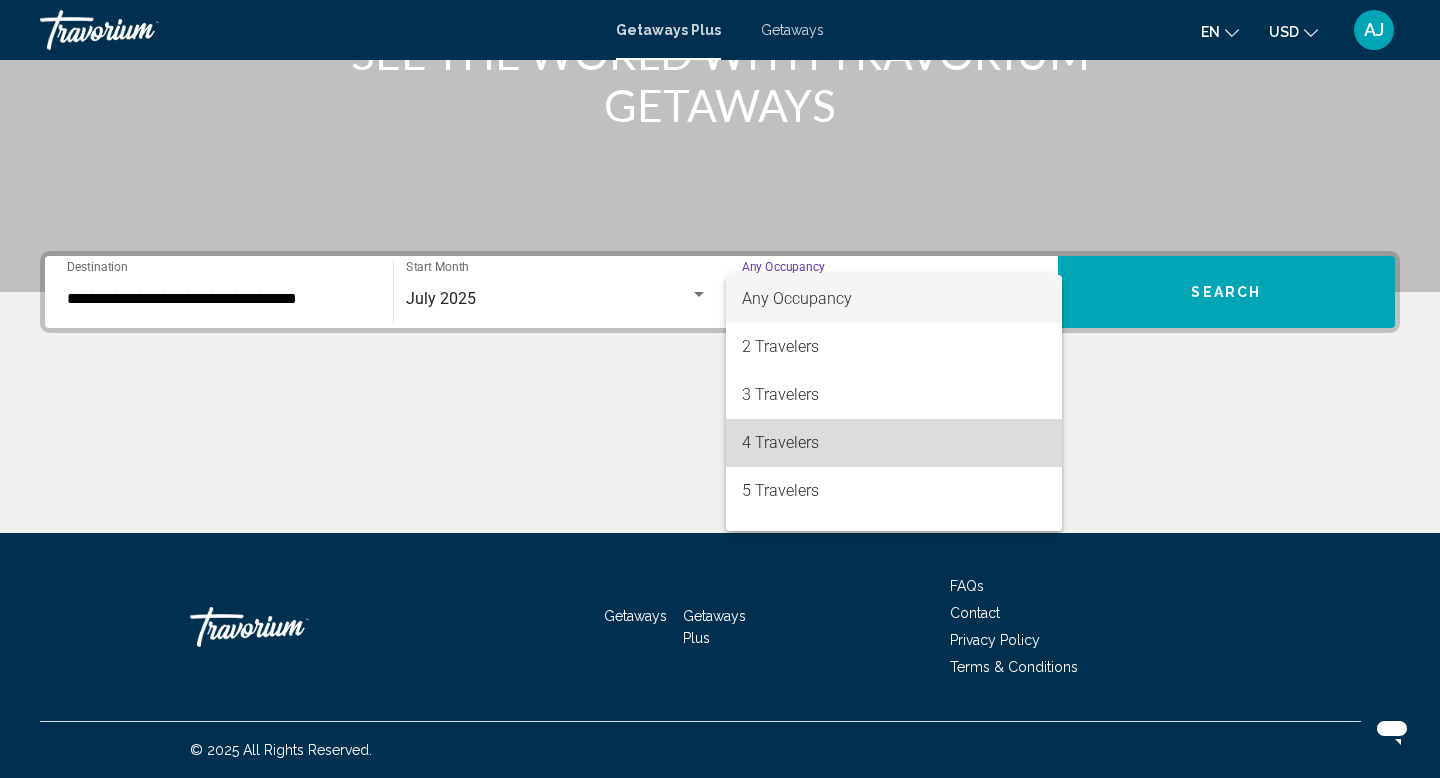 click on "4 Travelers" at bounding box center (894, 443) 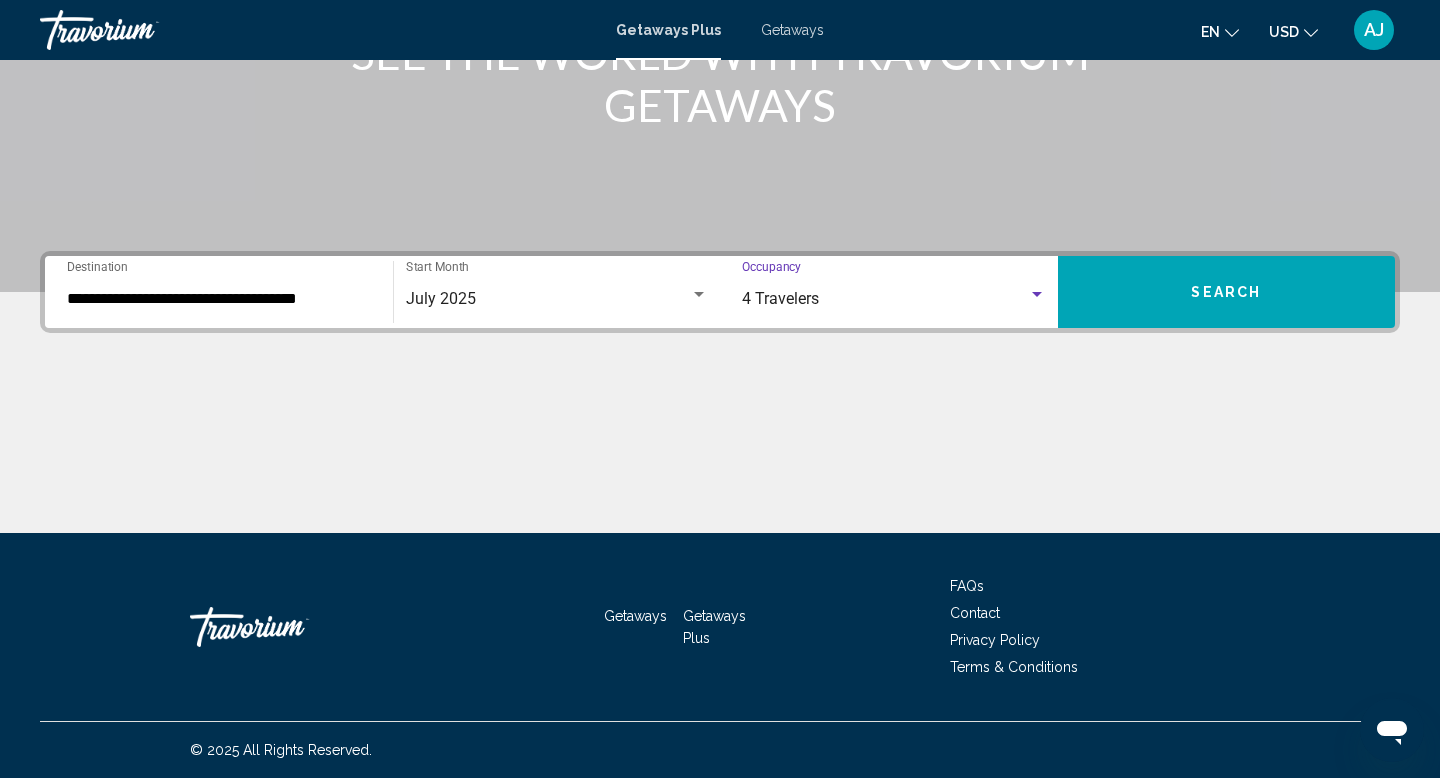 click on "Search" at bounding box center (1227, 292) 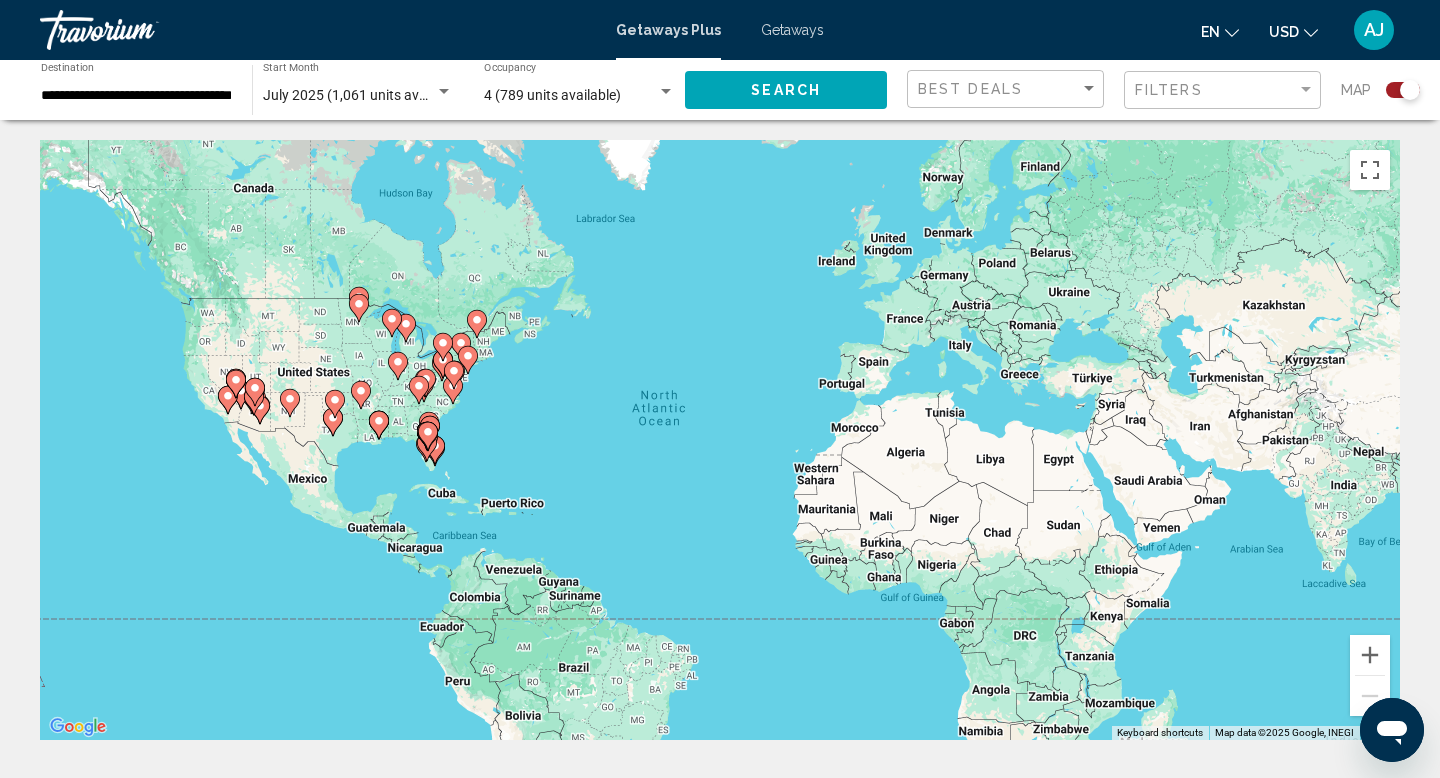 click 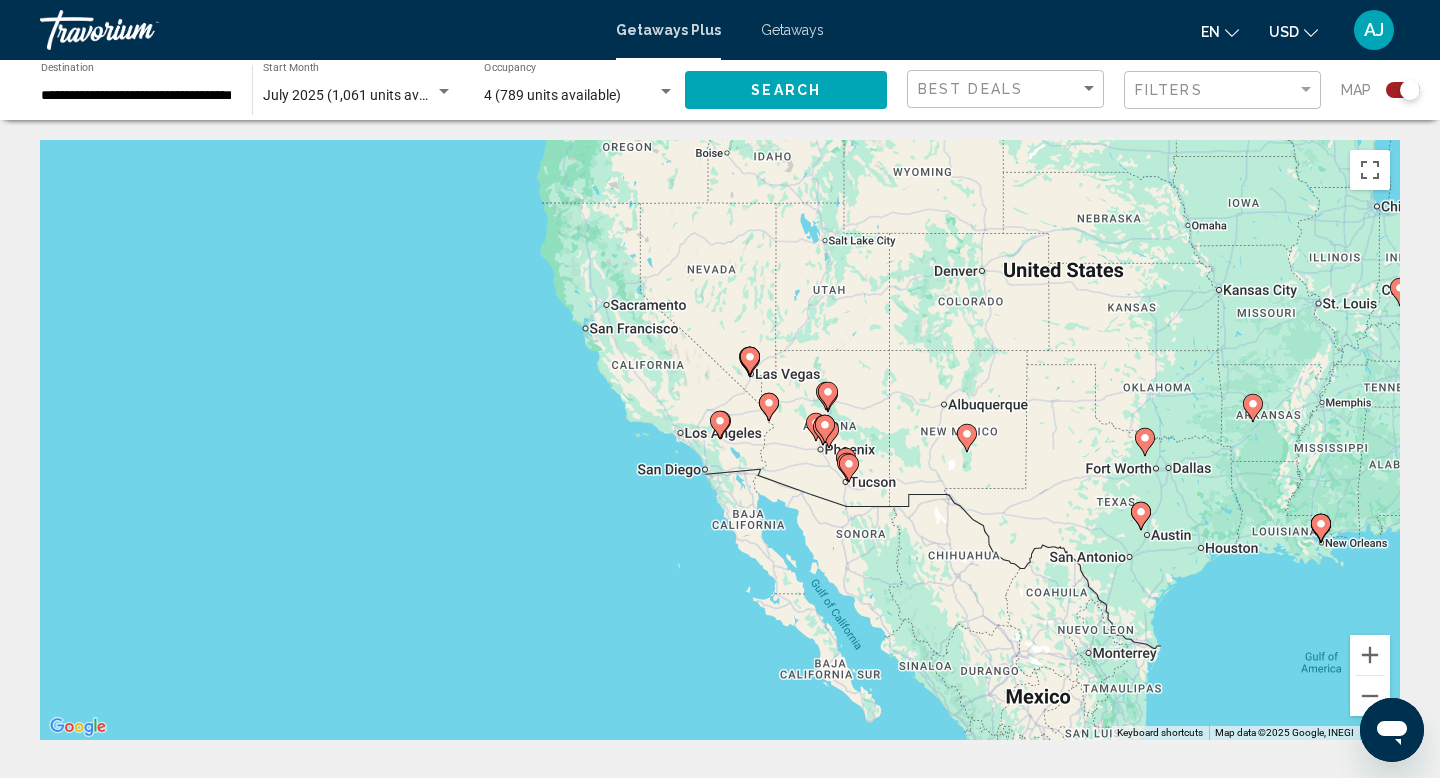 click 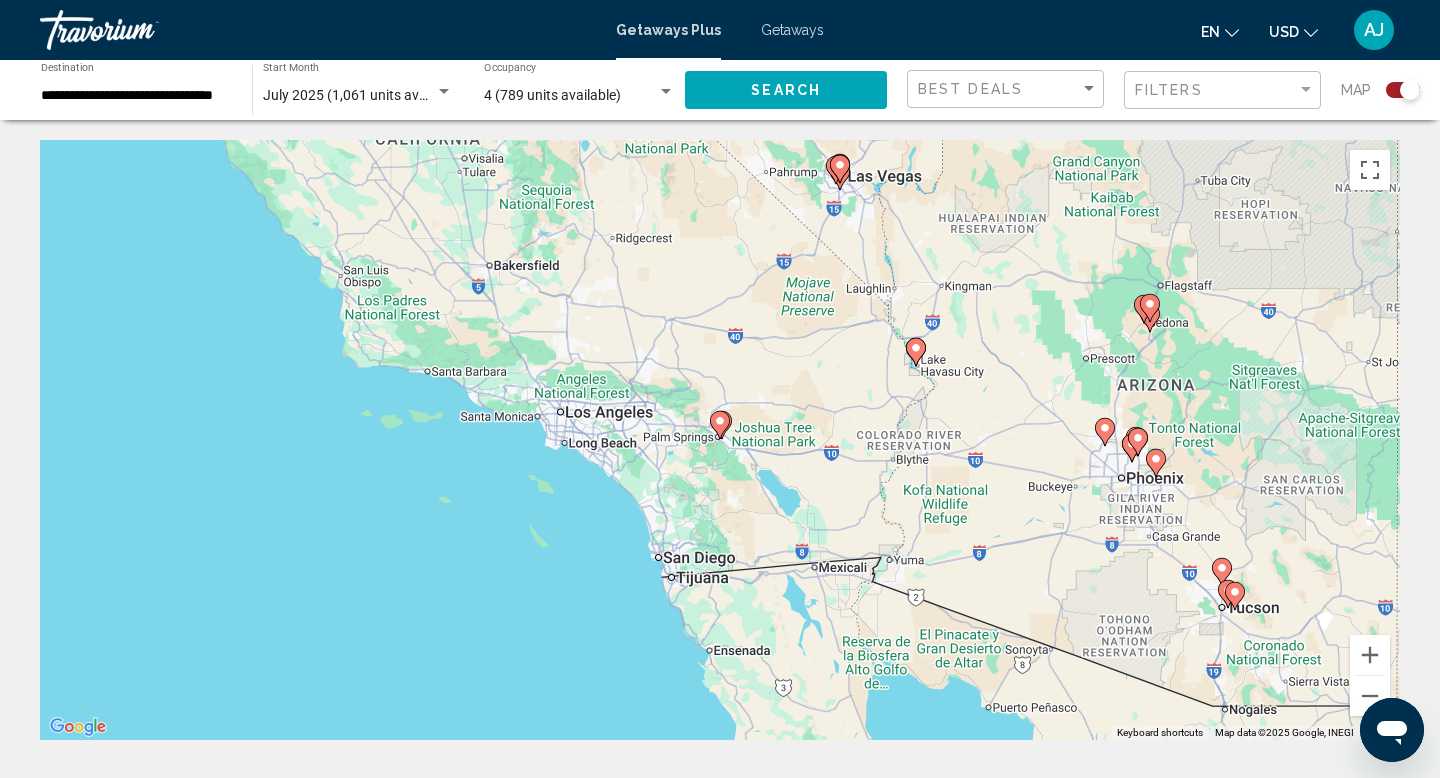 click 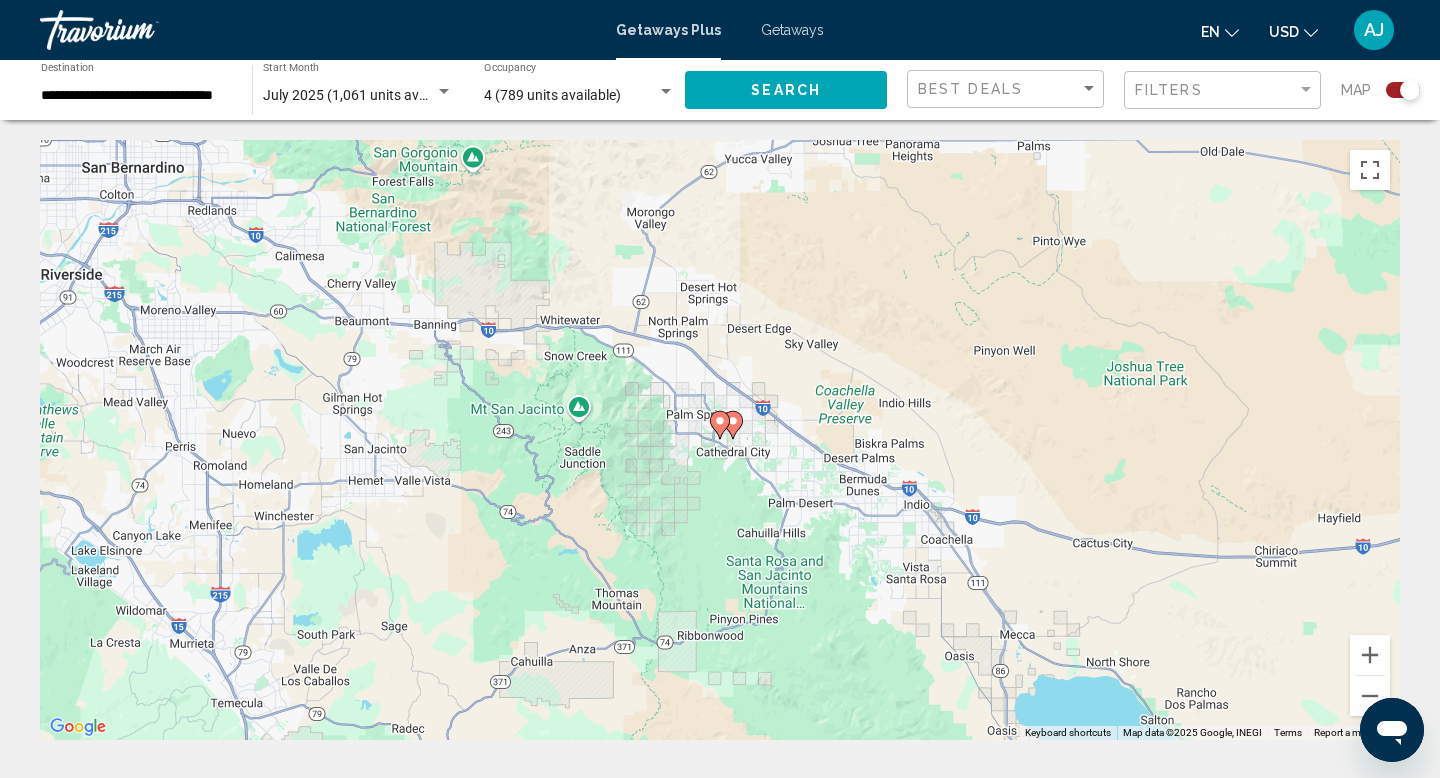 click 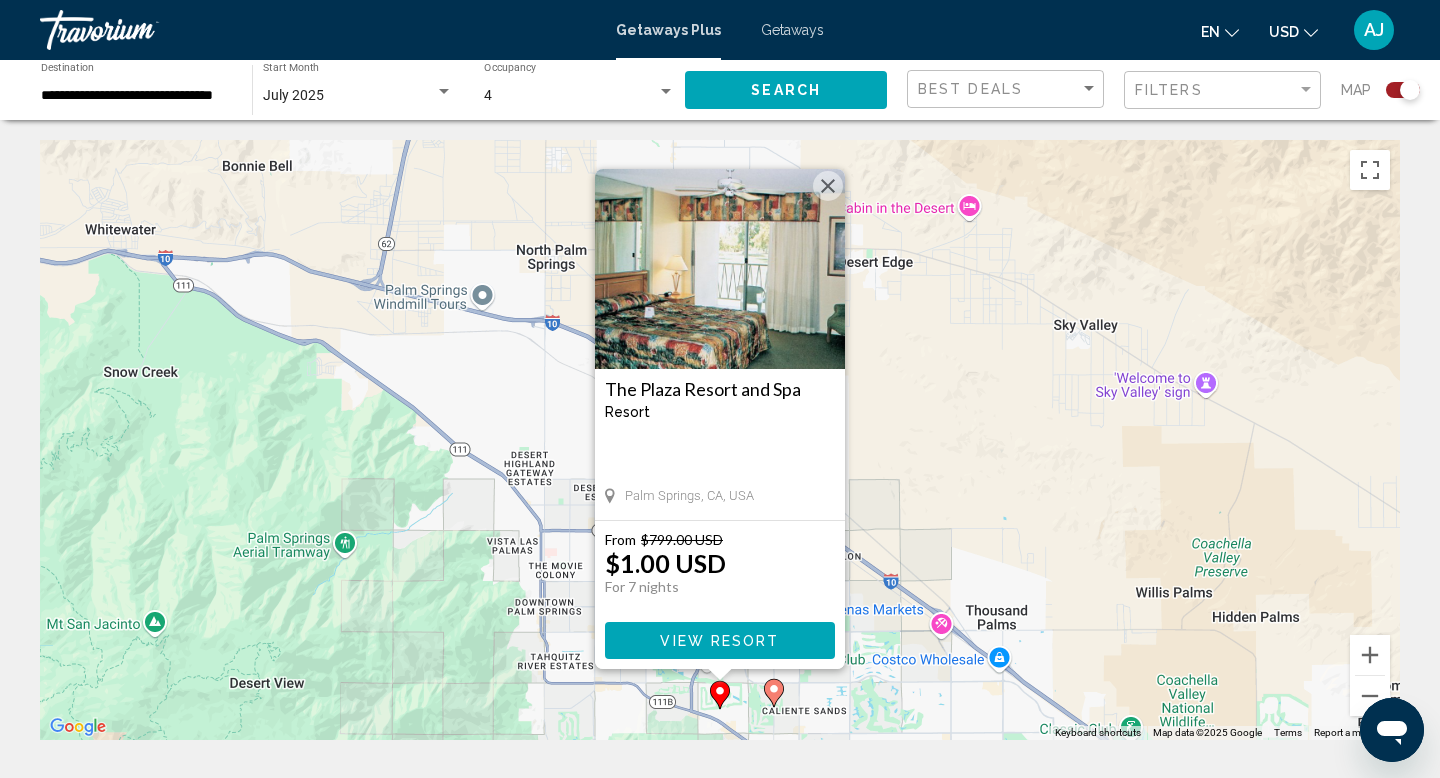 click 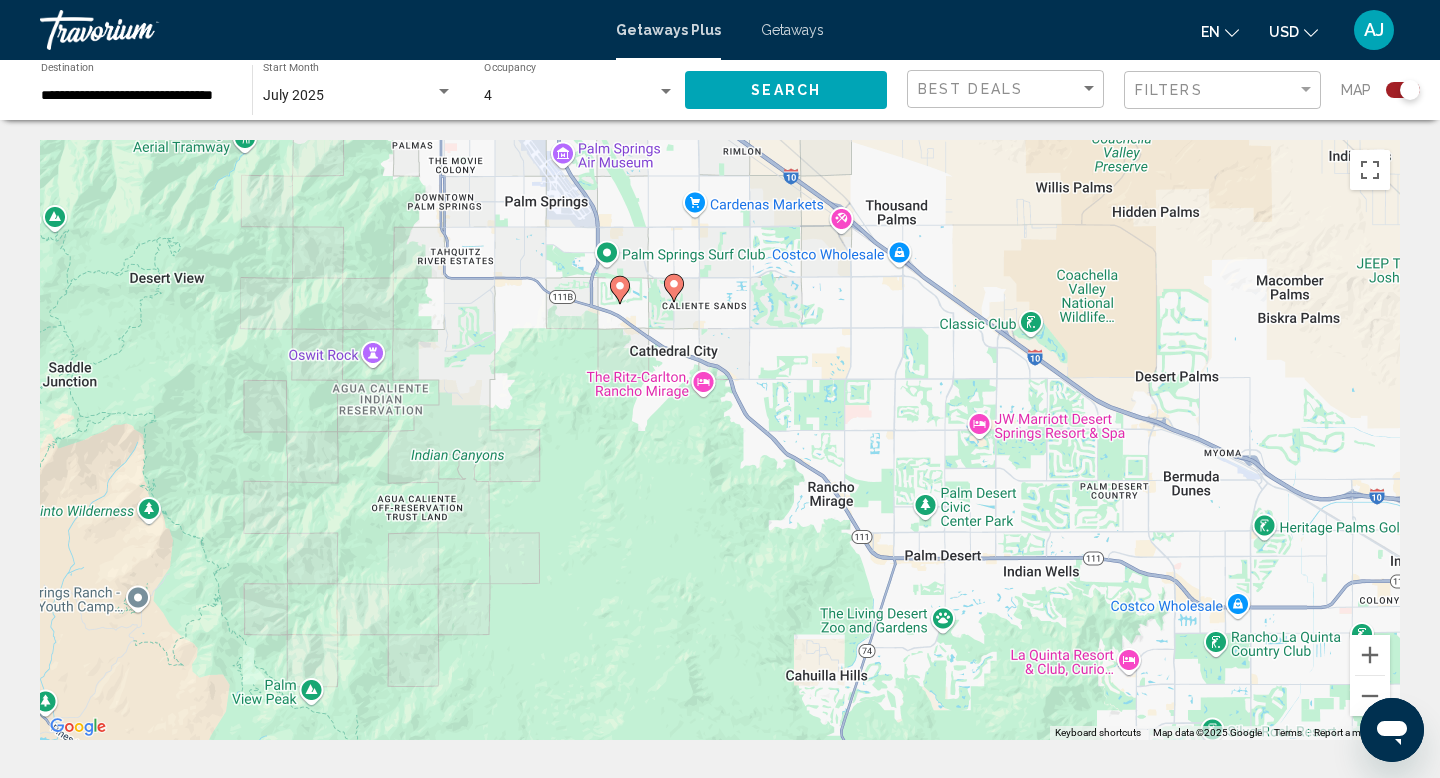drag, startPoint x: 786, startPoint y: 629, endPoint x: 729, endPoint y: 541, distance: 104.84751 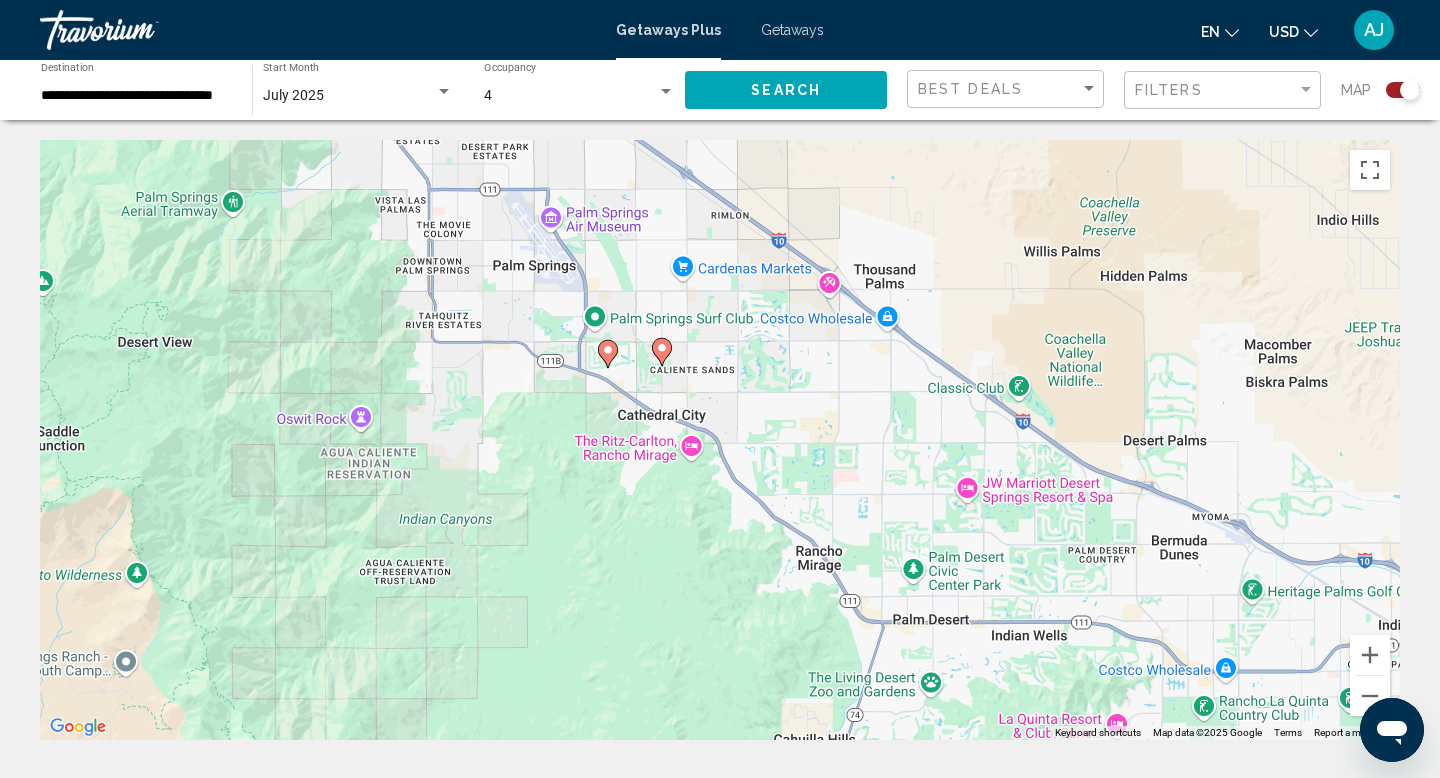 click at bounding box center [444, 92] 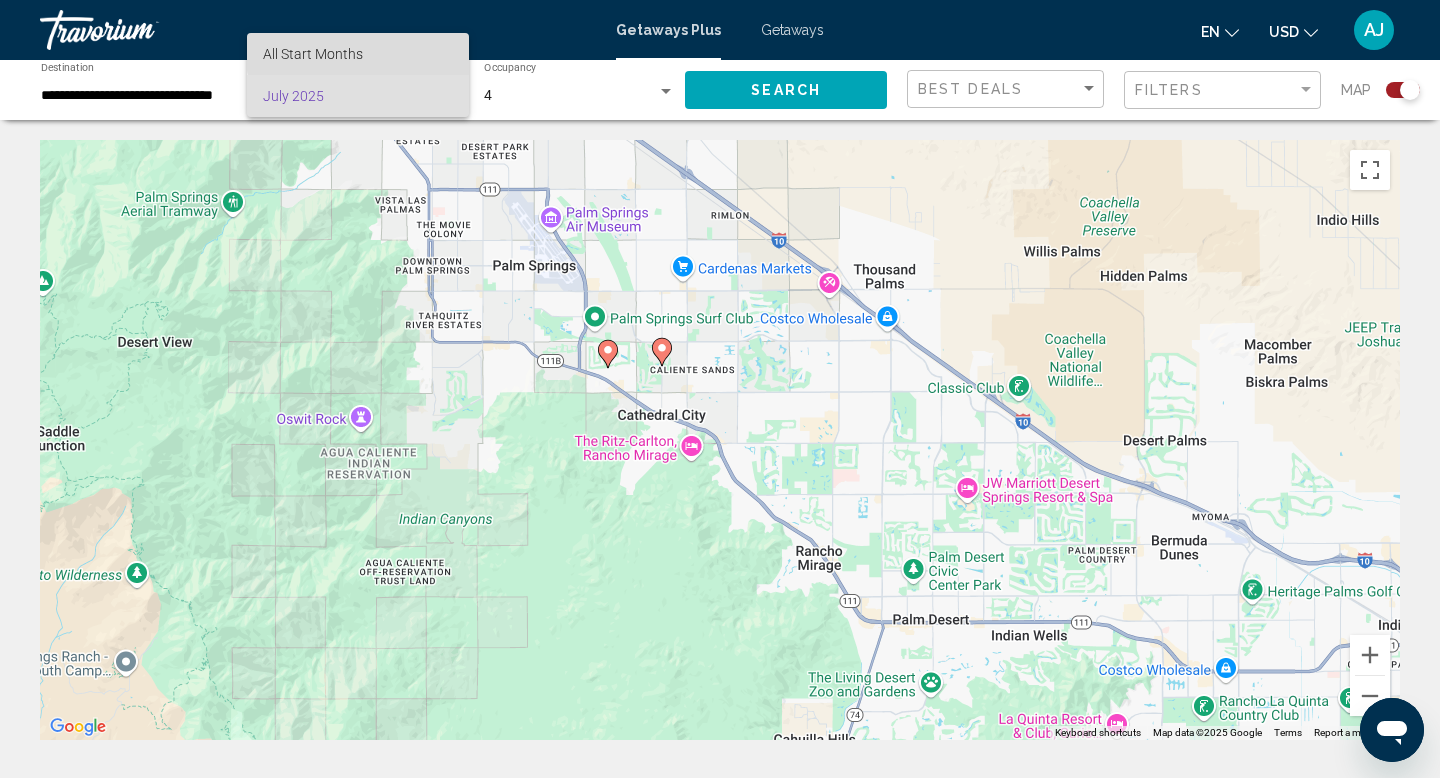 click on "All Start Months" at bounding box center (358, 54) 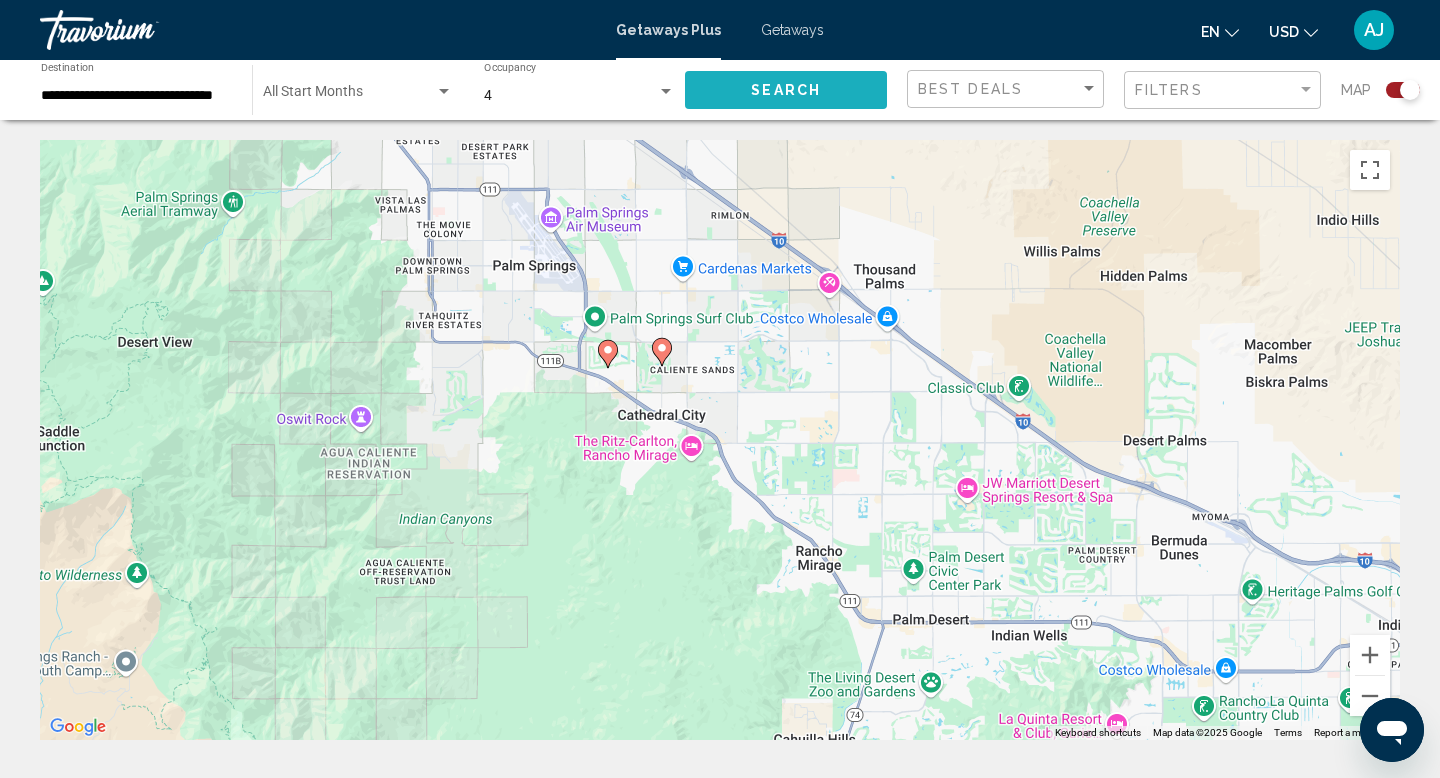 click on "Search" 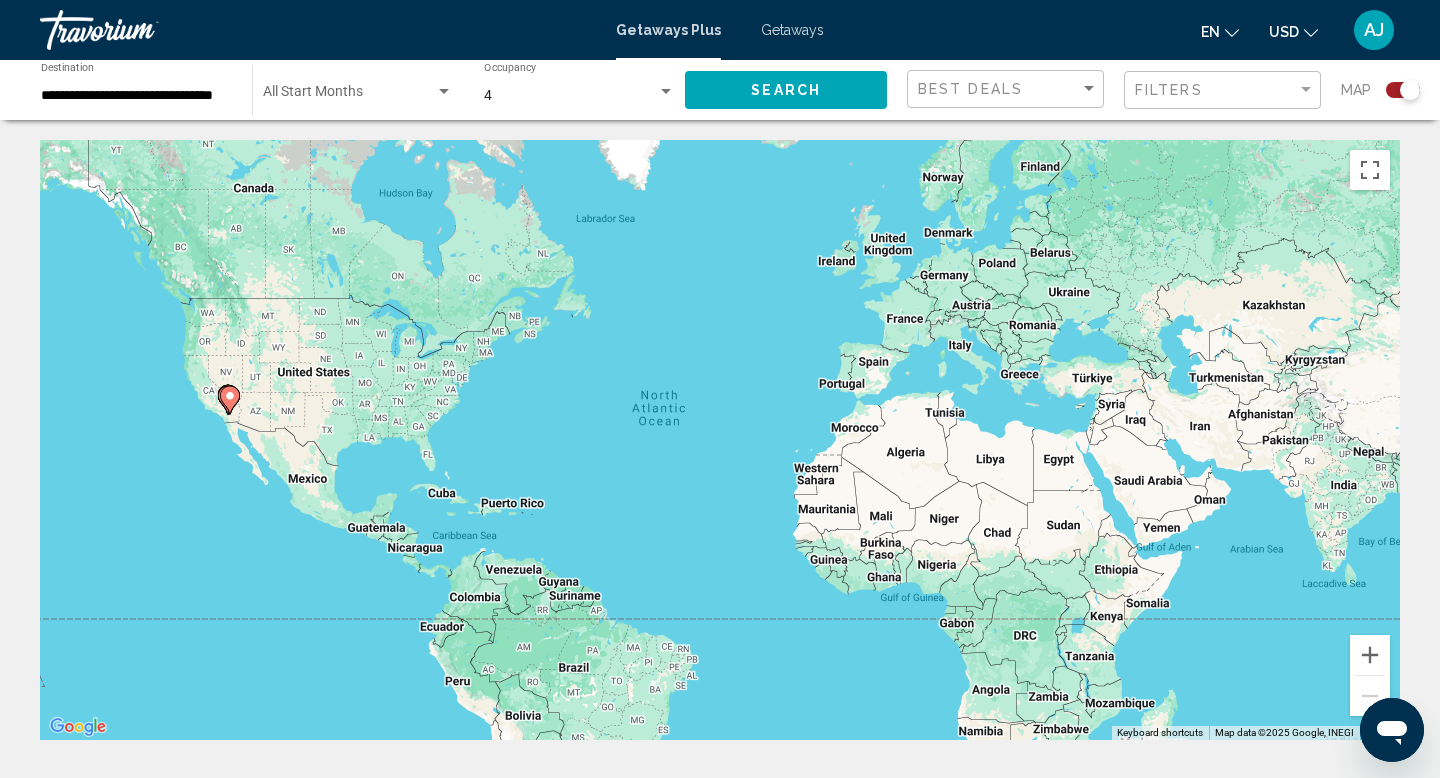 click 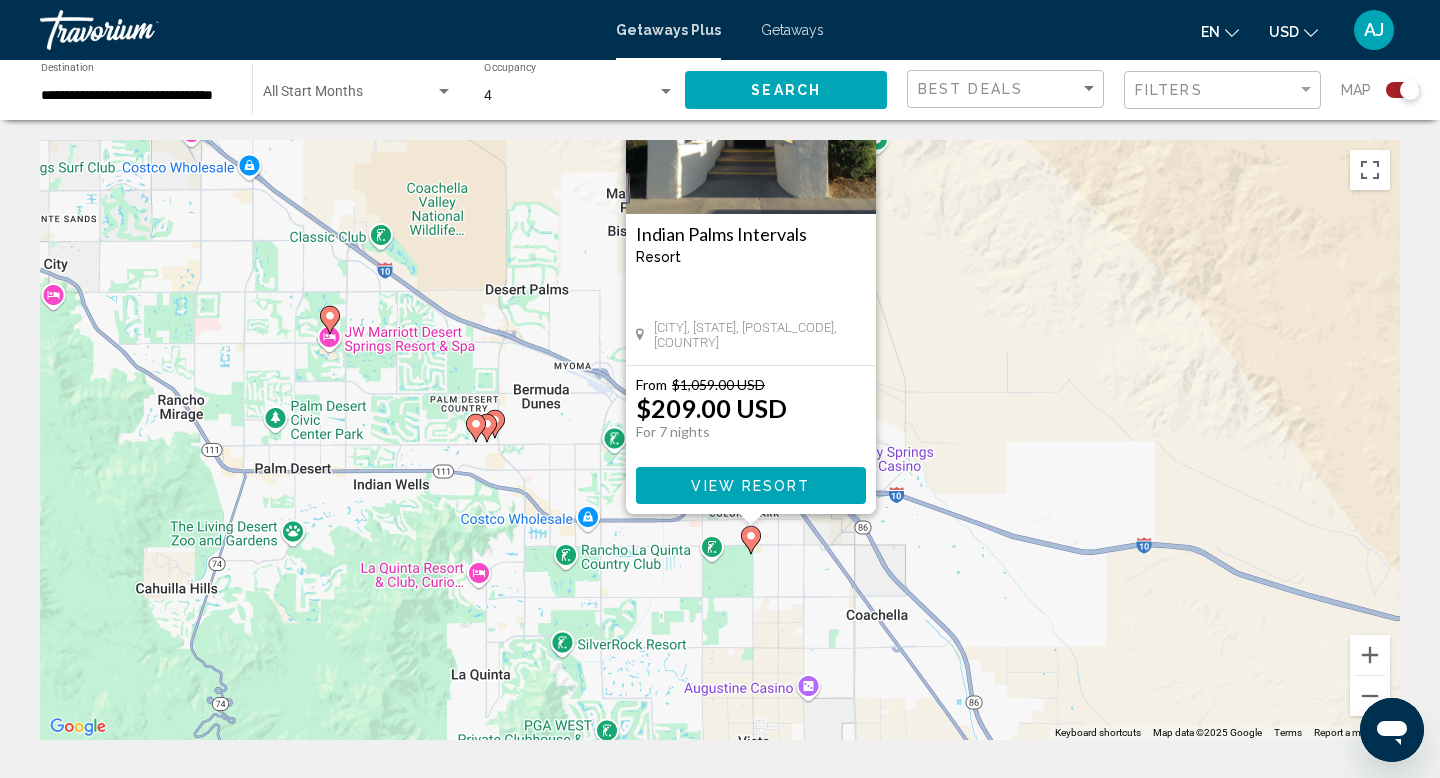 drag, startPoint x: 590, startPoint y: 721, endPoint x: 616, endPoint y: 568, distance: 155.19342 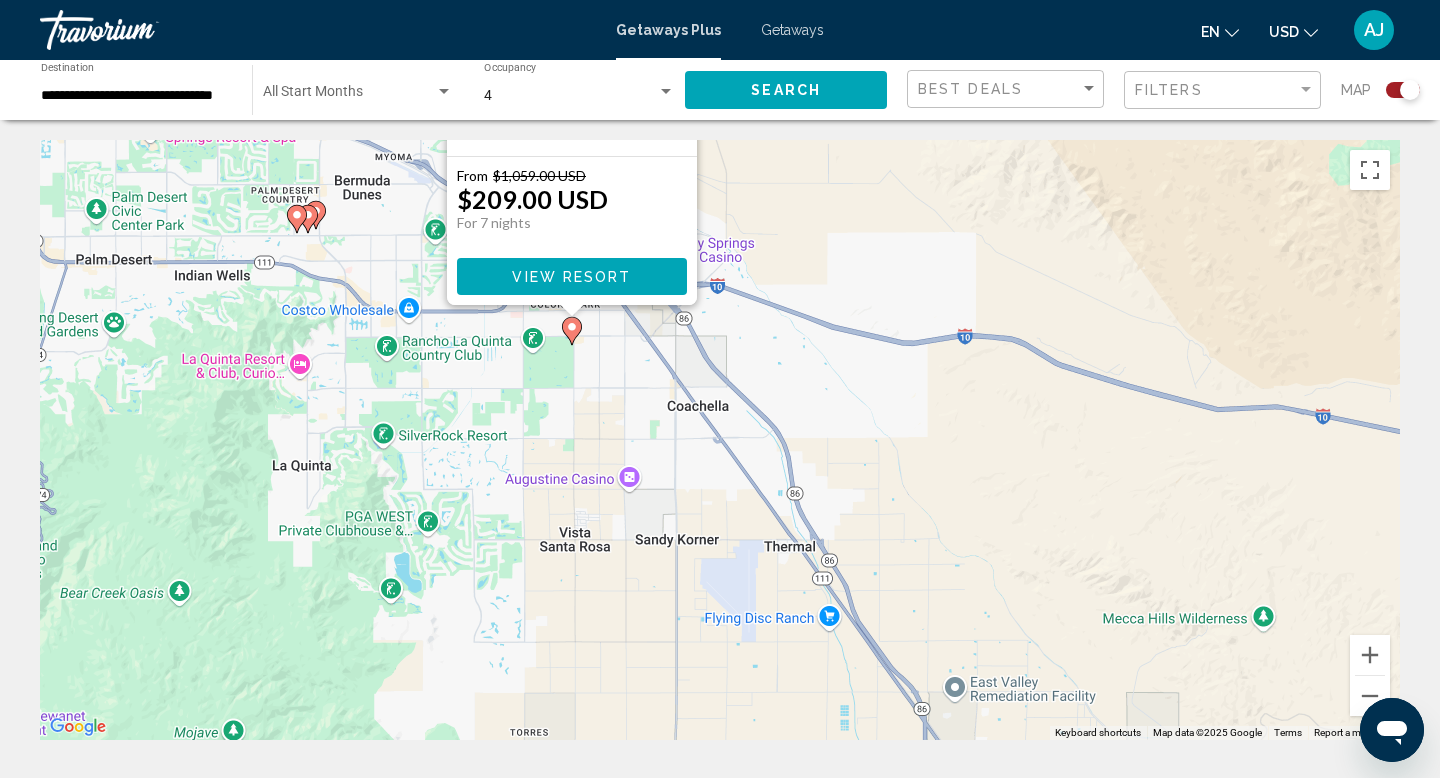 drag, startPoint x: 630, startPoint y: 616, endPoint x: 453, endPoint y: 405, distance: 275.40878 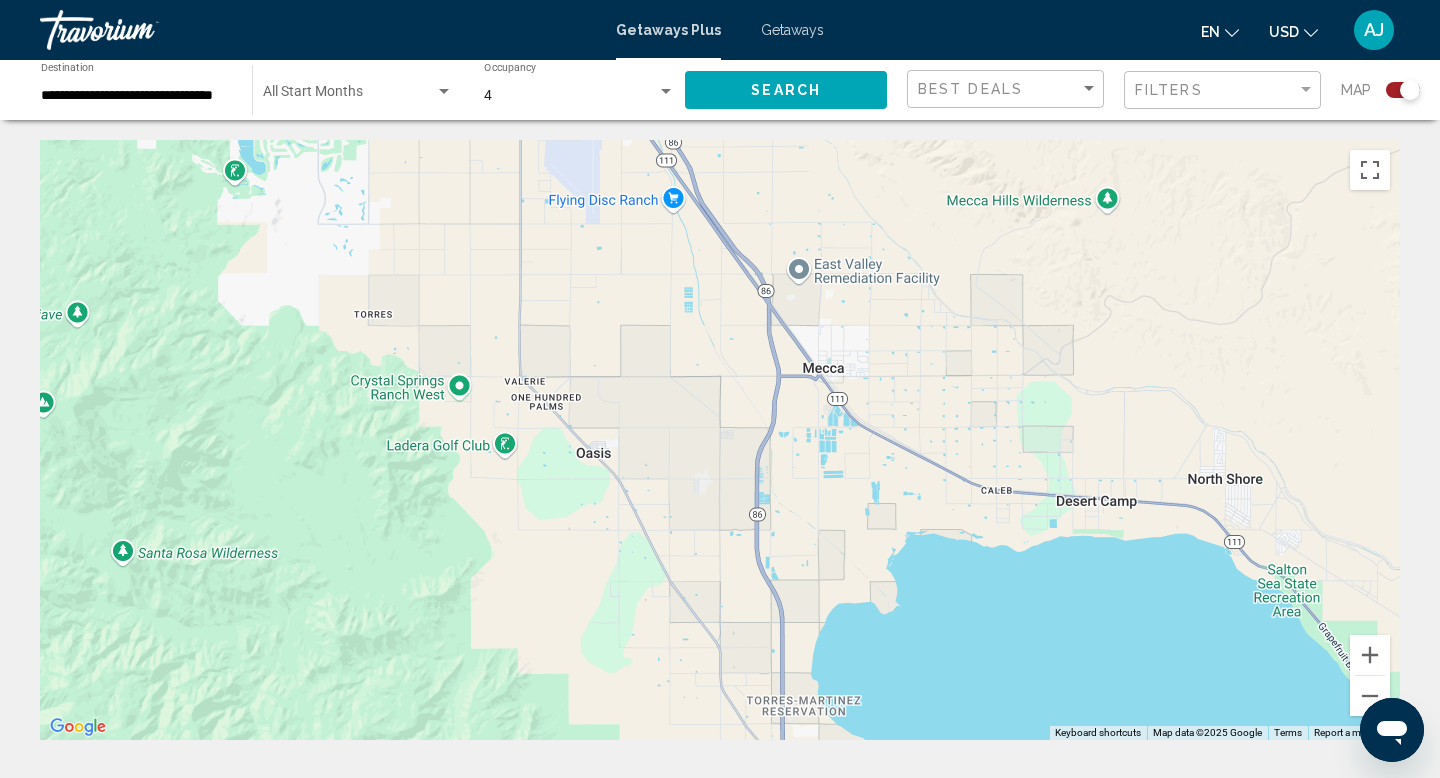 drag, startPoint x: 1015, startPoint y: 577, endPoint x: 857, endPoint y: 157, distance: 448.736 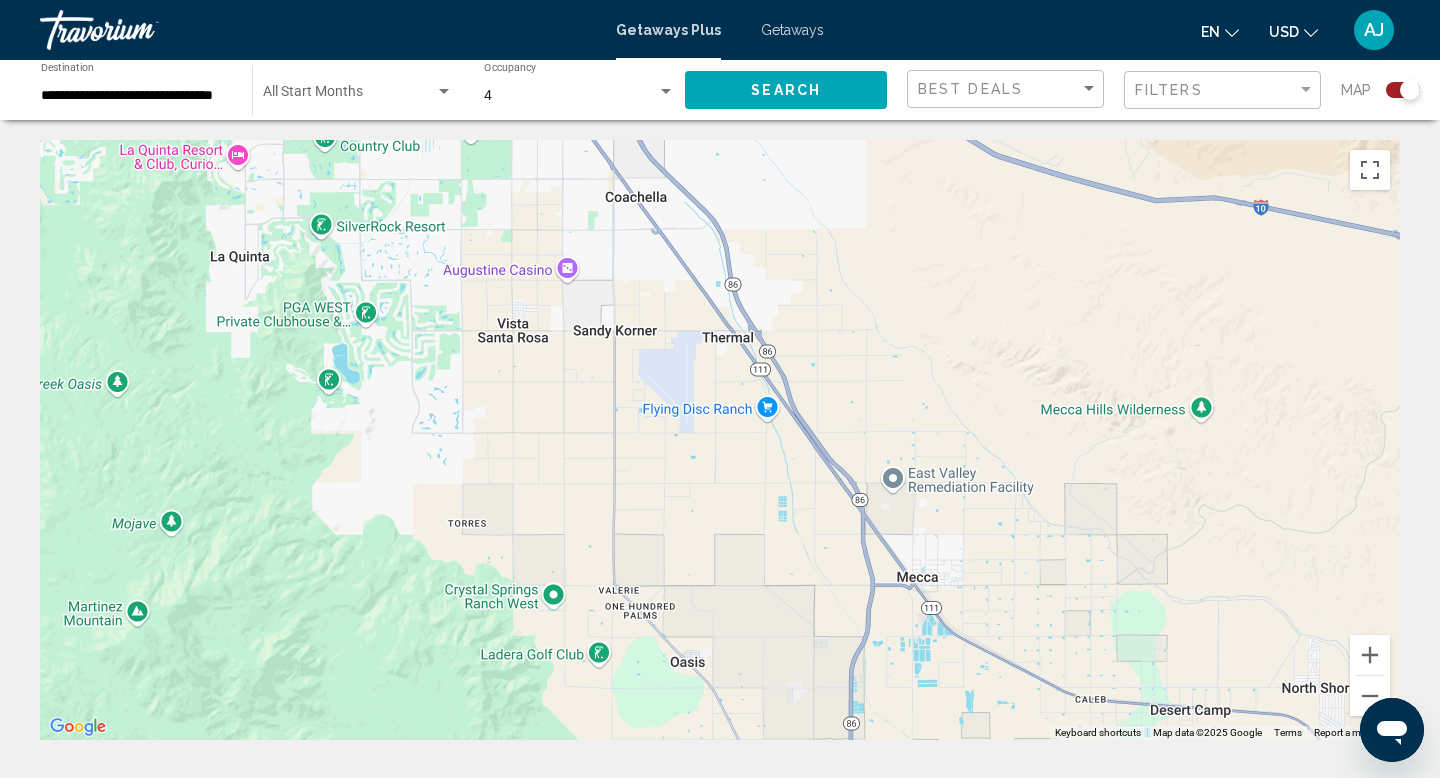 drag, startPoint x: 854, startPoint y: 381, endPoint x: 945, endPoint y: 586, distance: 224.29 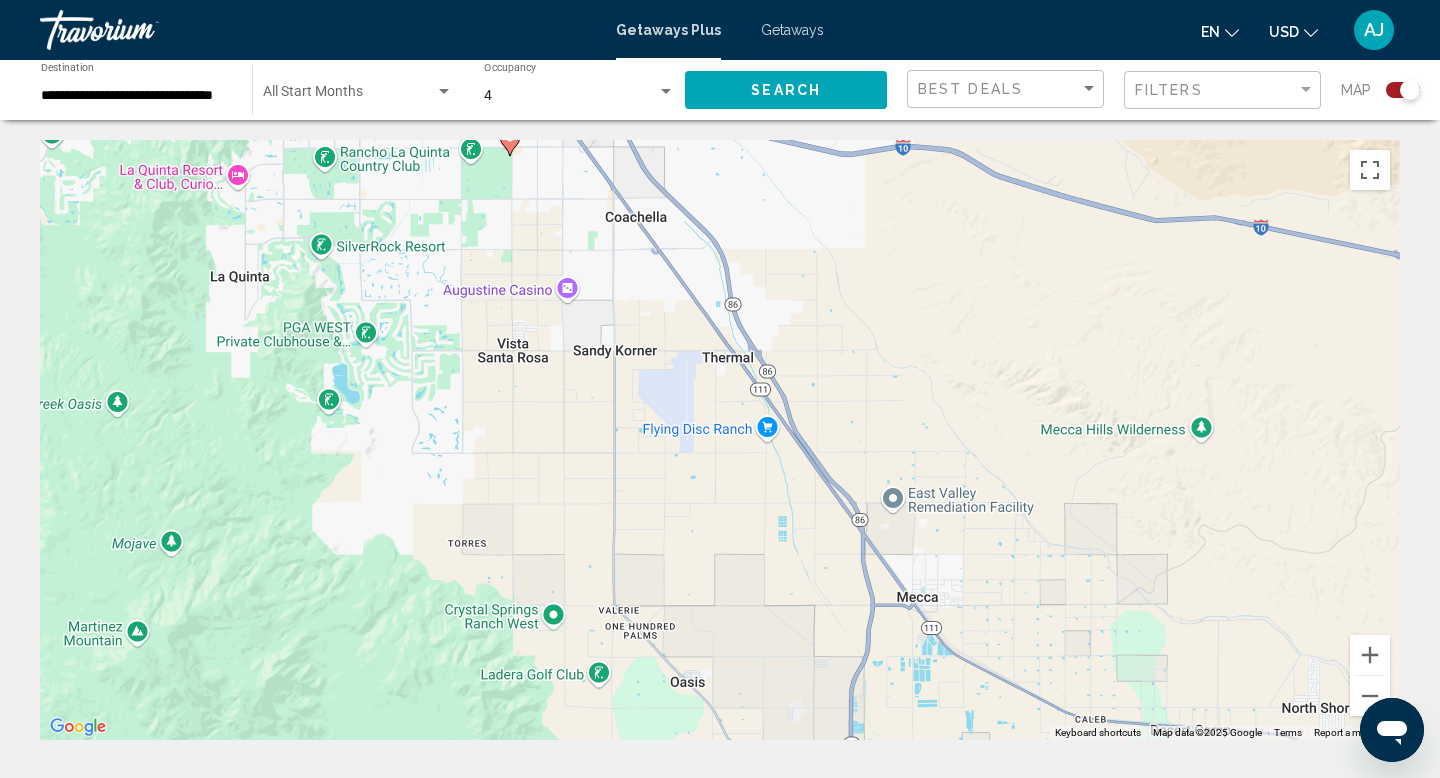drag, startPoint x: 938, startPoint y: 546, endPoint x: 959, endPoint y: 721, distance: 176.2555 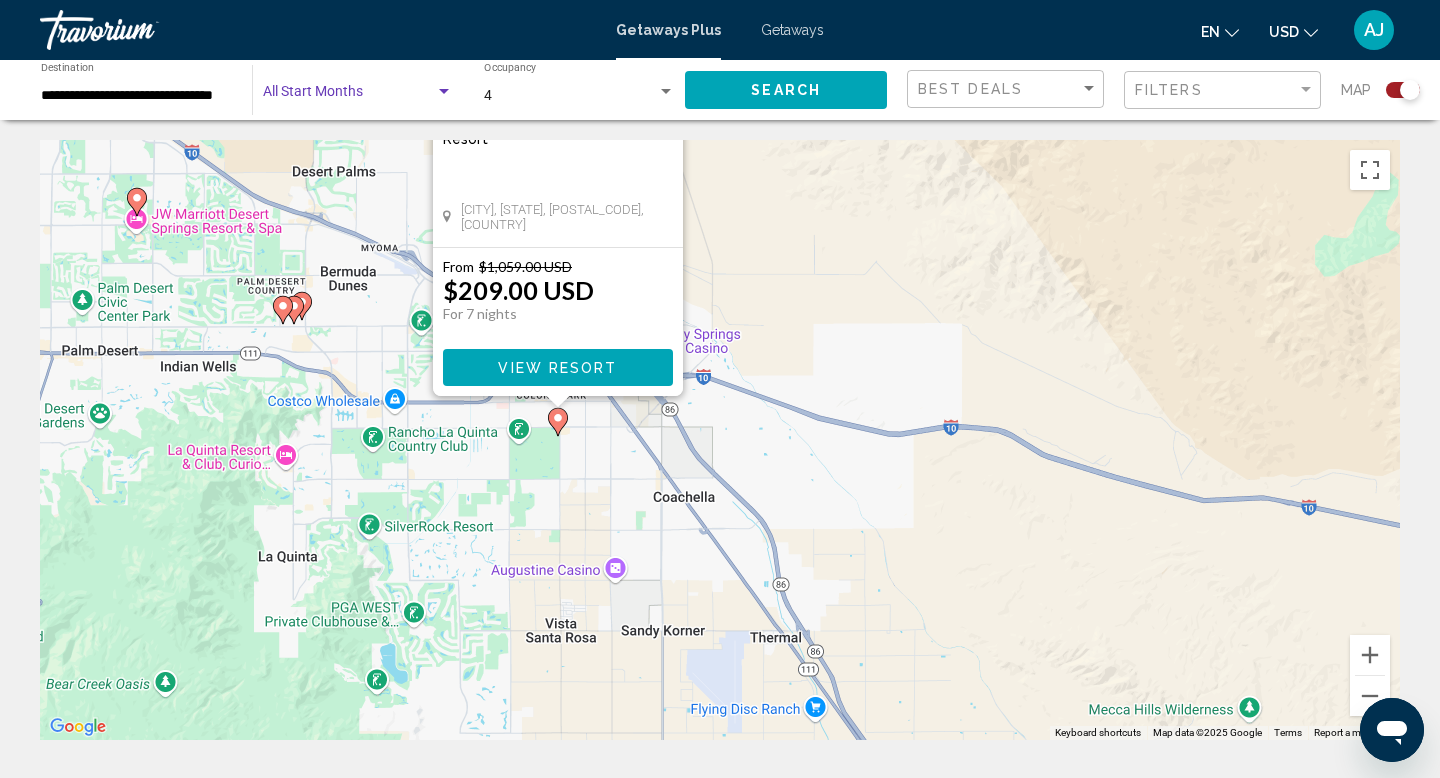 click at bounding box center (444, 92) 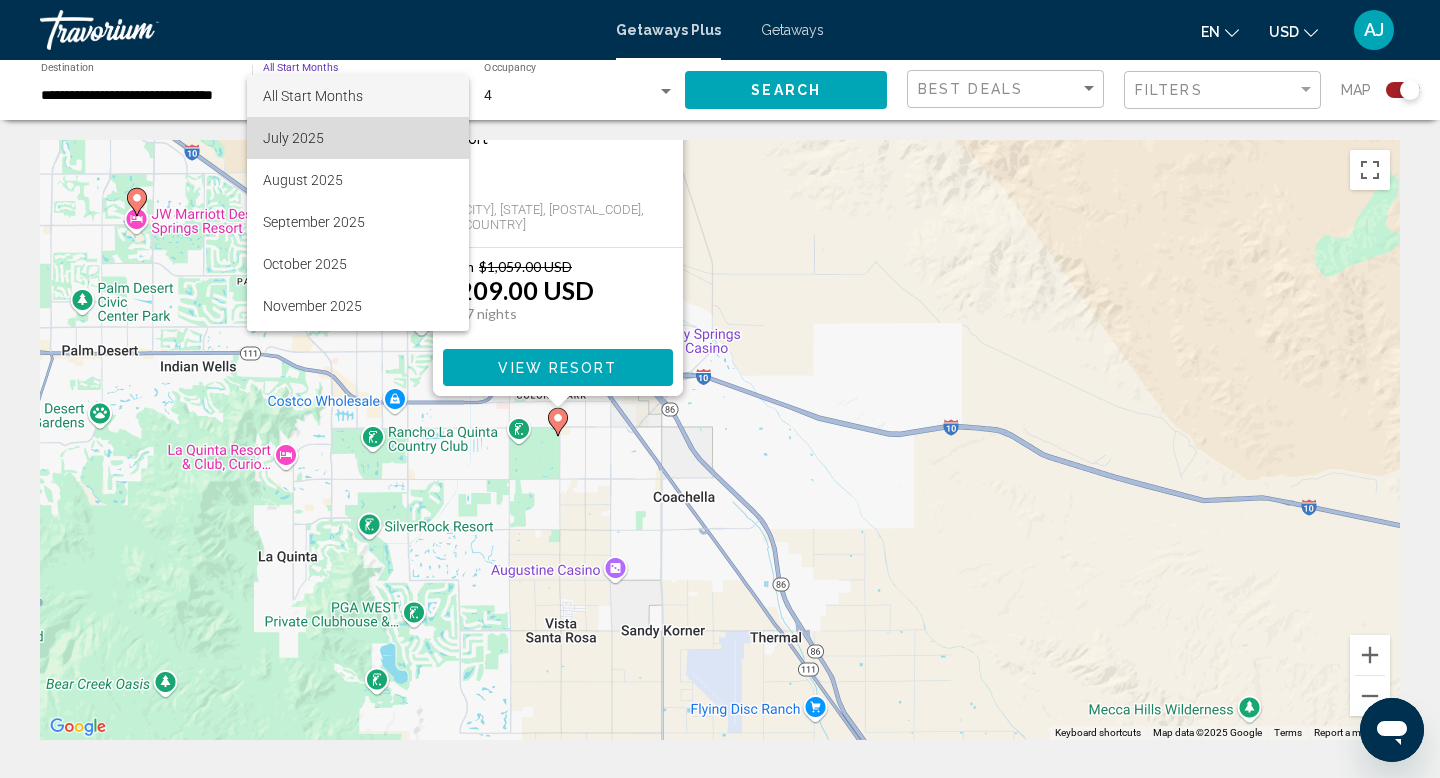 click on "July 2025" at bounding box center (358, 138) 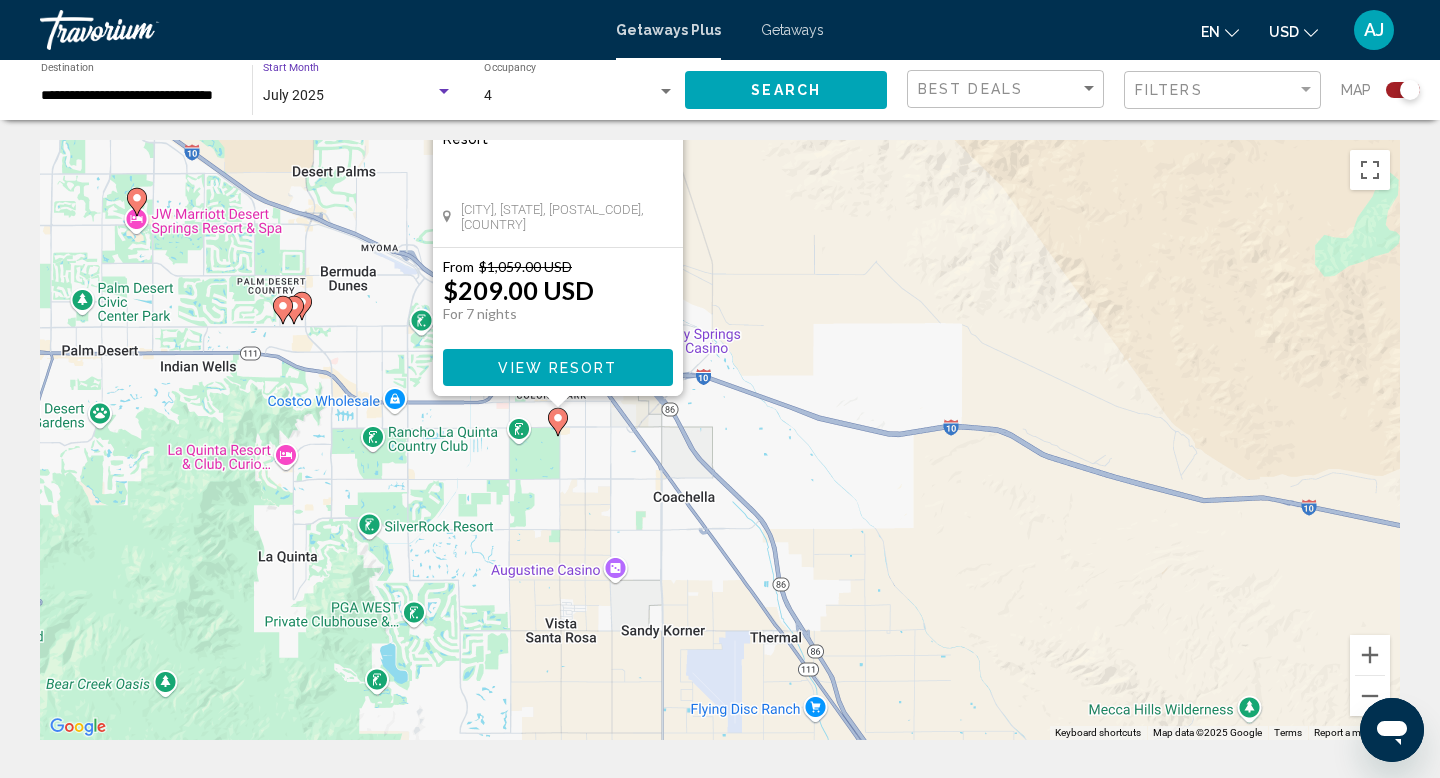 click on "4" at bounding box center [570, 96] 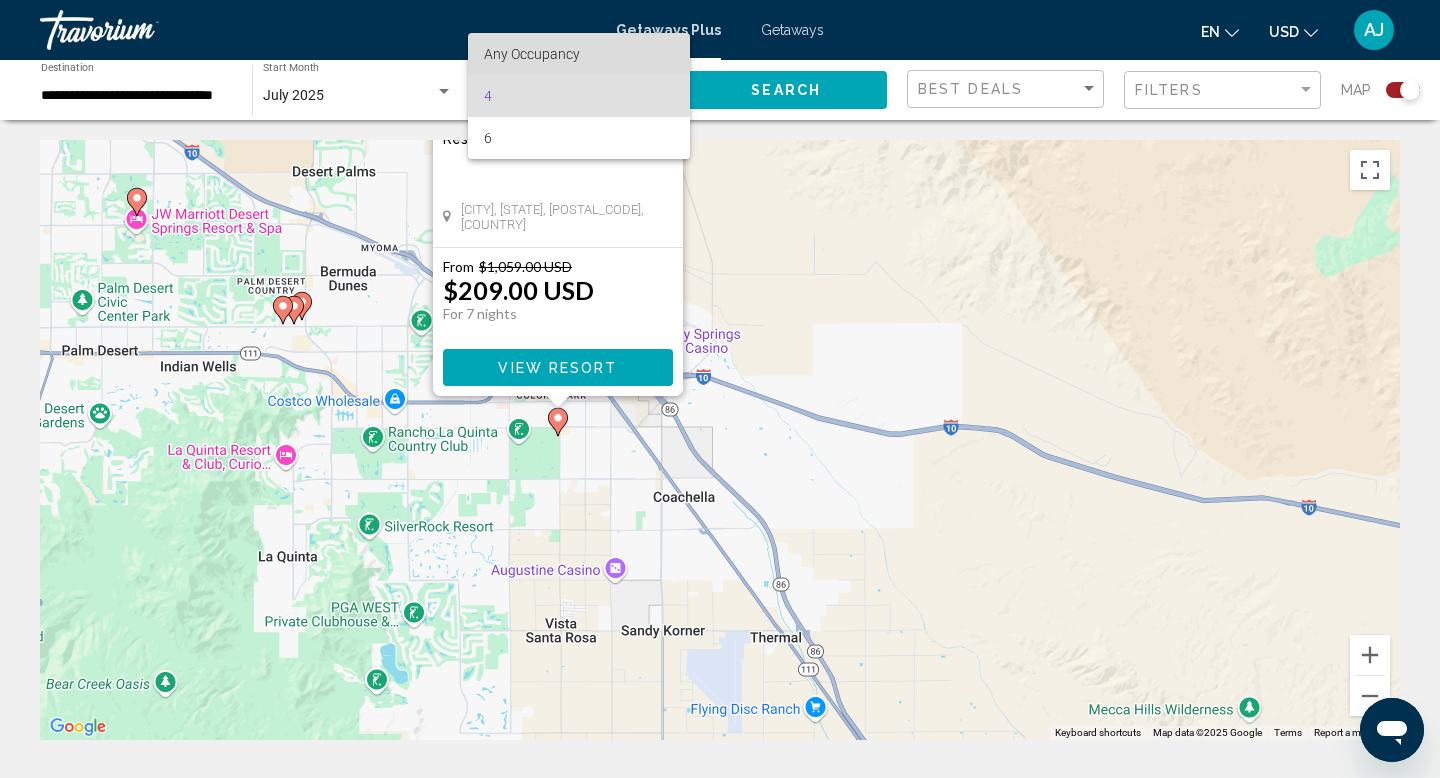 click on "Any Occupancy" at bounding box center [579, 54] 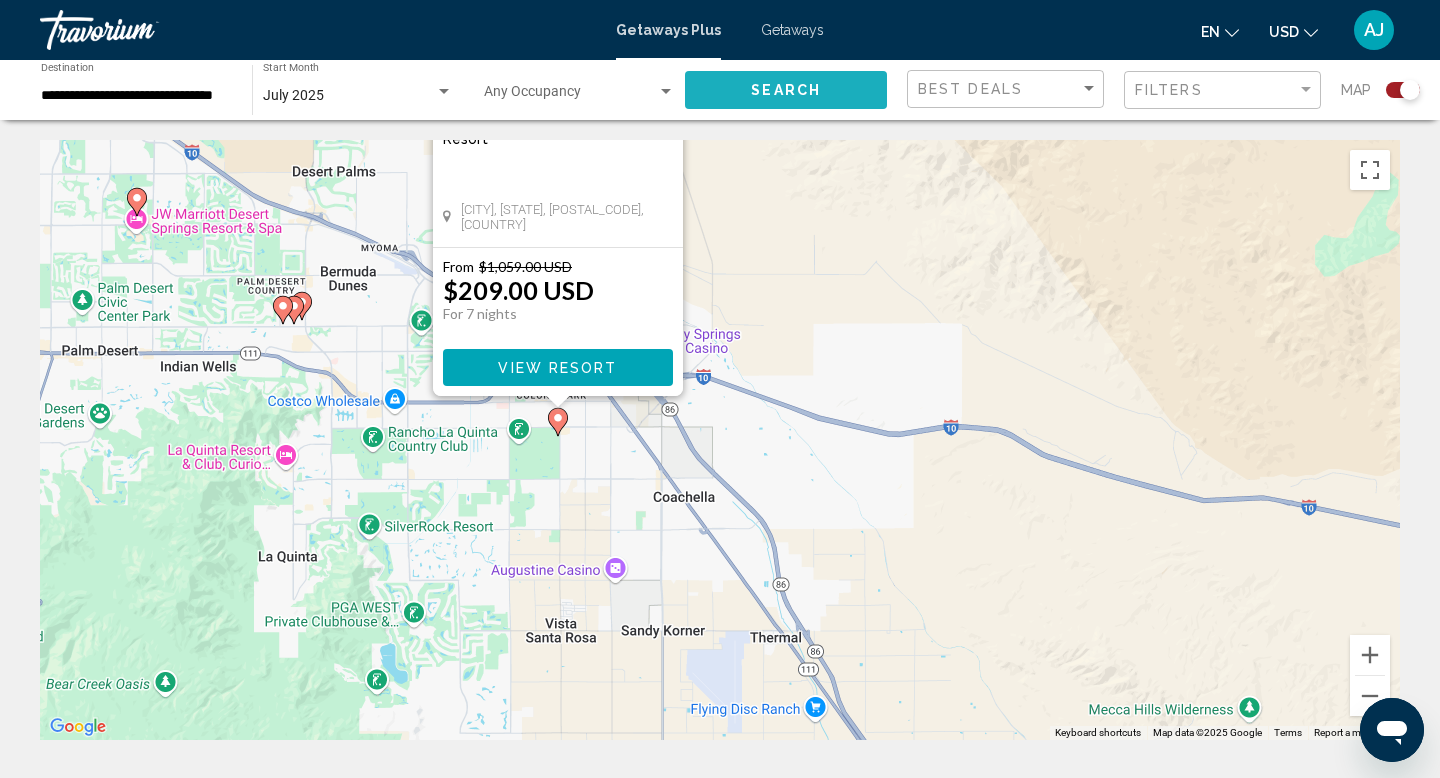 click on "Search" 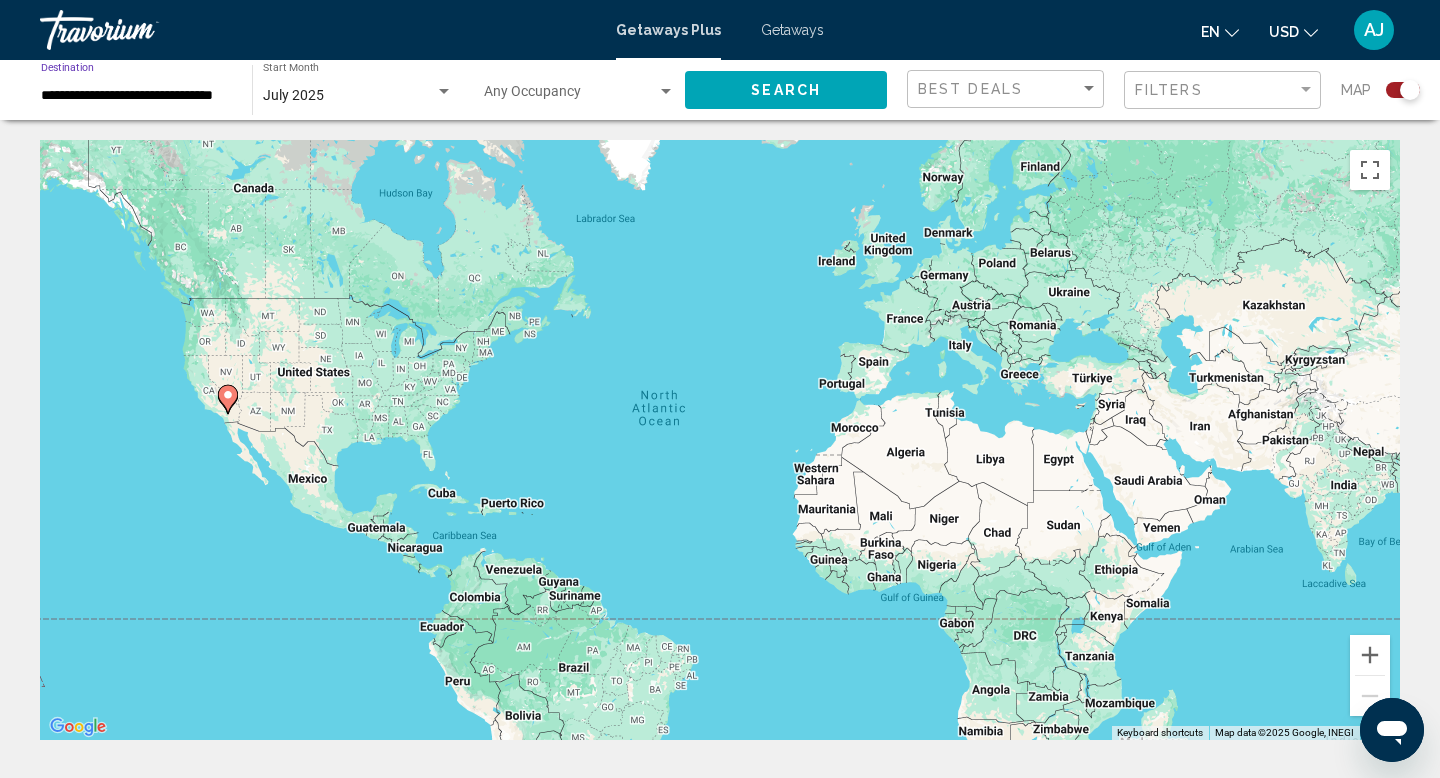 click on "**********" at bounding box center (136, 96) 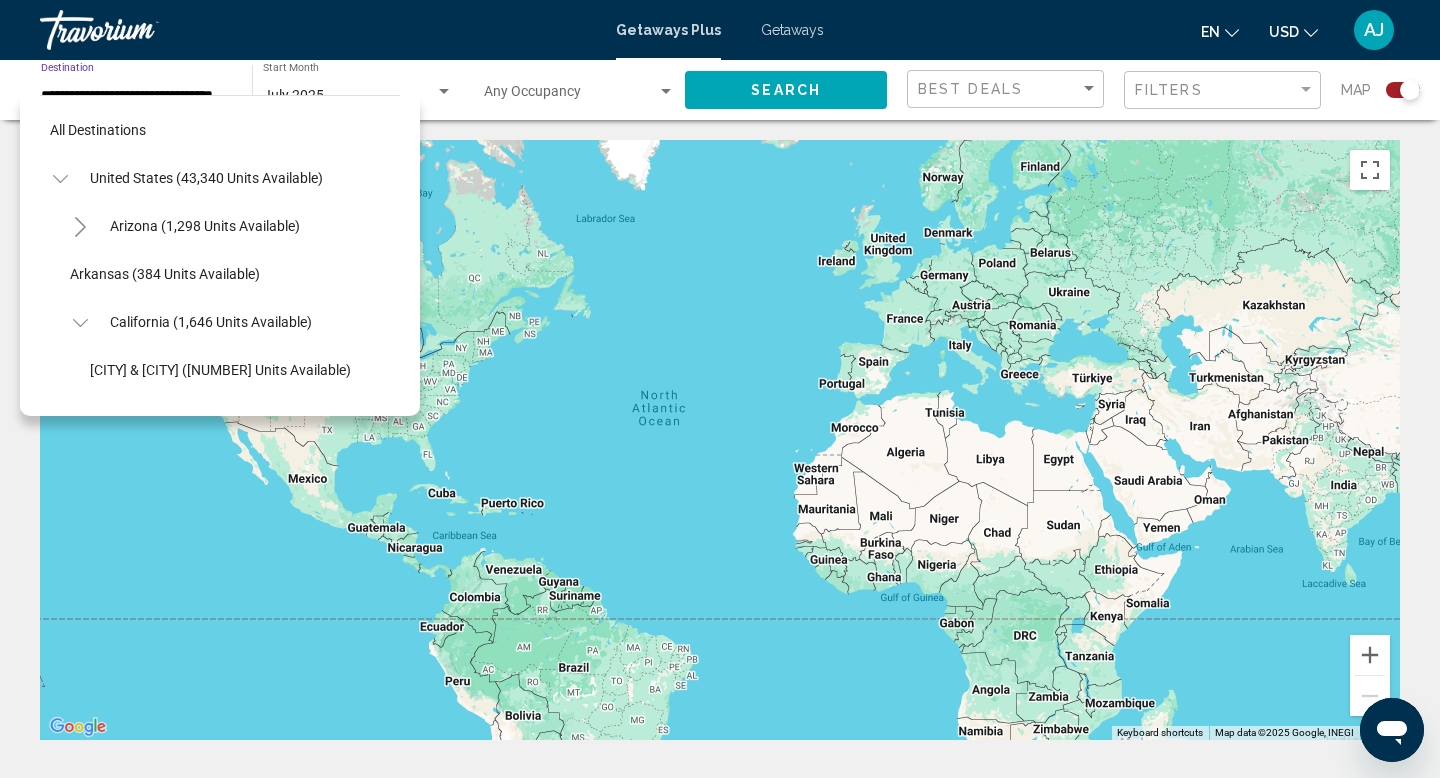 scroll, scrollTop: 215, scrollLeft: 0, axis: vertical 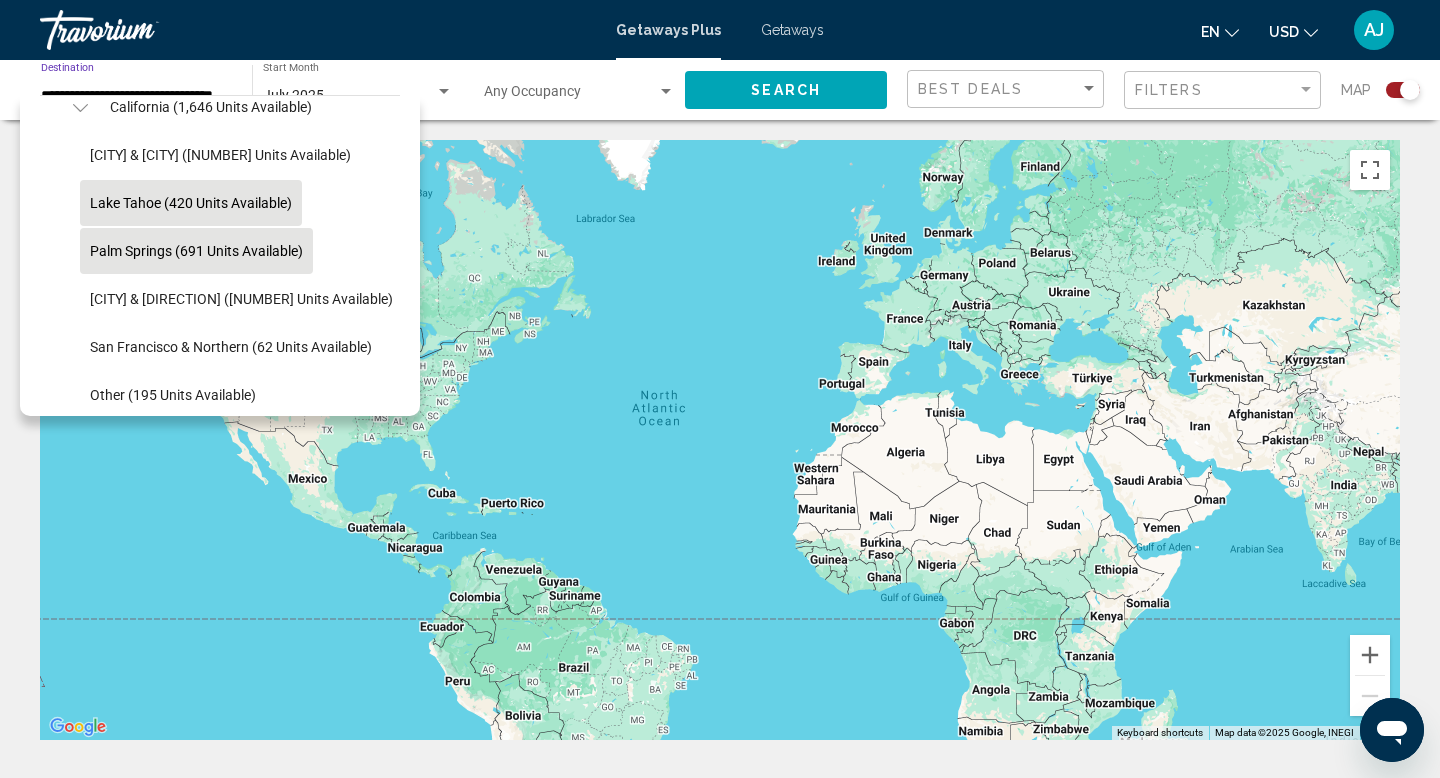 click on "Lake Tahoe (420 units available)" 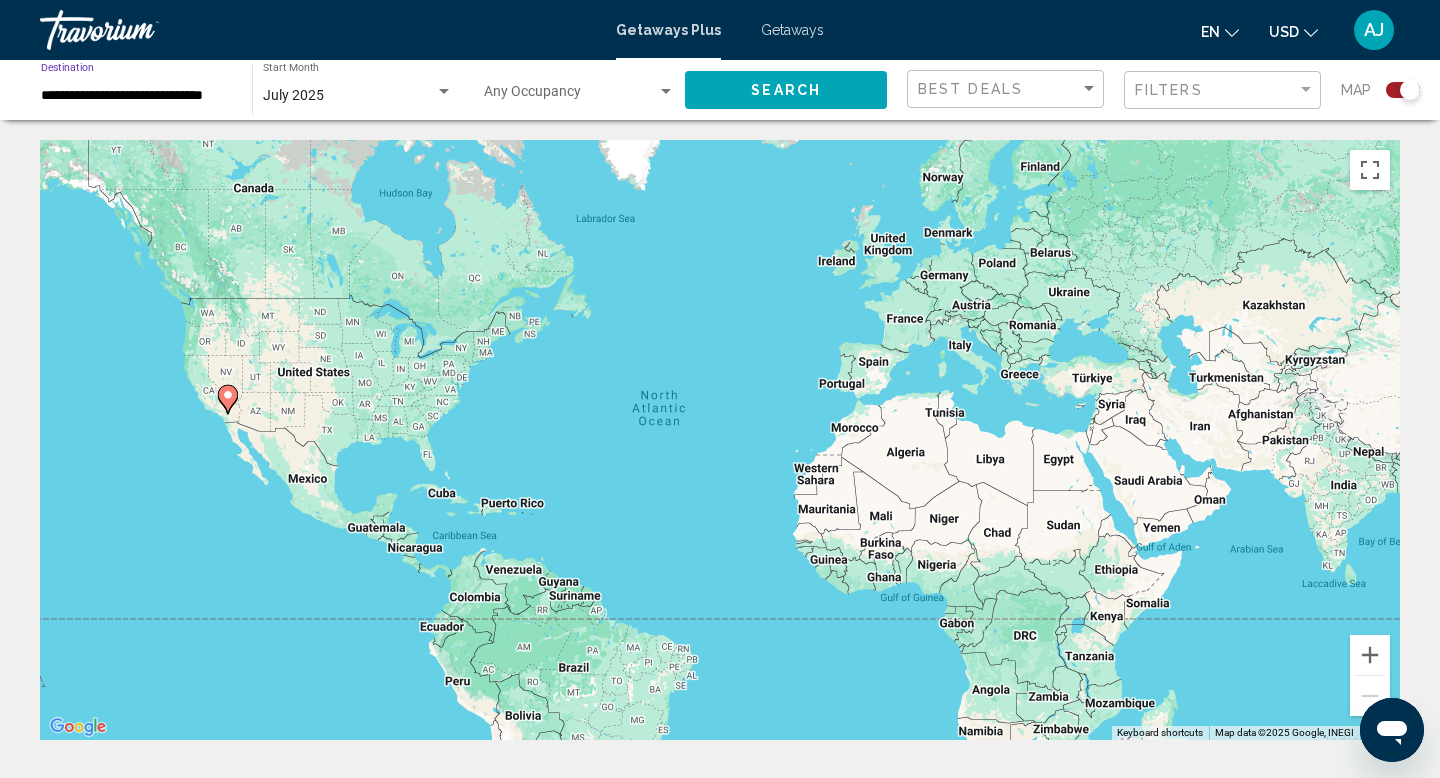 click on "Search" 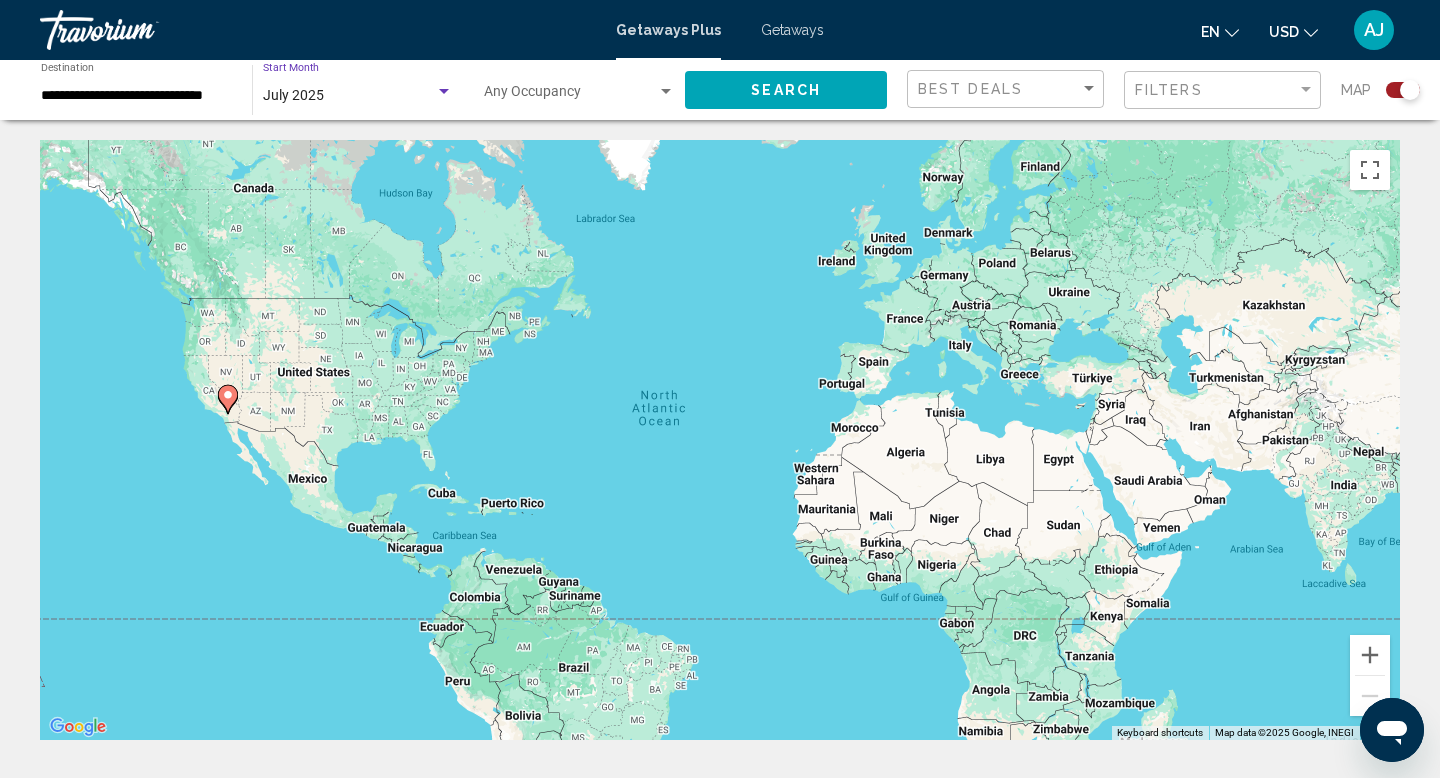 click on "July 2025" at bounding box center (349, 96) 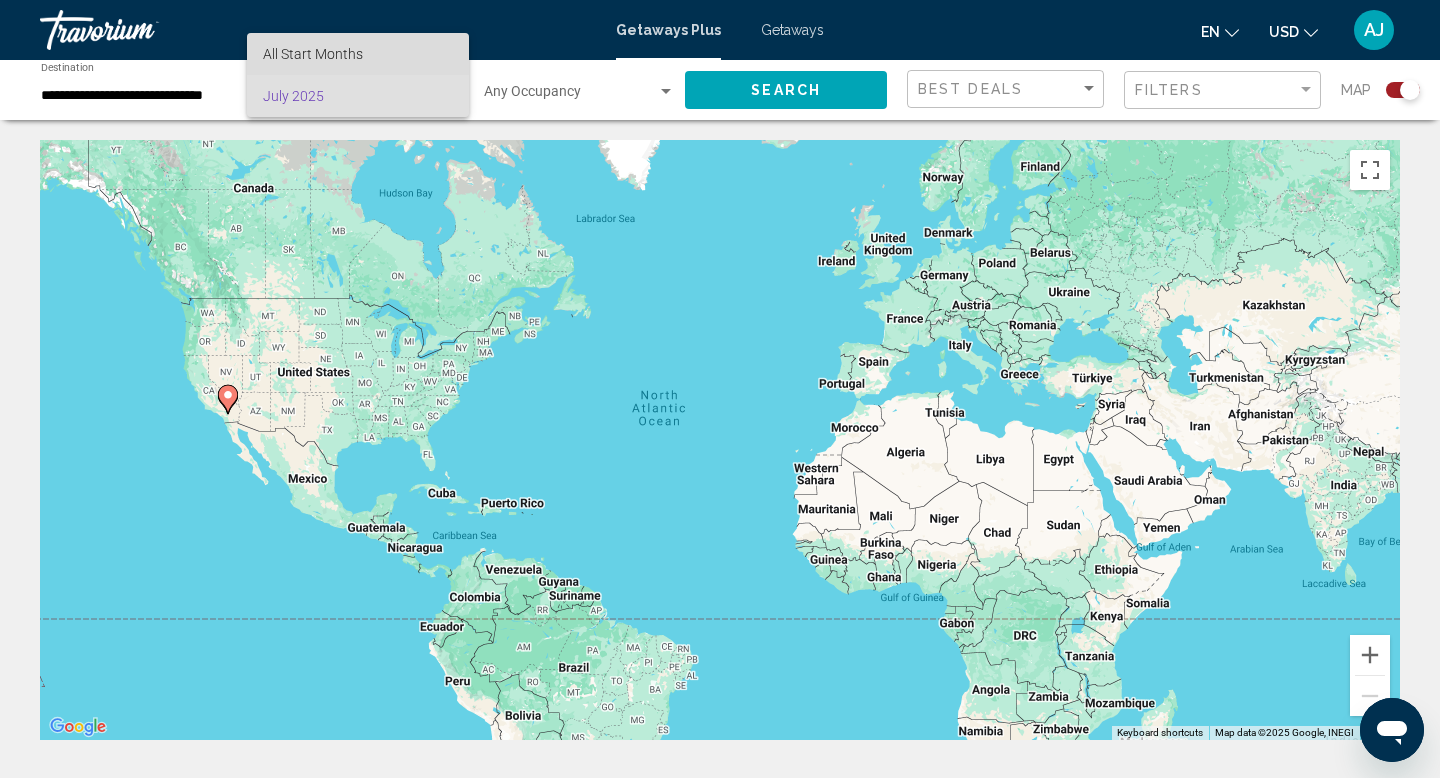 click on "All Start Months" at bounding box center [313, 54] 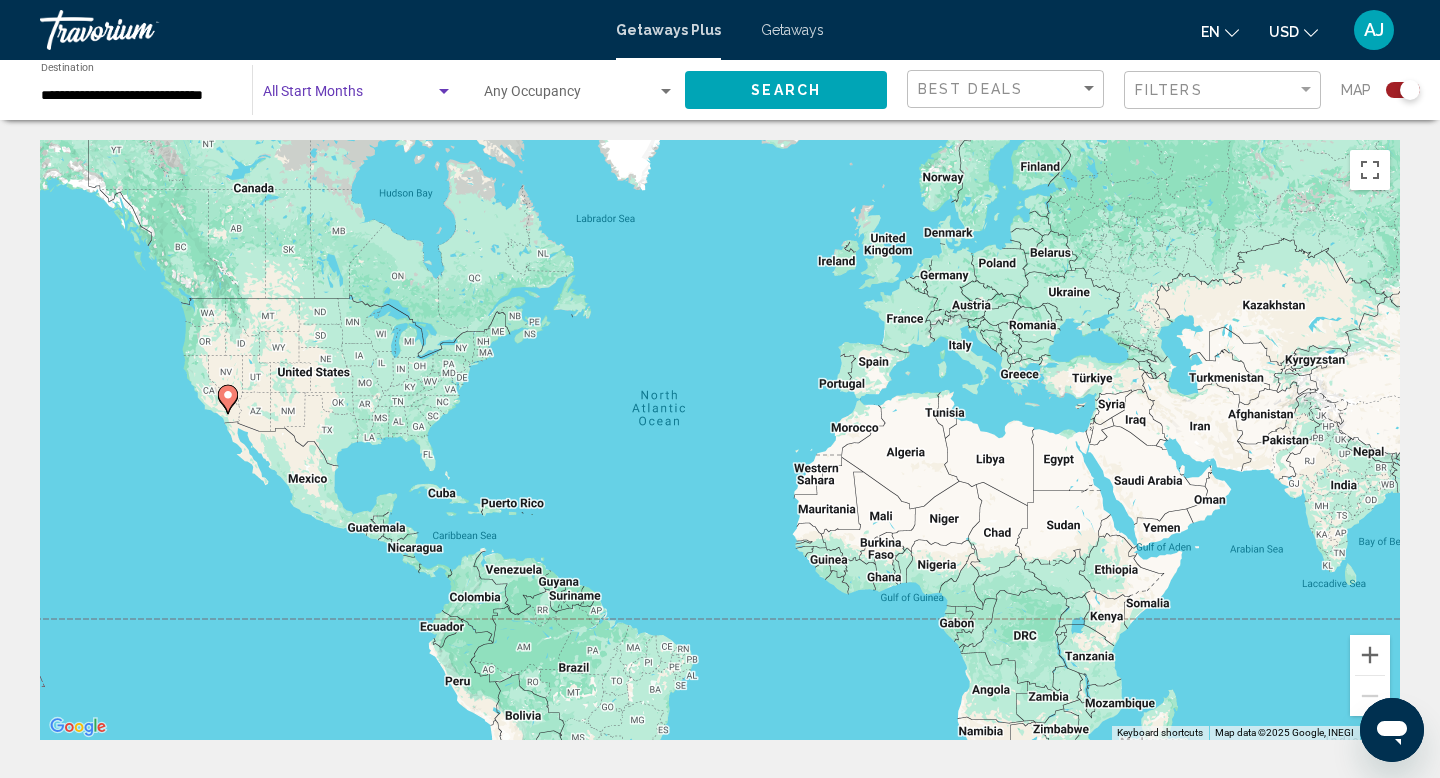 click on "Search" 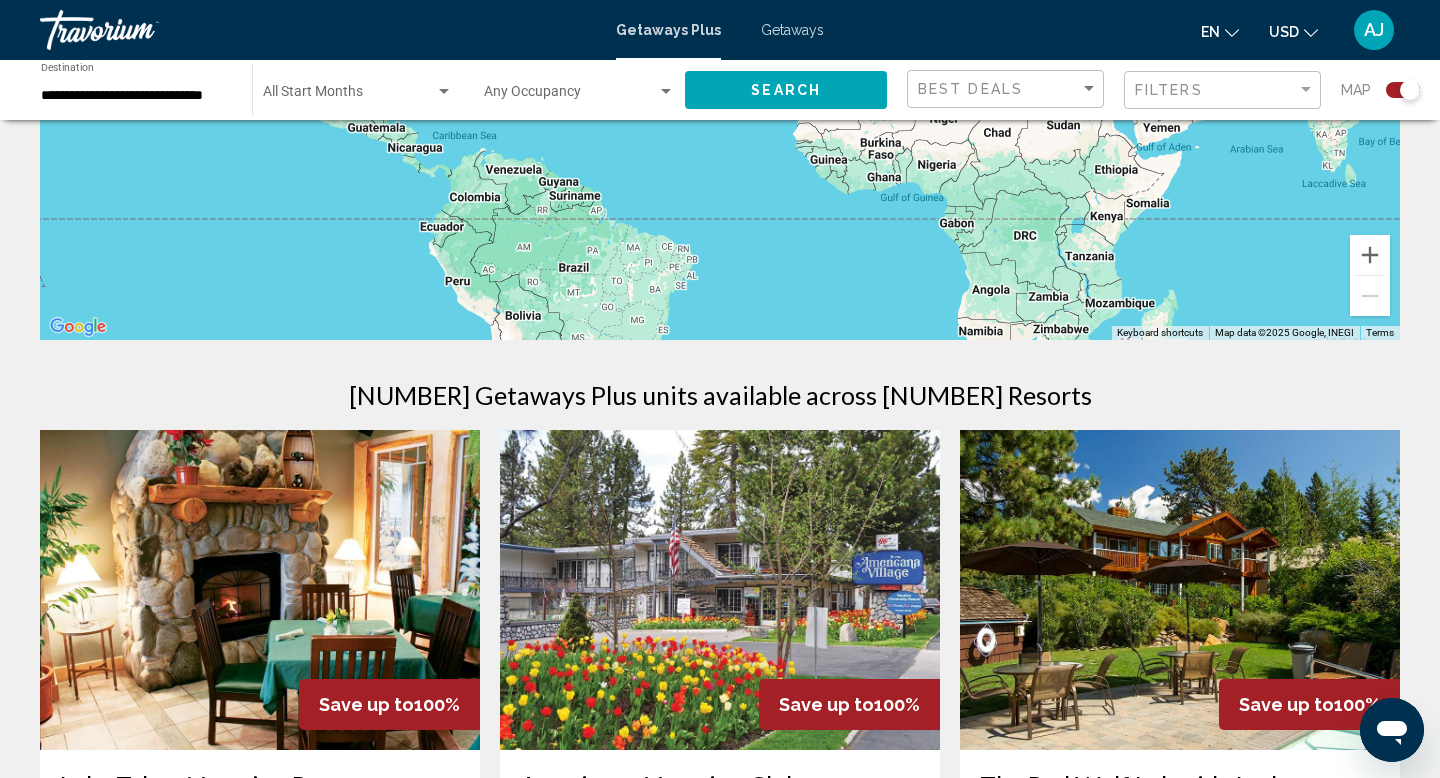 scroll, scrollTop: 697, scrollLeft: 0, axis: vertical 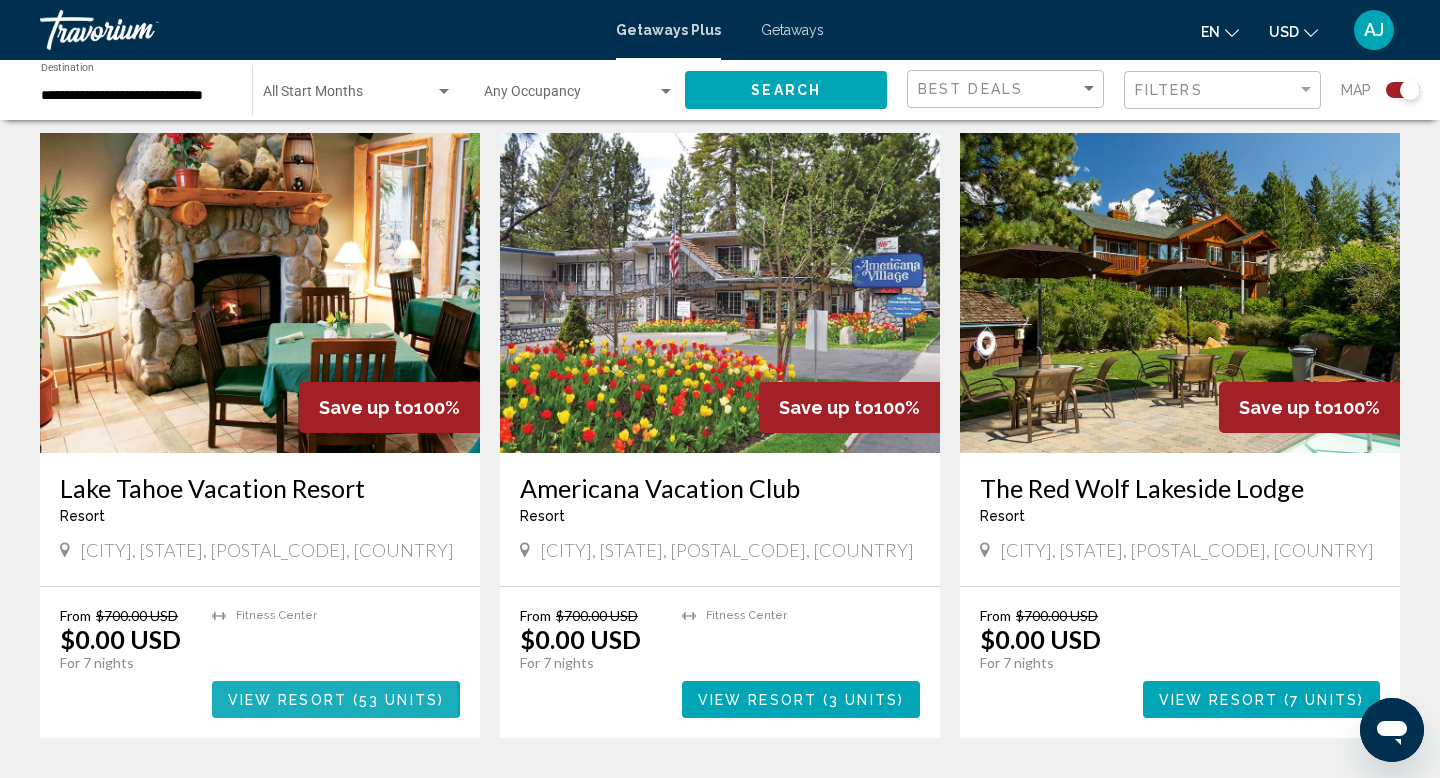 click on "View Resort" at bounding box center (287, 700) 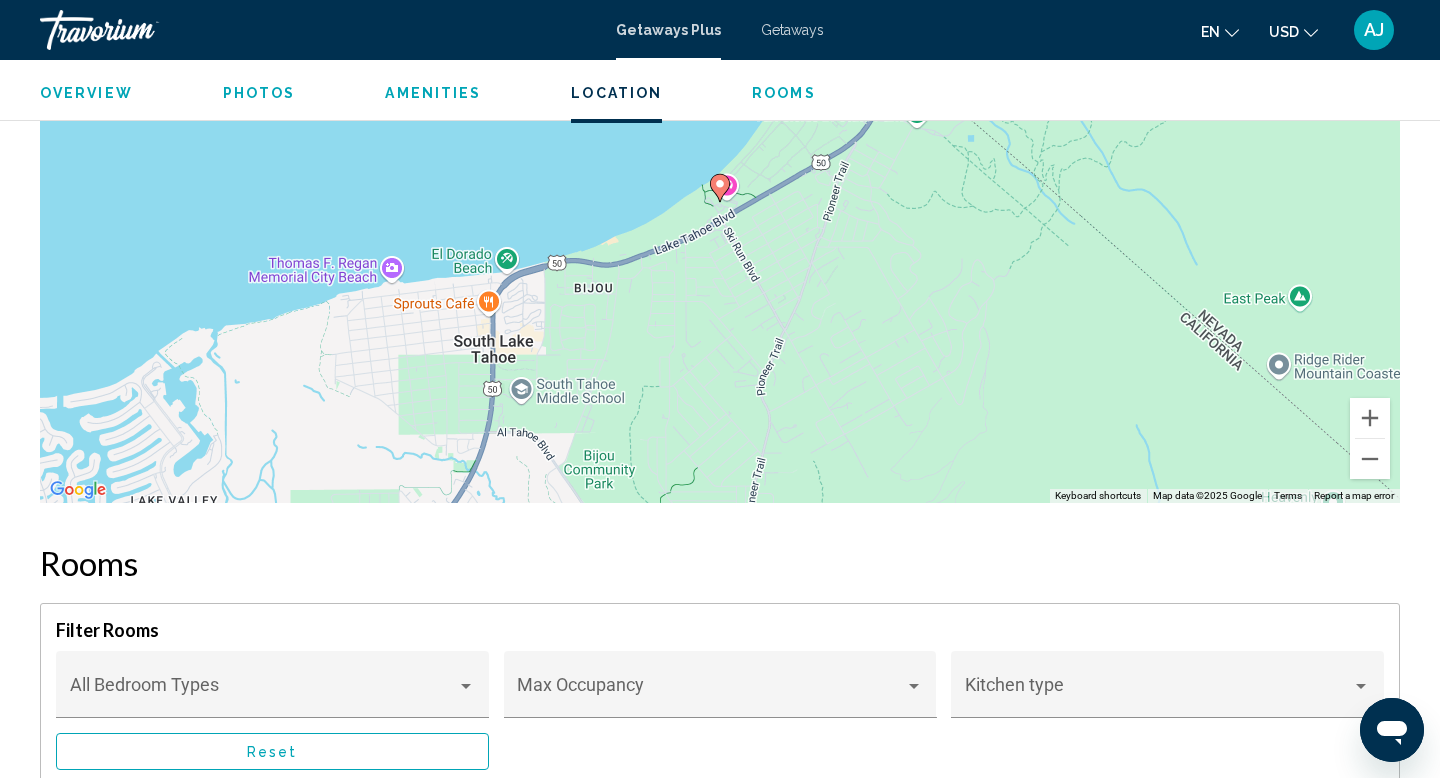 scroll, scrollTop: 2449, scrollLeft: 0, axis: vertical 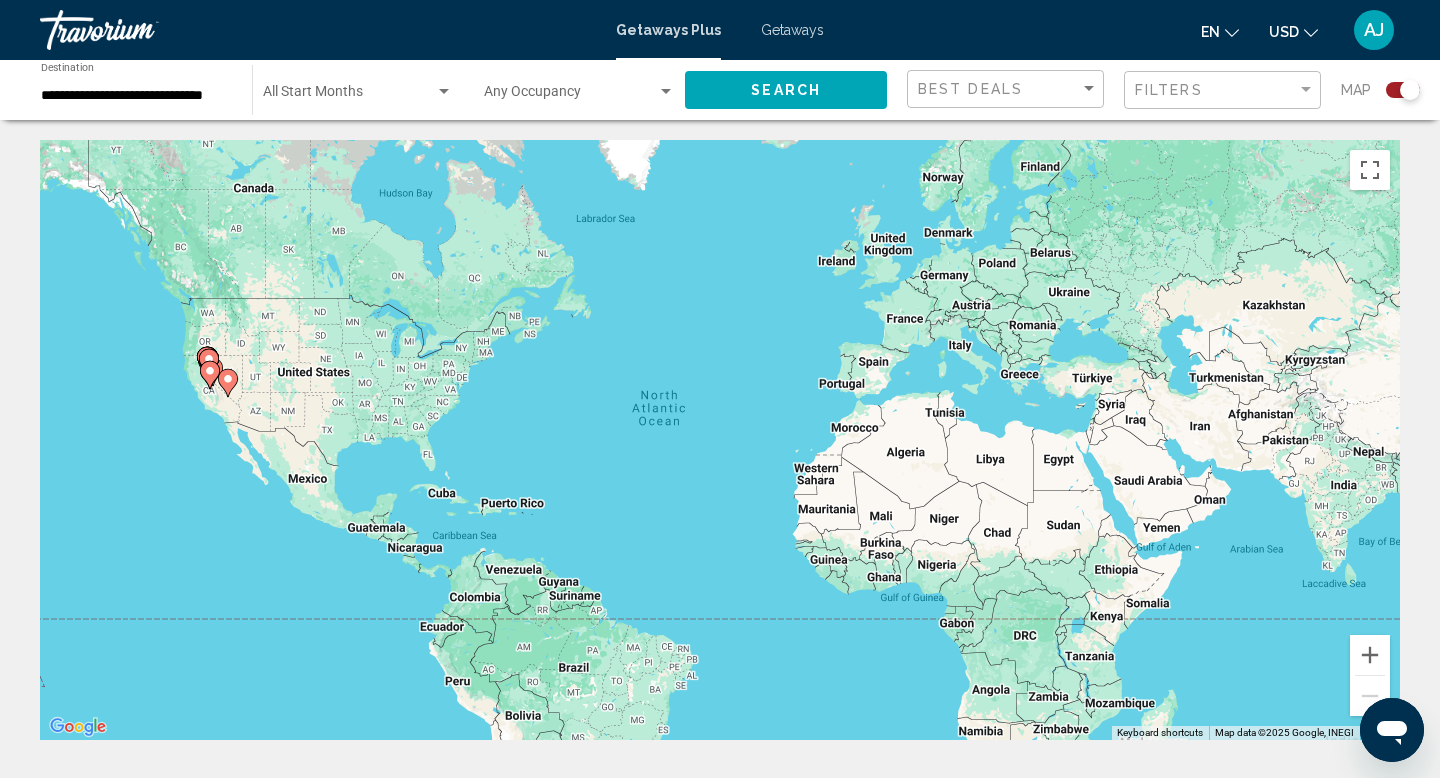click 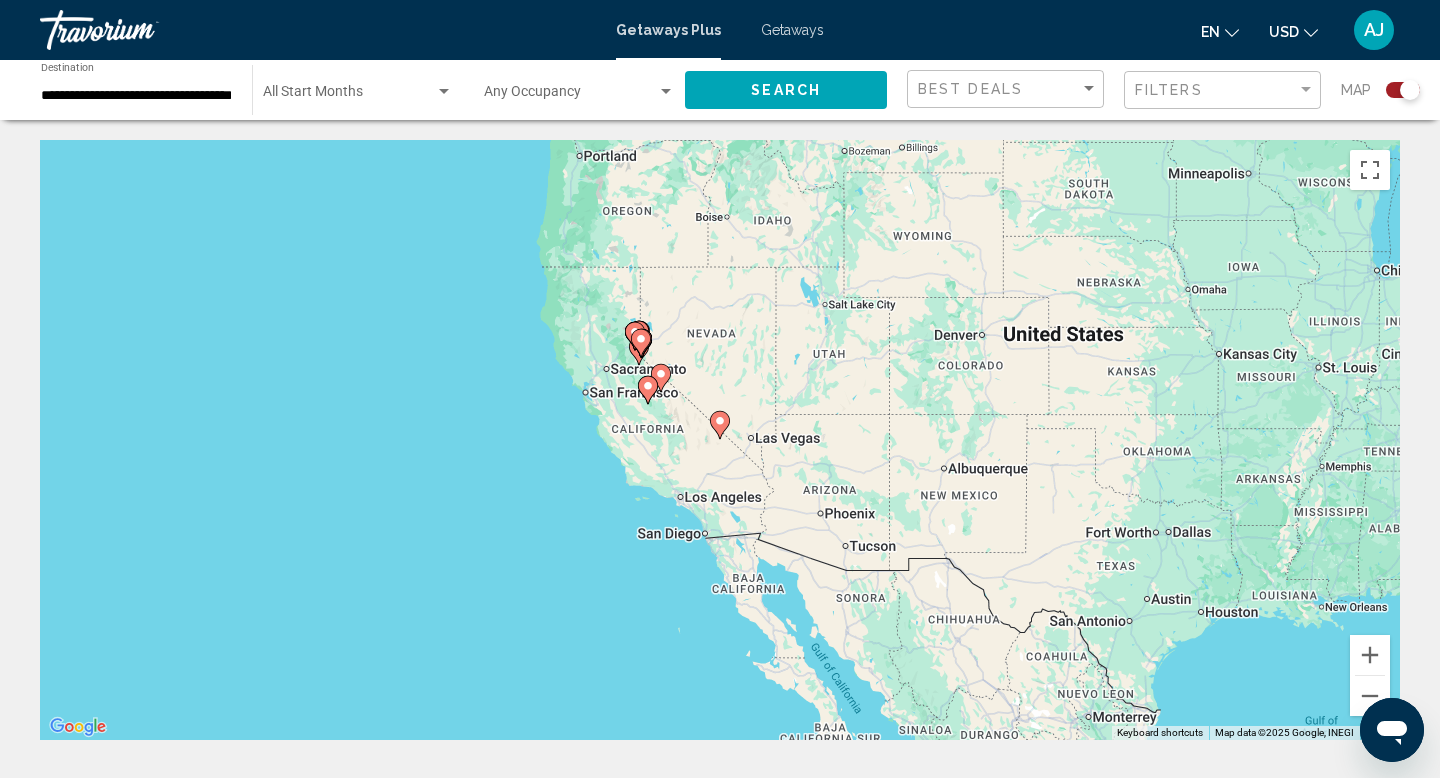 click 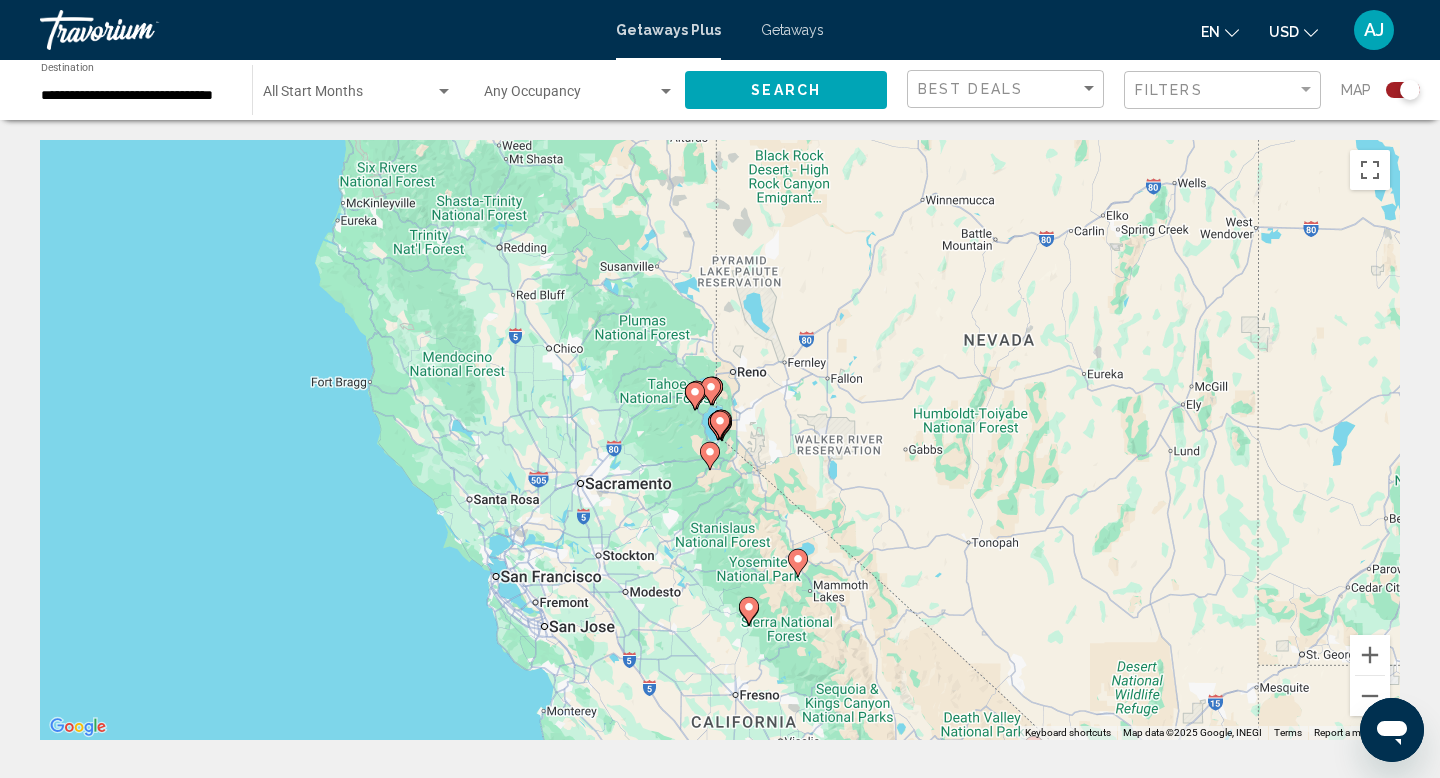 click 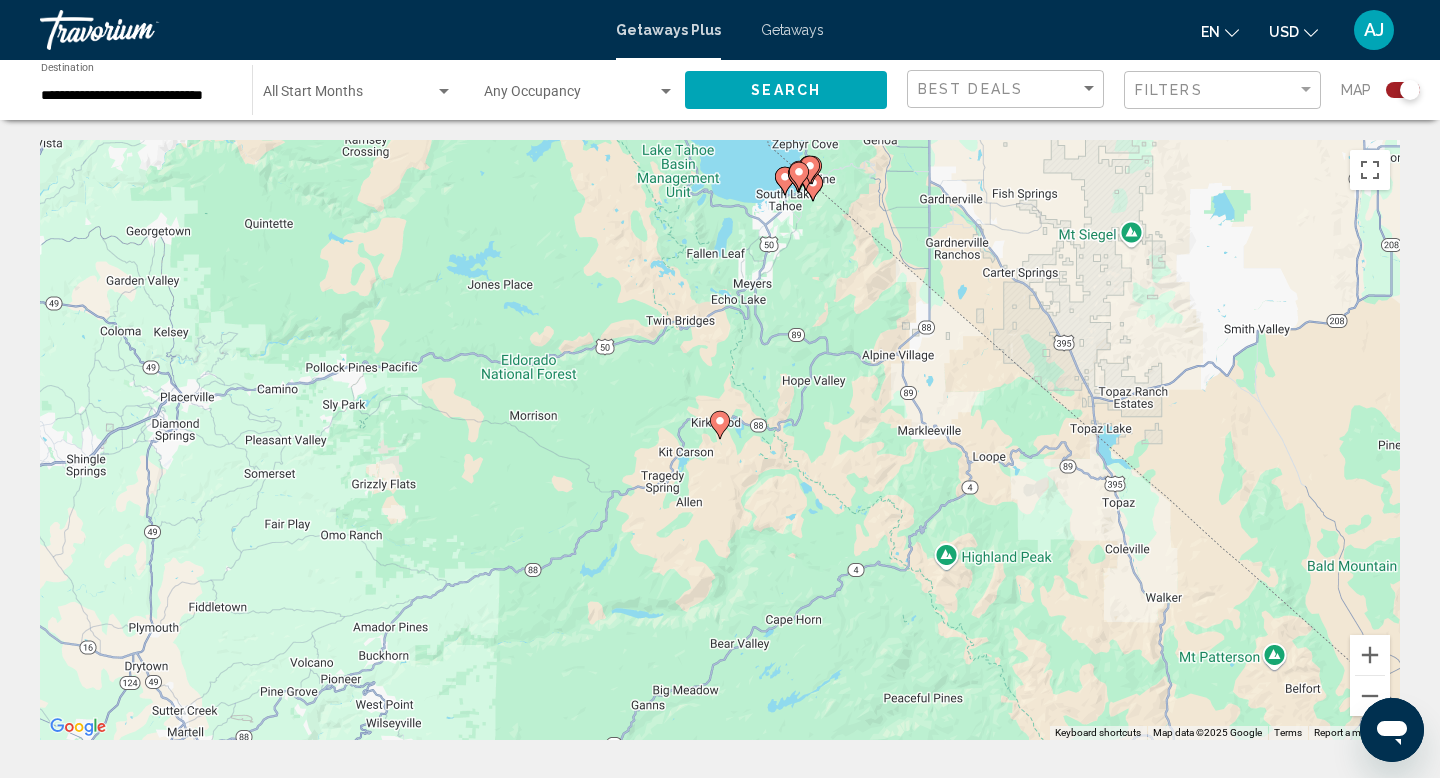 click 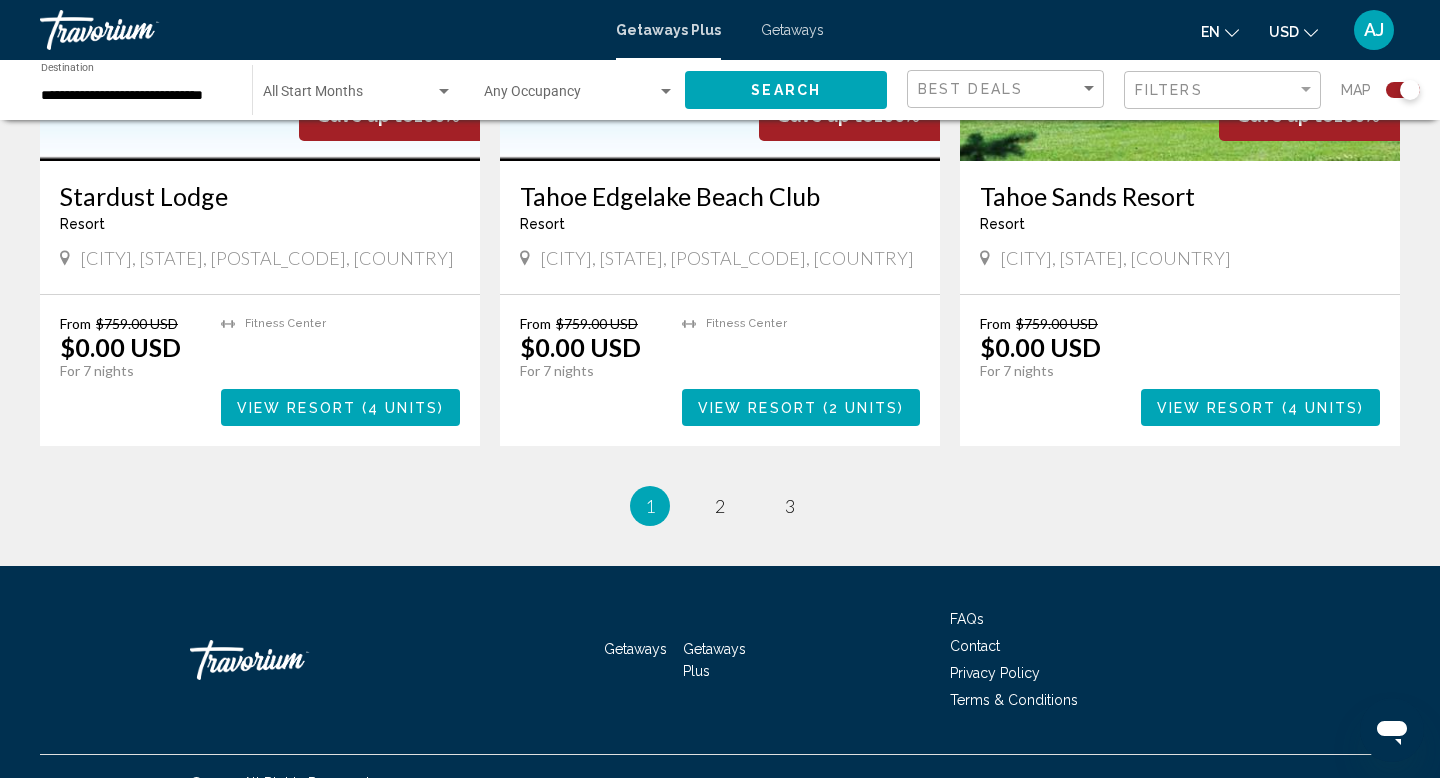 scroll, scrollTop: 3047, scrollLeft: 0, axis: vertical 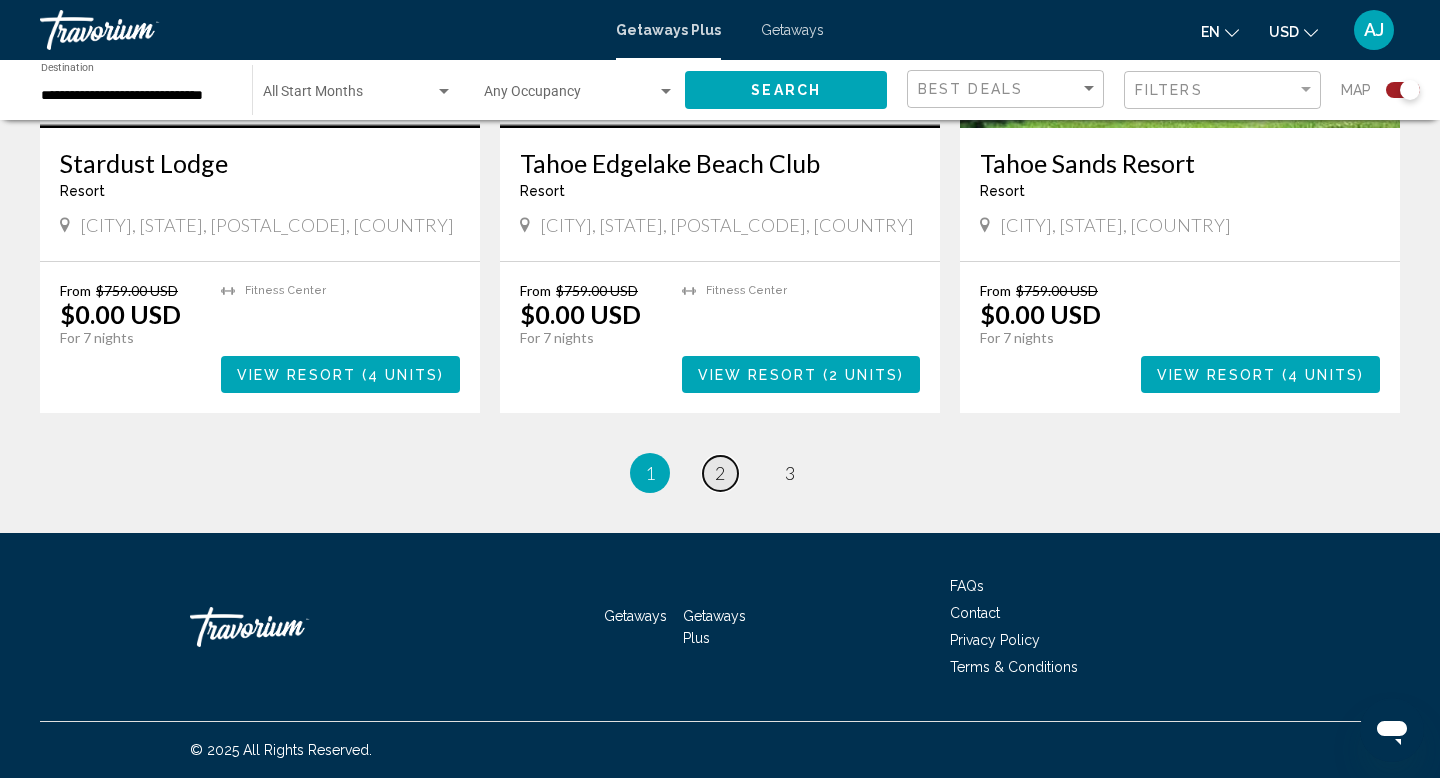 click on "page  2" at bounding box center (720, 473) 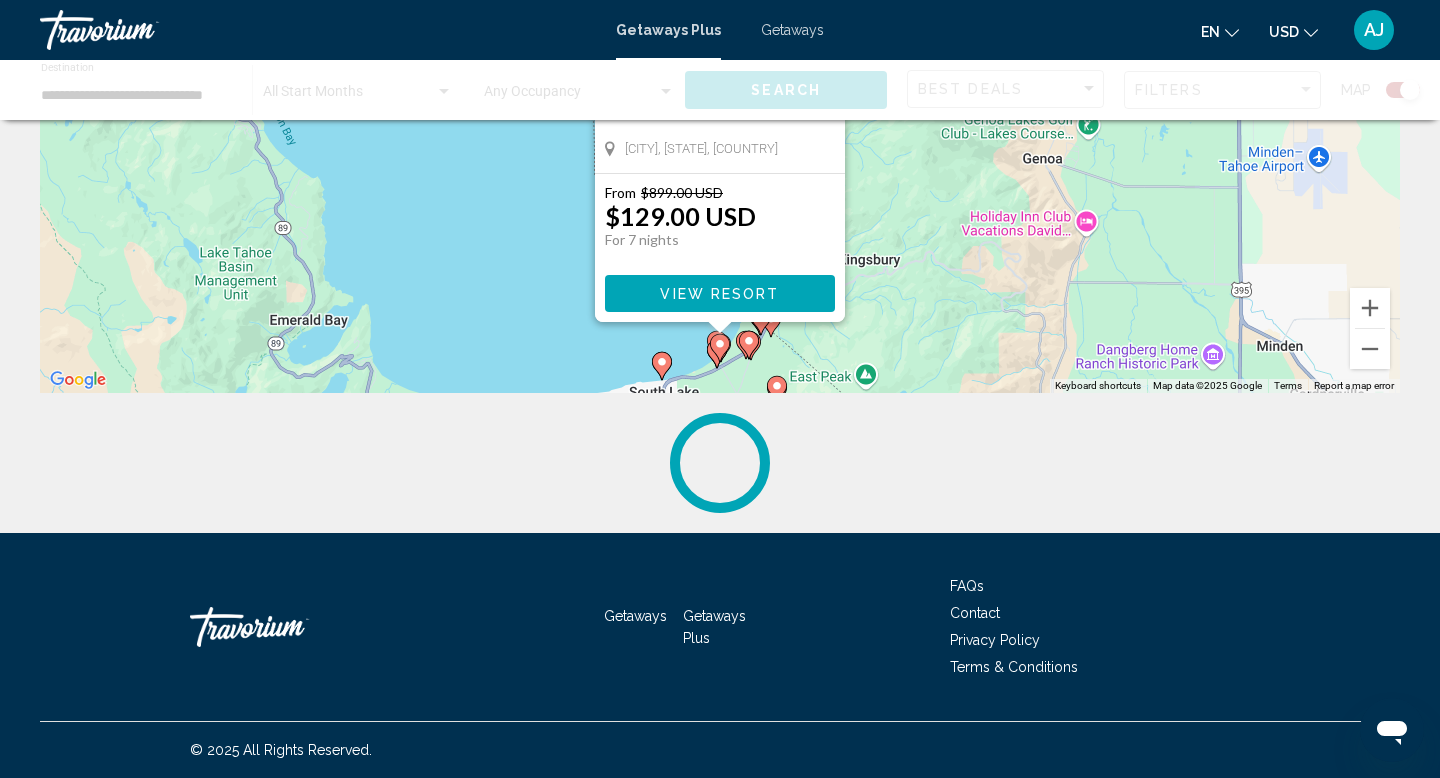 scroll, scrollTop: 0, scrollLeft: 0, axis: both 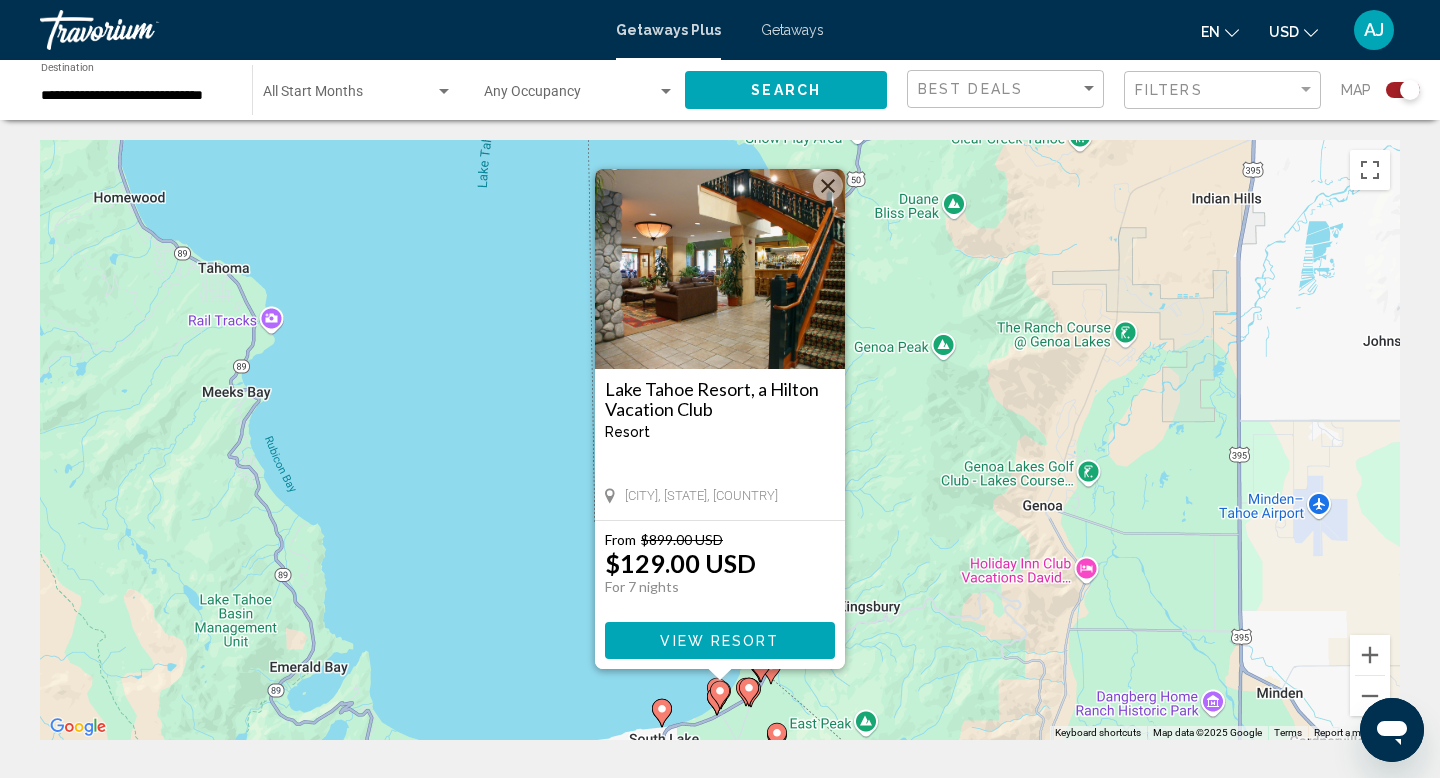 click on "To activate drag with keyboard, press Alt + Enter. Once in keyboard drag state, use the arrow keys to move the marker. To complete the drag, press the Enter key. To cancel, press Escape.  [BRAND] [BRAND], a [BRAND] [BRAND]  Resort  -  This is an adults only resort
[CITY], [STATE], [COUNTRY] From $[PRICE] USD $[PRICE] USD For [NUMBER] nights You save  $[PRICE] USD  View Resort" at bounding box center [720, 440] 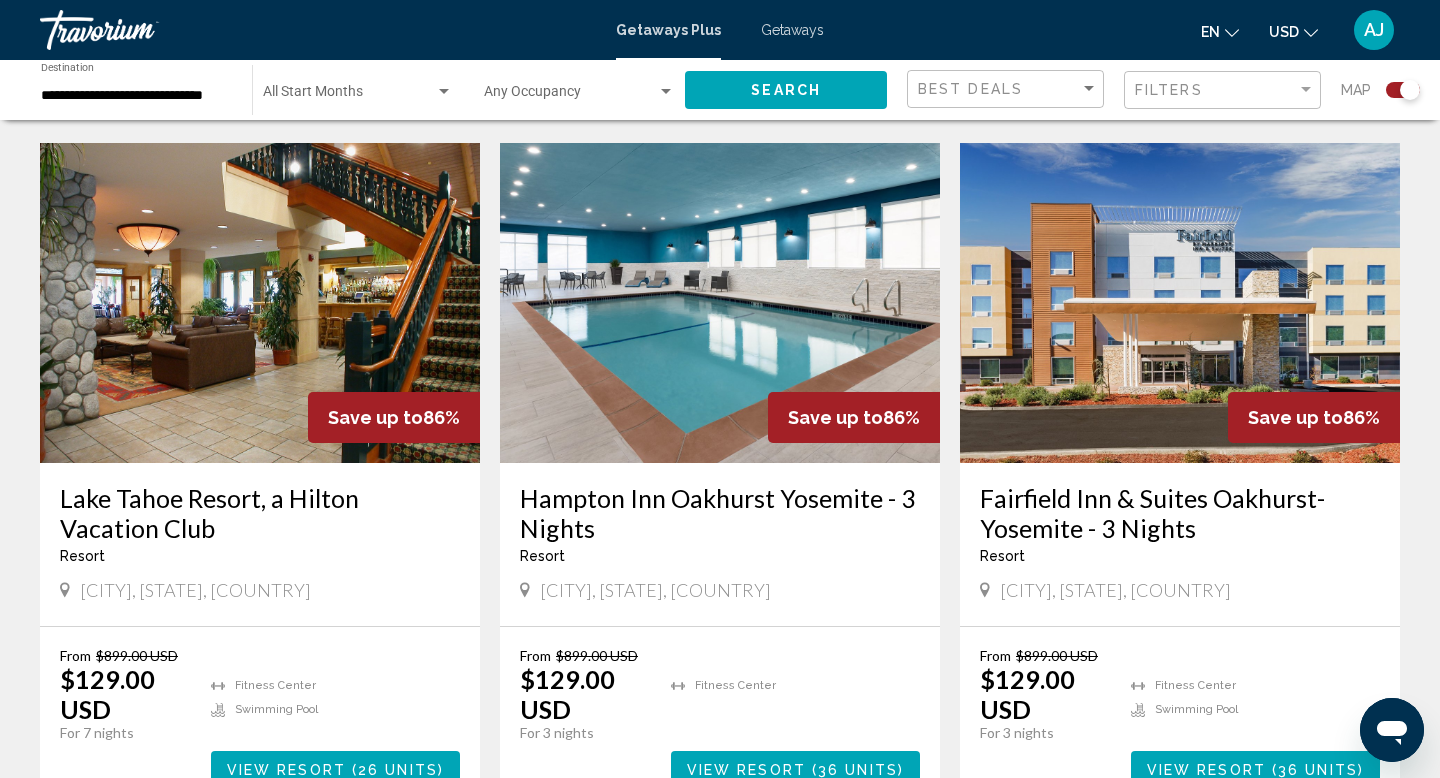 scroll, scrollTop: 2717, scrollLeft: 0, axis: vertical 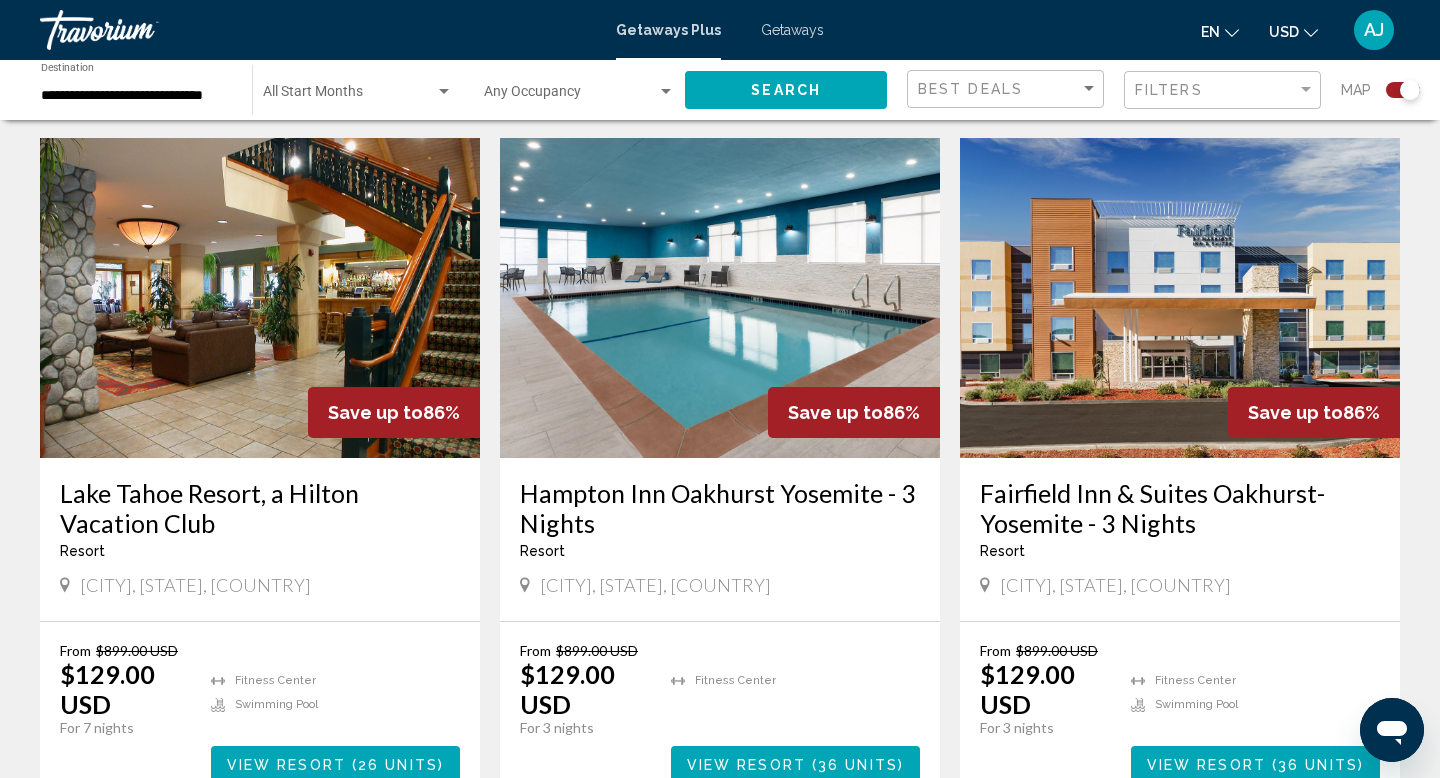 click on "$129.00 USD" at bounding box center (1045, 689) 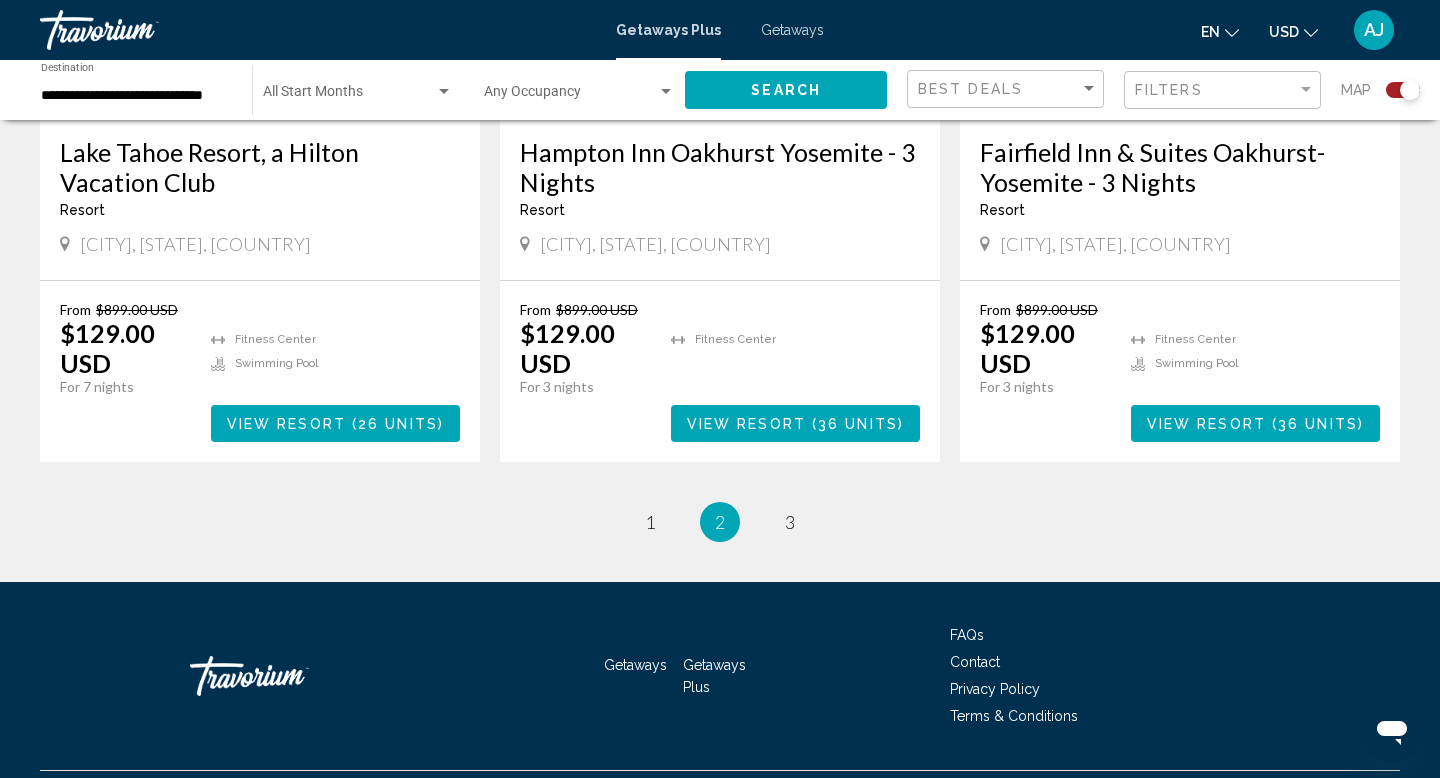 scroll, scrollTop: 3063, scrollLeft: 0, axis: vertical 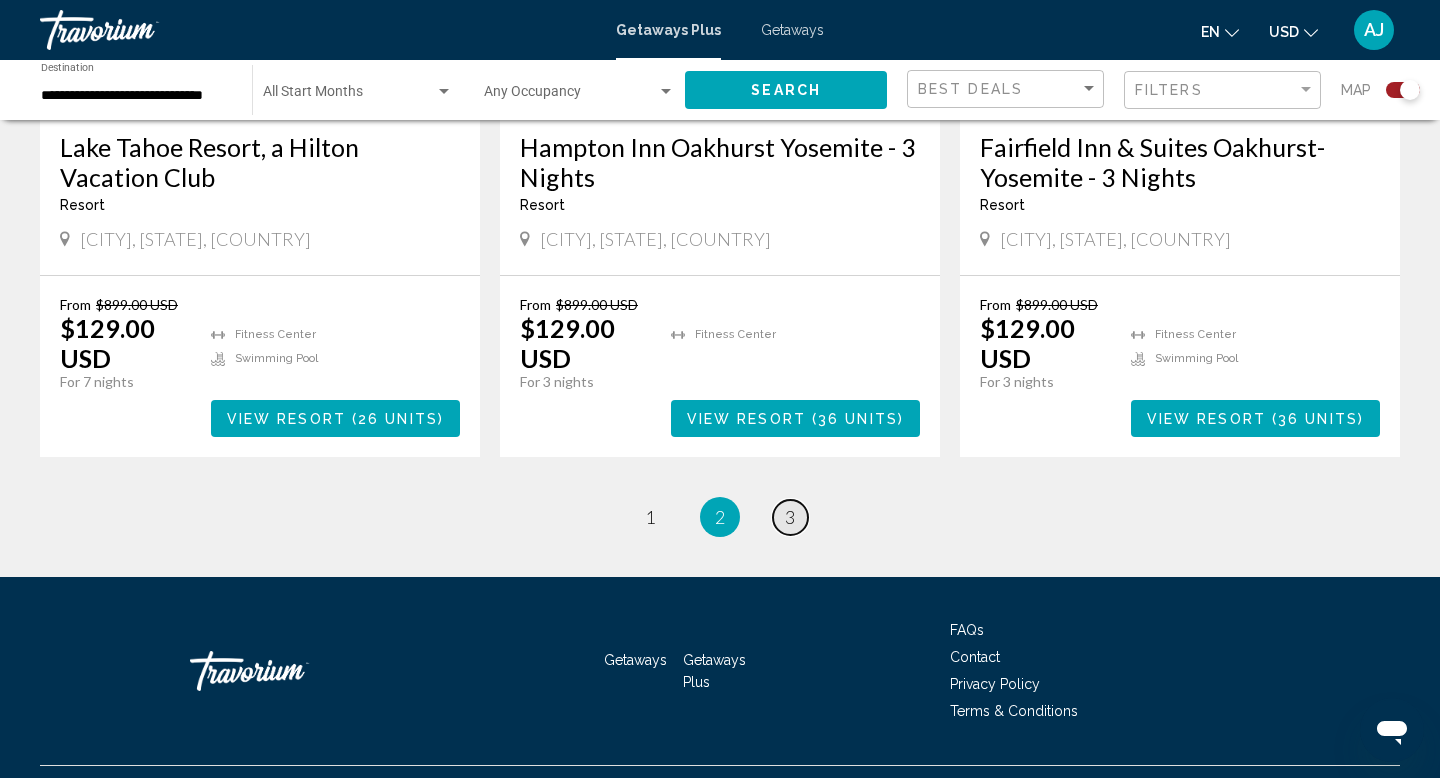 click on "page  3" at bounding box center (790, 517) 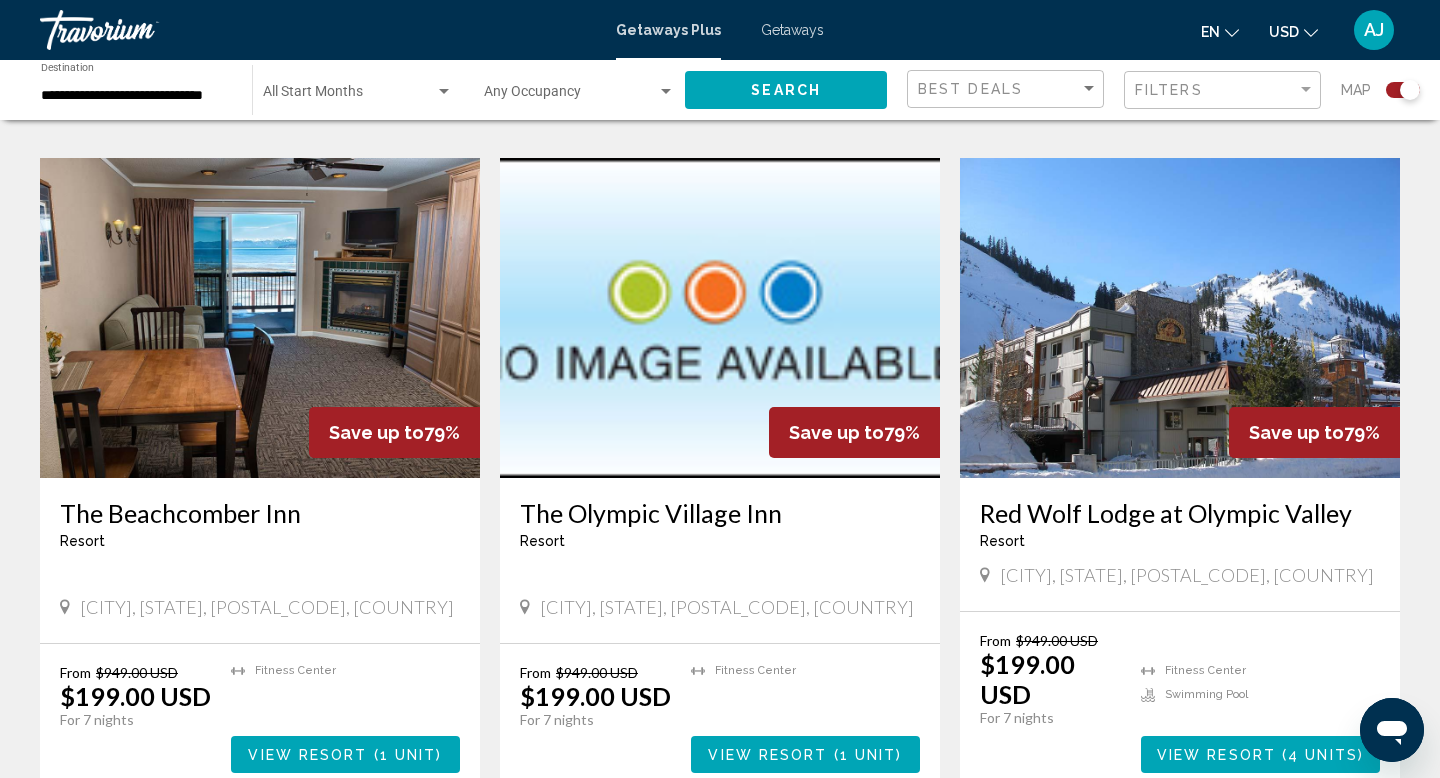 scroll, scrollTop: 2072, scrollLeft: 0, axis: vertical 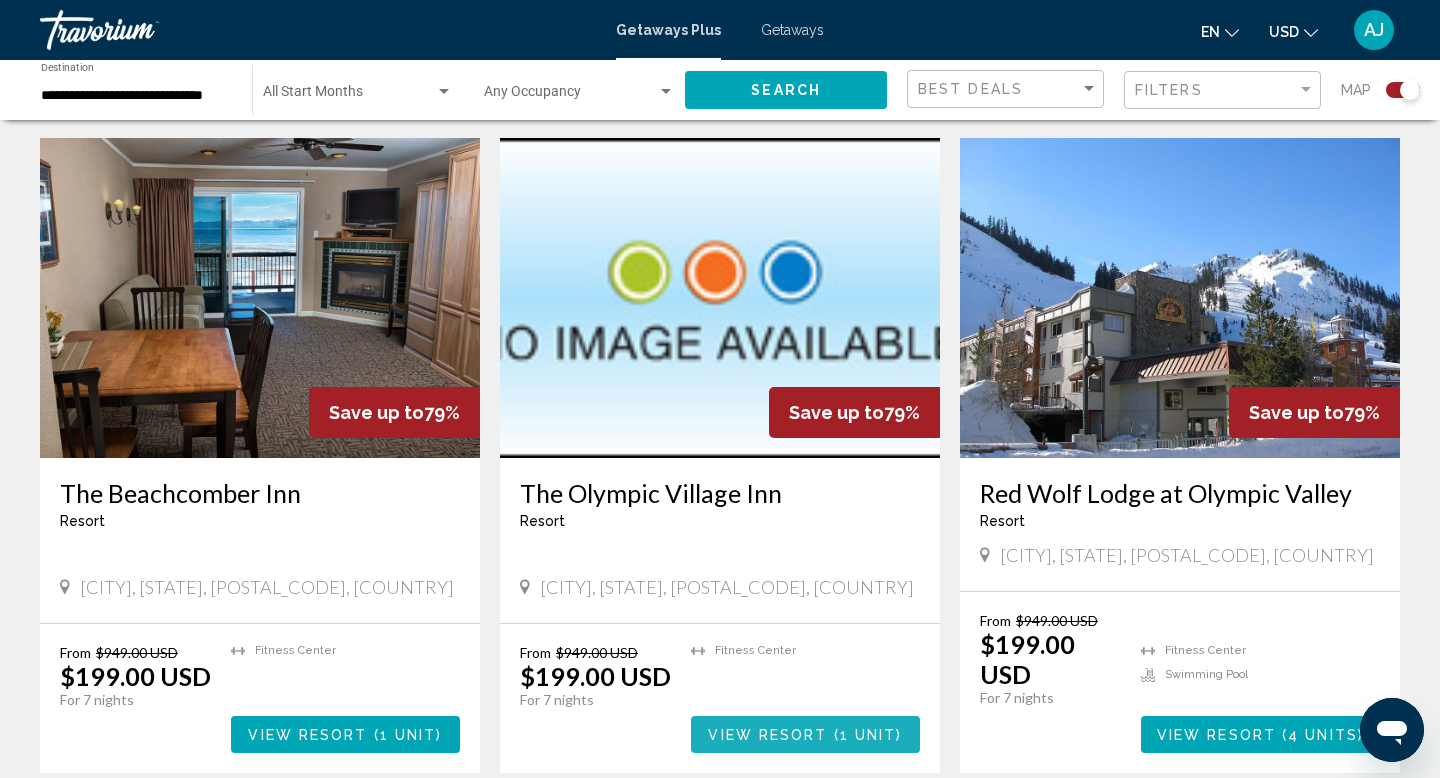click on "View Resort" at bounding box center [767, 735] 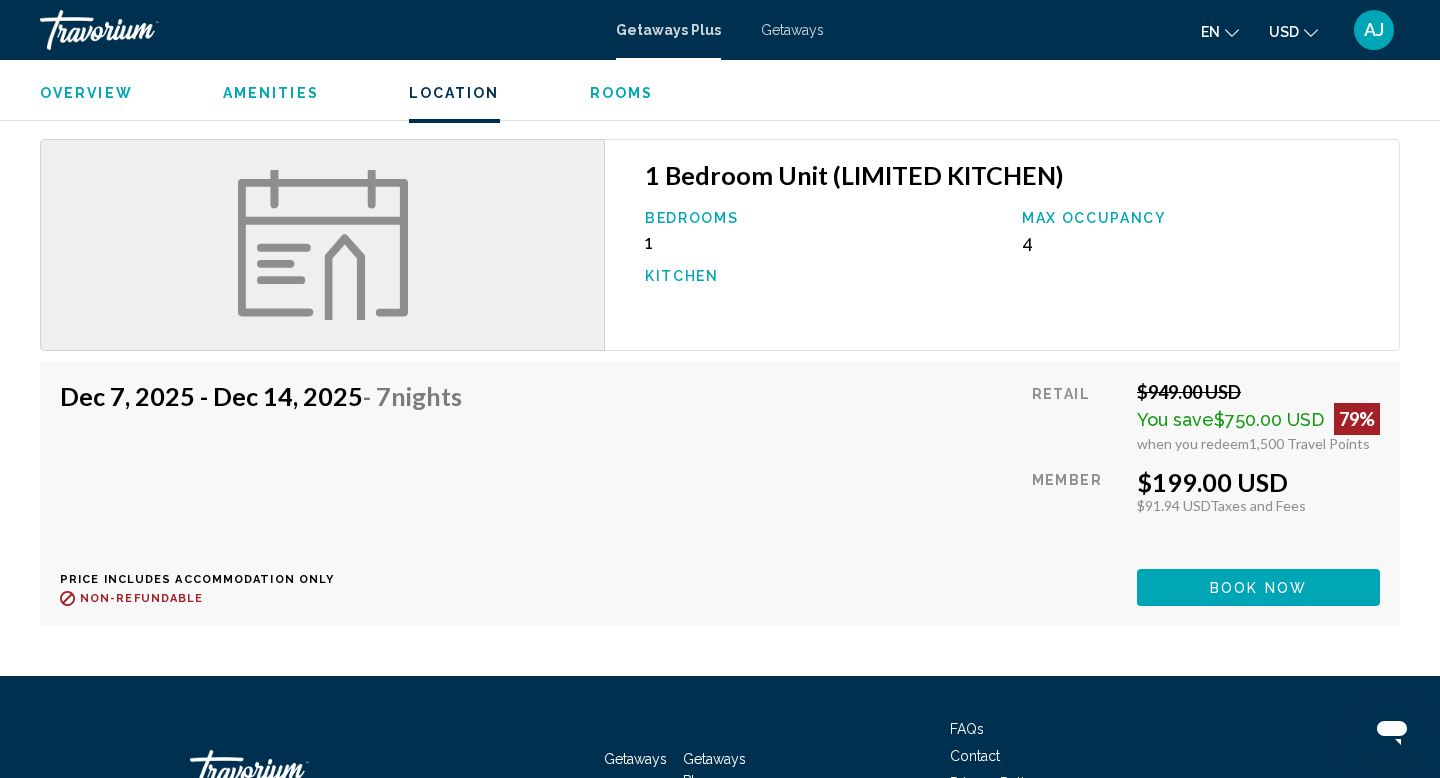 scroll, scrollTop: 1963, scrollLeft: 0, axis: vertical 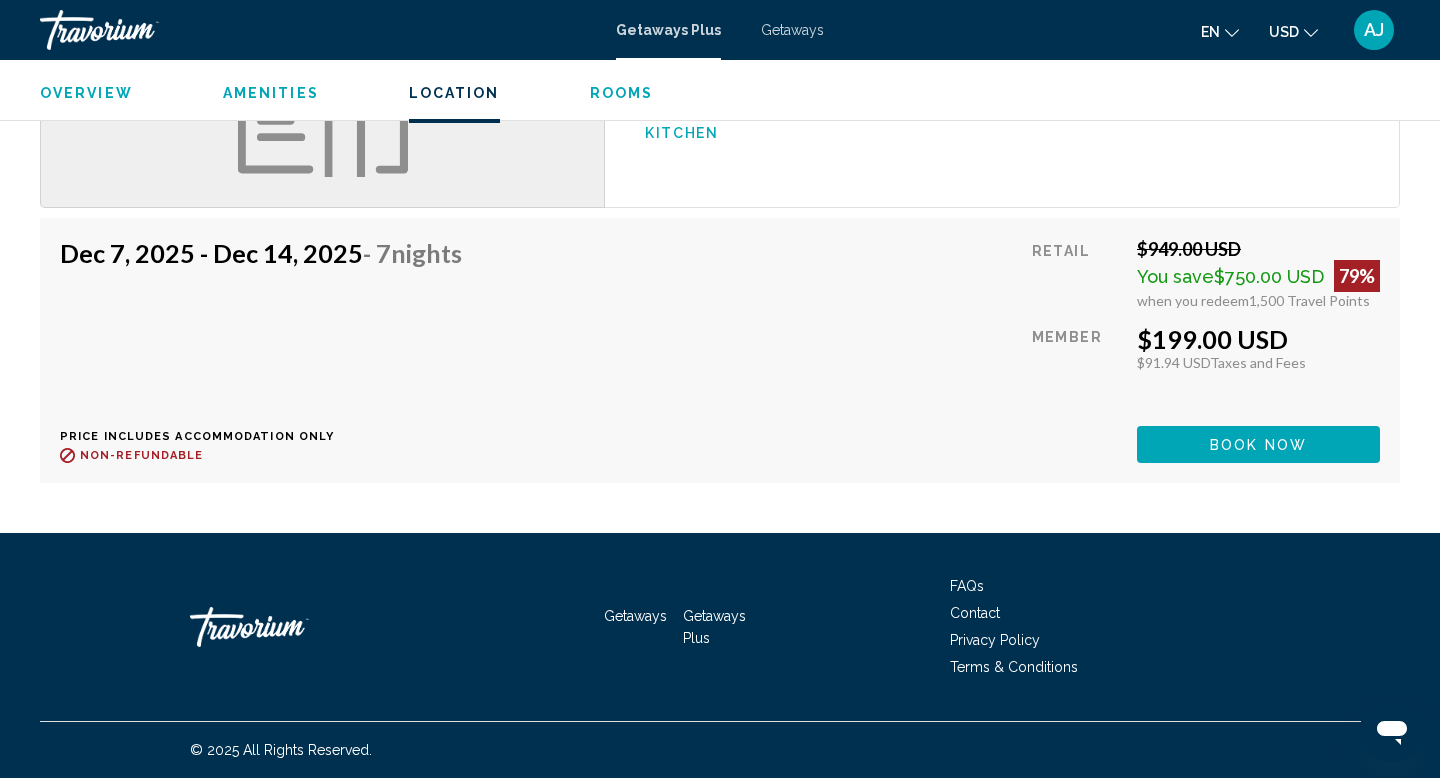 click on "Getaways" at bounding box center [635, 616] 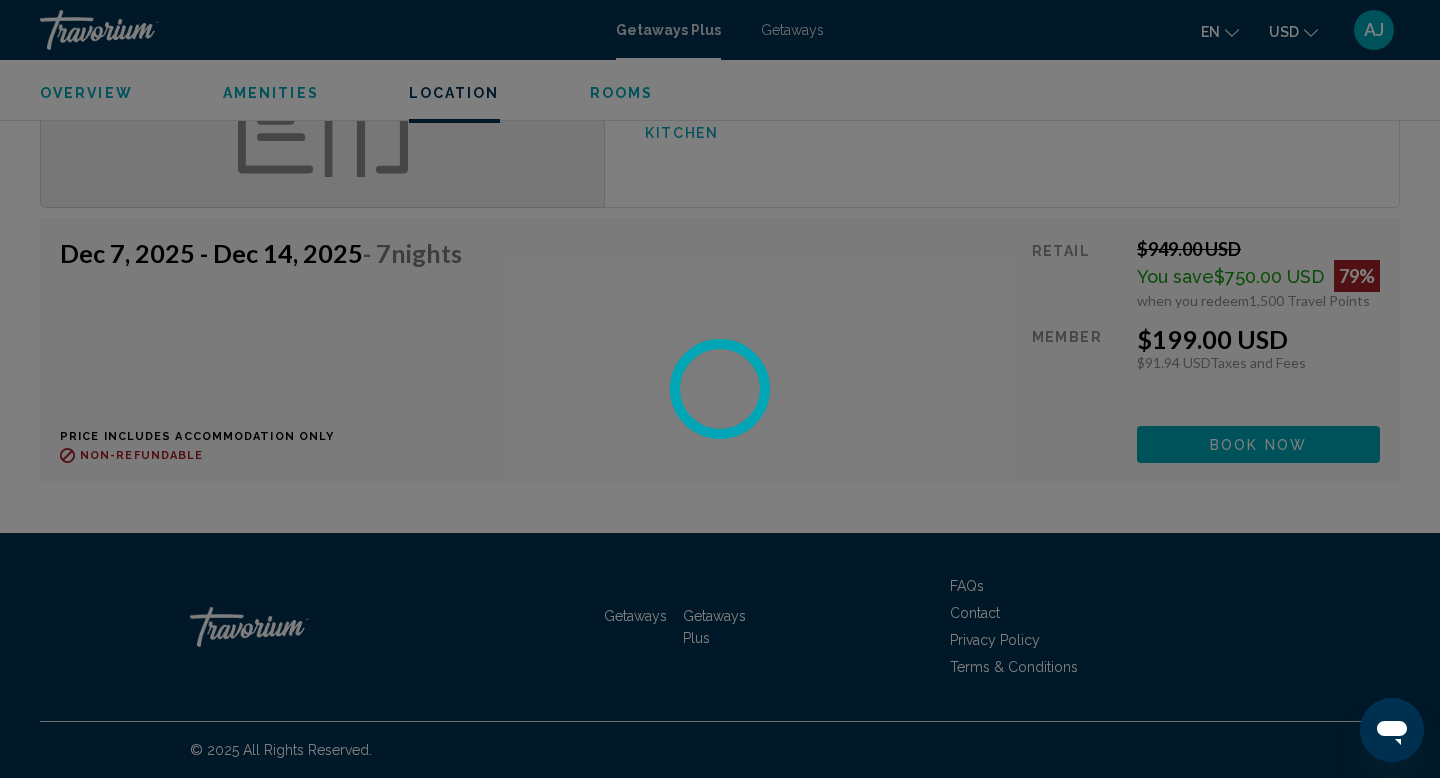scroll, scrollTop: 0, scrollLeft: 0, axis: both 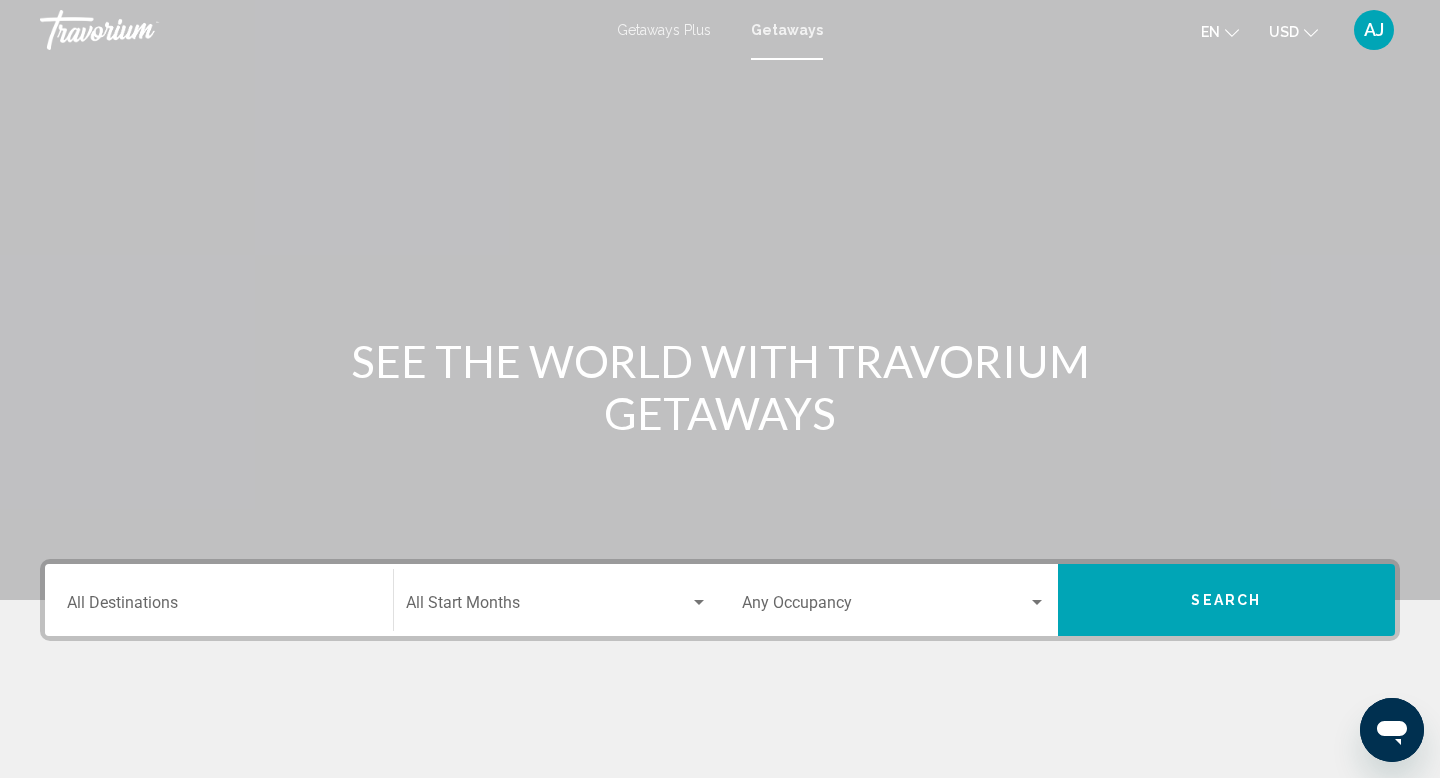 click on "Destination All Destinations" at bounding box center (219, 607) 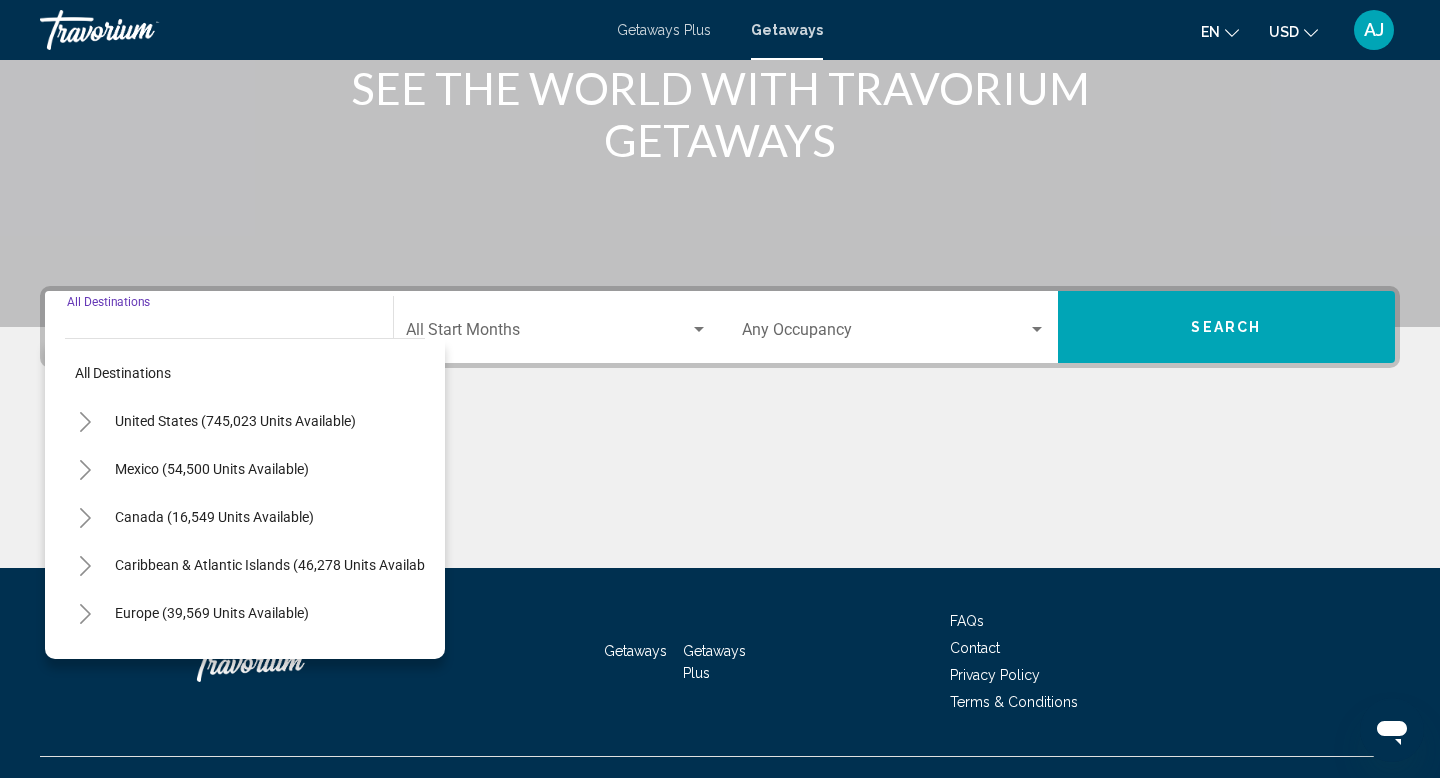 scroll, scrollTop: 308, scrollLeft: 0, axis: vertical 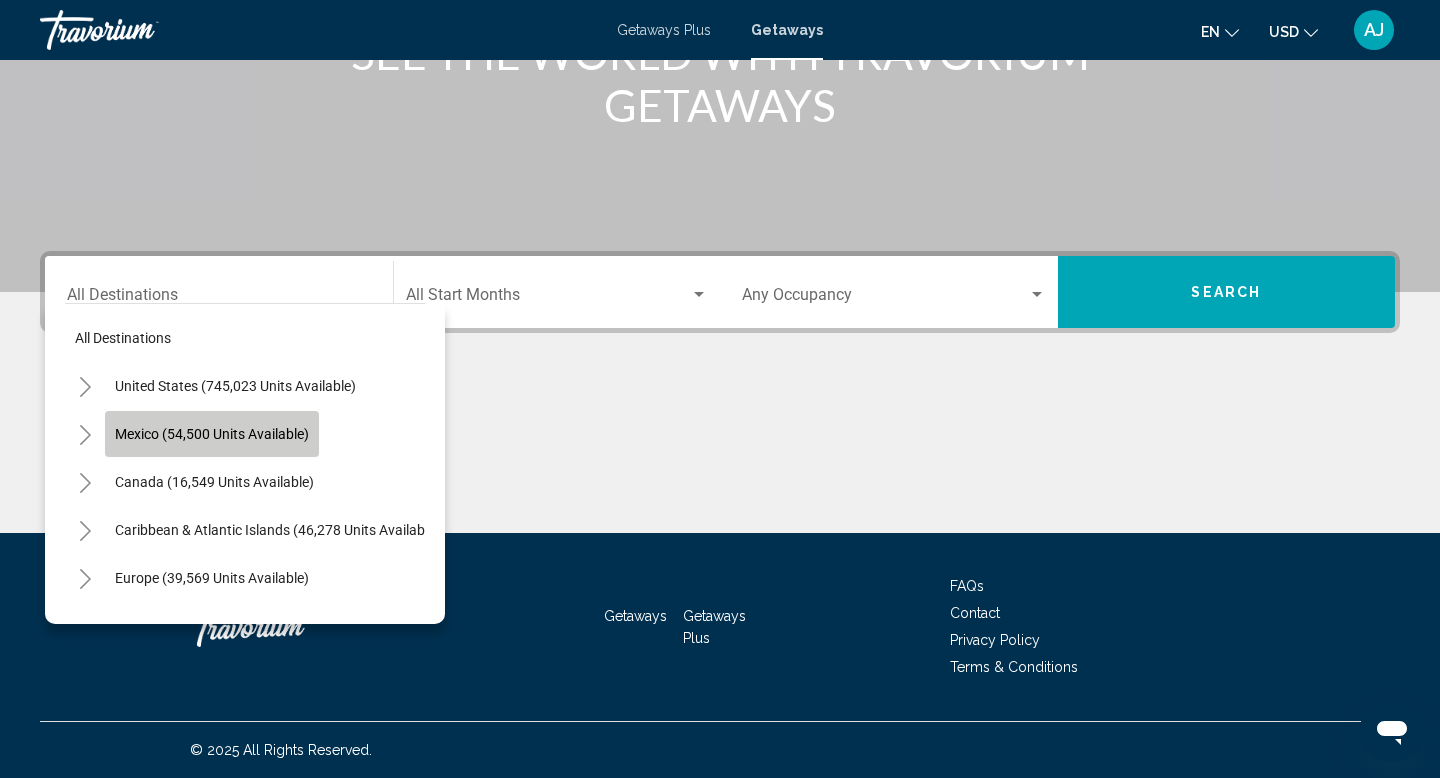 click on "Mexico (54,500 units available)" 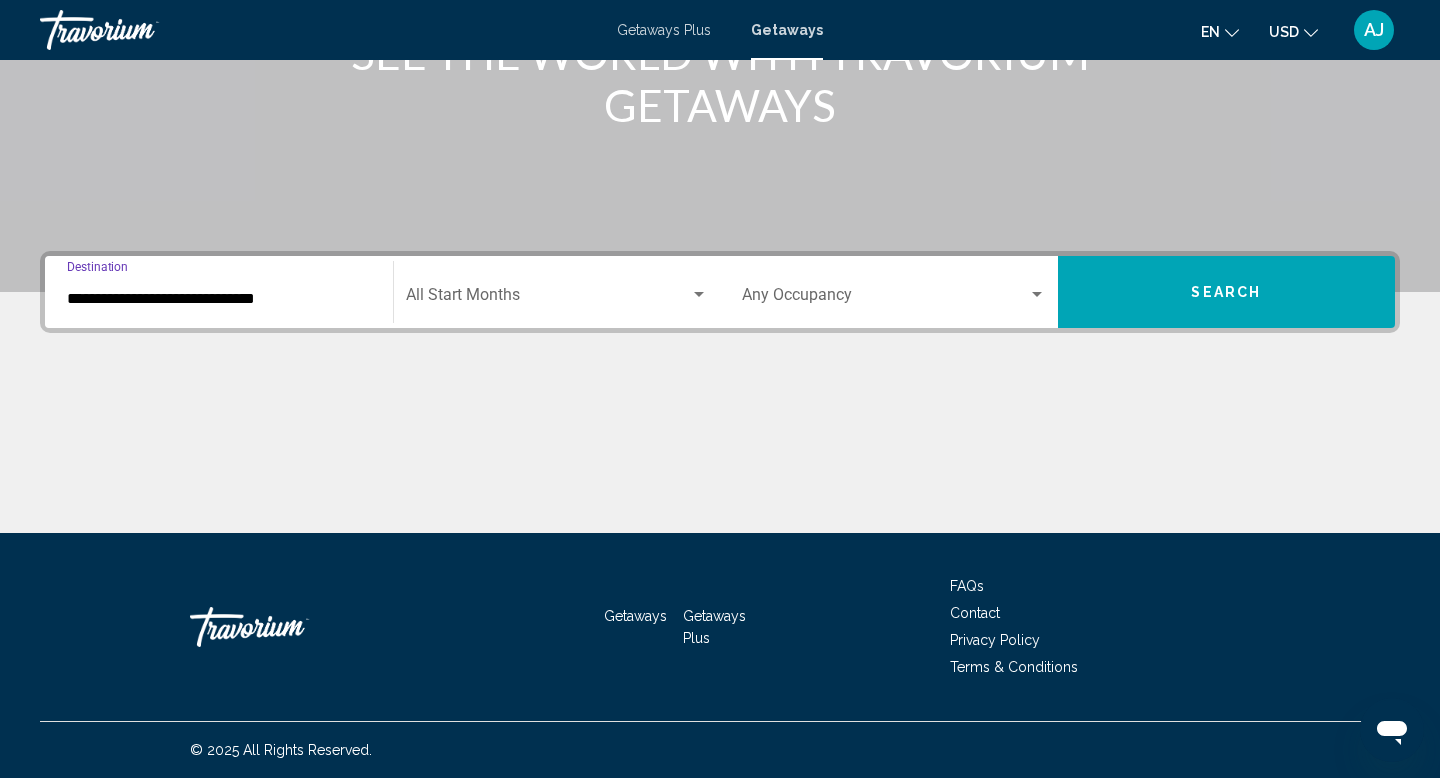 click at bounding box center [548, 299] 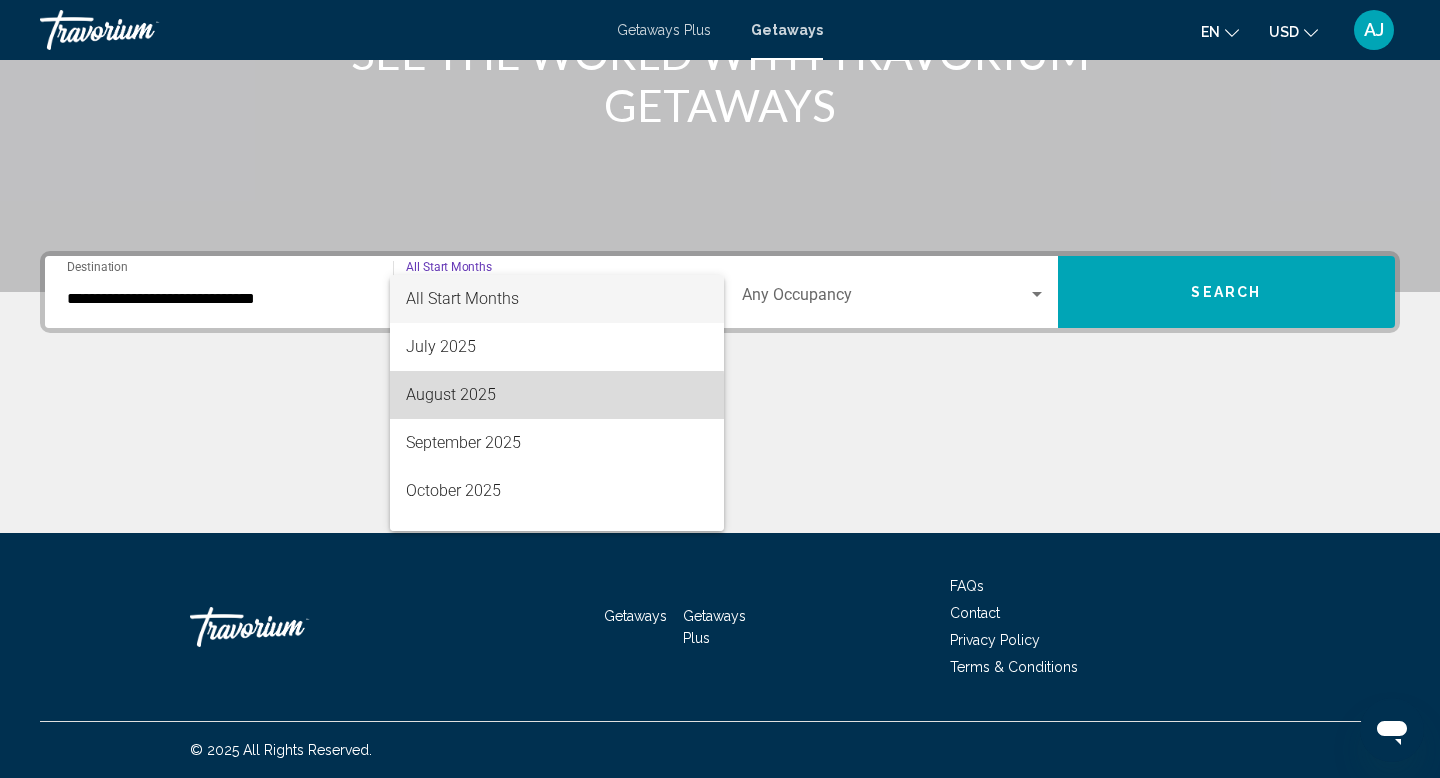 click on "August 2025" at bounding box center [557, 395] 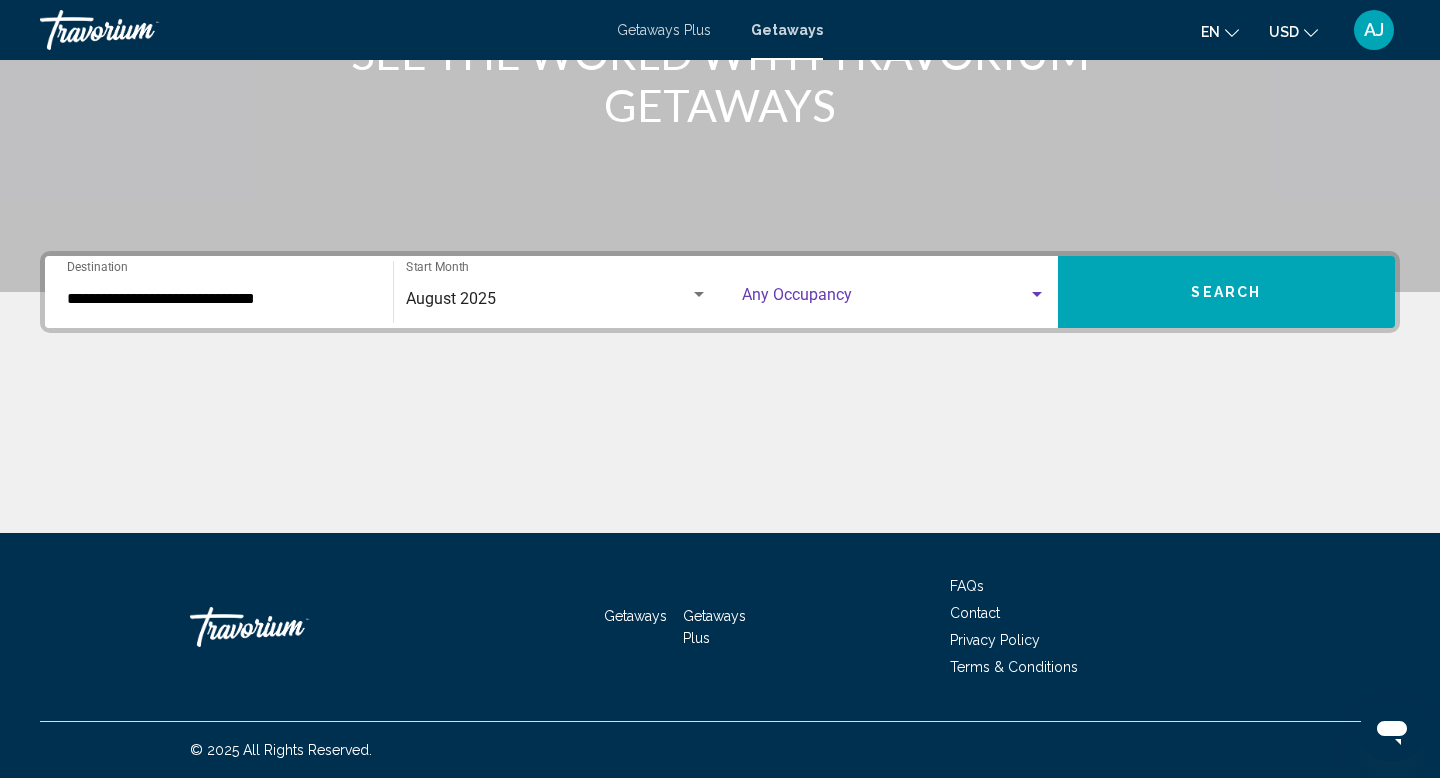 click at bounding box center (885, 299) 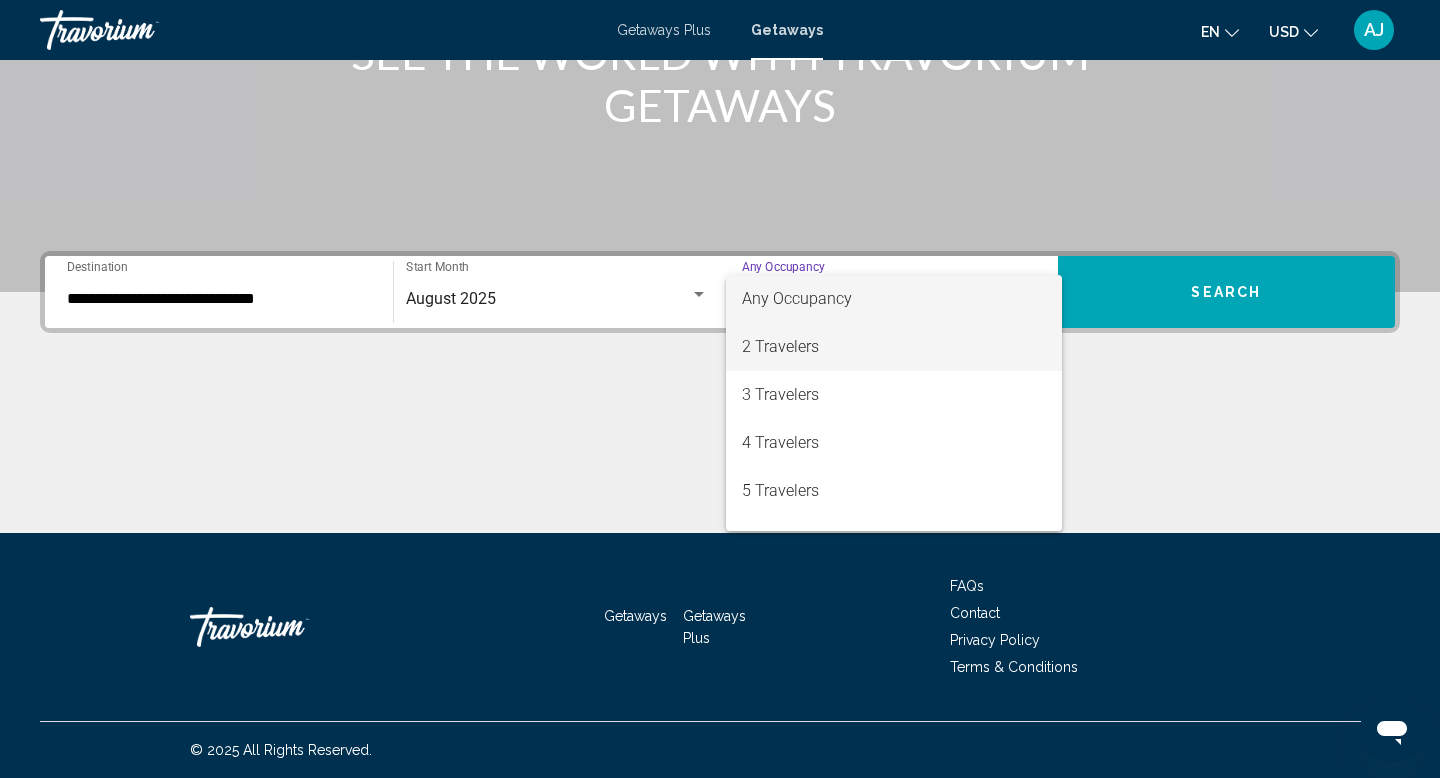 click on "2 Travelers" at bounding box center [894, 347] 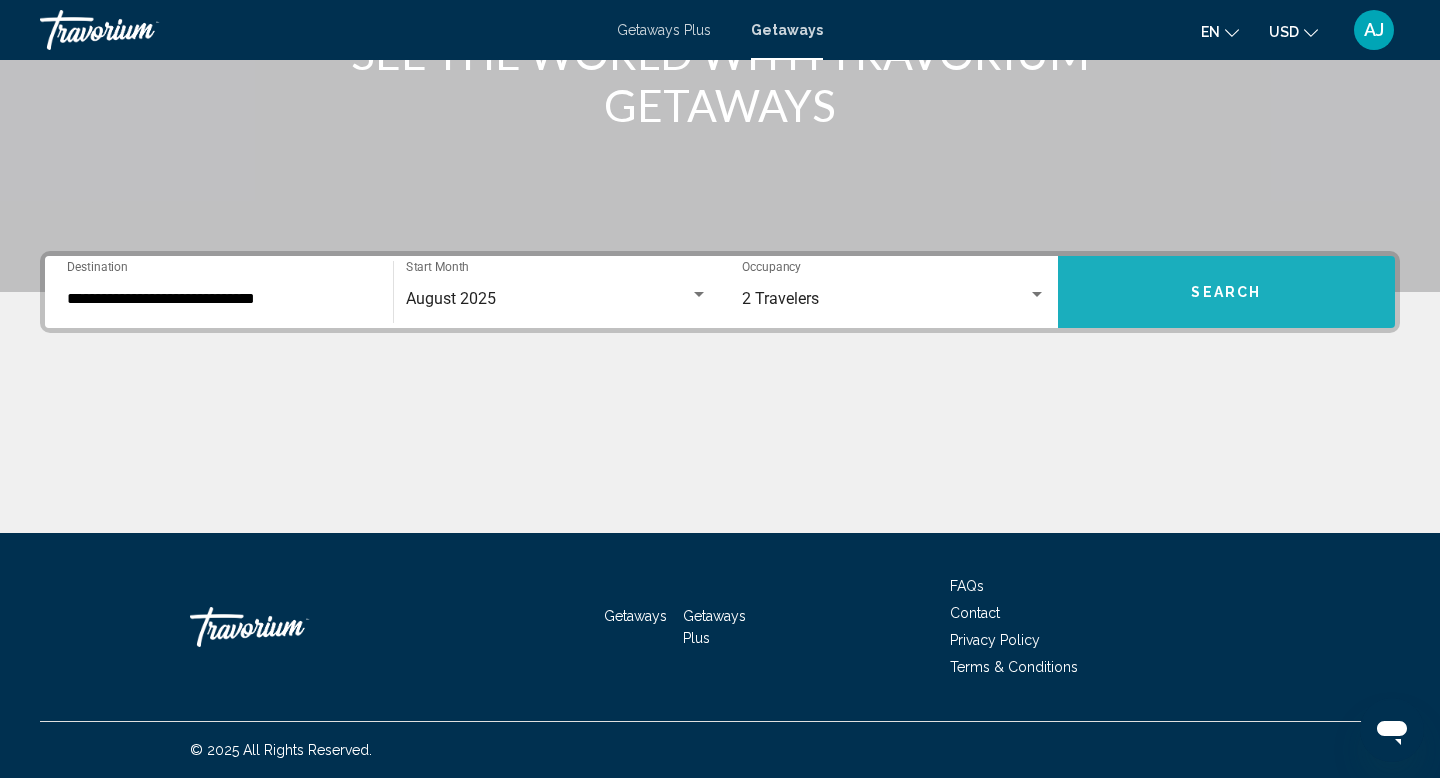 click on "Search" at bounding box center (1226, 293) 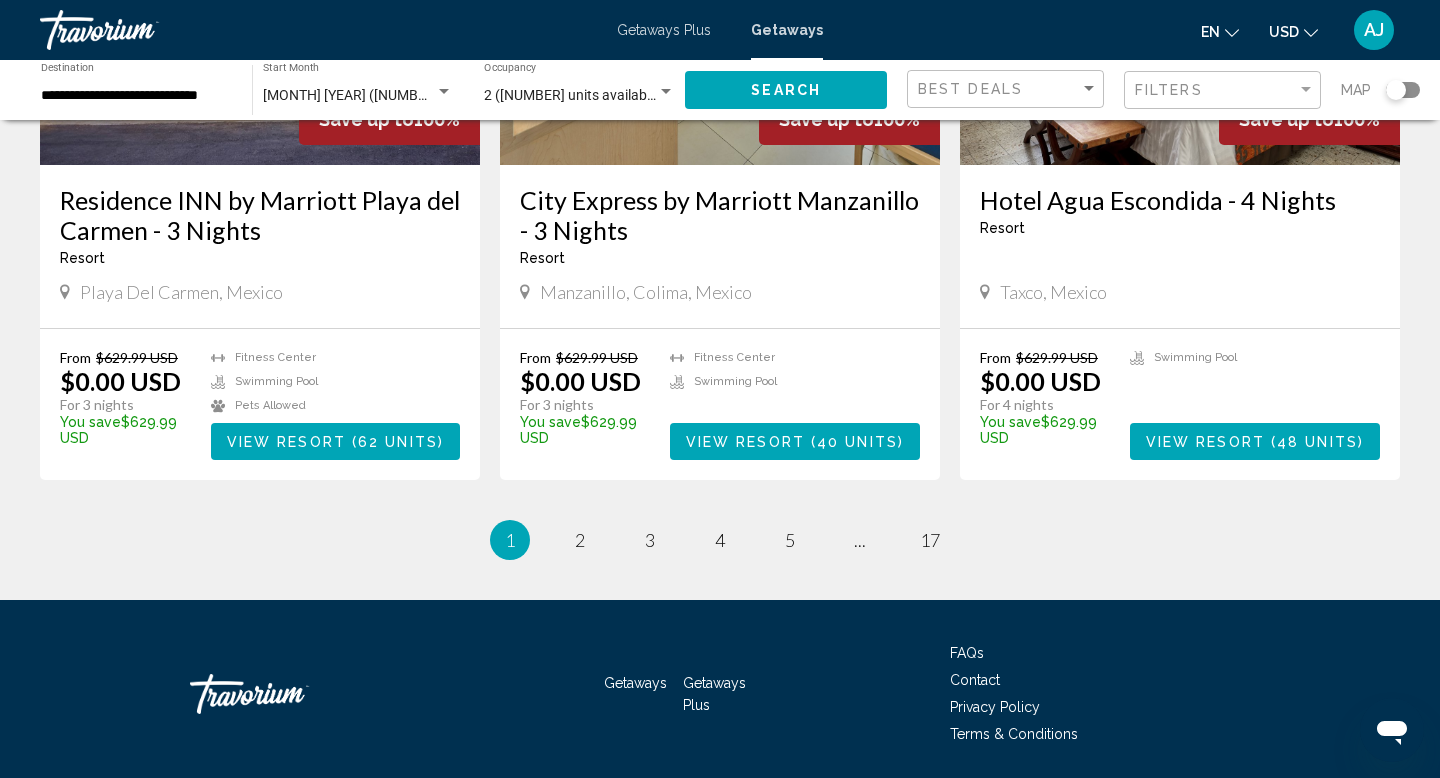 scroll, scrollTop: 2392, scrollLeft: 0, axis: vertical 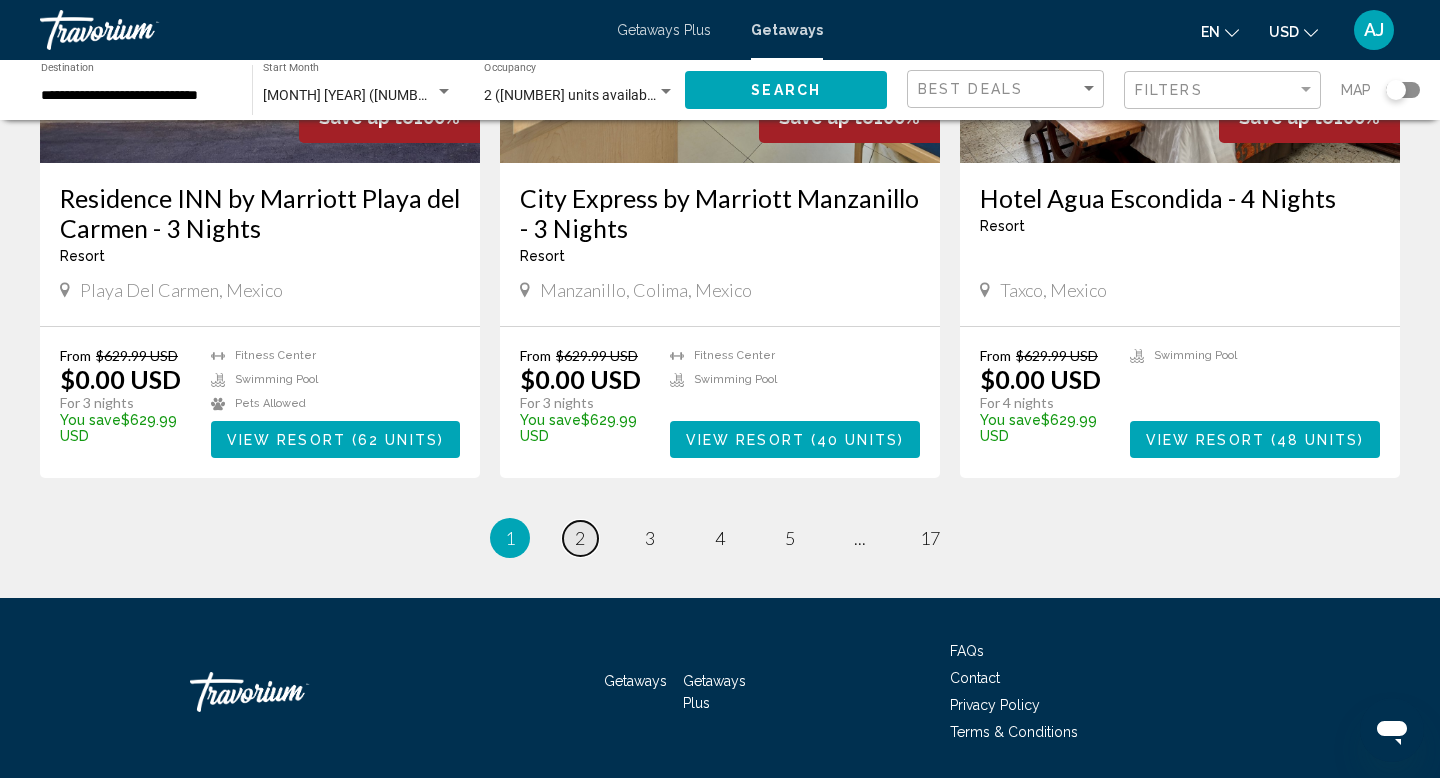 click on "2" at bounding box center (580, 538) 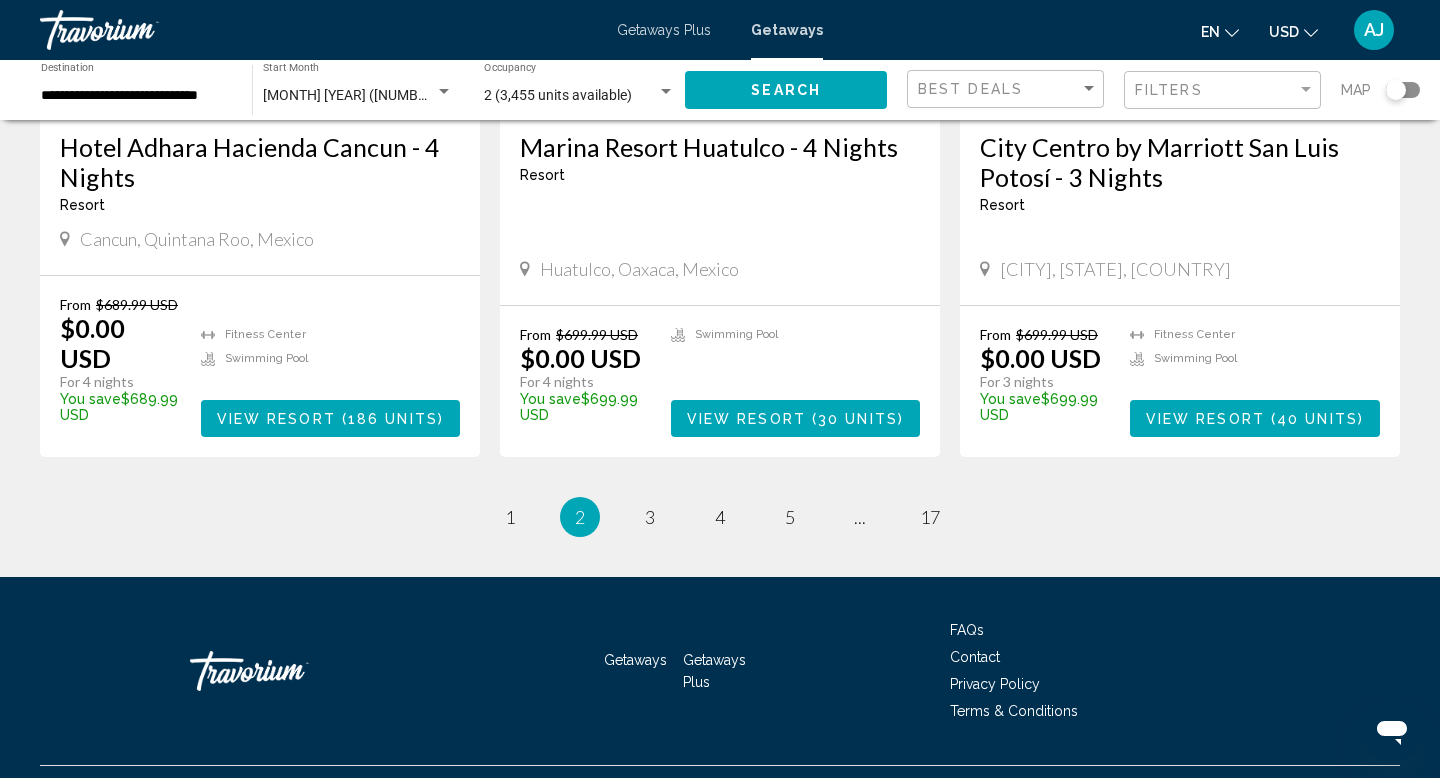 scroll, scrollTop: 2457, scrollLeft: 0, axis: vertical 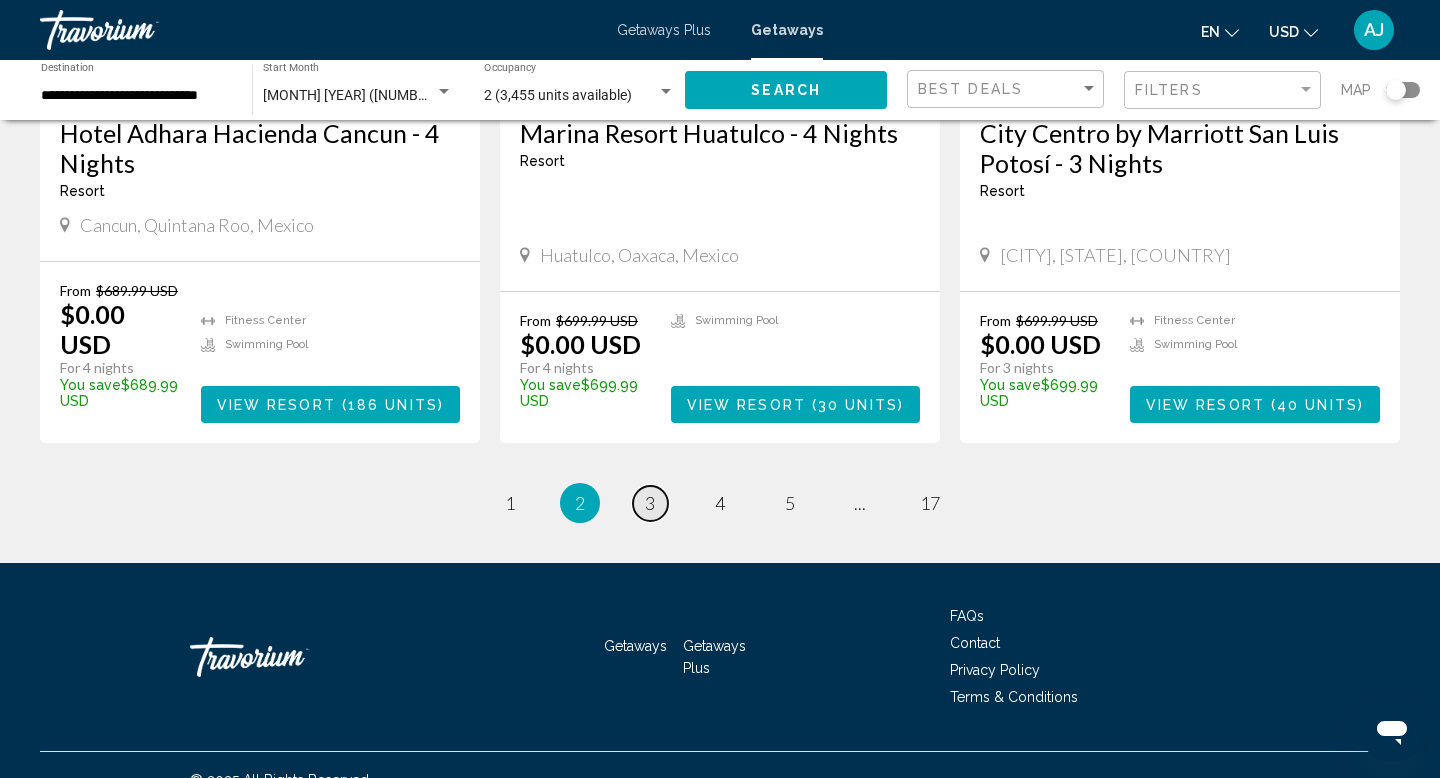 click on "page  3" at bounding box center [650, 503] 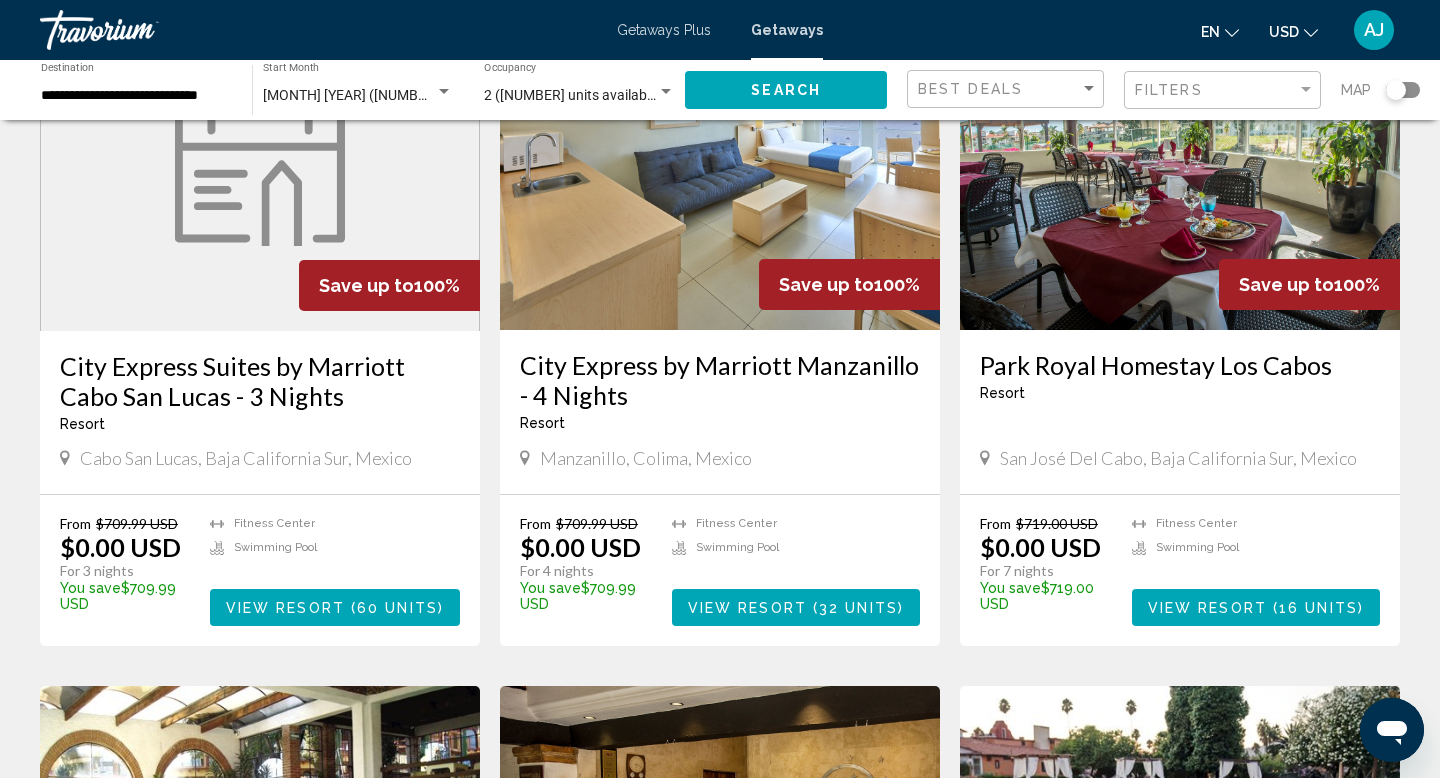 scroll, scrollTop: 812, scrollLeft: 0, axis: vertical 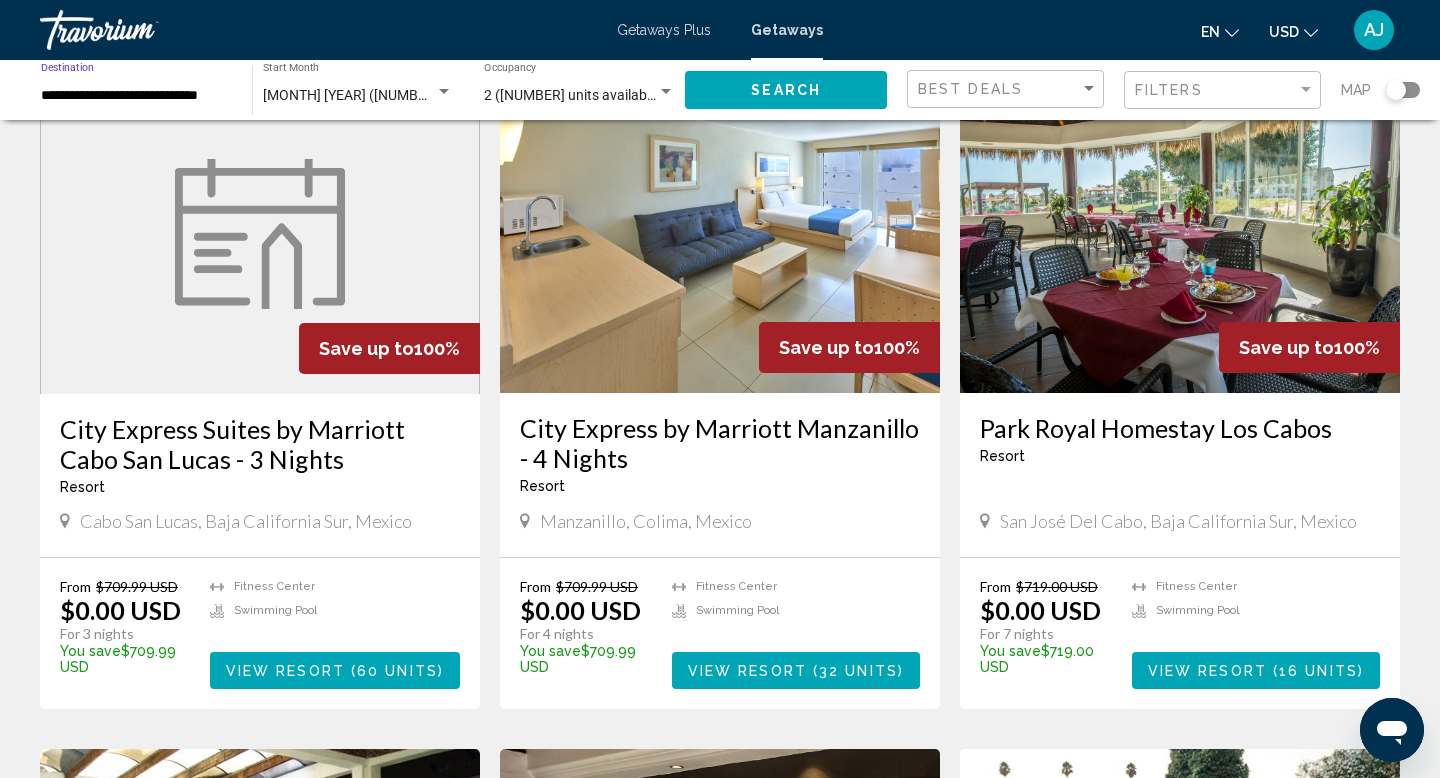 click on "**********" at bounding box center (136, 96) 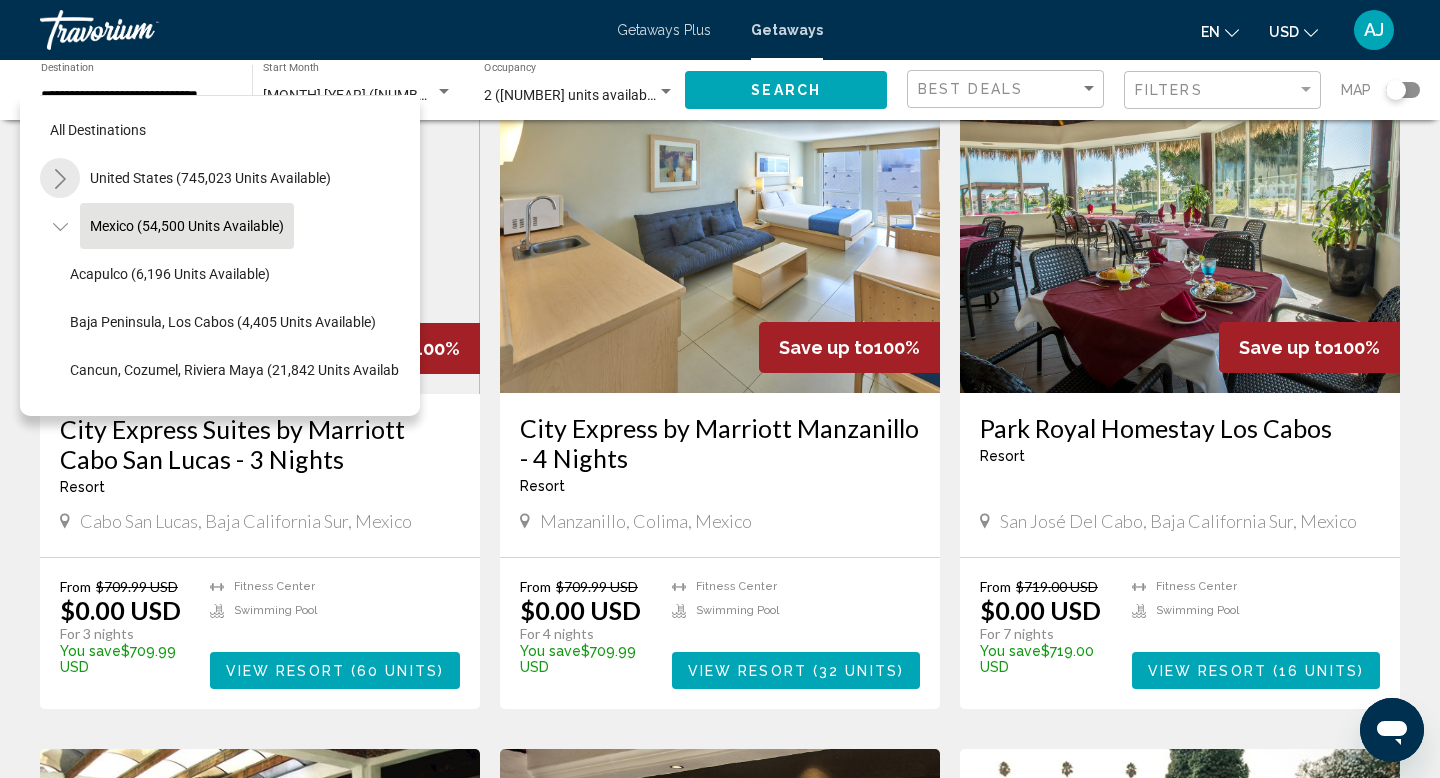 click 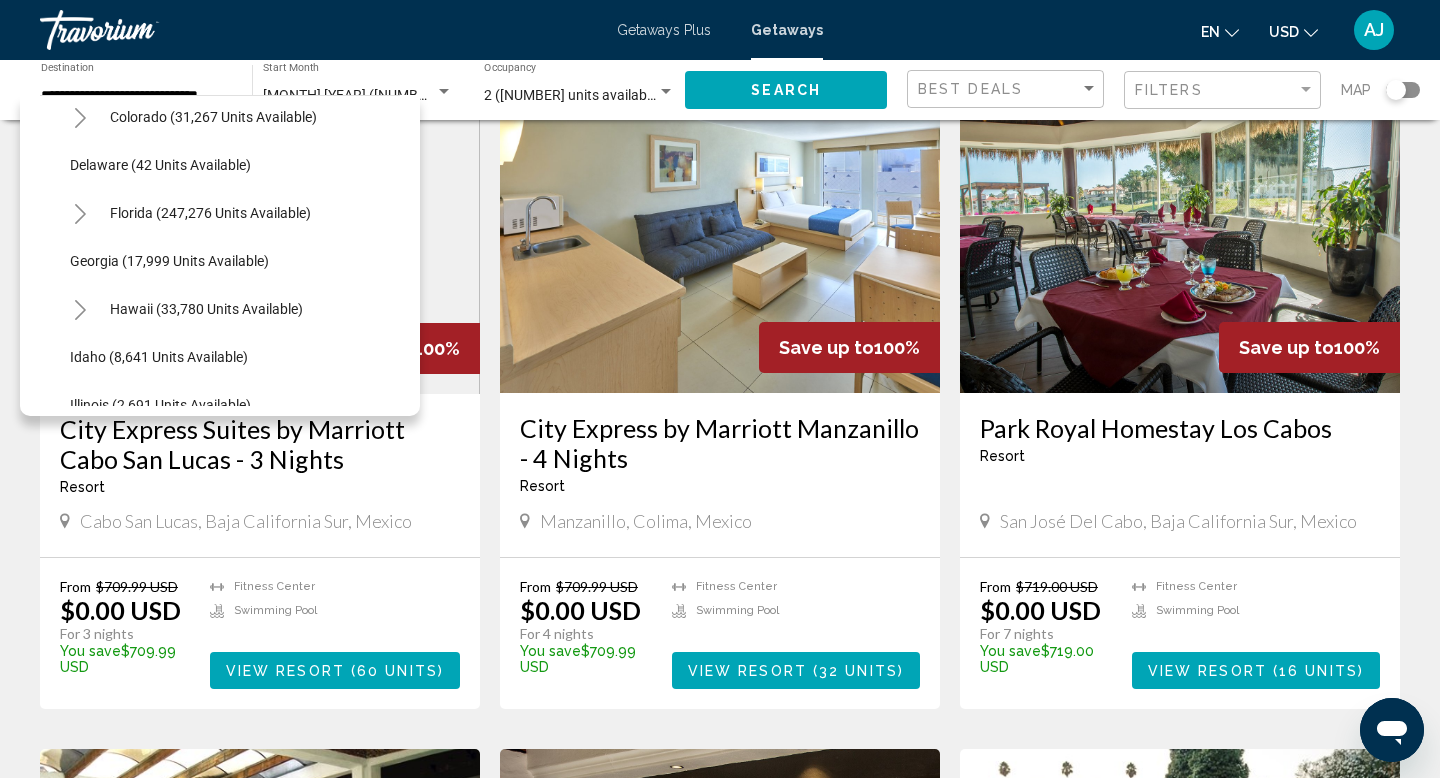 scroll, scrollTop: 272, scrollLeft: 0, axis: vertical 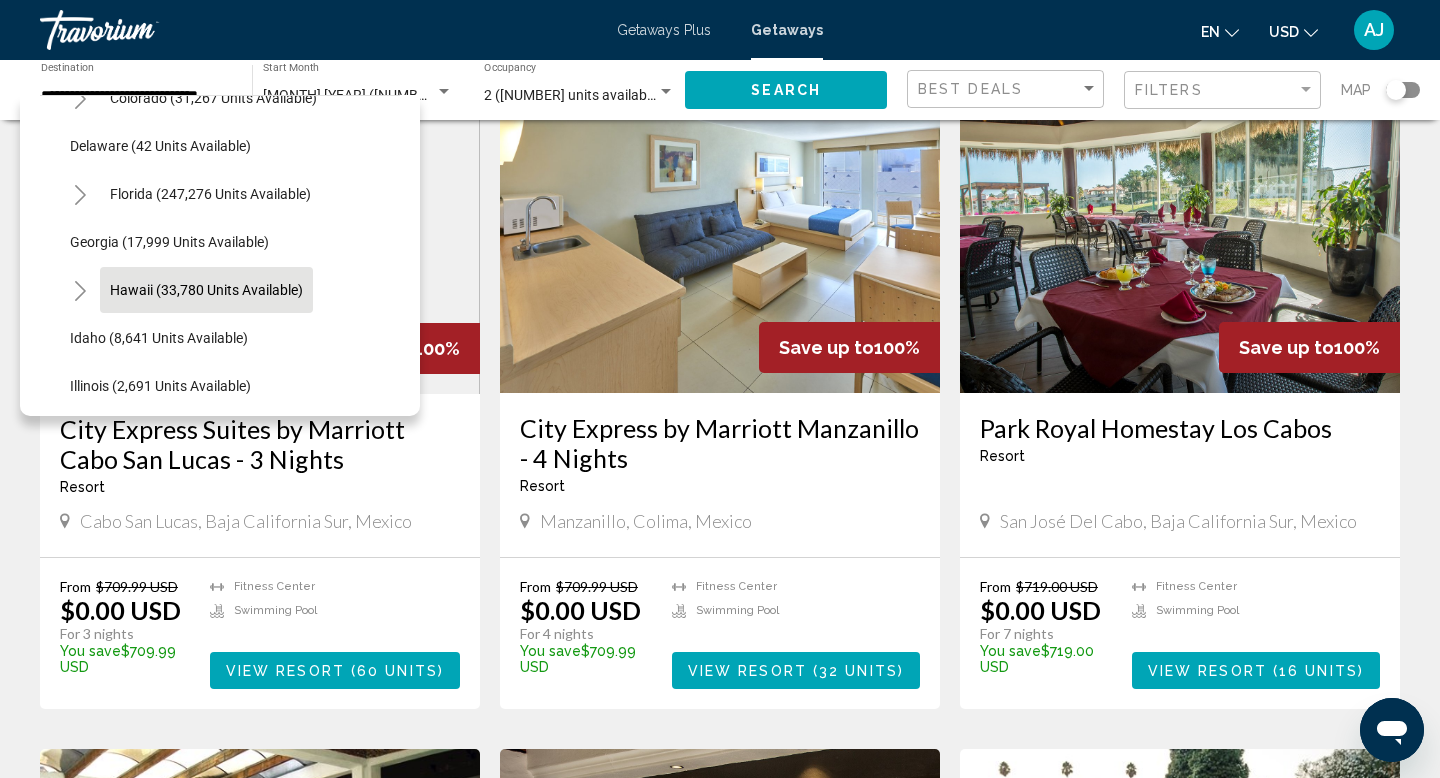 click on "Hawaii (33,780 units available)" 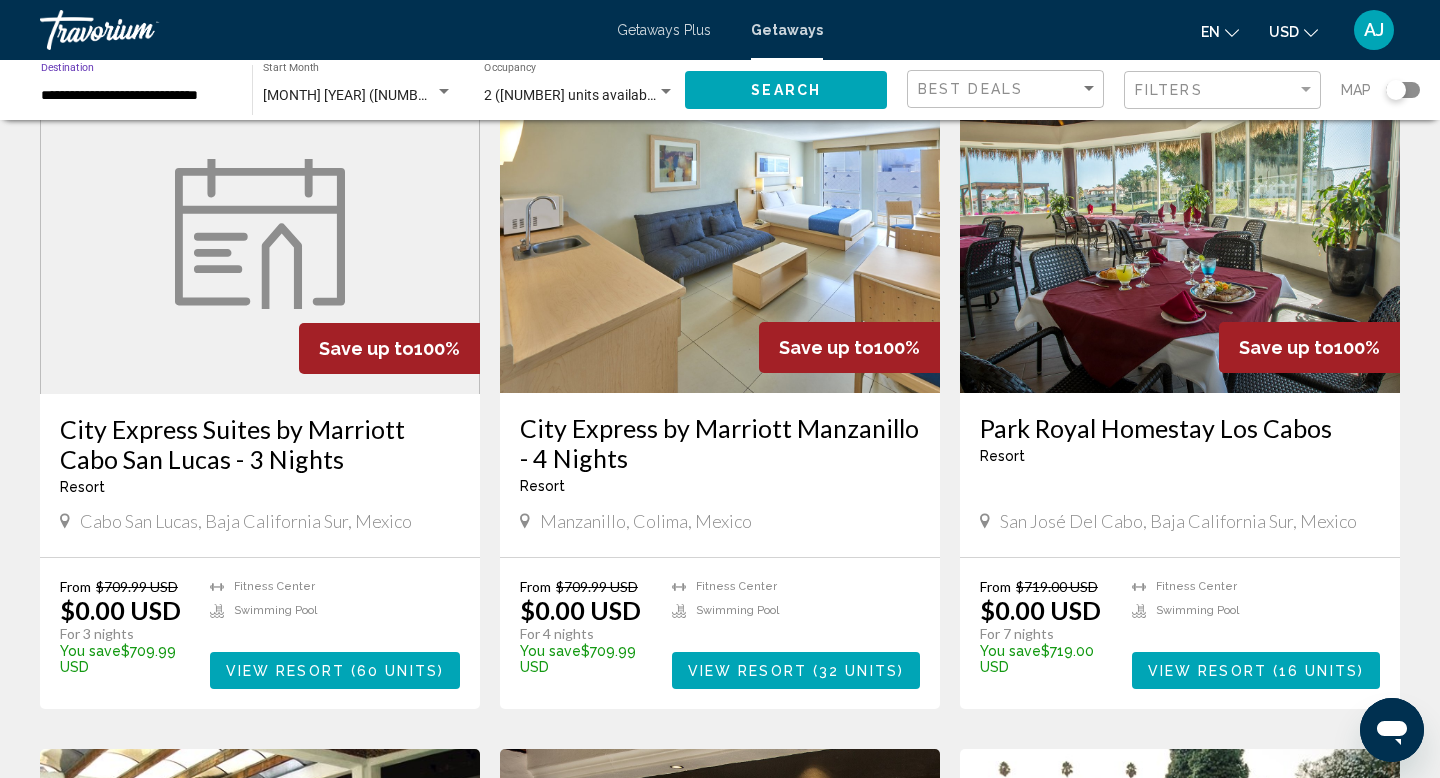click on "Search" 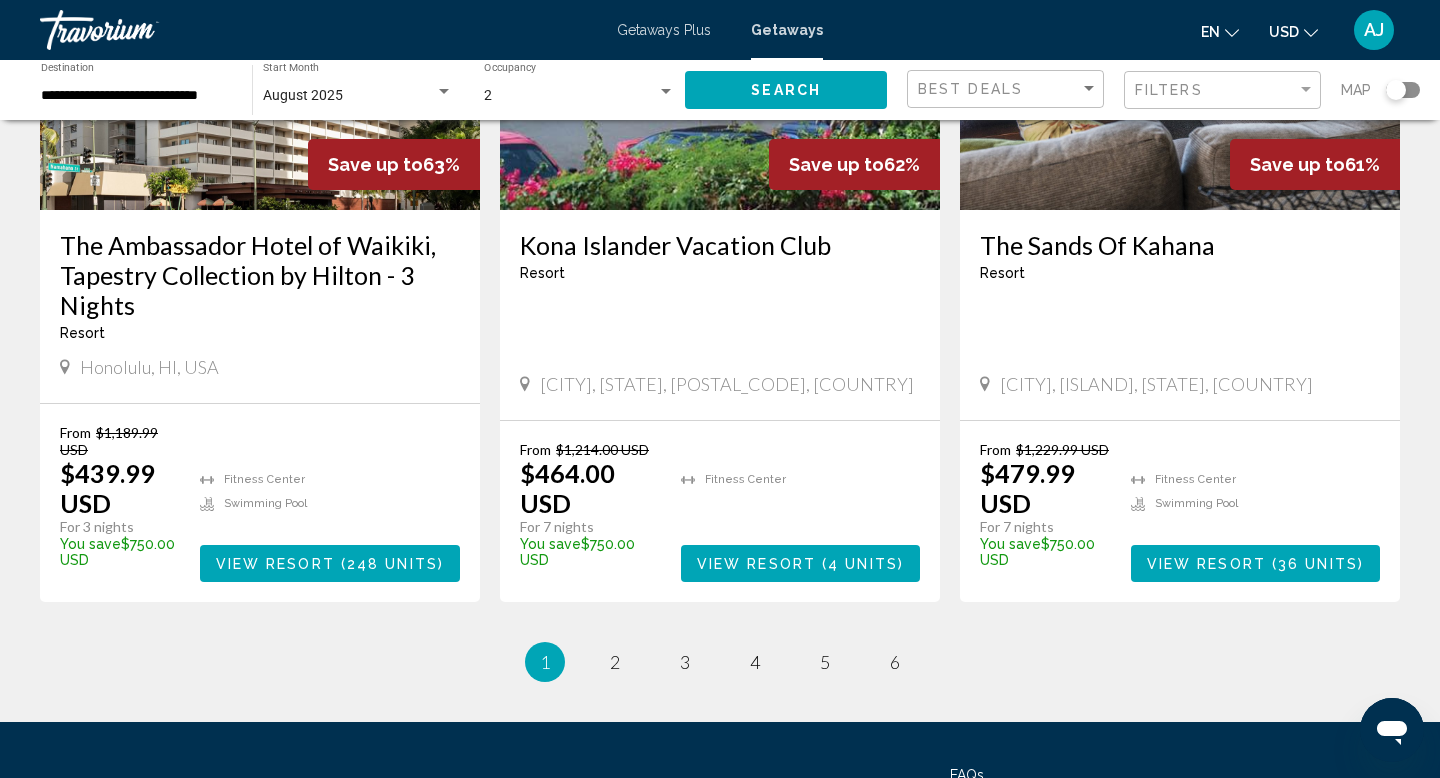 scroll, scrollTop: 2411, scrollLeft: 0, axis: vertical 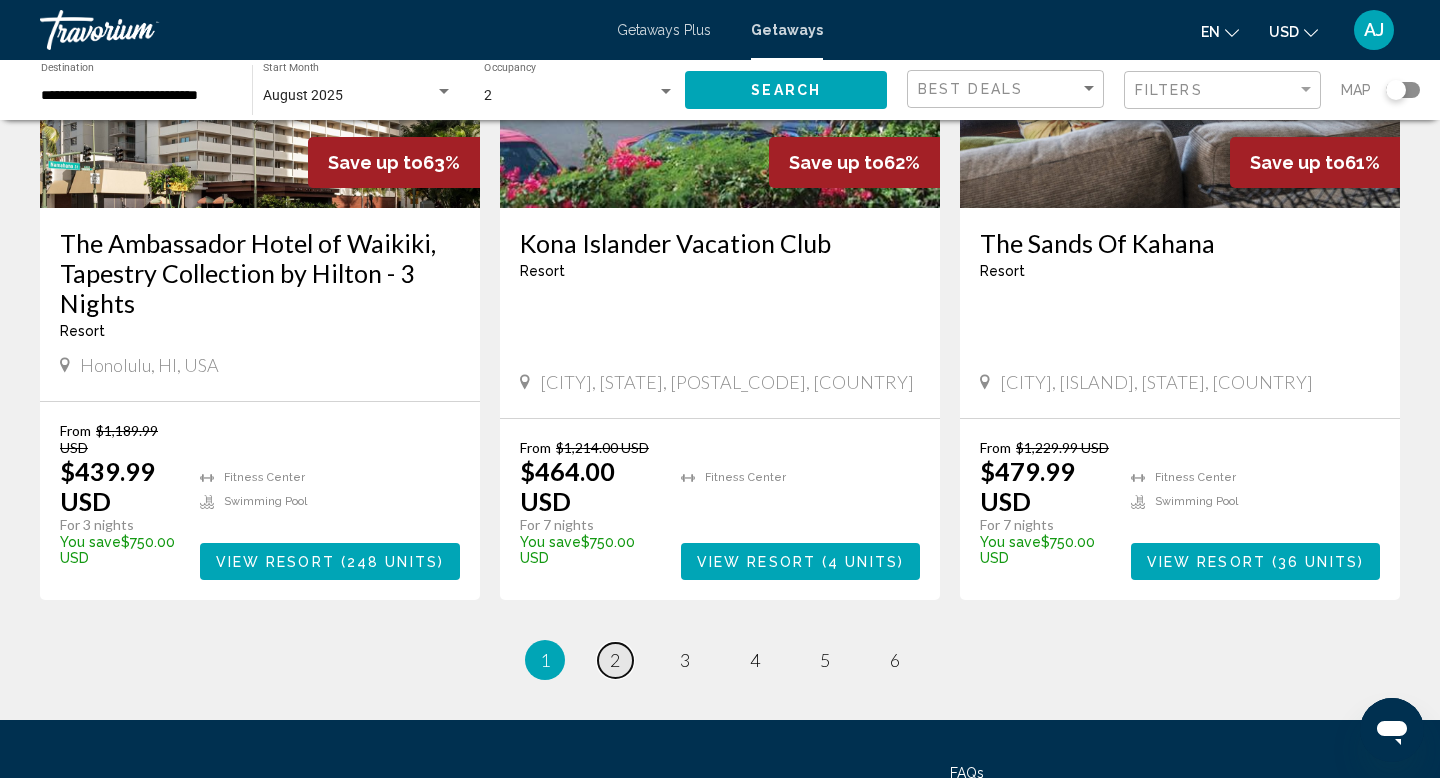 click on "page  2" at bounding box center (615, 660) 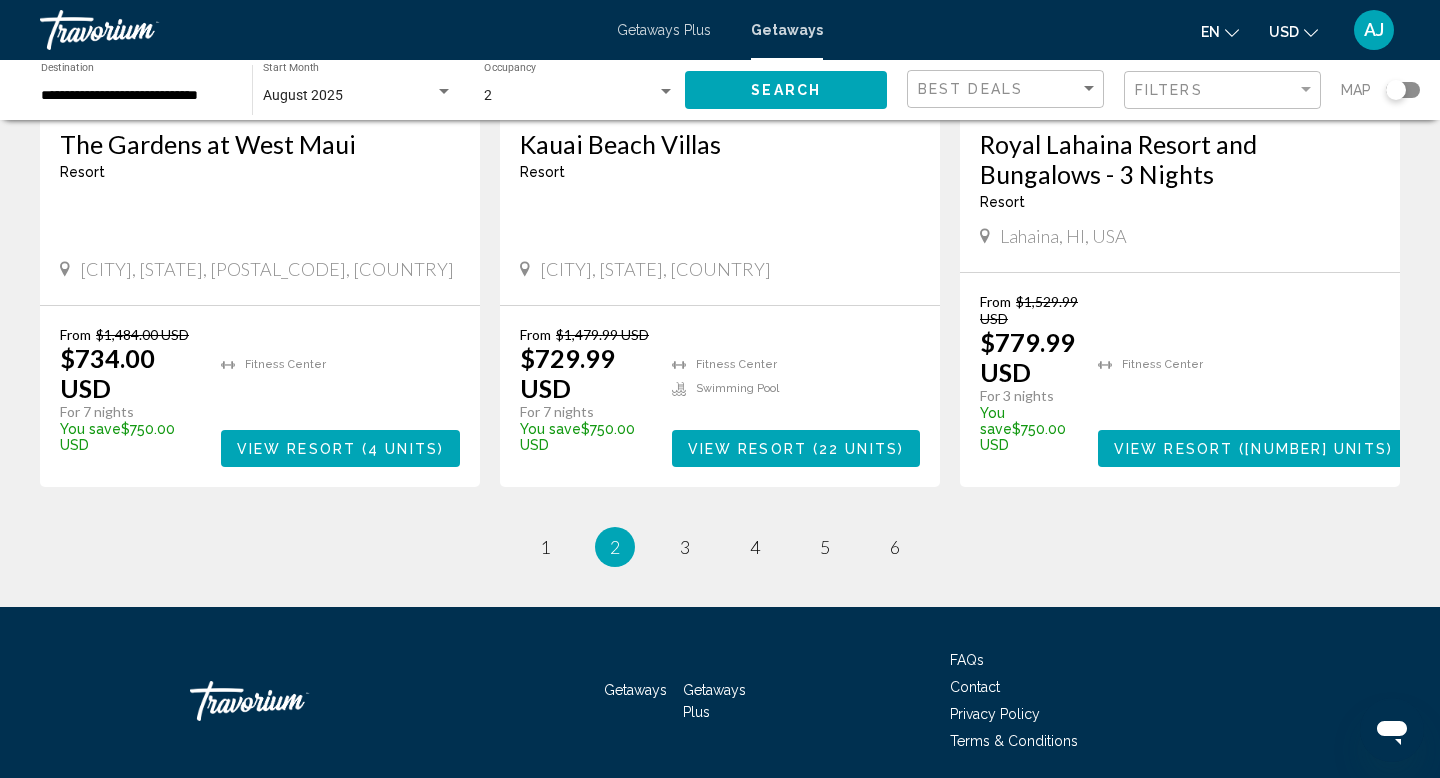scroll, scrollTop: 2521, scrollLeft: 0, axis: vertical 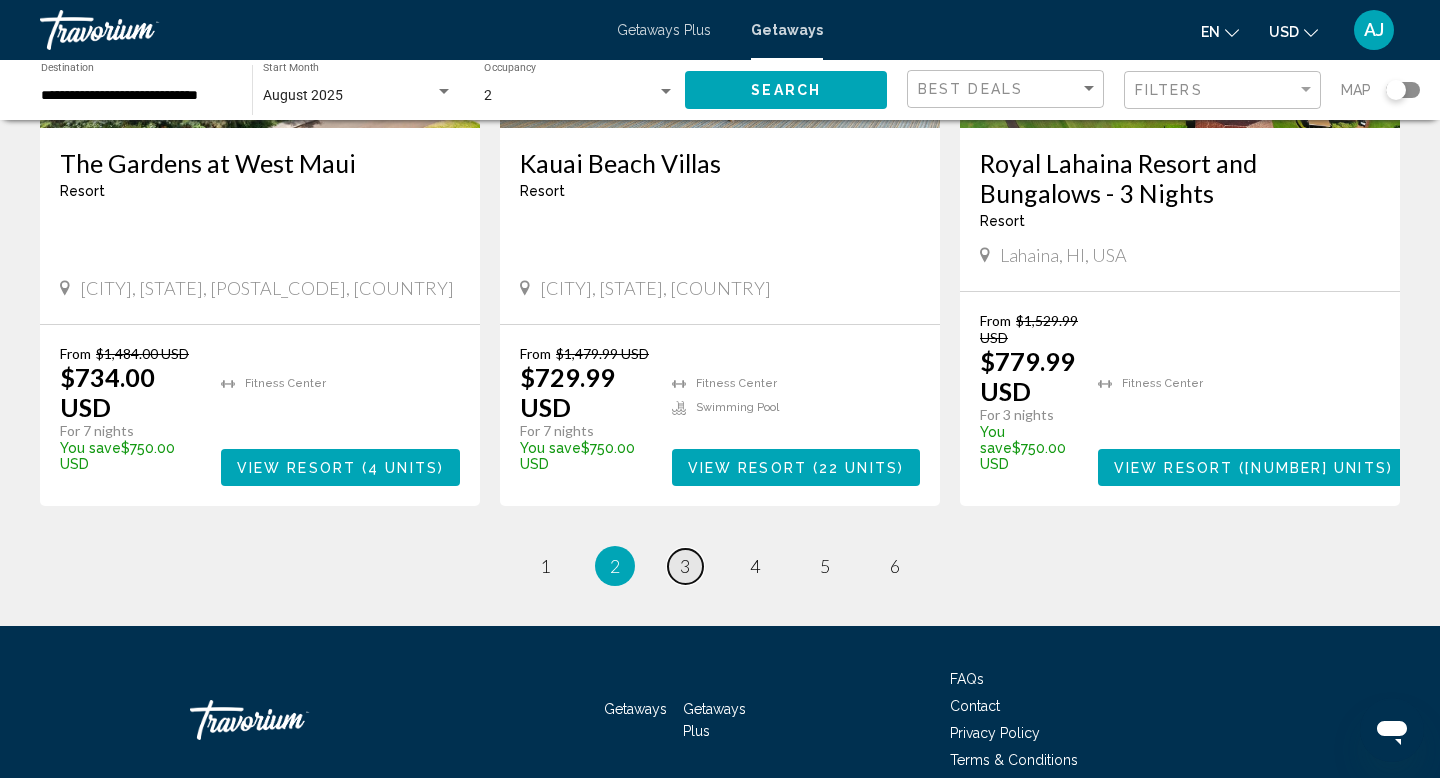 click on "3" at bounding box center (685, 566) 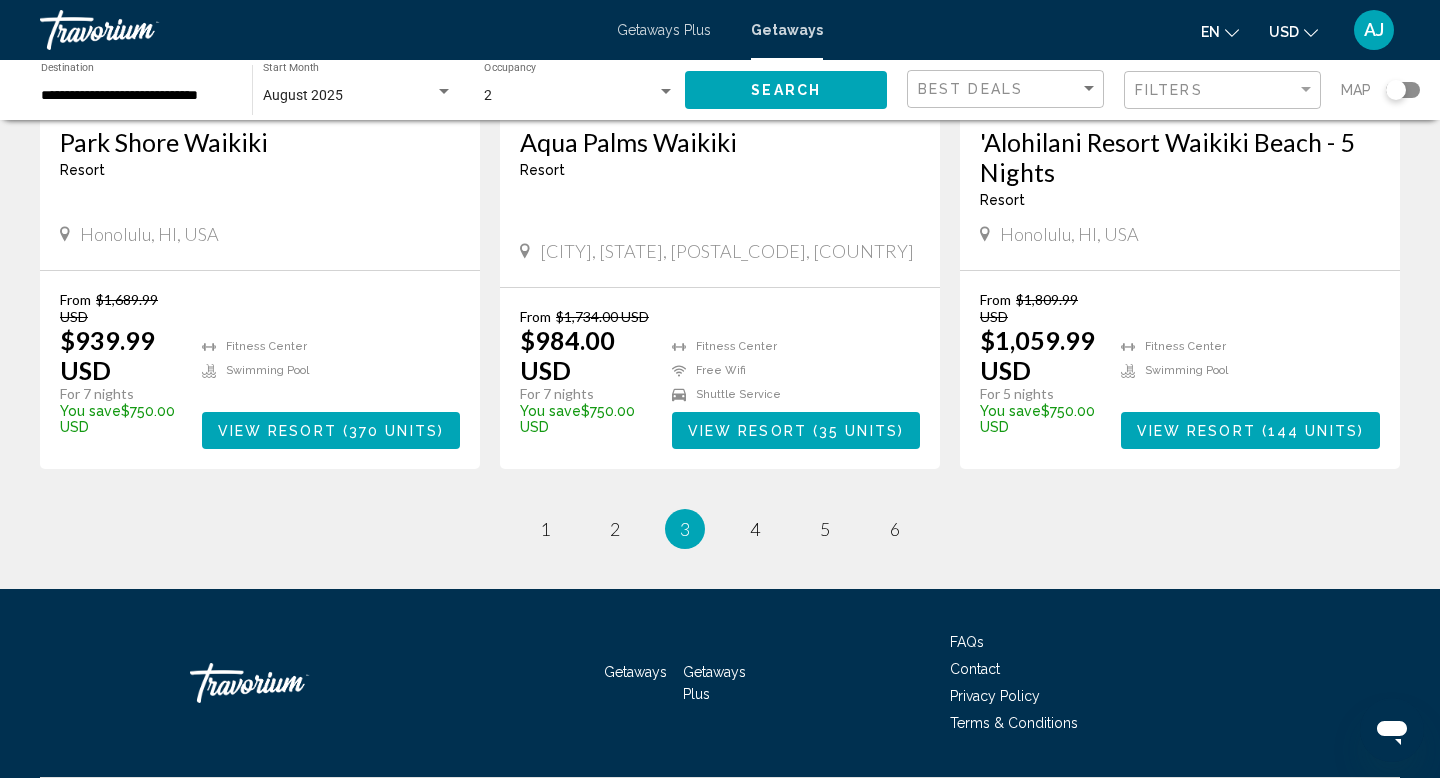 scroll, scrollTop: 2628, scrollLeft: 0, axis: vertical 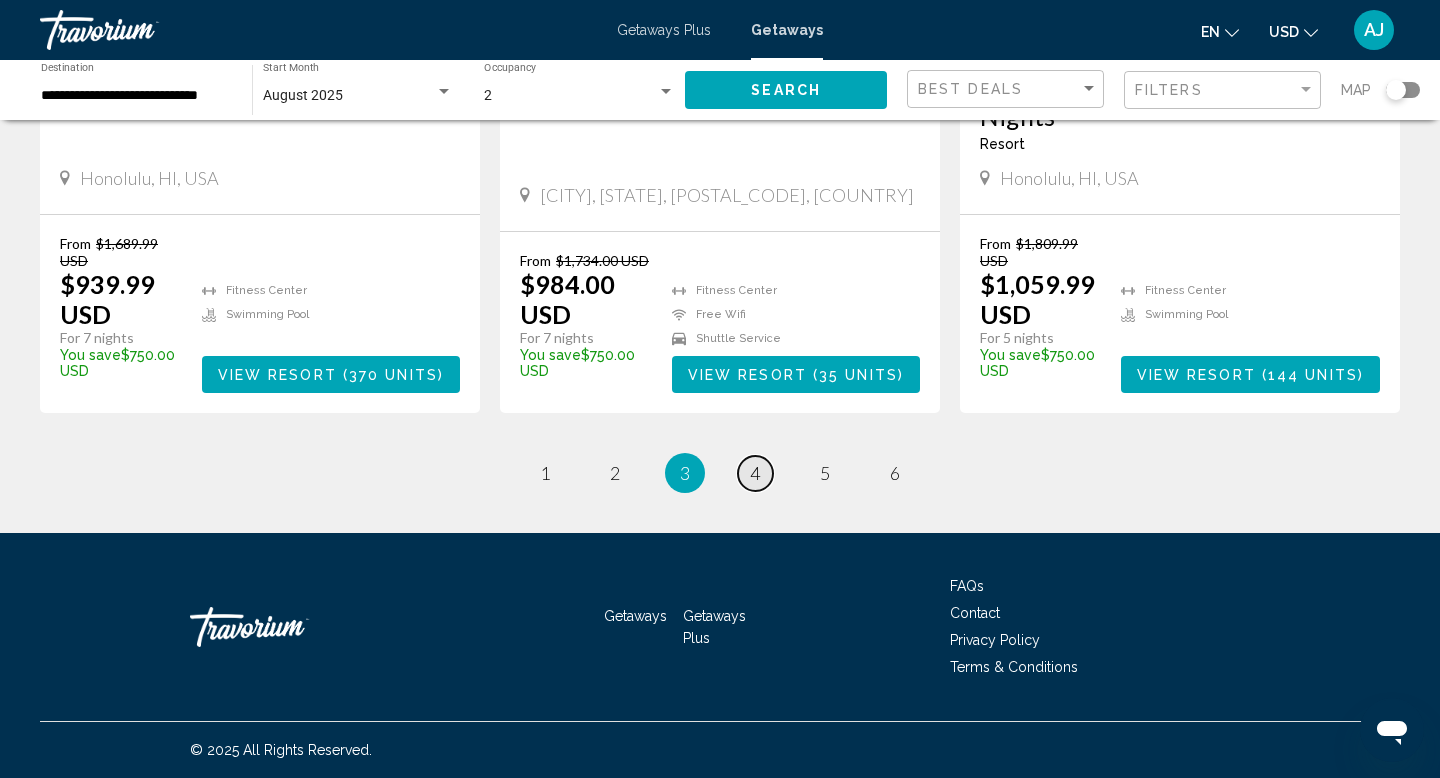 click on "4" at bounding box center [755, 473] 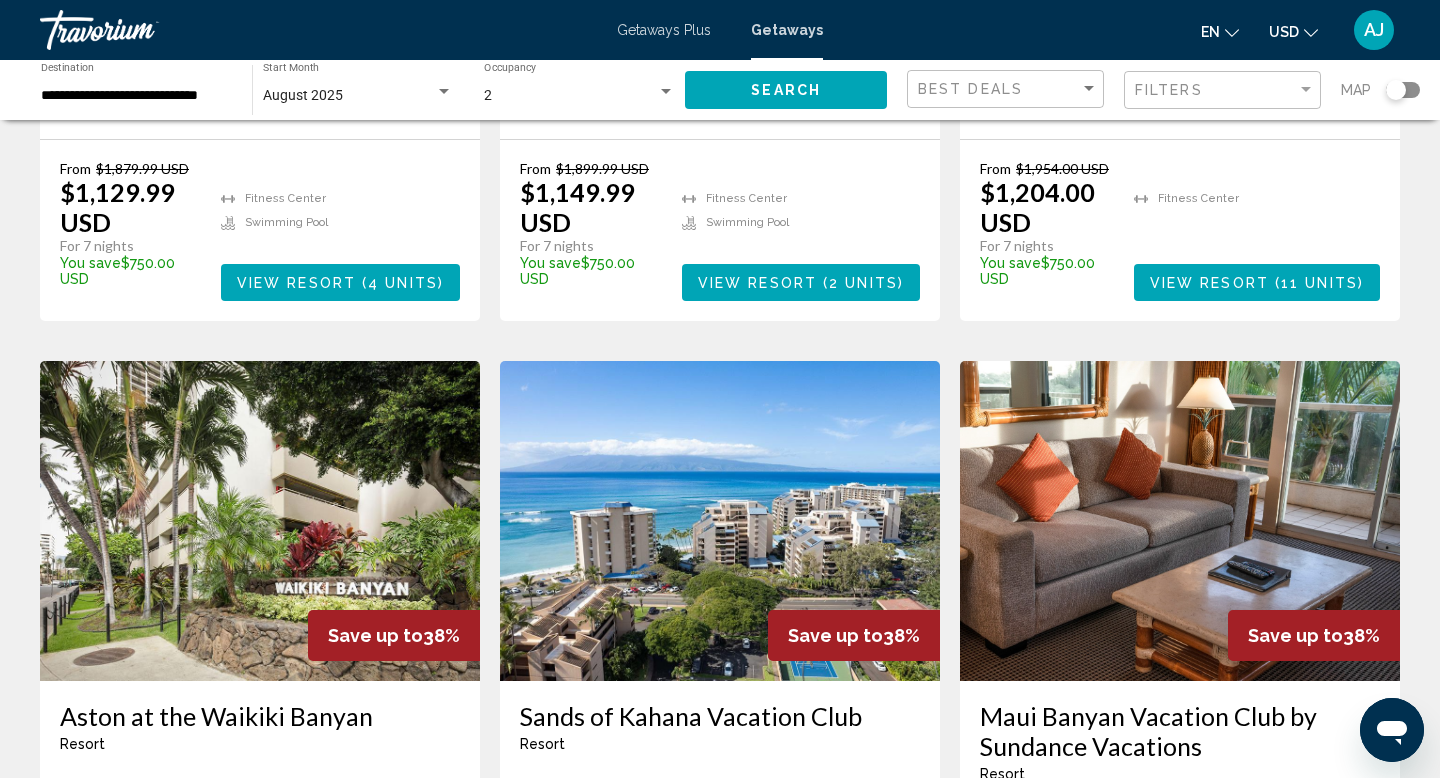scroll, scrollTop: 0, scrollLeft: 0, axis: both 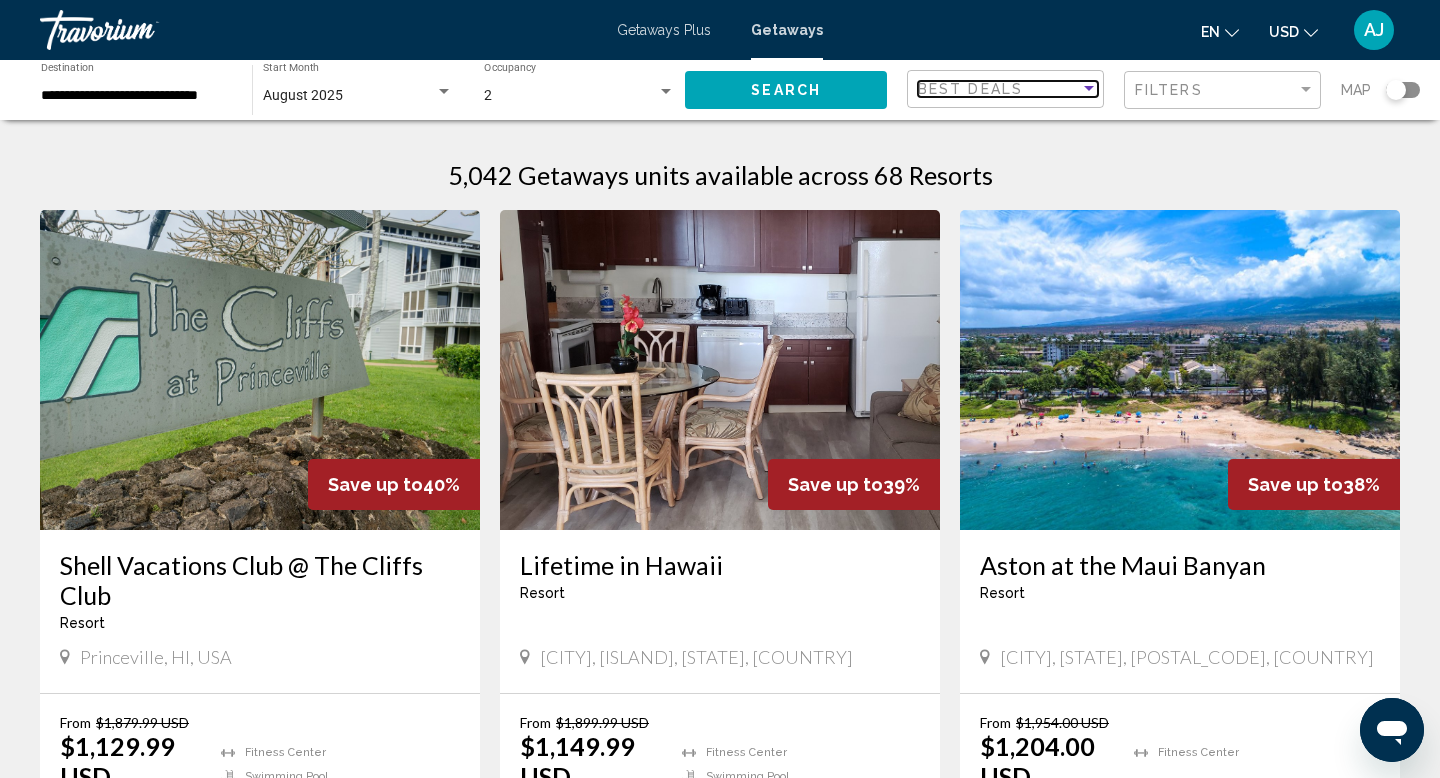 click on "Best Deals" at bounding box center (970, 89) 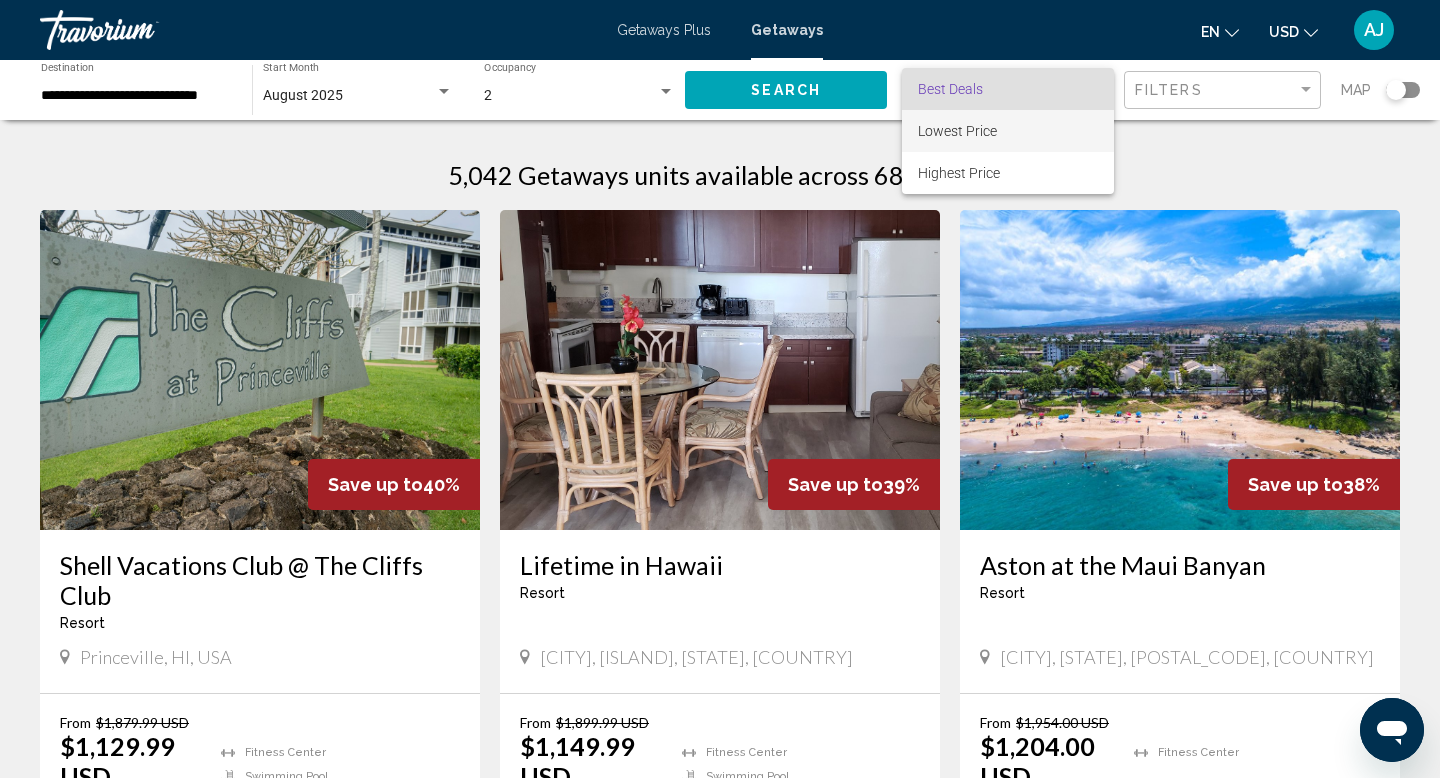 click on "Lowest Price" at bounding box center (957, 131) 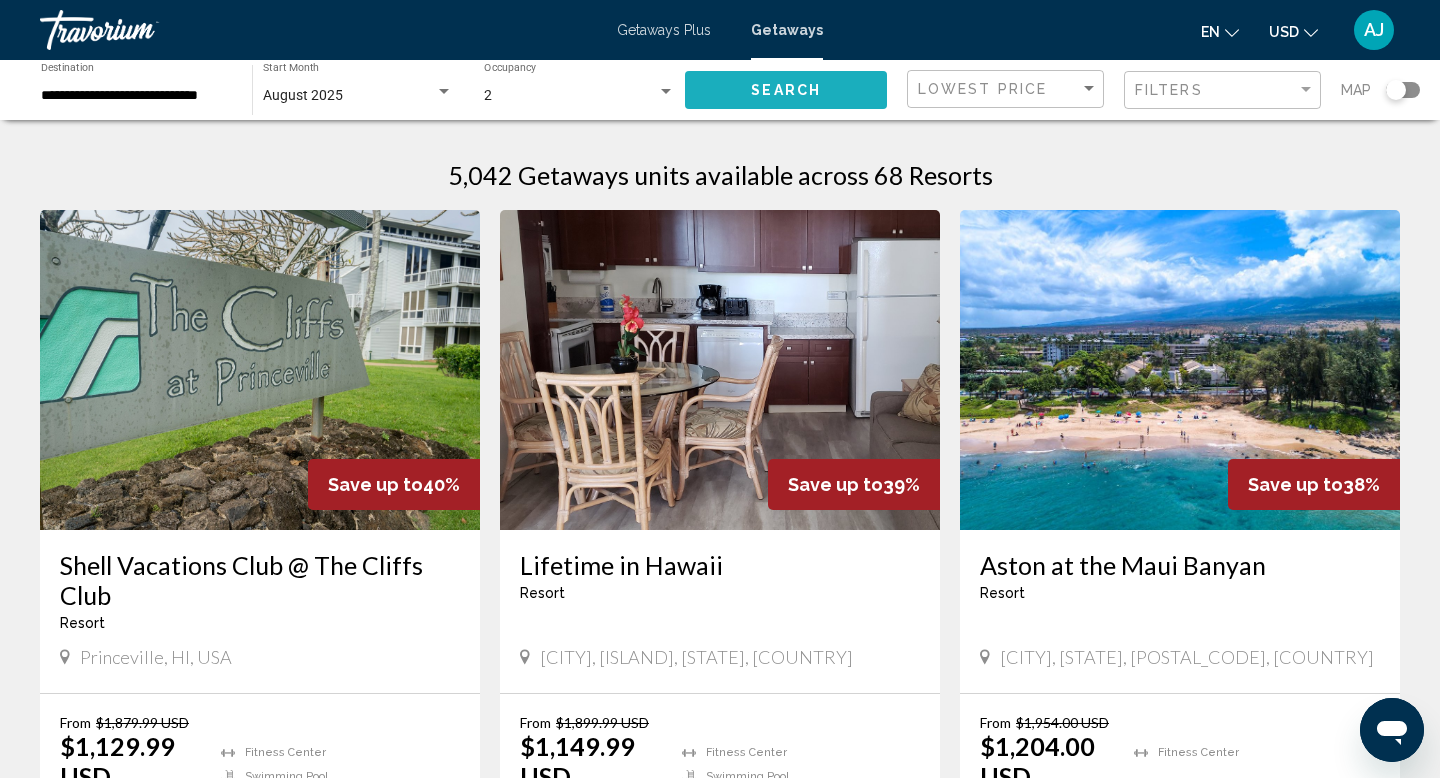 click on "Search" 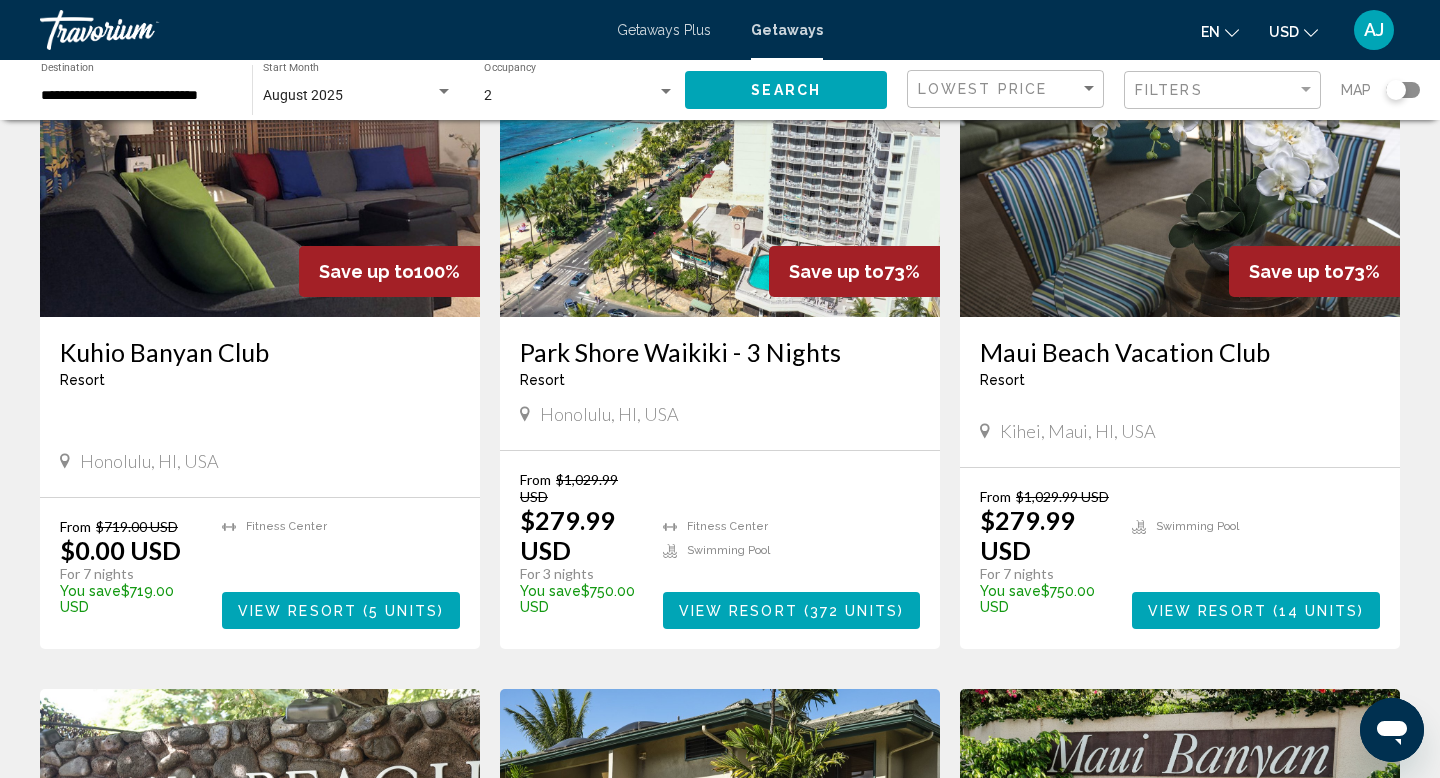 scroll, scrollTop: 334, scrollLeft: 0, axis: vertical 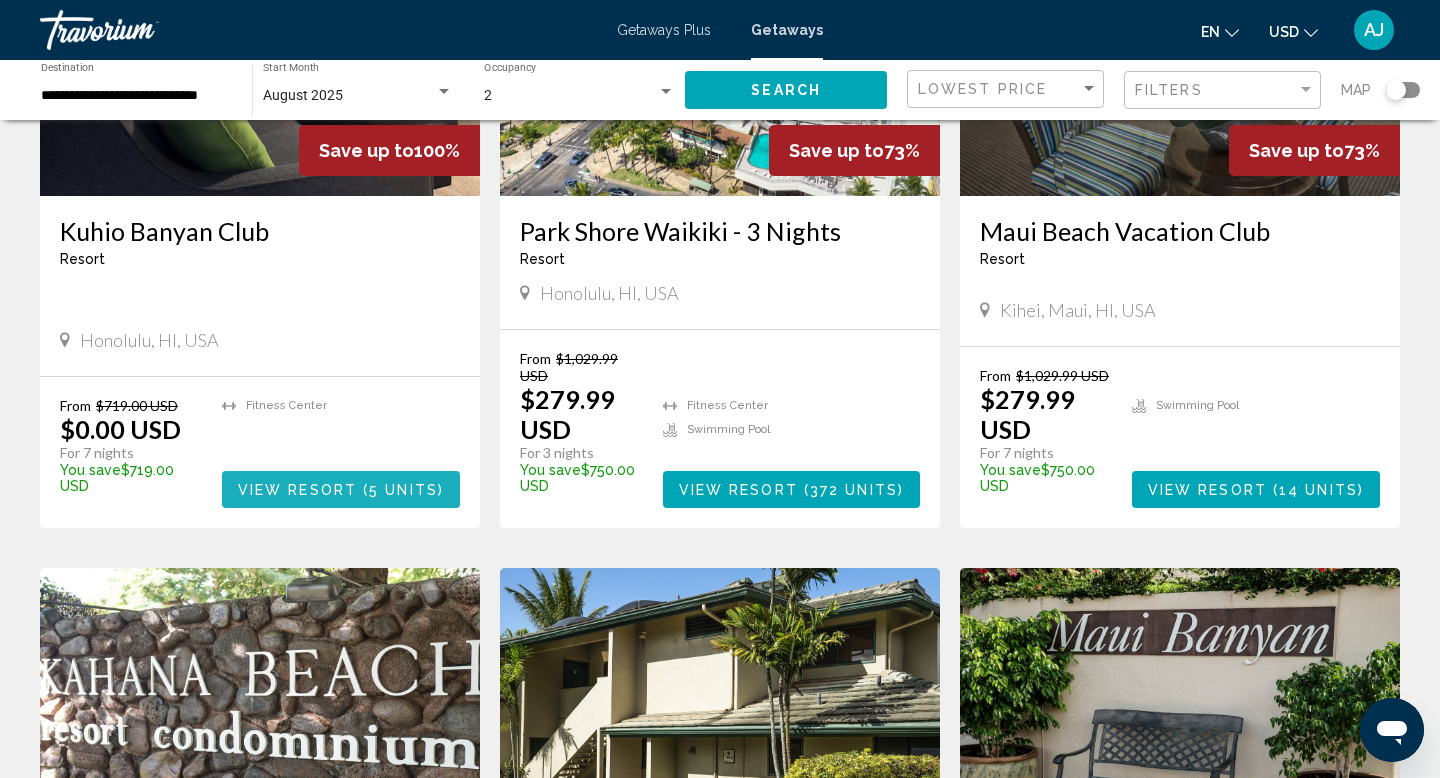 click on "5 units" at bounding box center (403, 490) 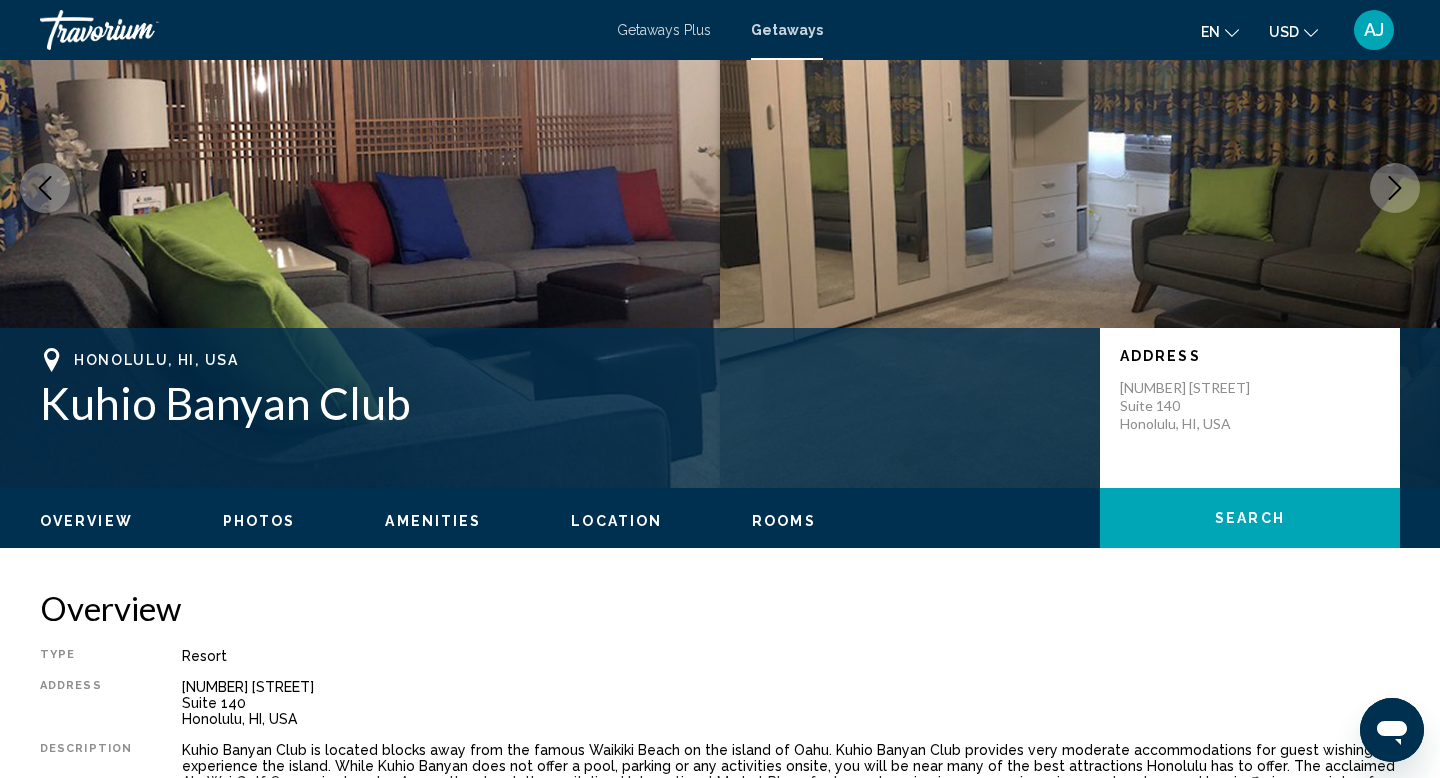 scroll, scrollTop: 197, scrollLeft: 0, axis: vertical 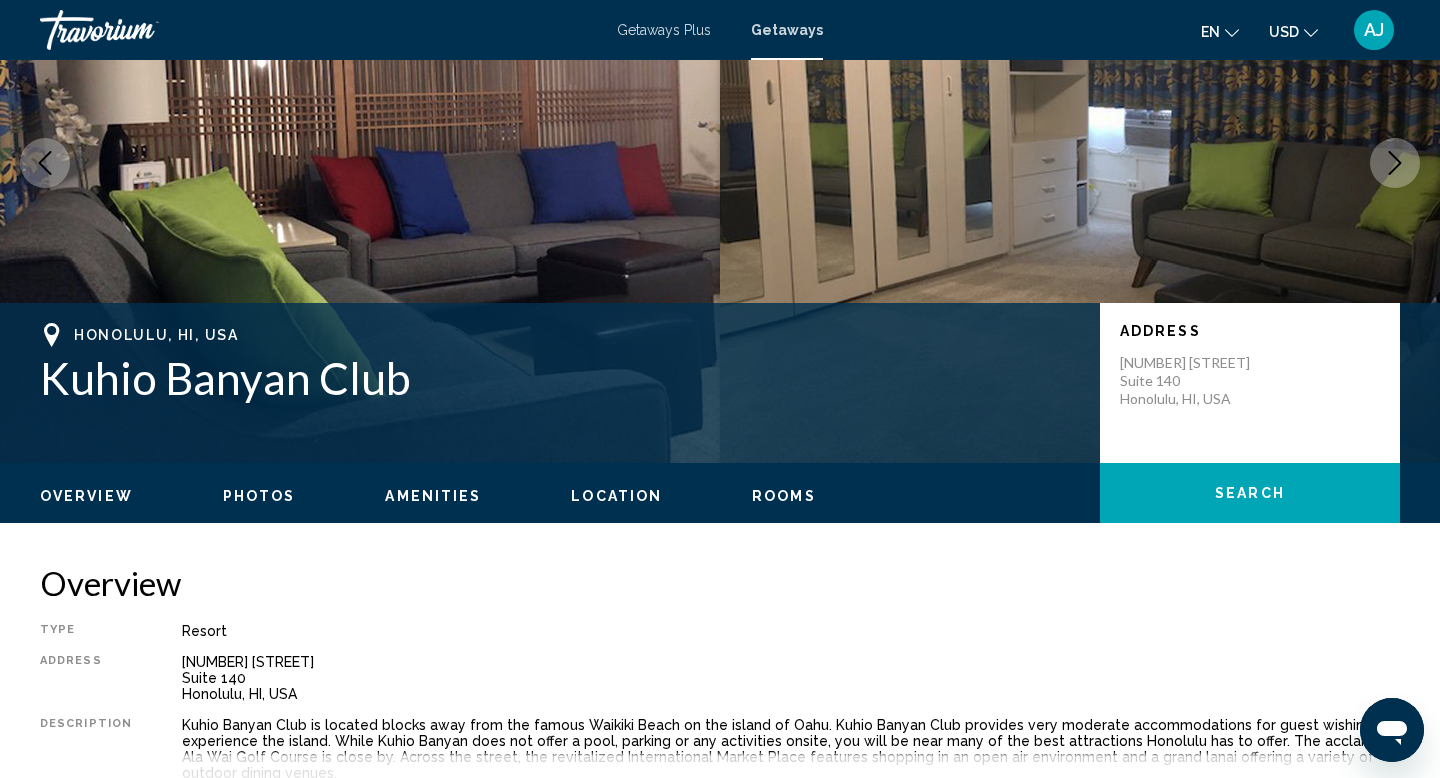 click 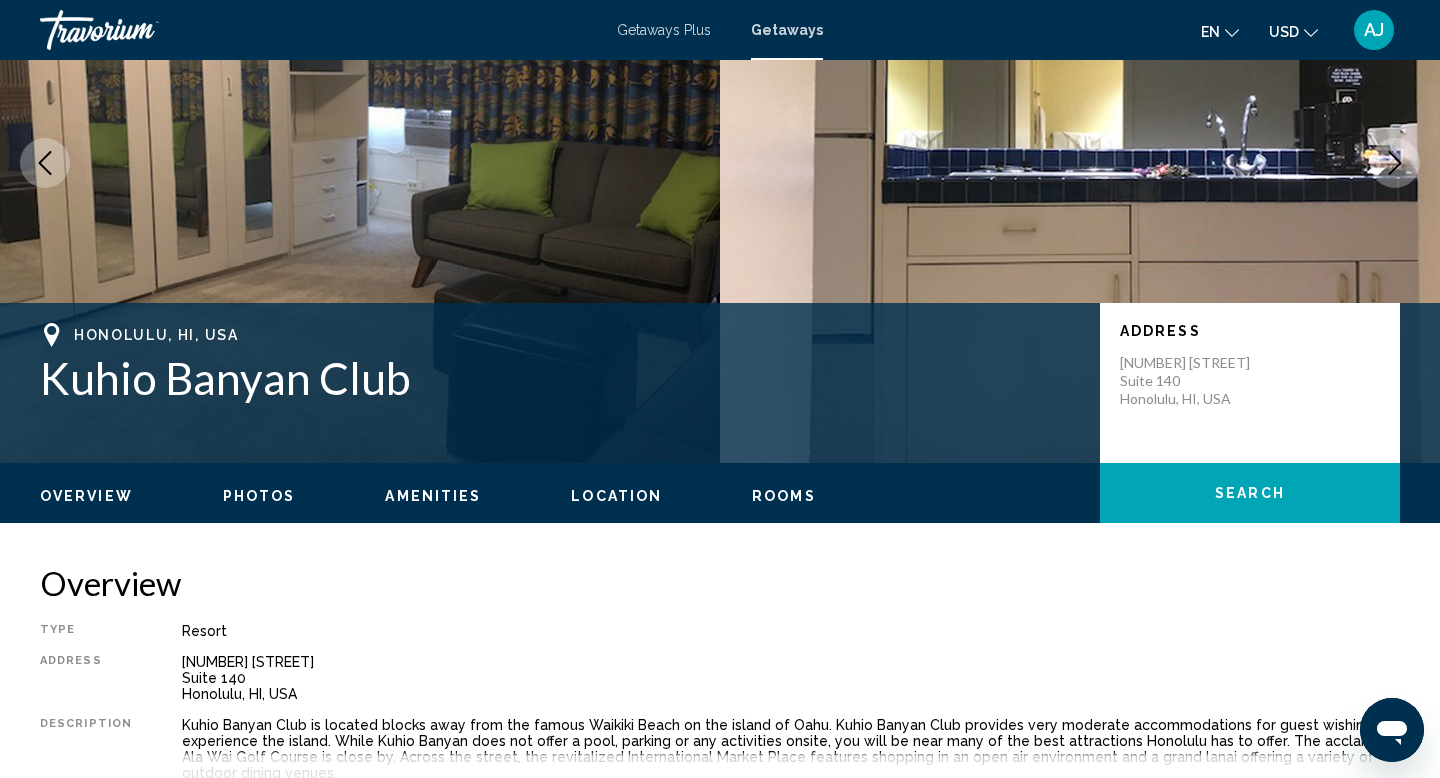 click 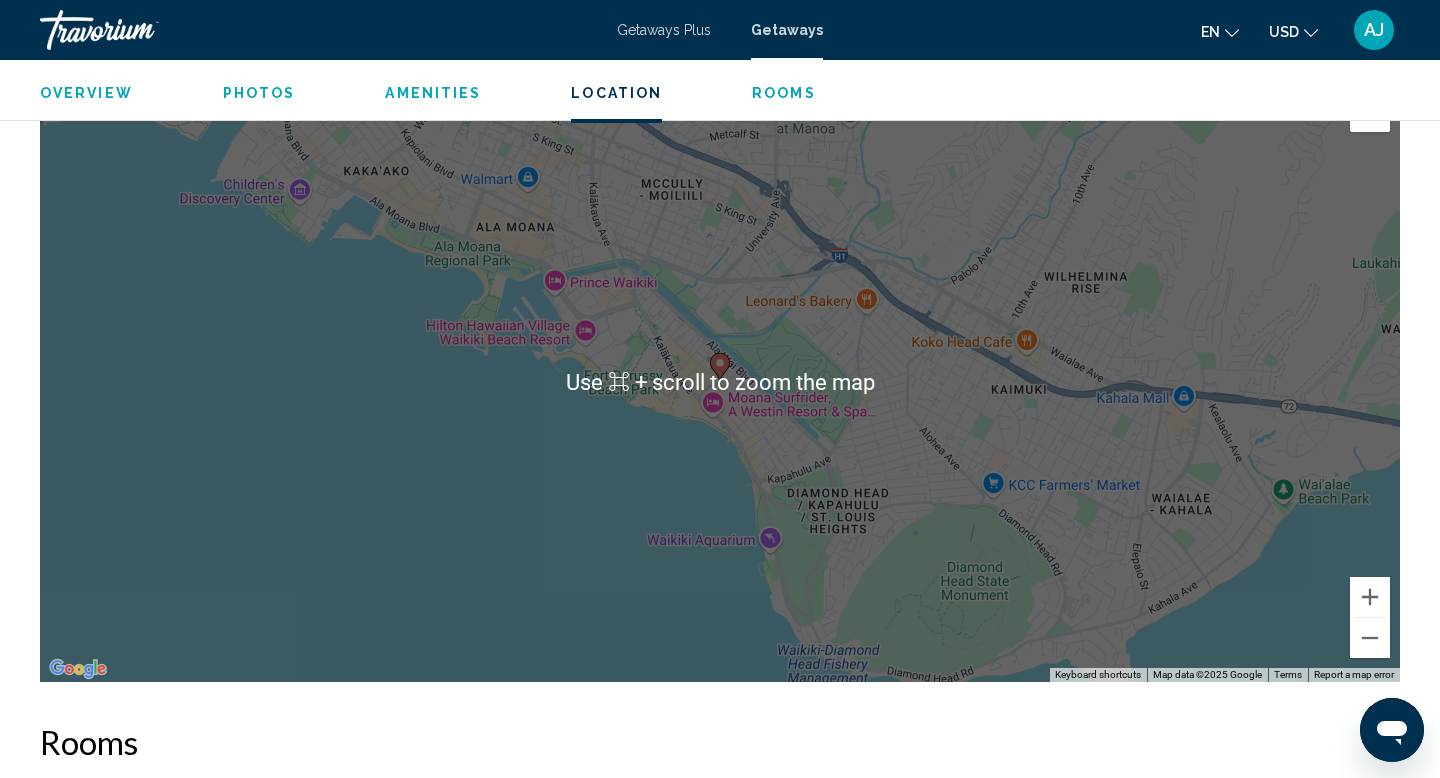 scroll, scrollTop: 2550, scrollLeft: 0, axis: vertical 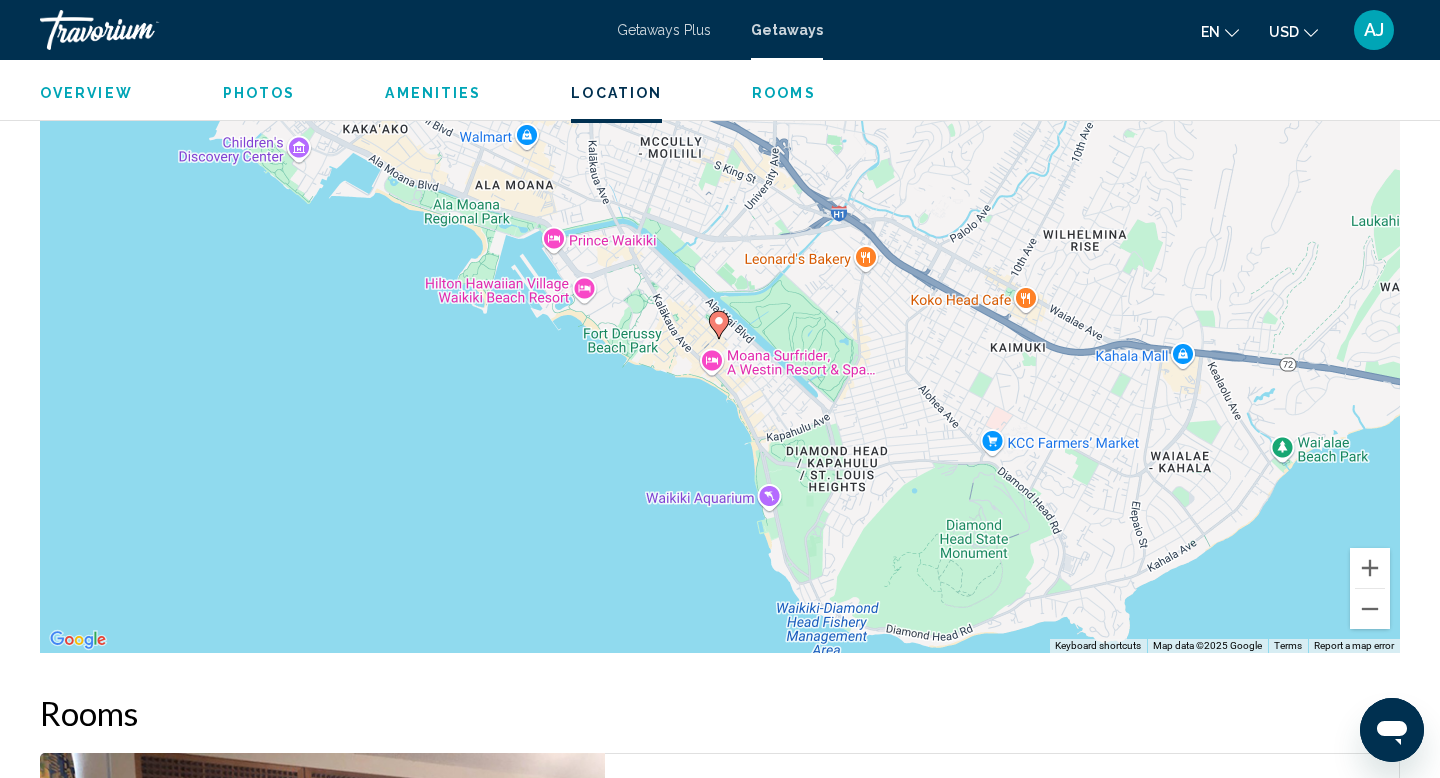 drag, startPoint x: 893, startPoint y: 546, endPoint x: 892, endPoint y: 528, distance: 18.027756 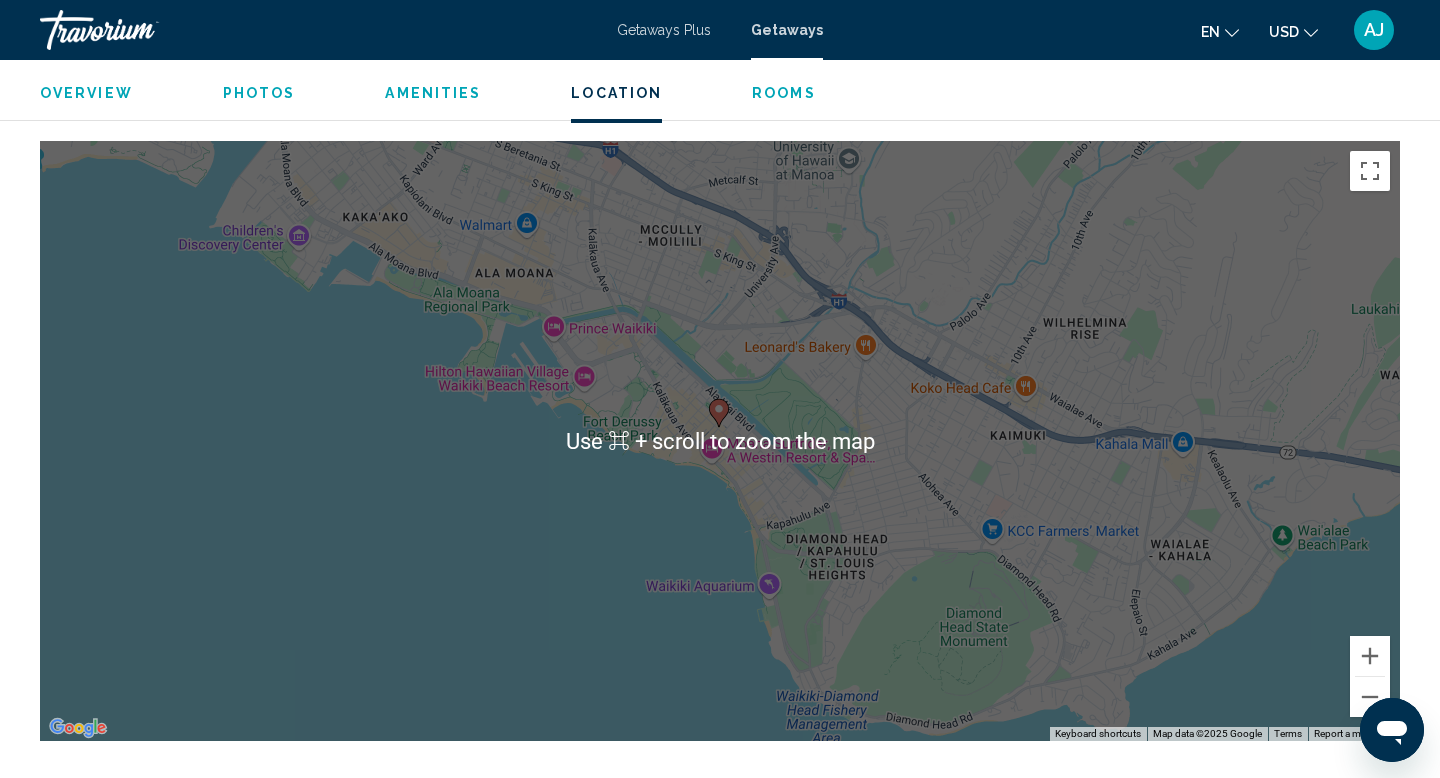 scroll, scrollTop: 2463, scrollLeft: 0, axis: vertical 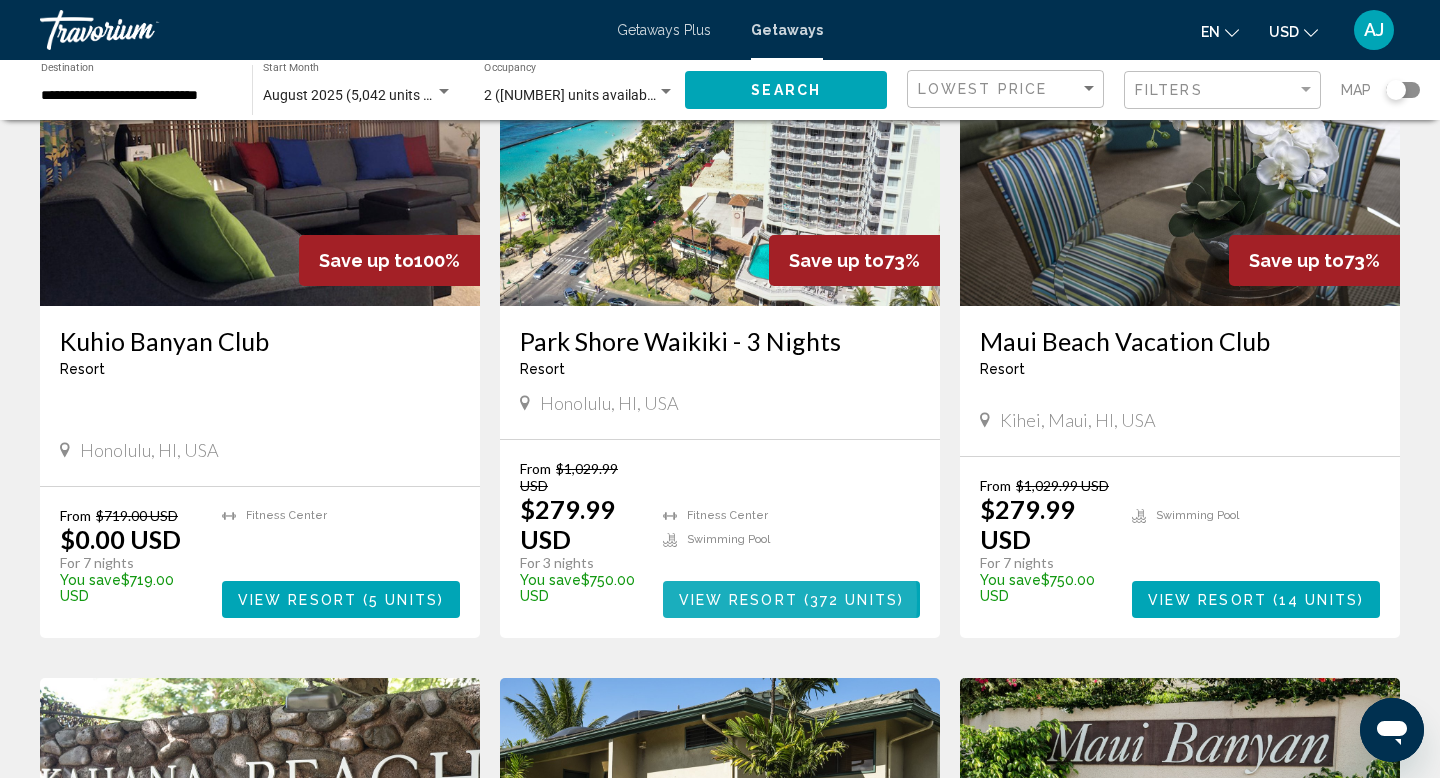 click on "View Resort" at bounding box center [738, 600] 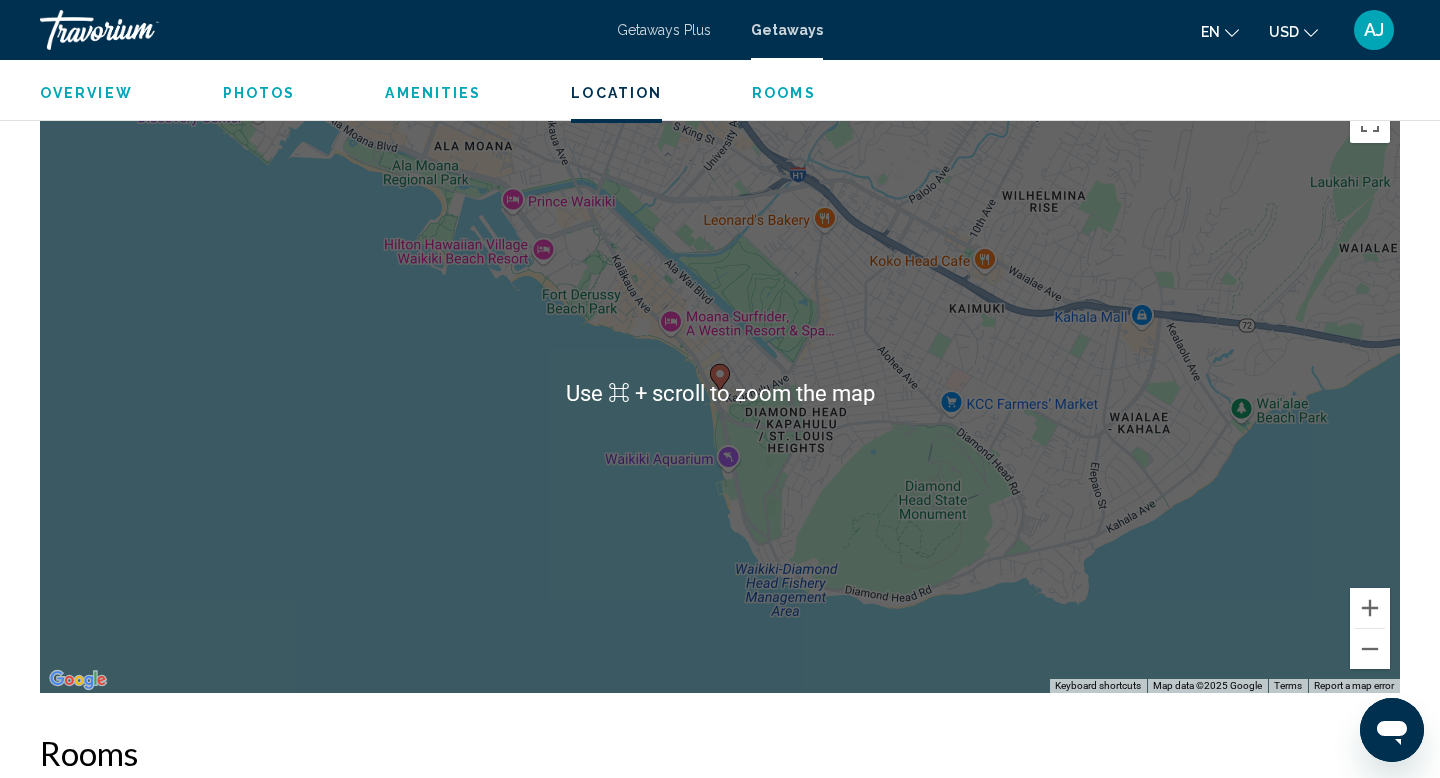 scroll, scrollTop: 2216, scrollLeft: 0, axis: vertical 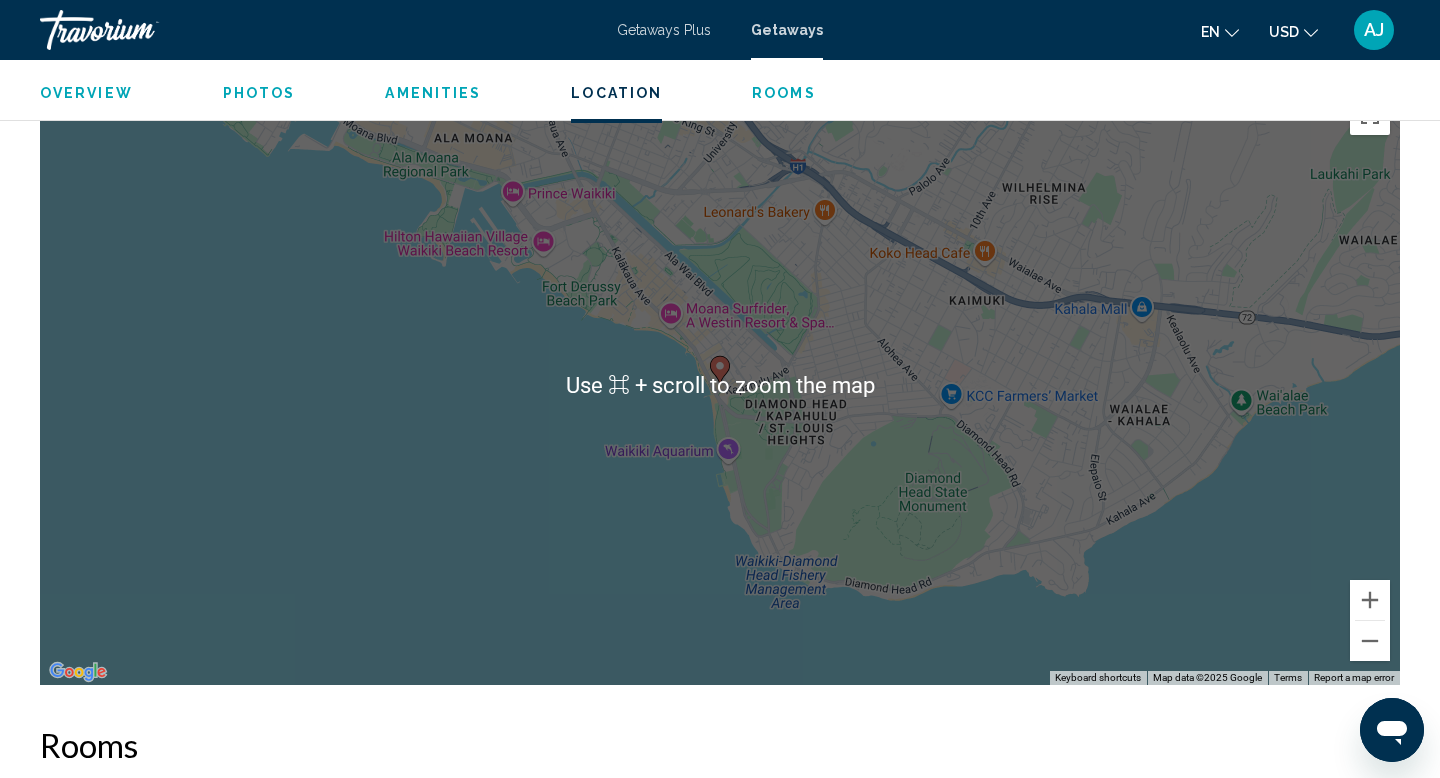 click on "To activate drag with keyboard, press Alt + Enter. Once in keyboard drag state, use the arrow keys to move the marker. To complete the drag, press the Enter key. To cancel, press Escape." at bounding box center [720, 385] 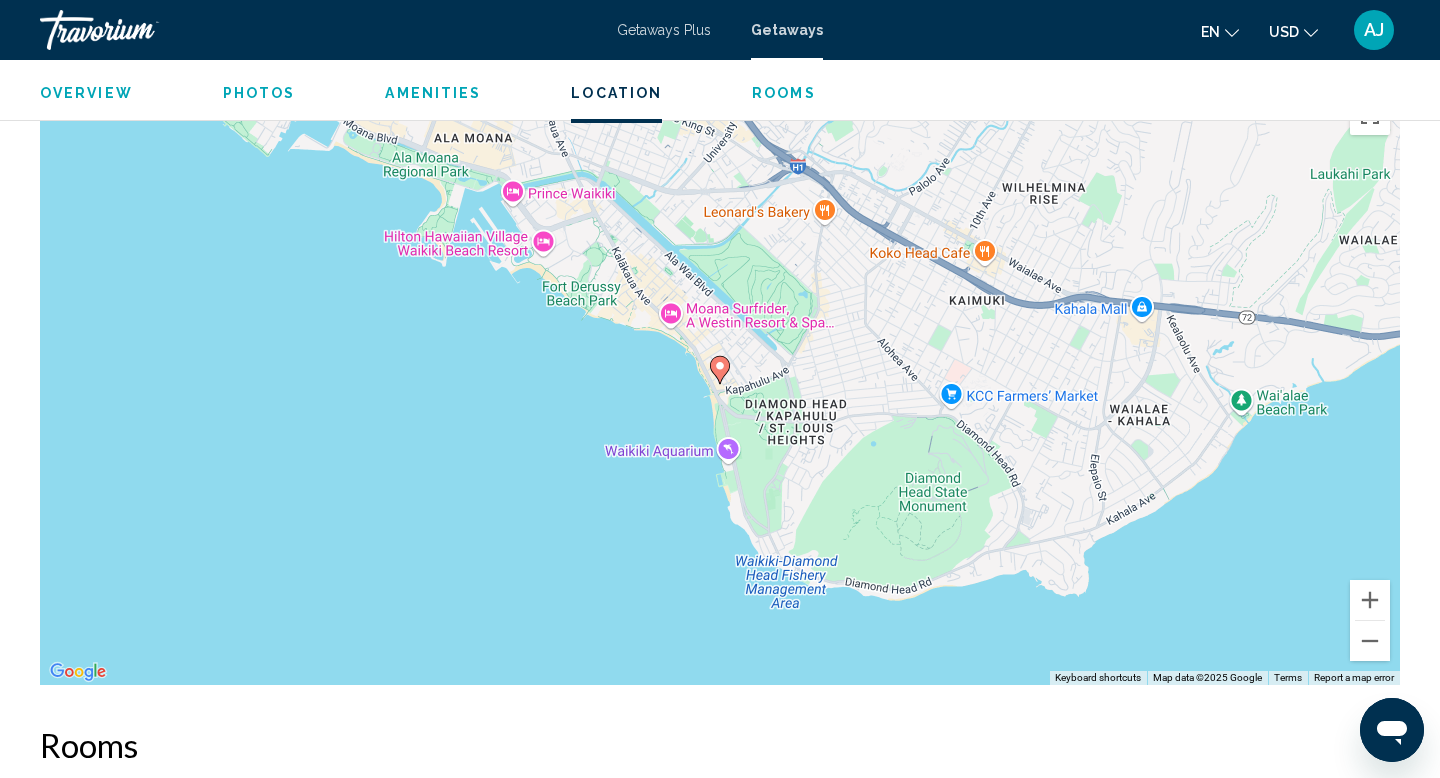 click on "To activate drag with keyboard, press Alt + Enter. Once in keyboard drag state, use the arrow keys to move the marker. To complete the drag, press the Enter key. To cancel, press Escape." at bounding box center [720, 385] 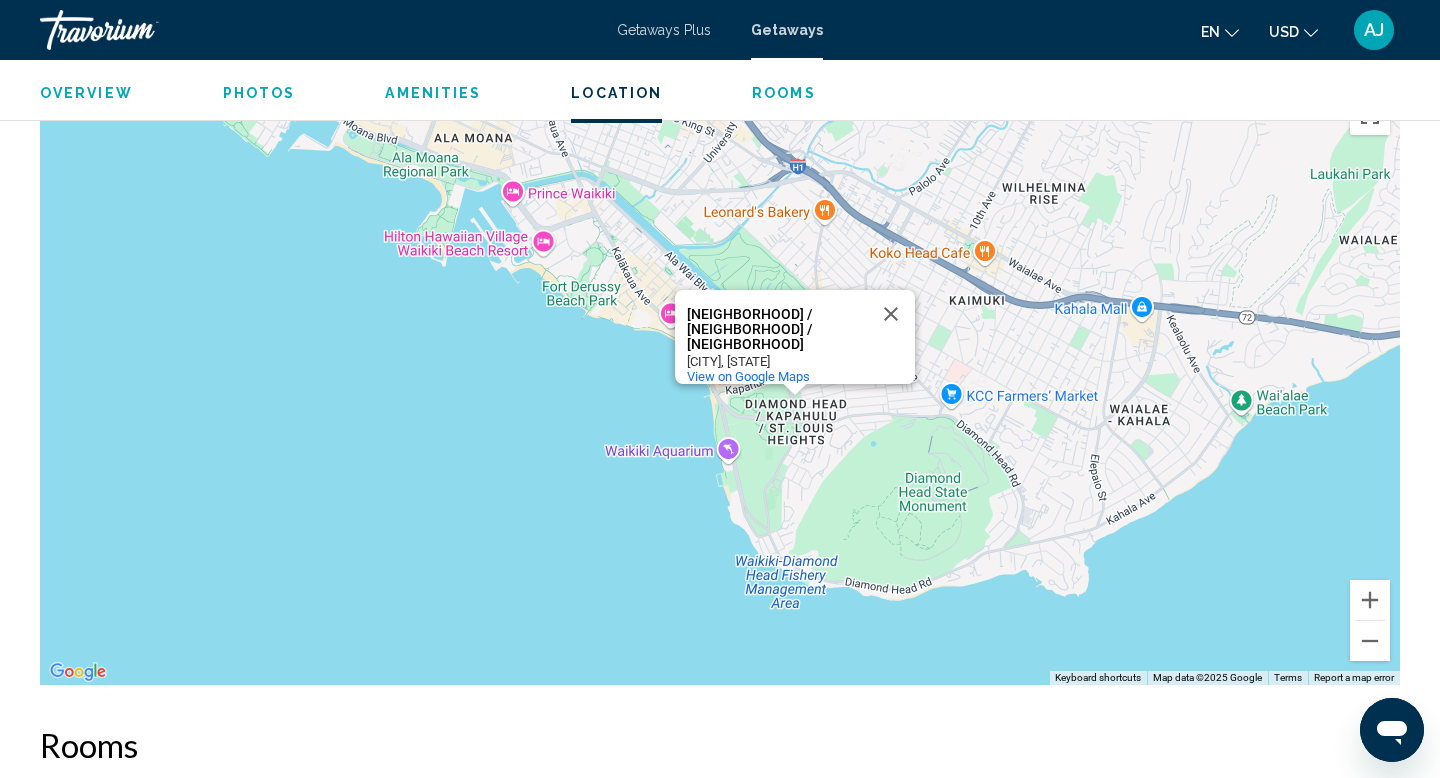 click on "To activate drag with keyboard, press Alt + Enter. Once in keyboard drag state, use the arrow keys to move the marker. To complete the drag, press the Enter key. To cancel, press Escape.     [NEIGHBORHOOD] / [NEIGHBORHOOD] / [NEIGHBORHOOD]                     [NEIGHBORHOOD] / [NEIGHBORHOOD] / [NEIGHBORHOOD]                 [CITY], [STATE]              View on Google Maps" at bounding box center (720, 385) 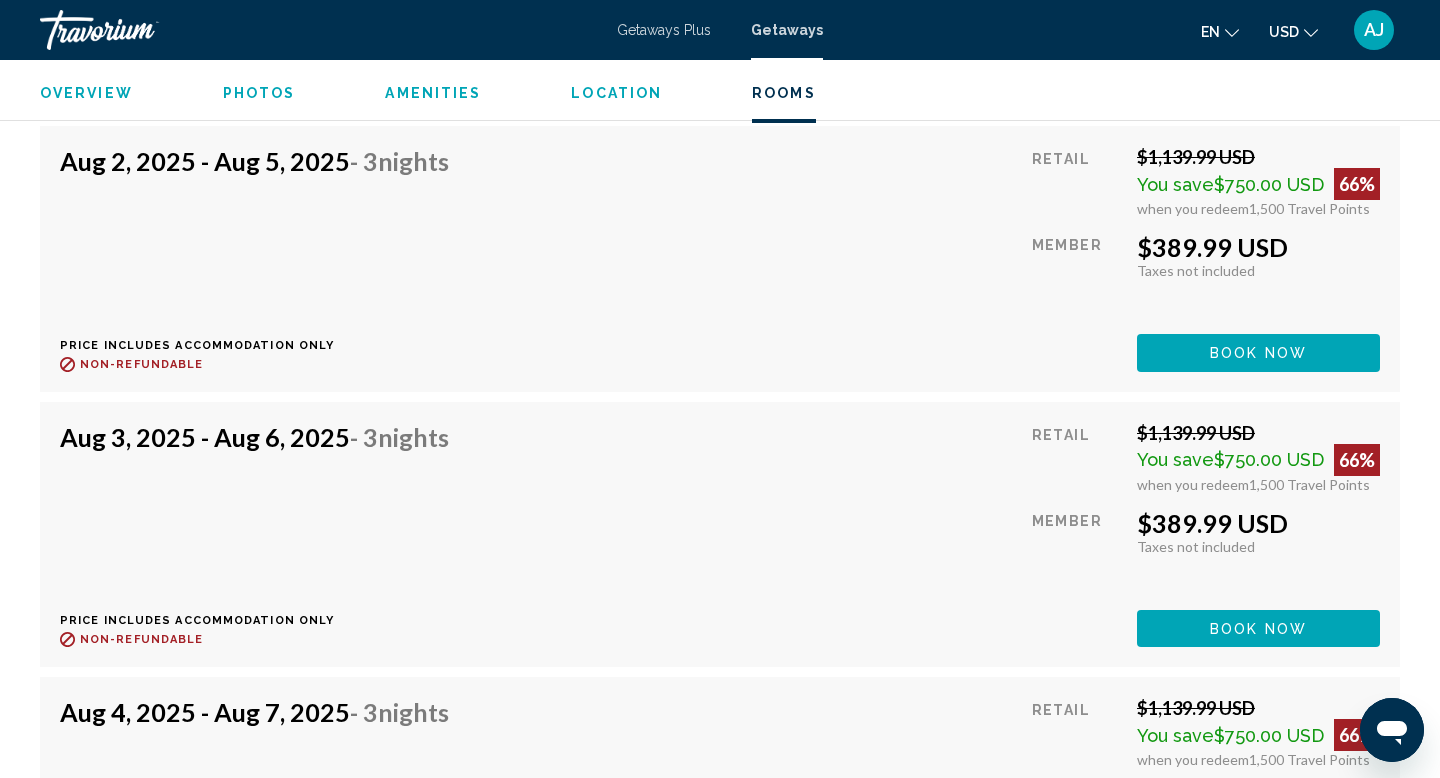 scroll, scrollTop: 3751, scrollLeft: 0, axis: vertical 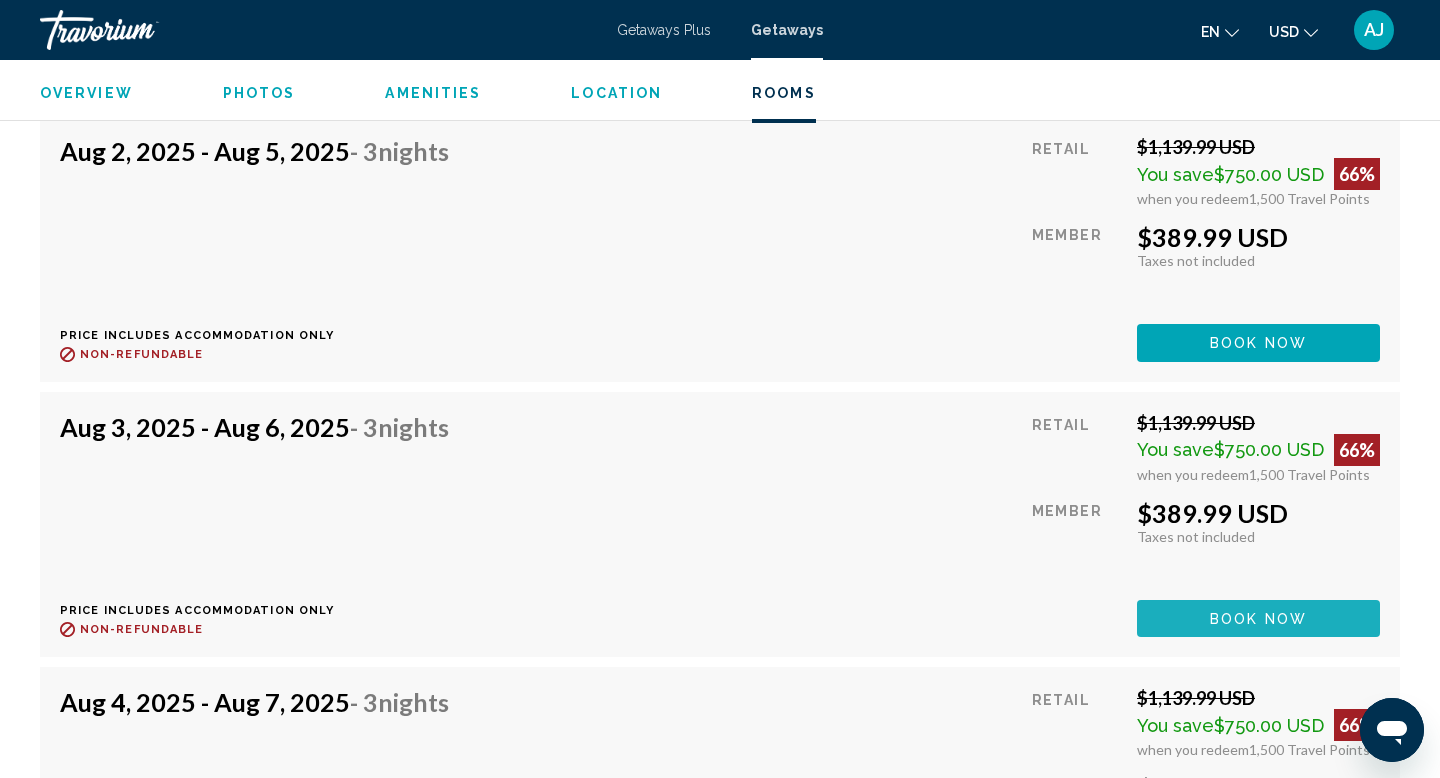 click on "Book now" at bounding box center (1258, 619) 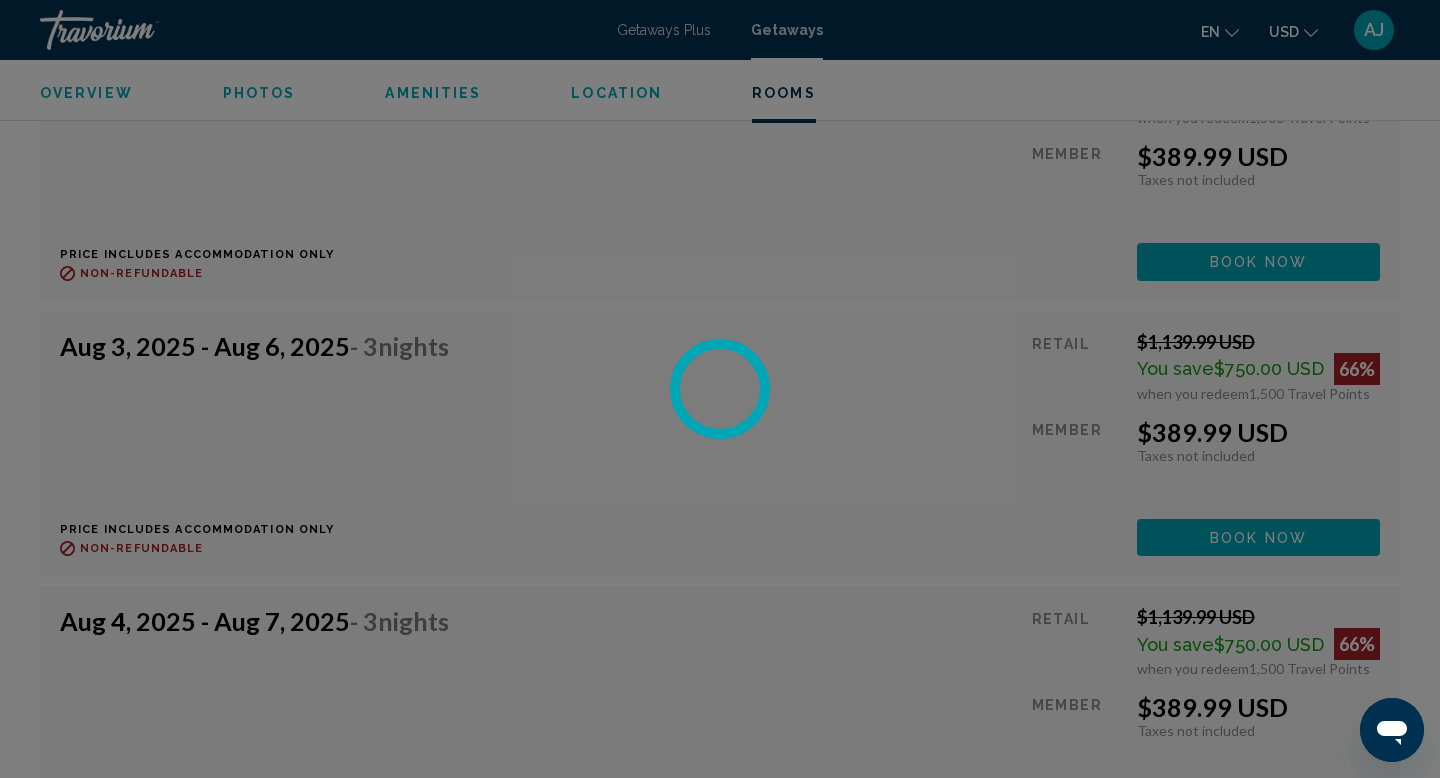scroll, scrollTop: 3846, scrollLeft: 0, axis: vertical 